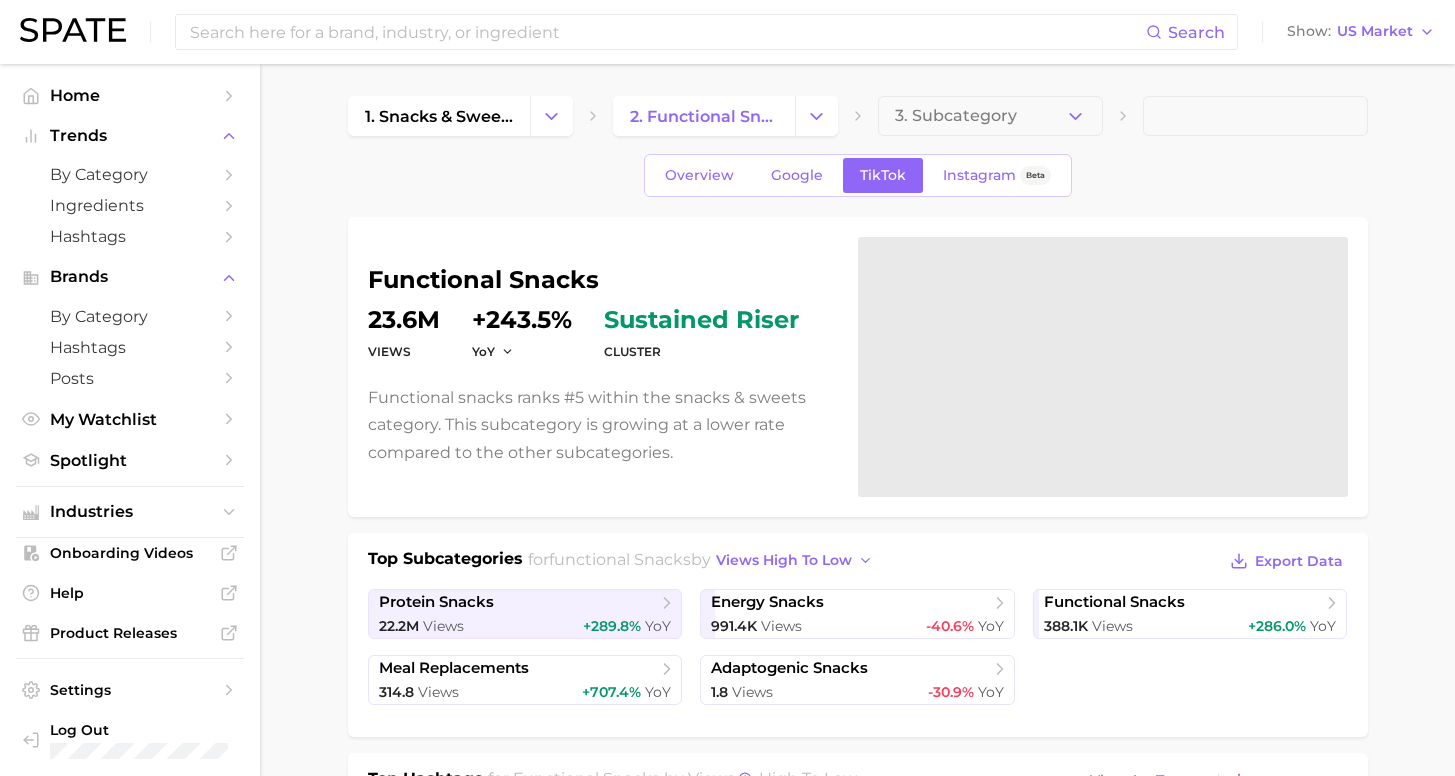 scroll, scrollTop: 1459, scrollLeft: 0, axis: vertical 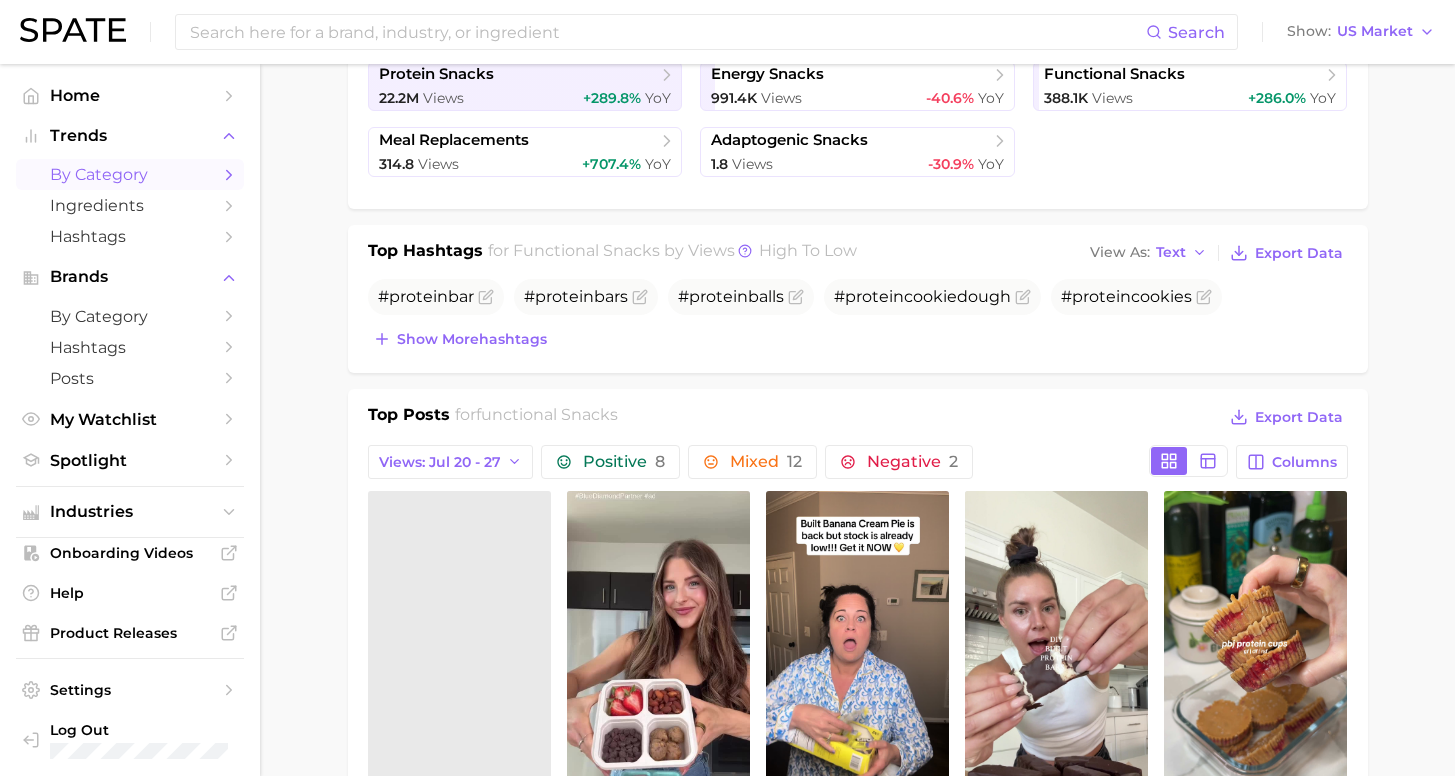 click on "by Category" at bounding box center (130, 174) 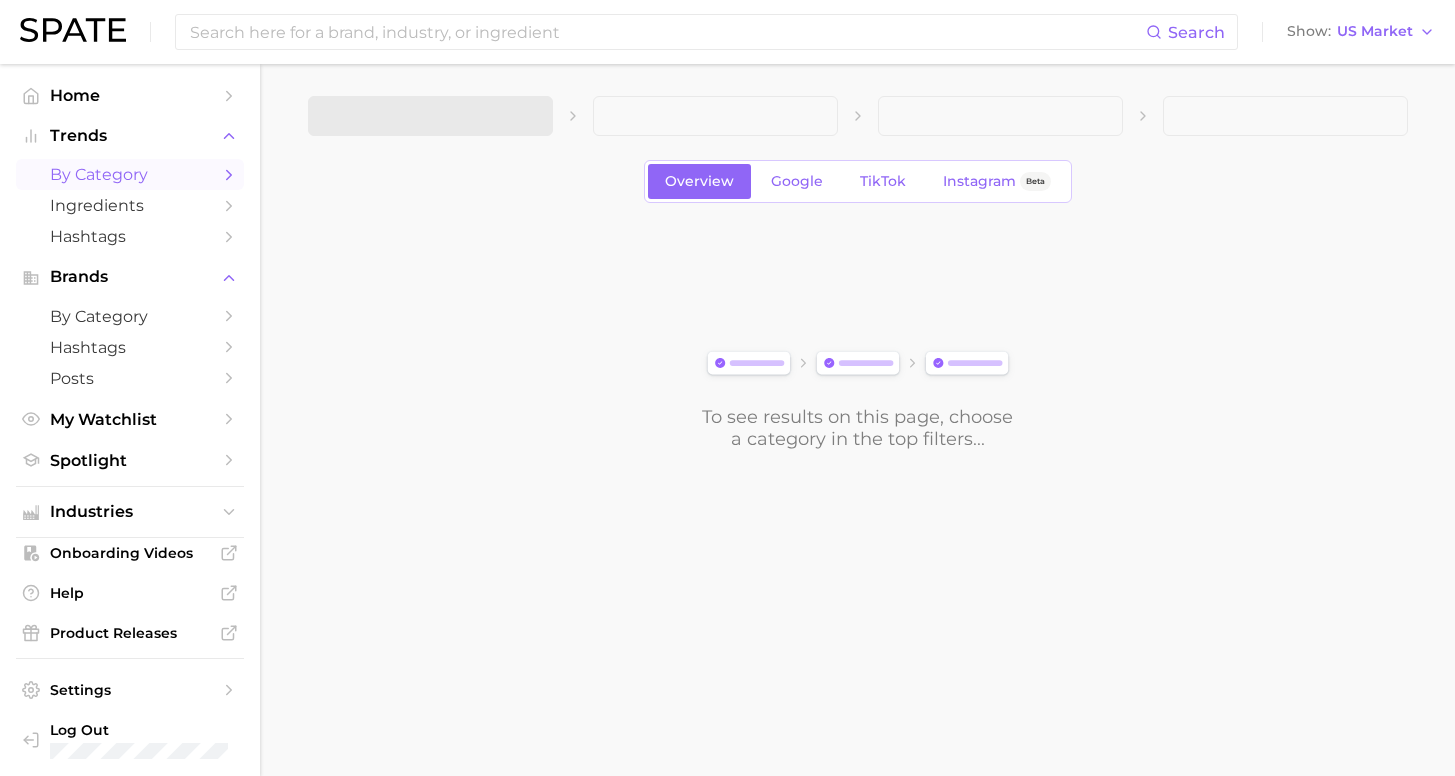 scroll, scrollTop: 0, scrollLeft: 0, axis: both 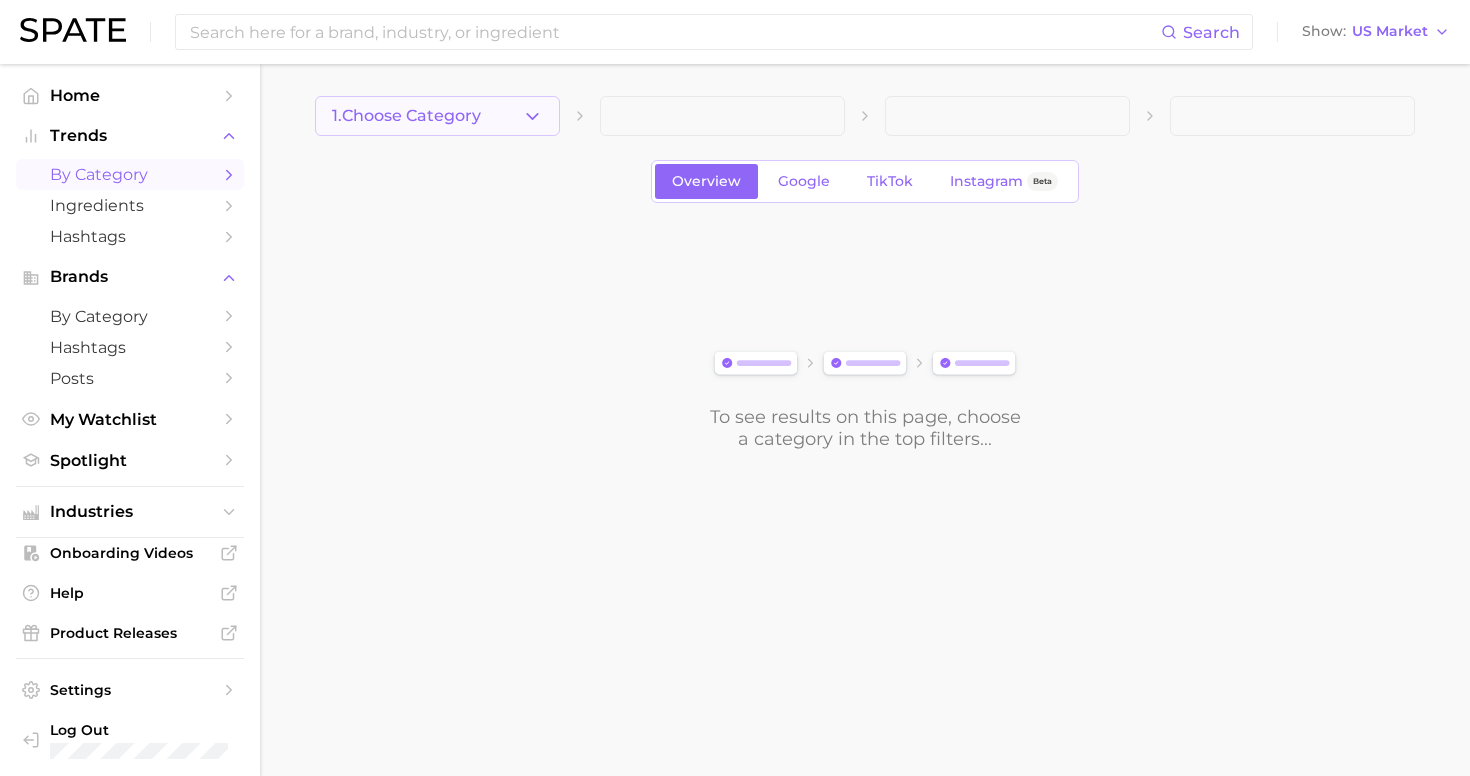click on "1.  Choose Category" at bounding box center [437, 116] 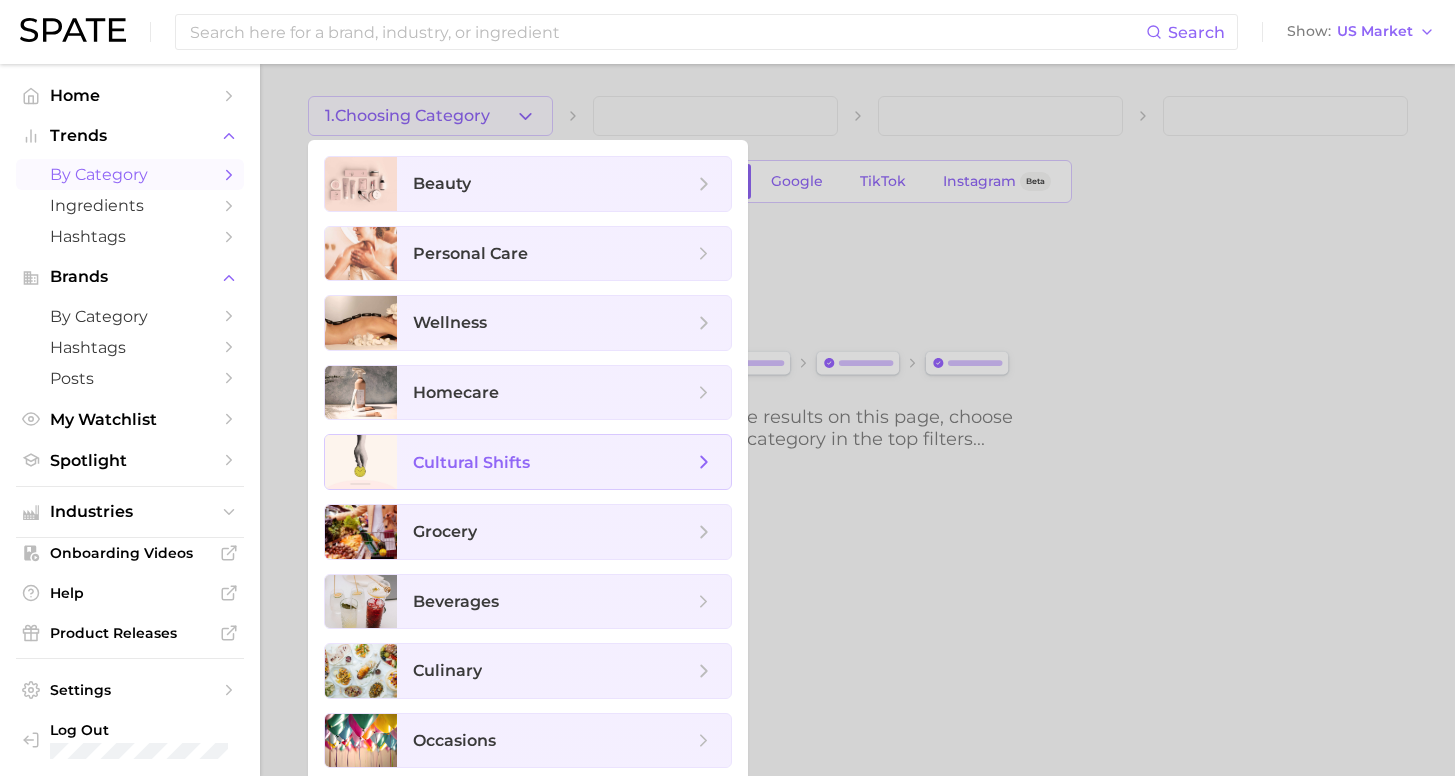 scroll, scrollTop: 8, scrollLeft: 0, axis: vertical 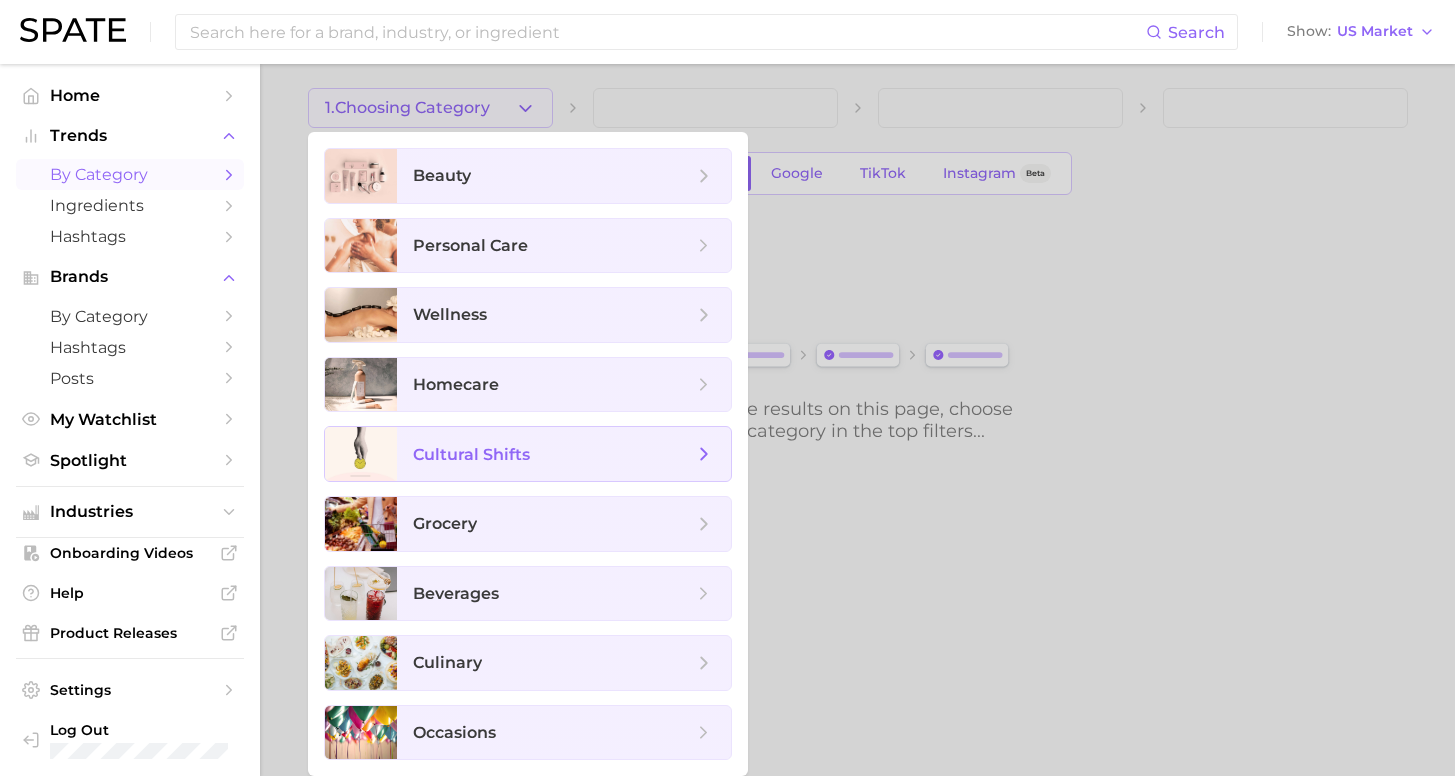 click on "cultural shifts" at bounding box center (553, 454) 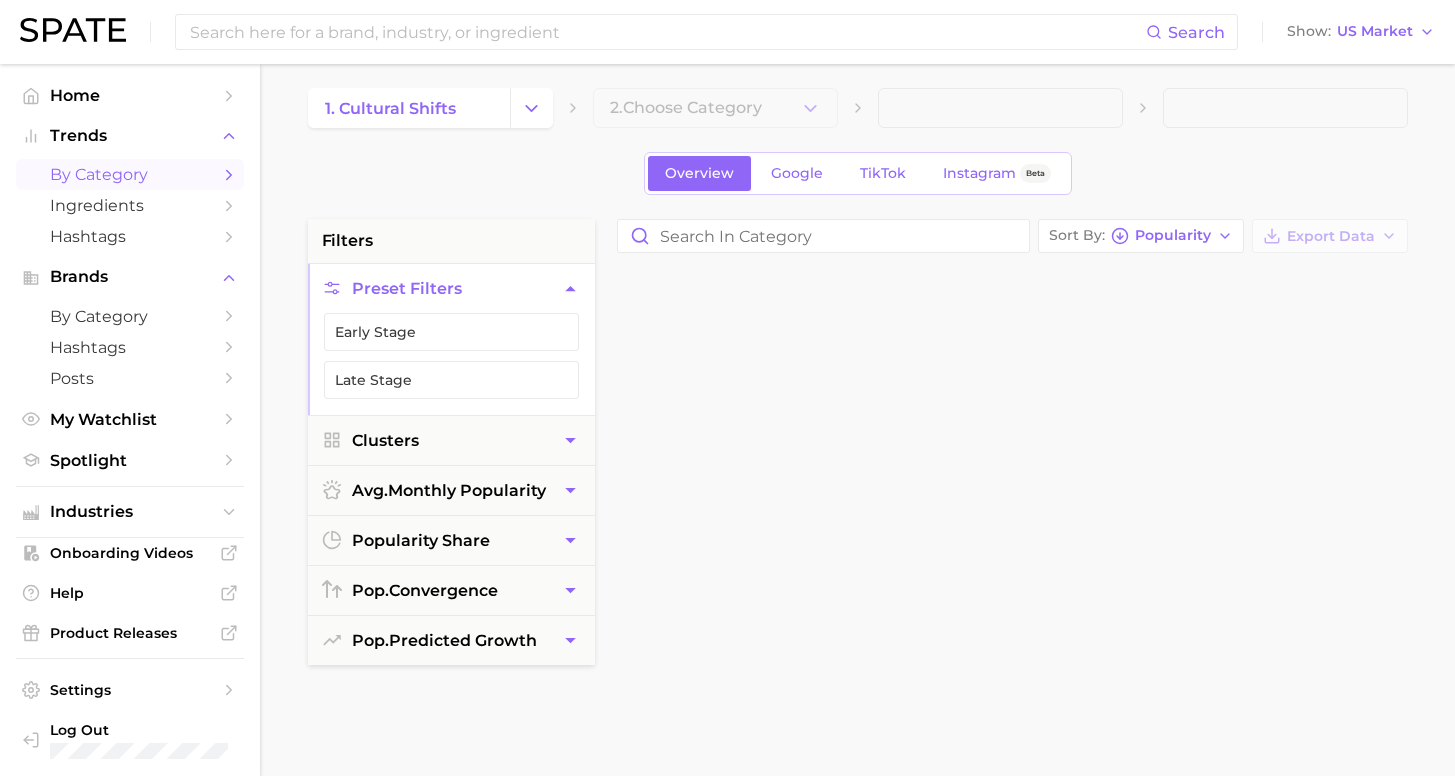 scroll, scrollTop: 0, scrollLeft: 0, axis: both 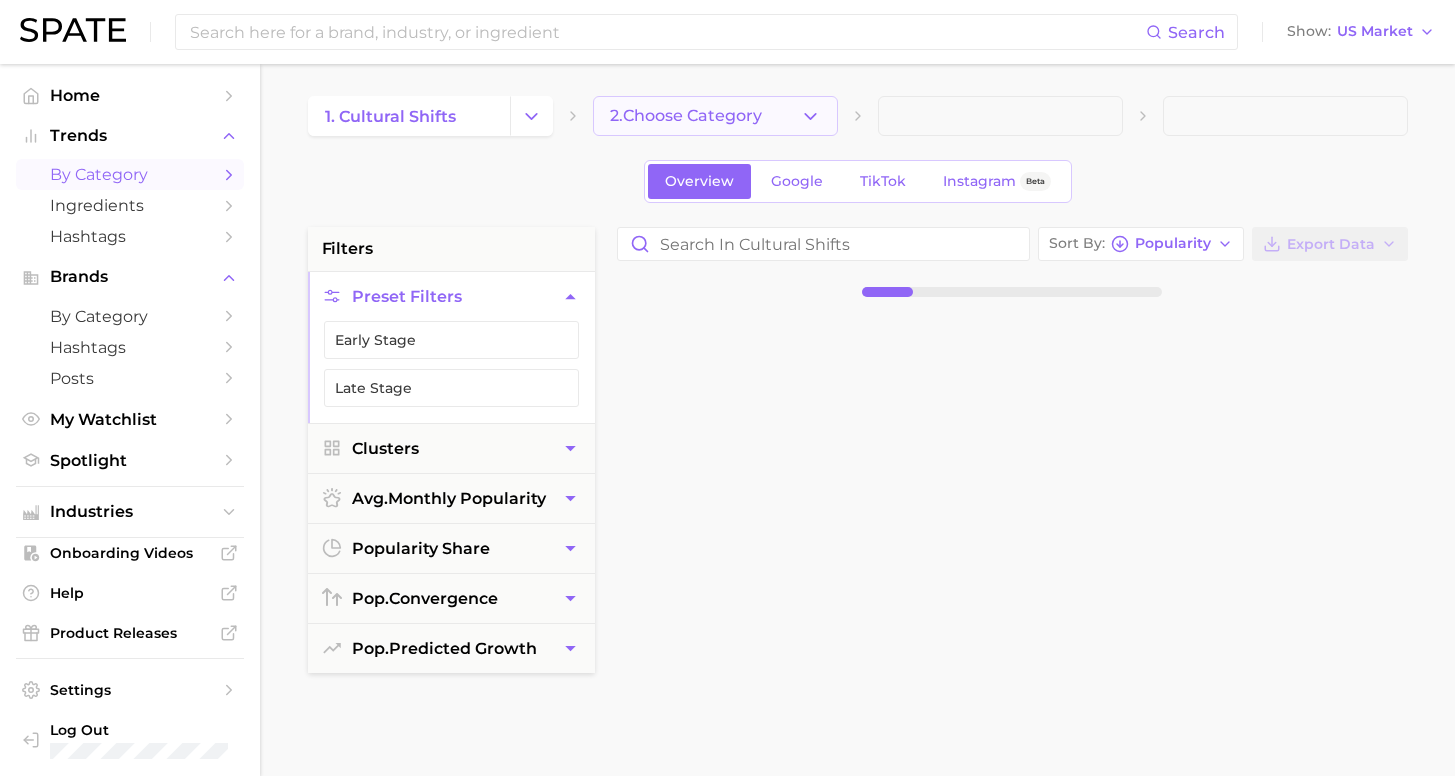 click on "2.  Choose Category" at bounding box center (715, 116) 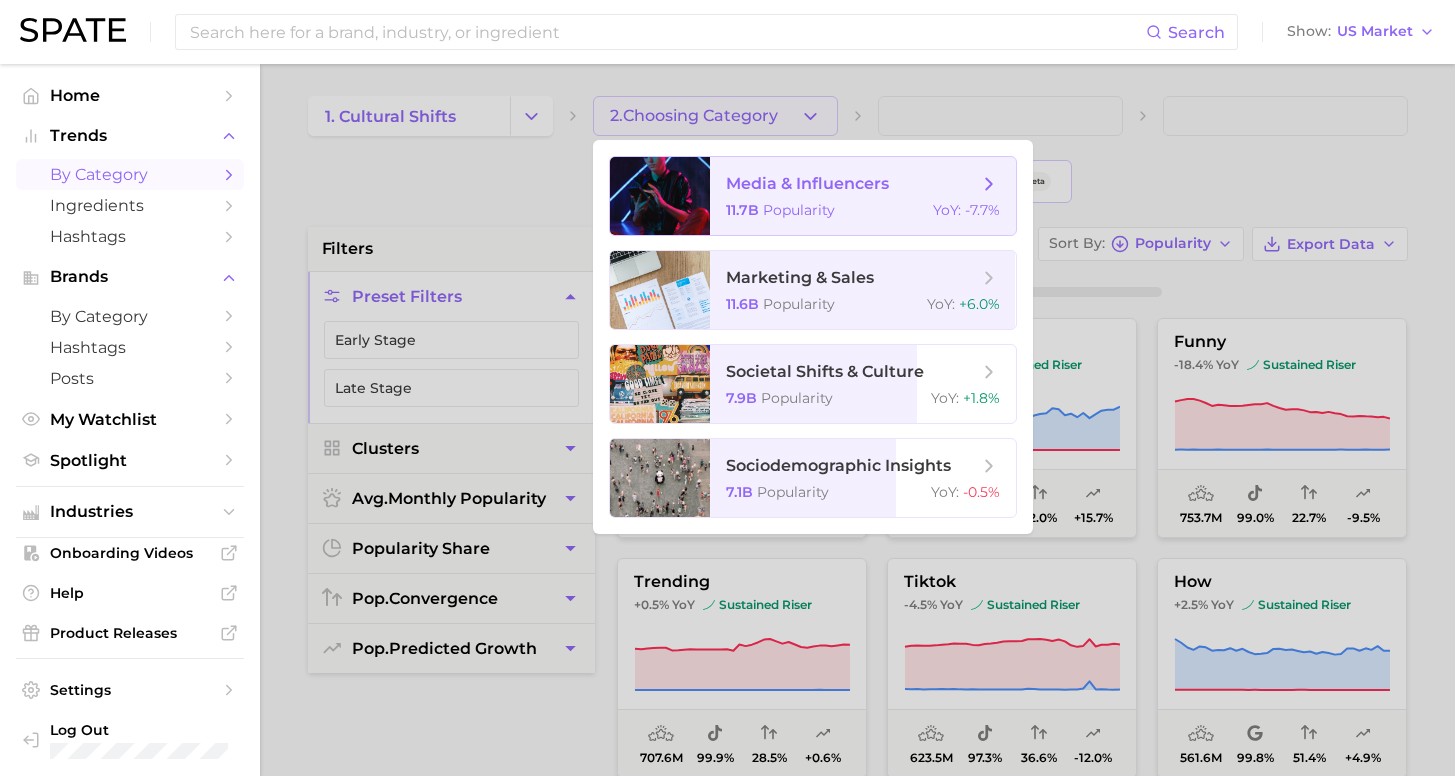 click on "YoY :" at bounding box center [947, 210] 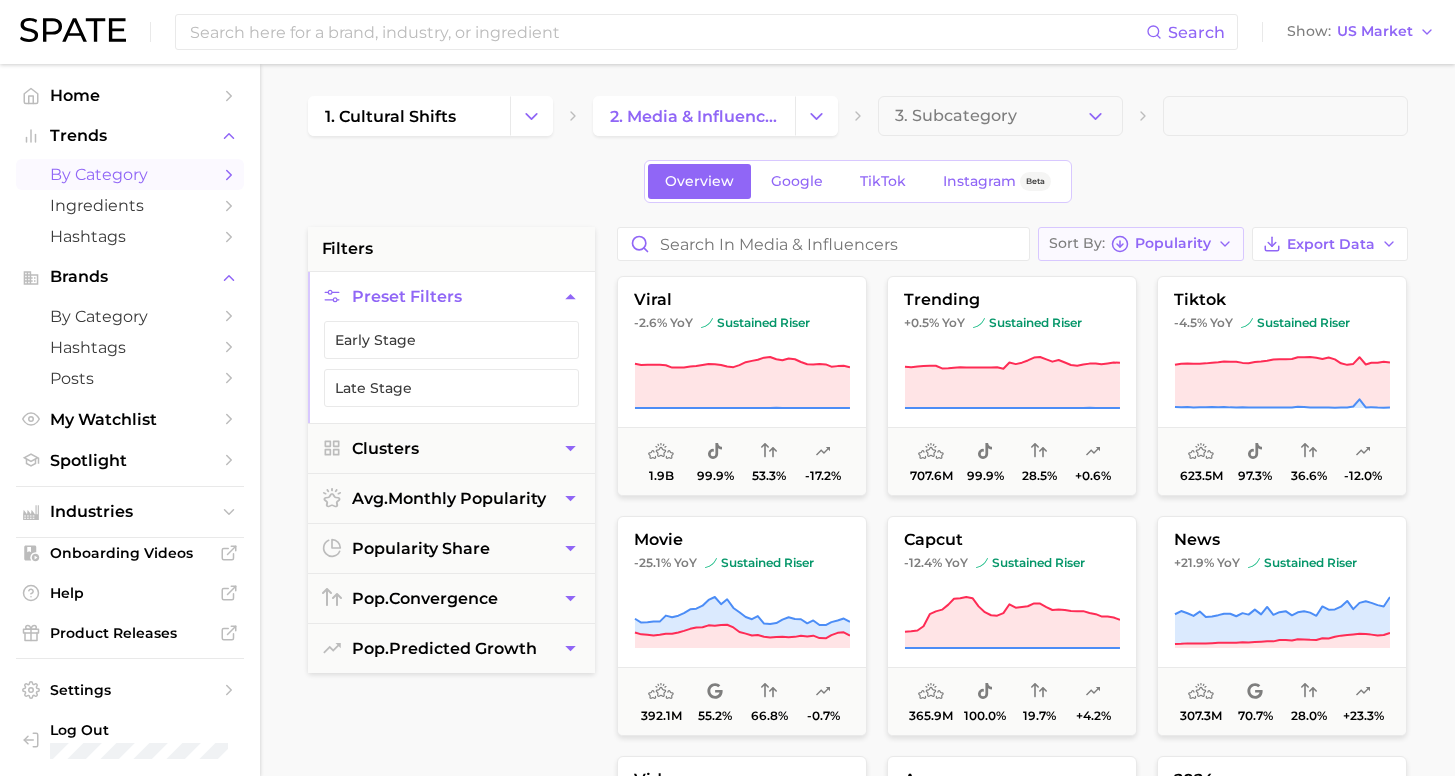 click on "Popularity" at bounding box center (1173, 243) 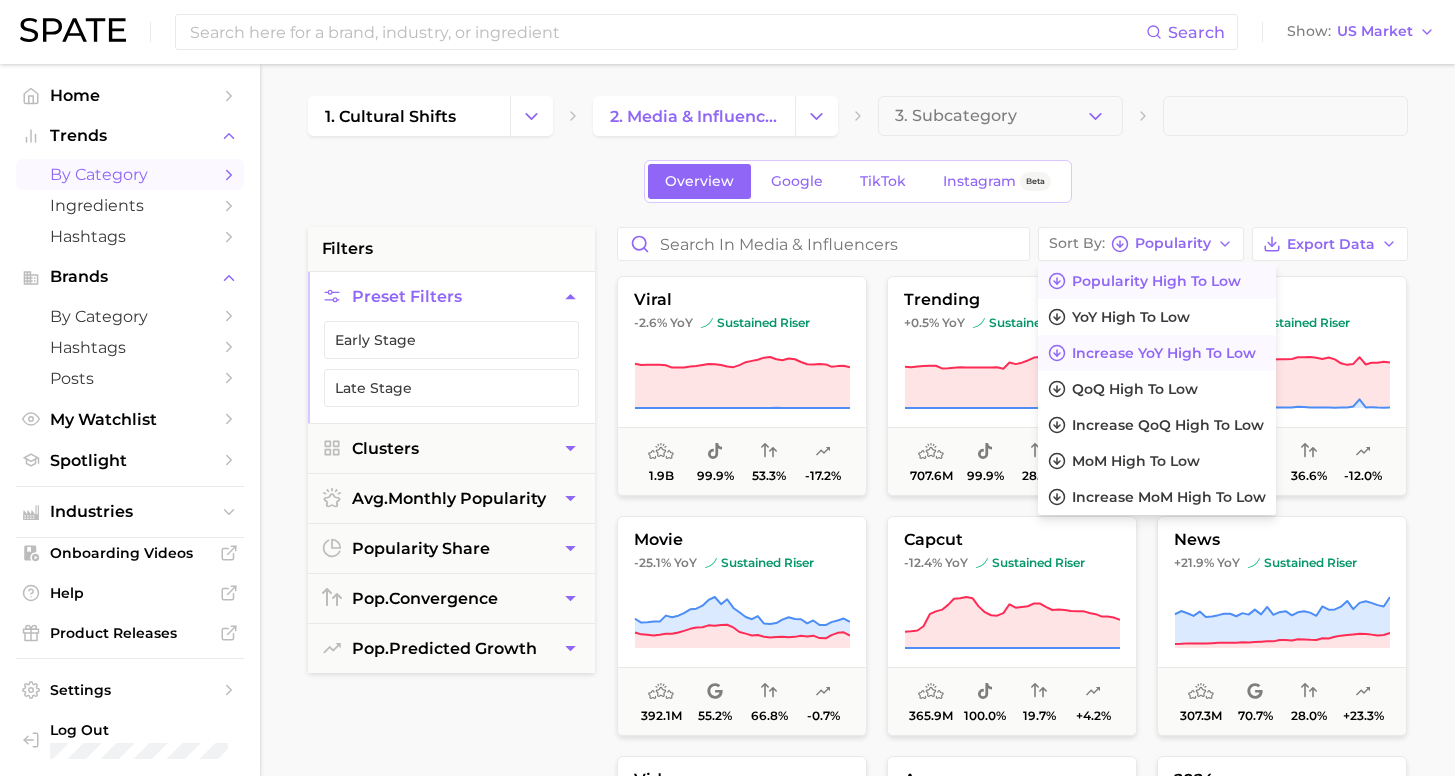click on "Increase YoY   high to low" at bounding box center [1164, 353] 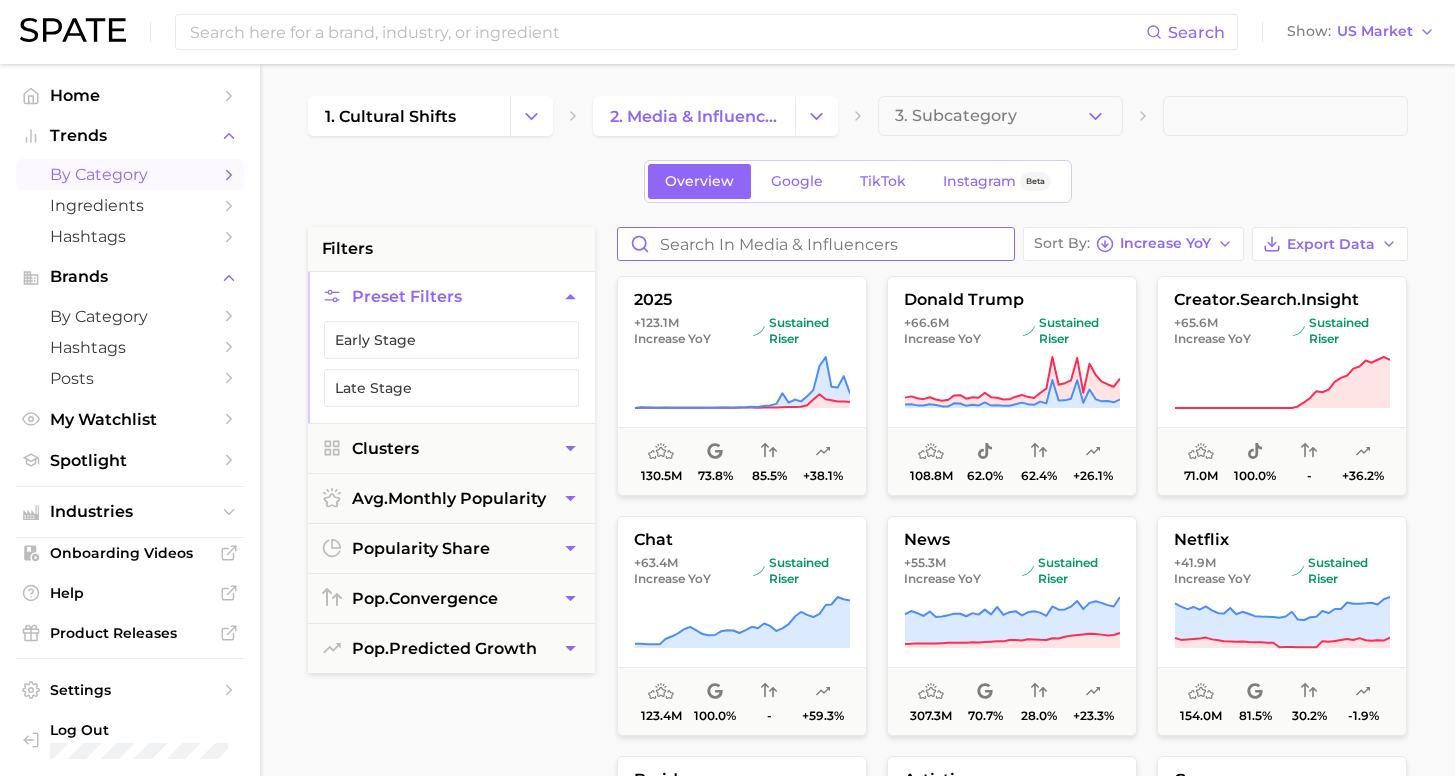 click at bounding box center (816, 244) 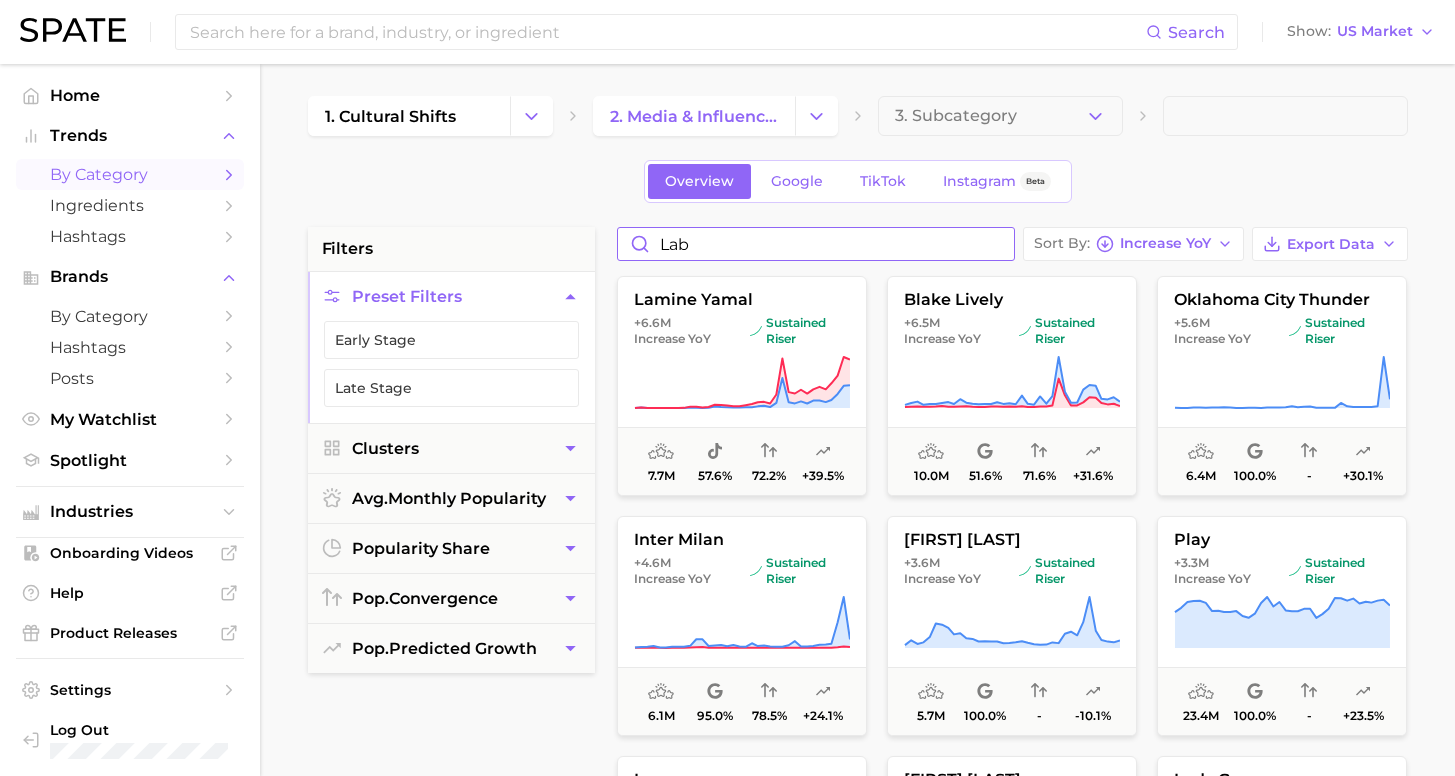 type on "labu" 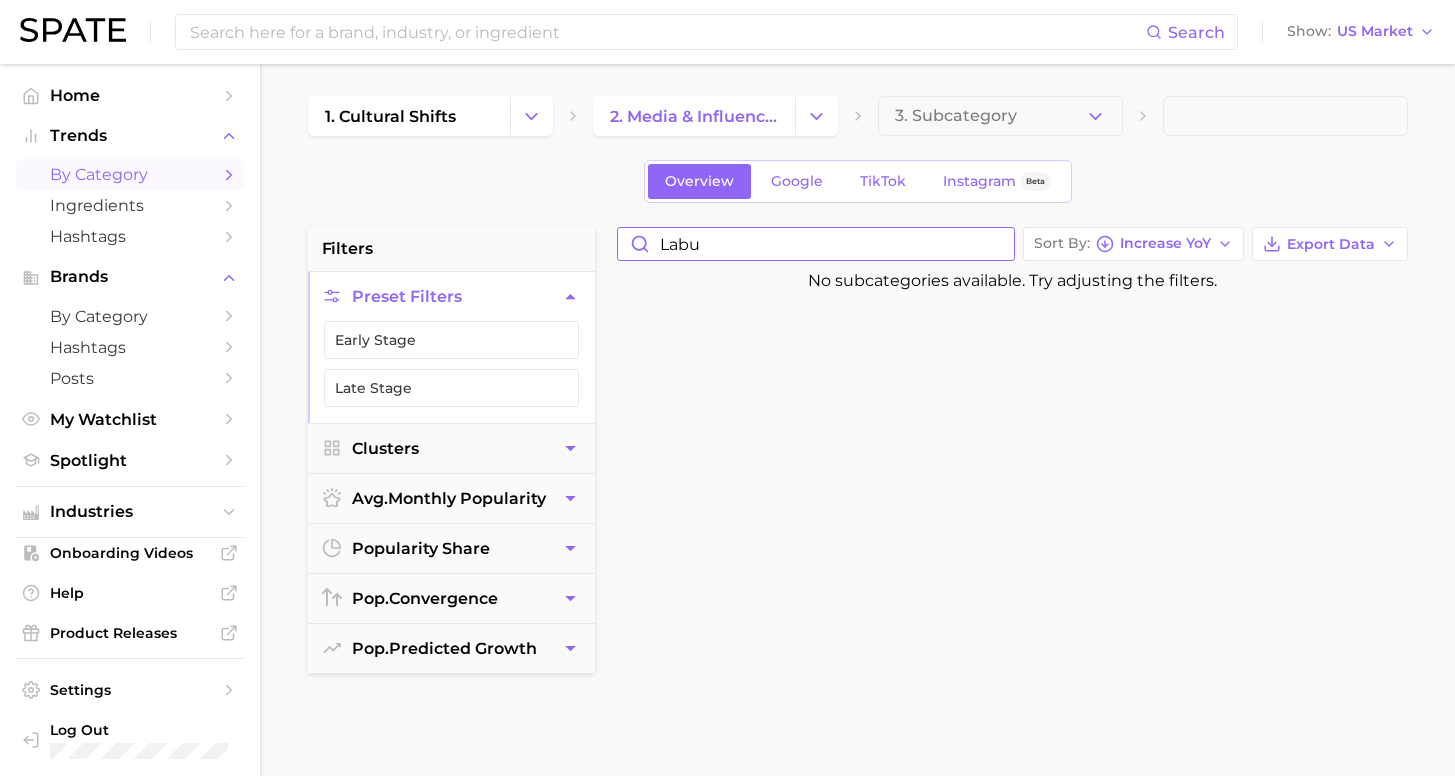click on "labu" at bounding box center [816, 244] 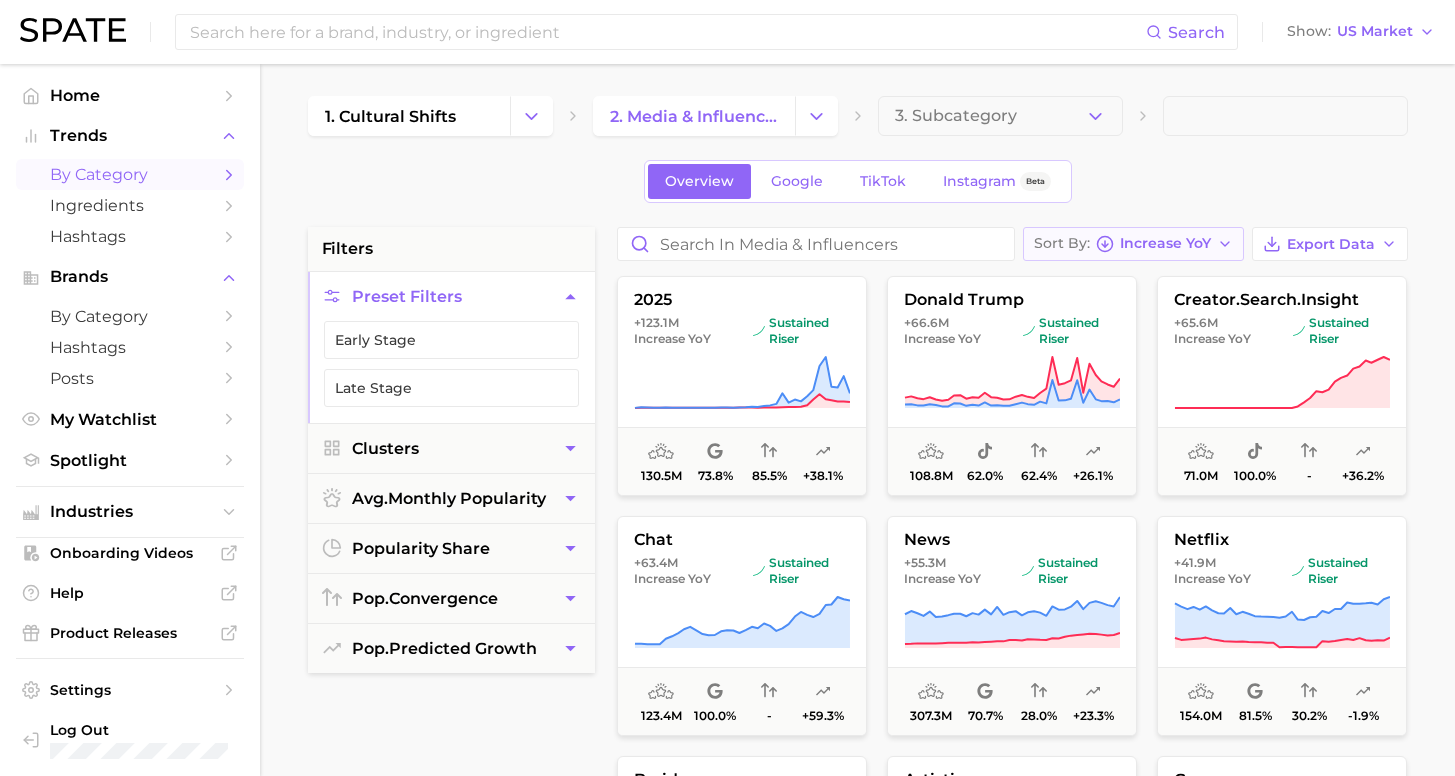 click on "Sort By Increase YoY" at bounding box center (1122, 244) 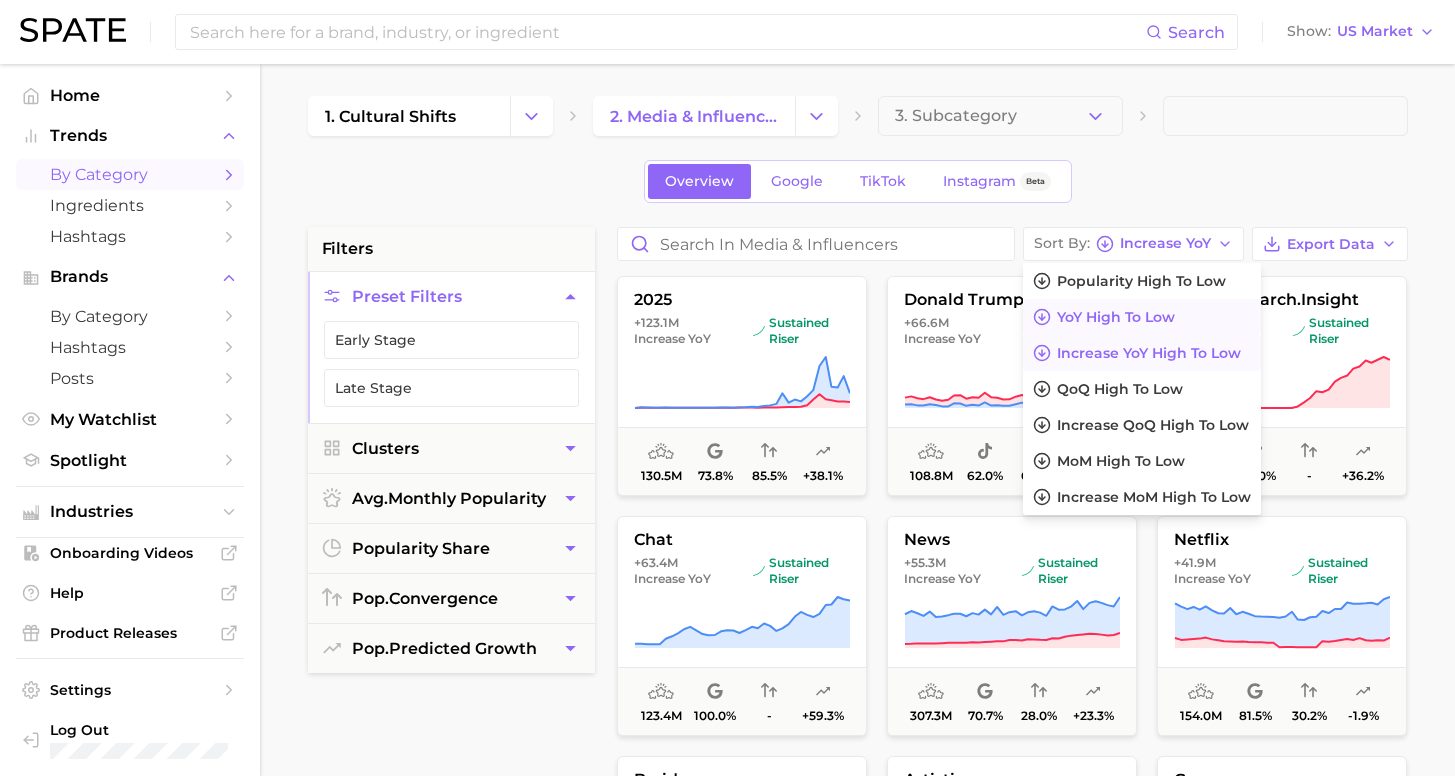click on "YoY   high to low" at bounding box center [1116, 317] 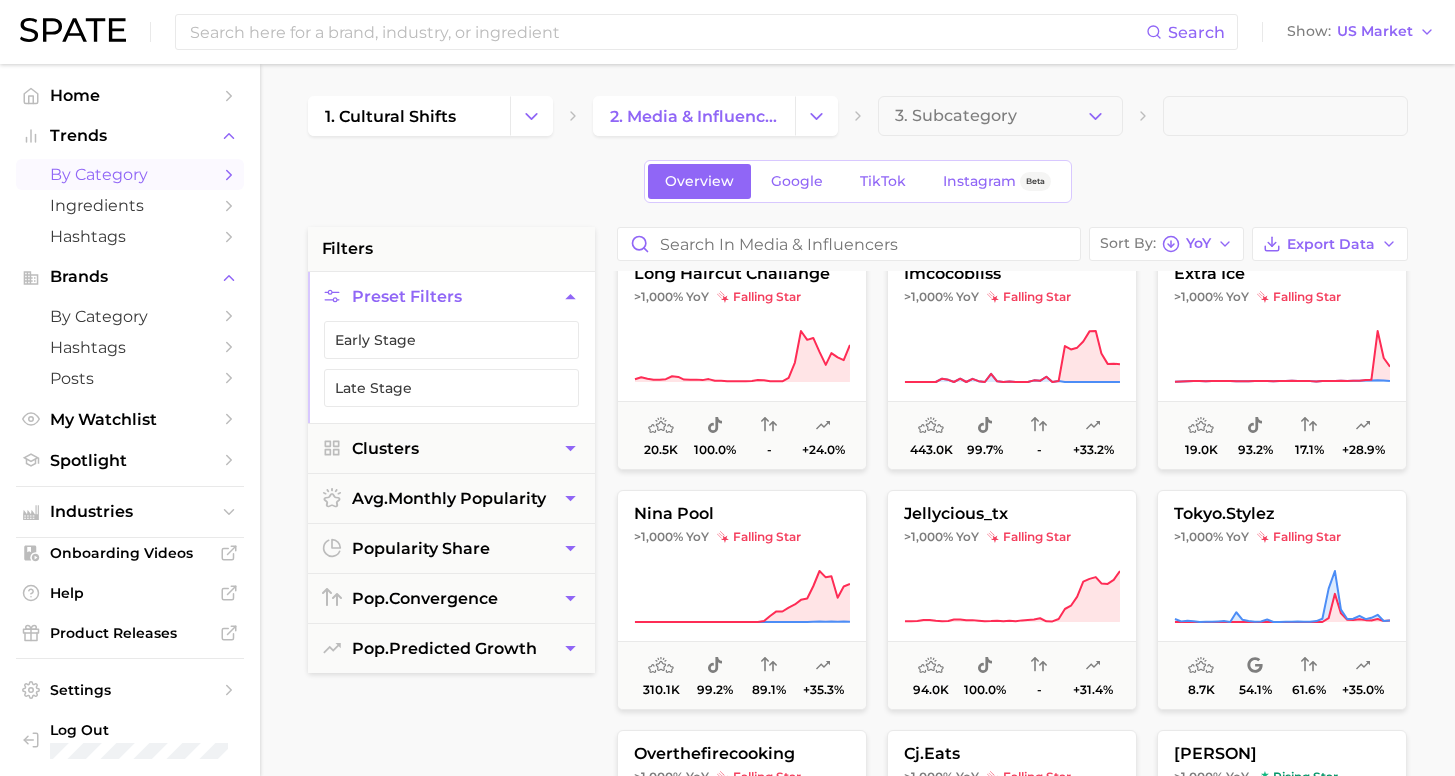 scroll, scrollTop: 3972, scrollLeft: 0, axis: vertical 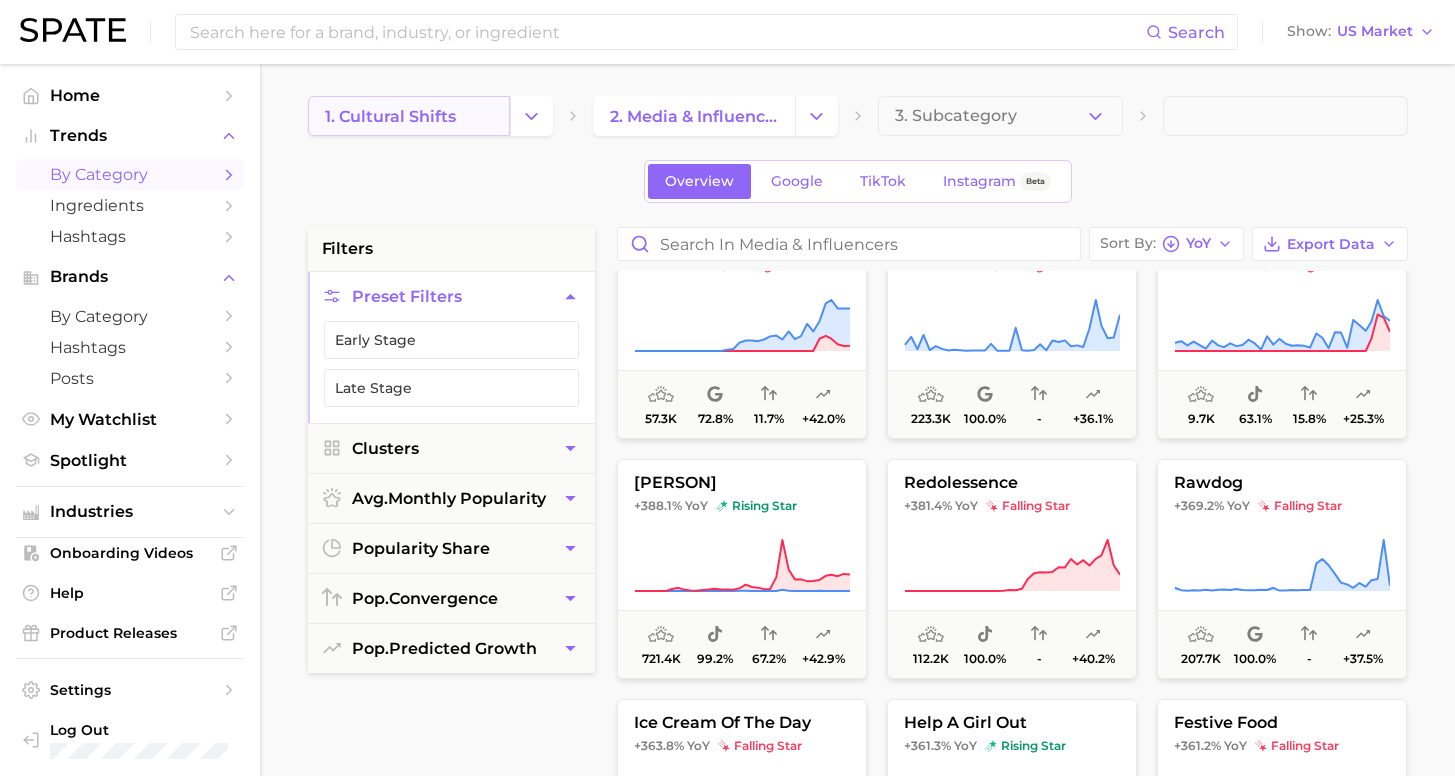 click on "1. cultural shifts" at bounding box center (390, 116) 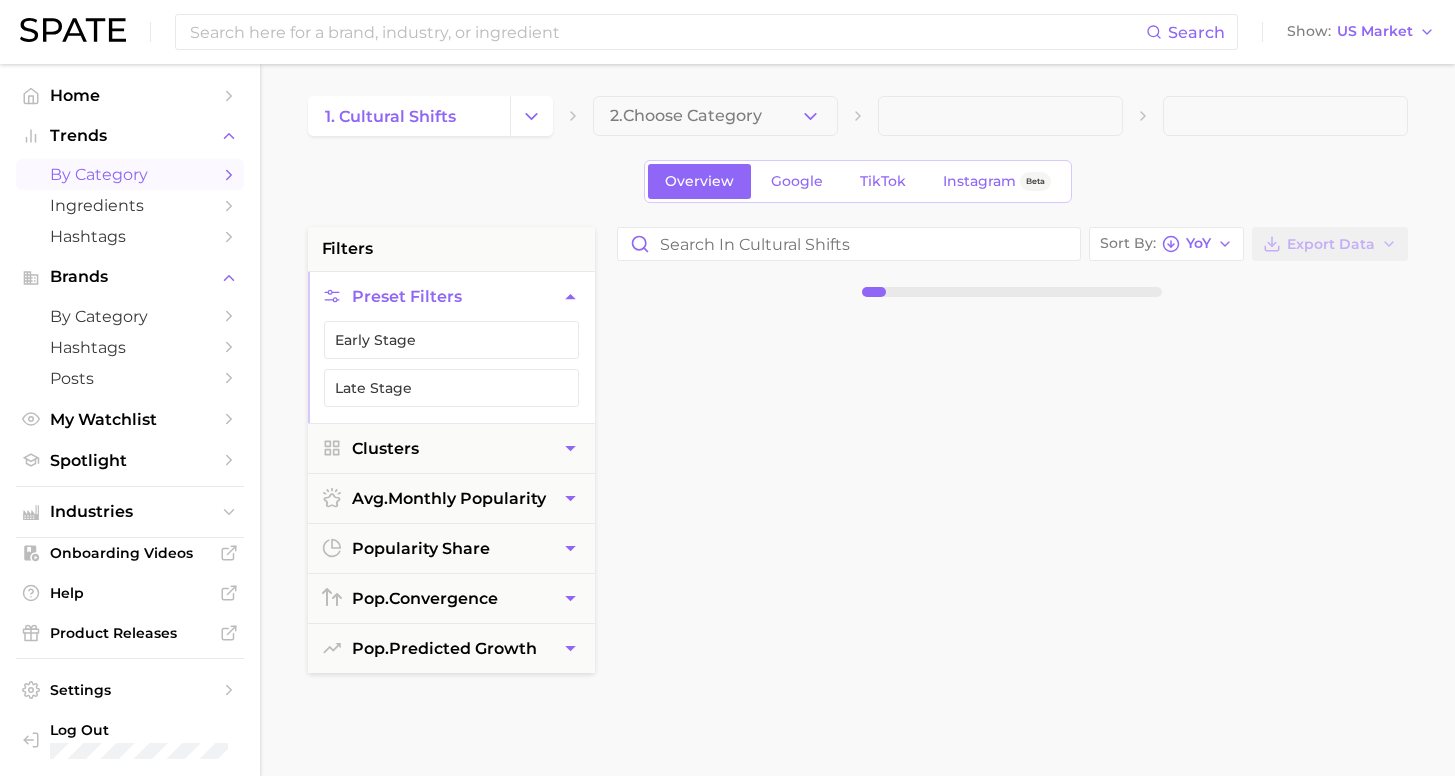 click on "2.  Choose Category" at bounding box center [715, 116] 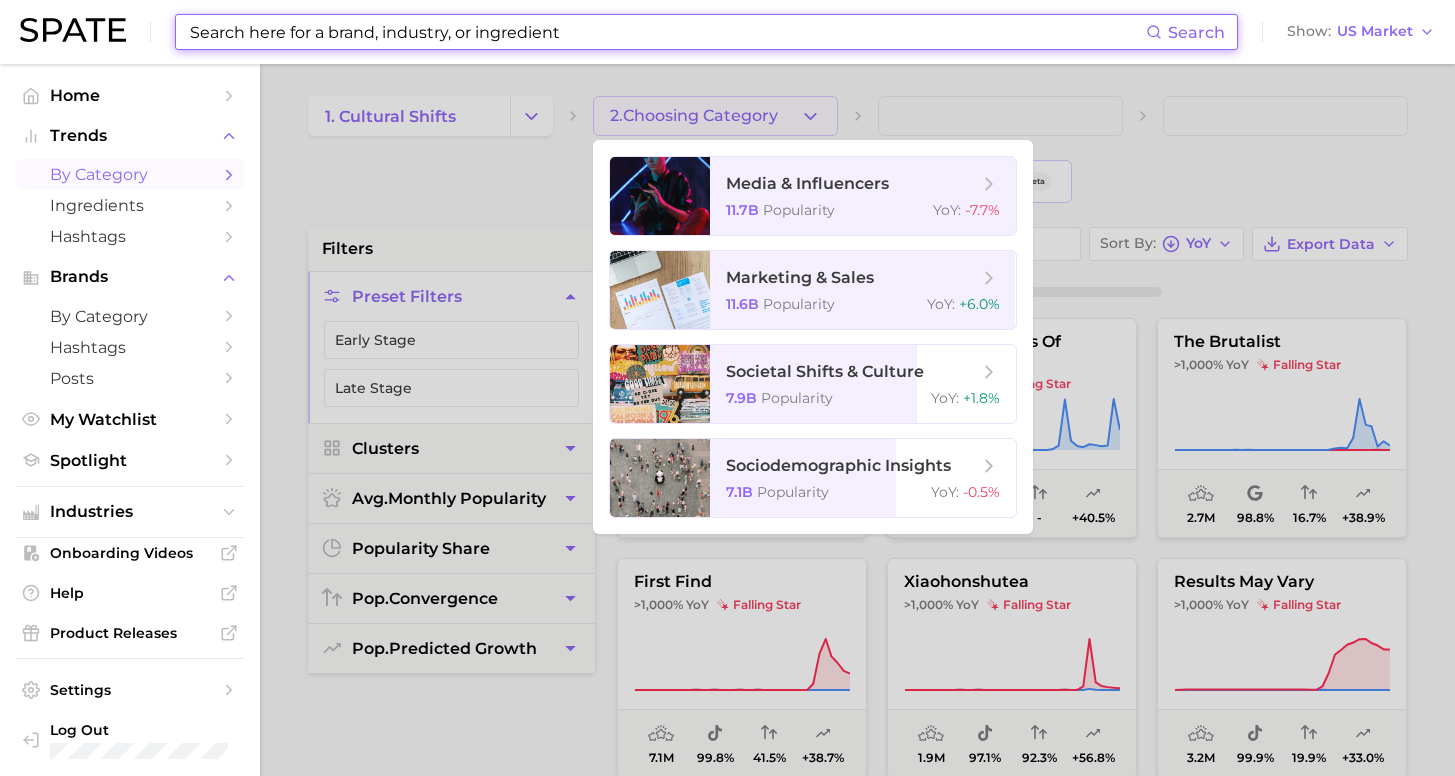 click at bounding box center (667, 32) 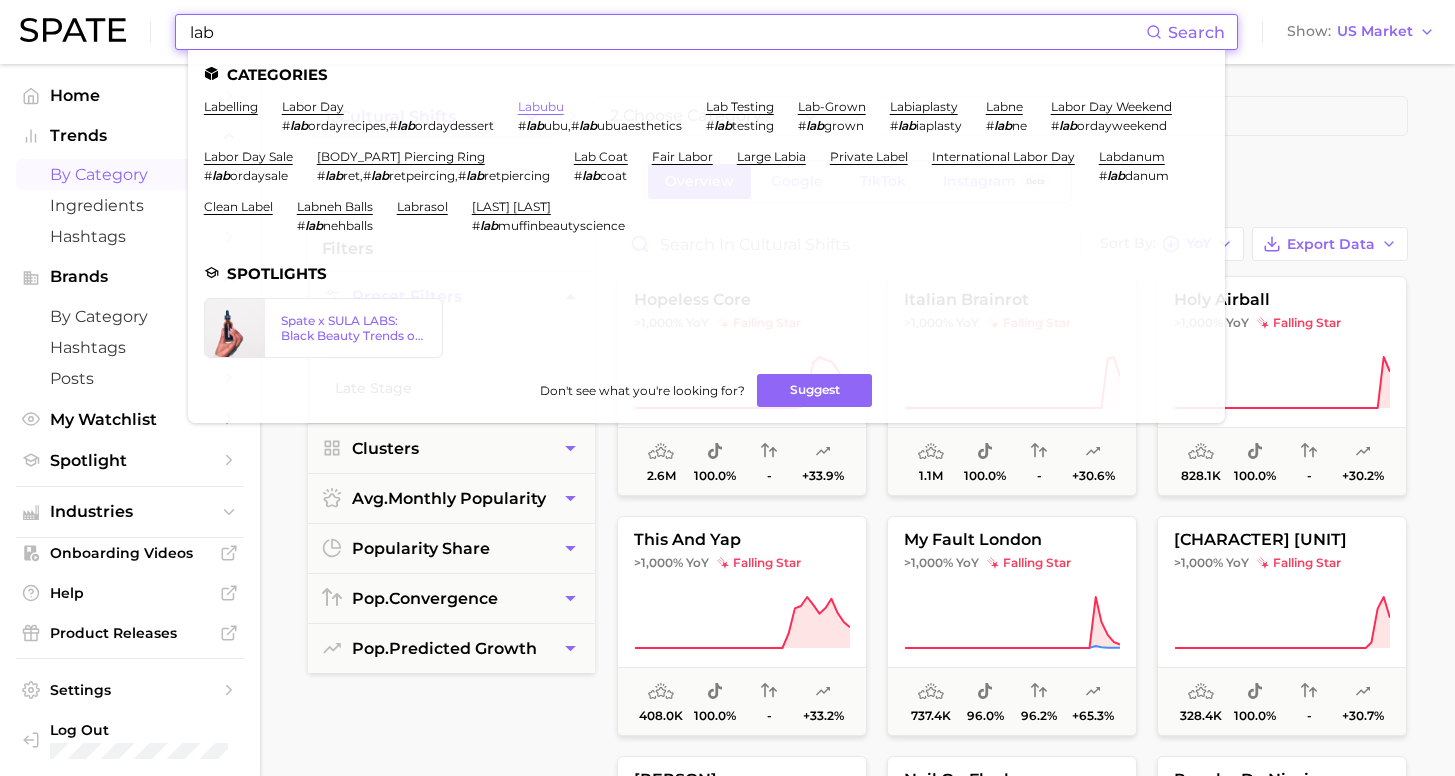 type on "lab" 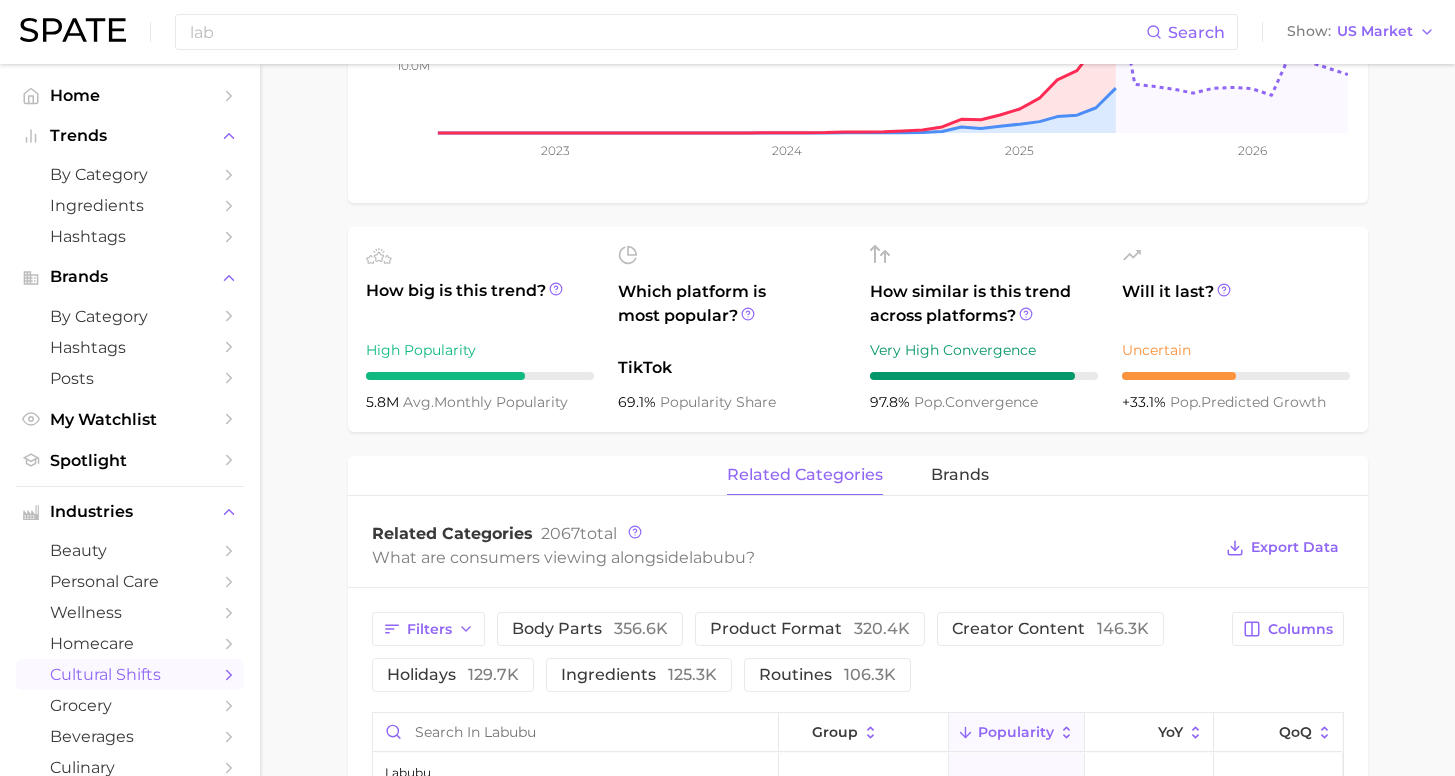 scroll, scrollTop: 0, scrollLeft: 0, axis: both 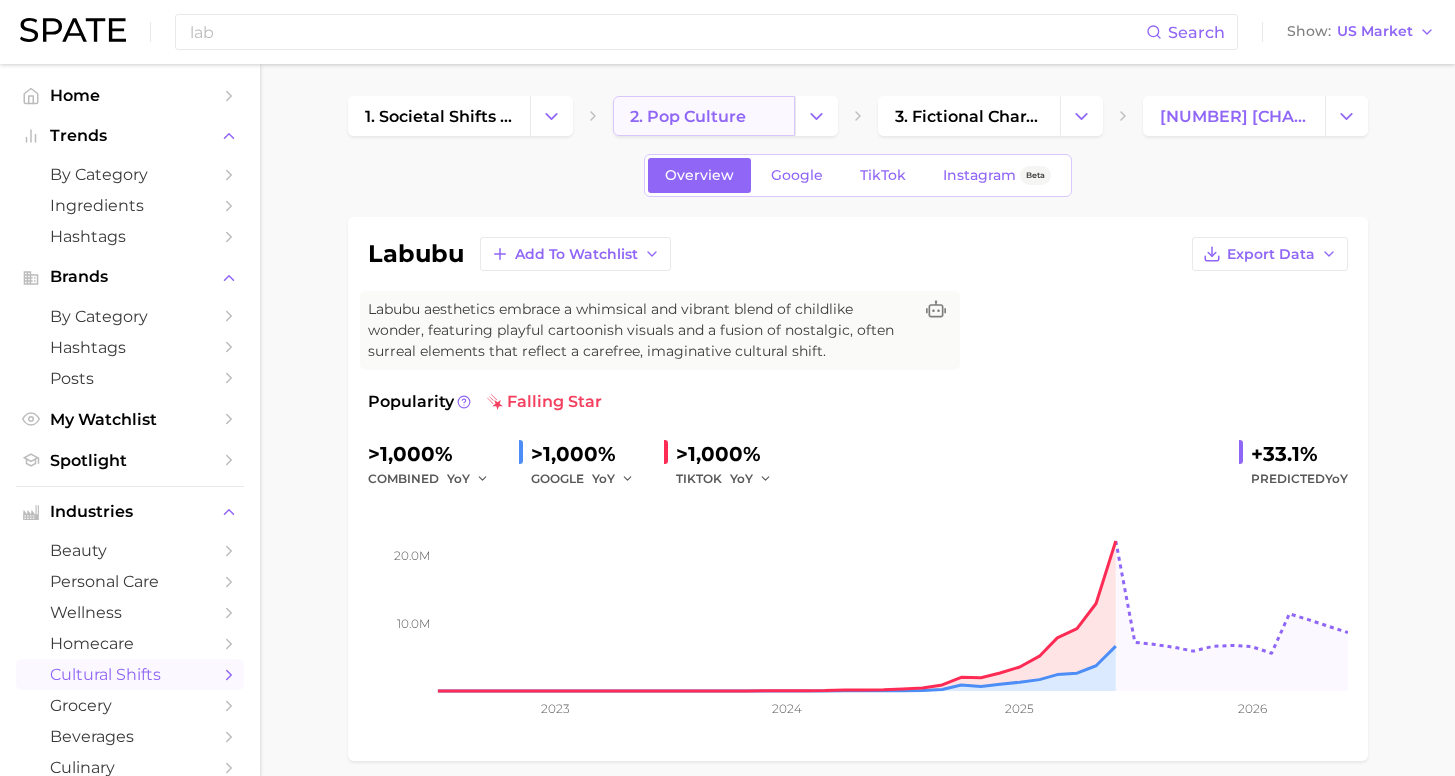 click on "2. pop culture" at bounding box center (704, 116) 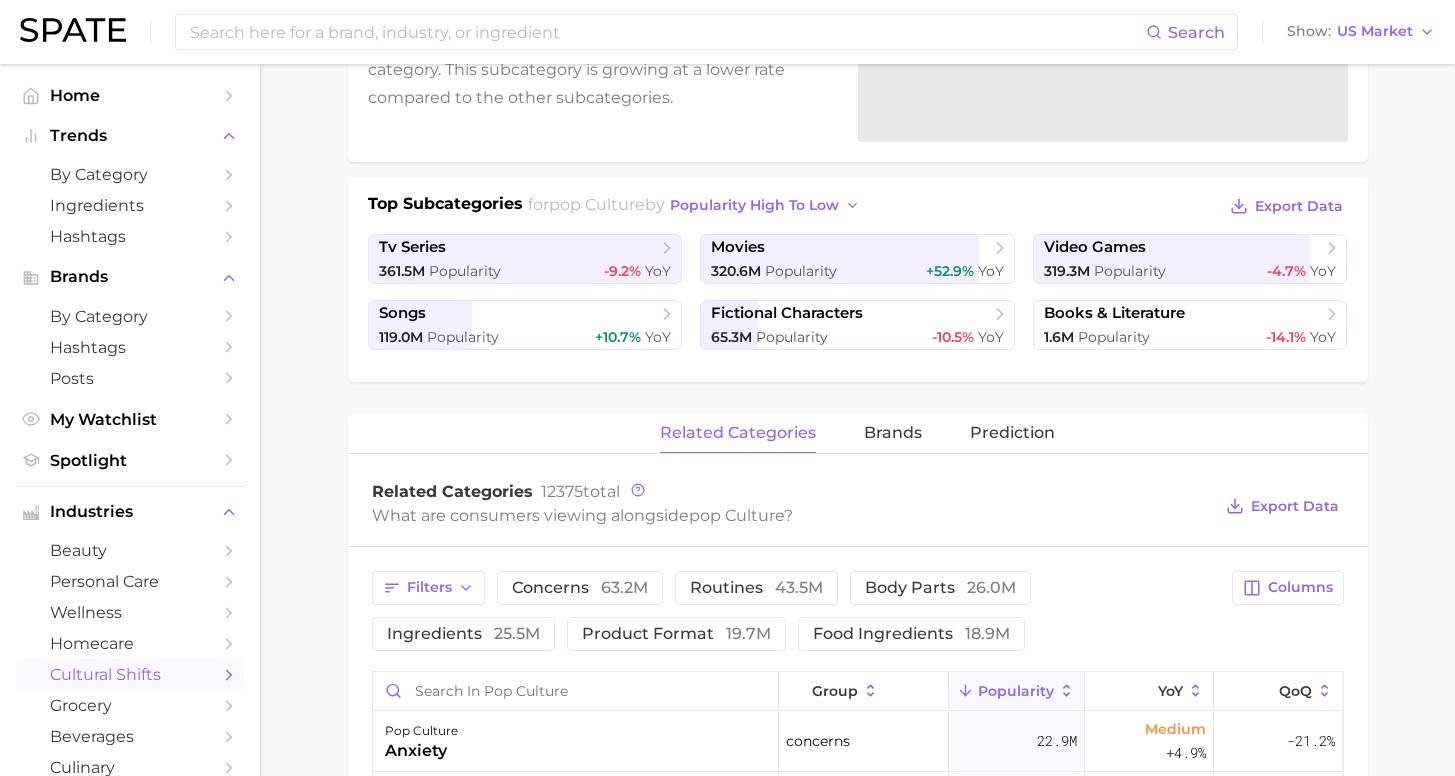 scroll, scrollTop: 0, scrollLeft: 0, axis: both 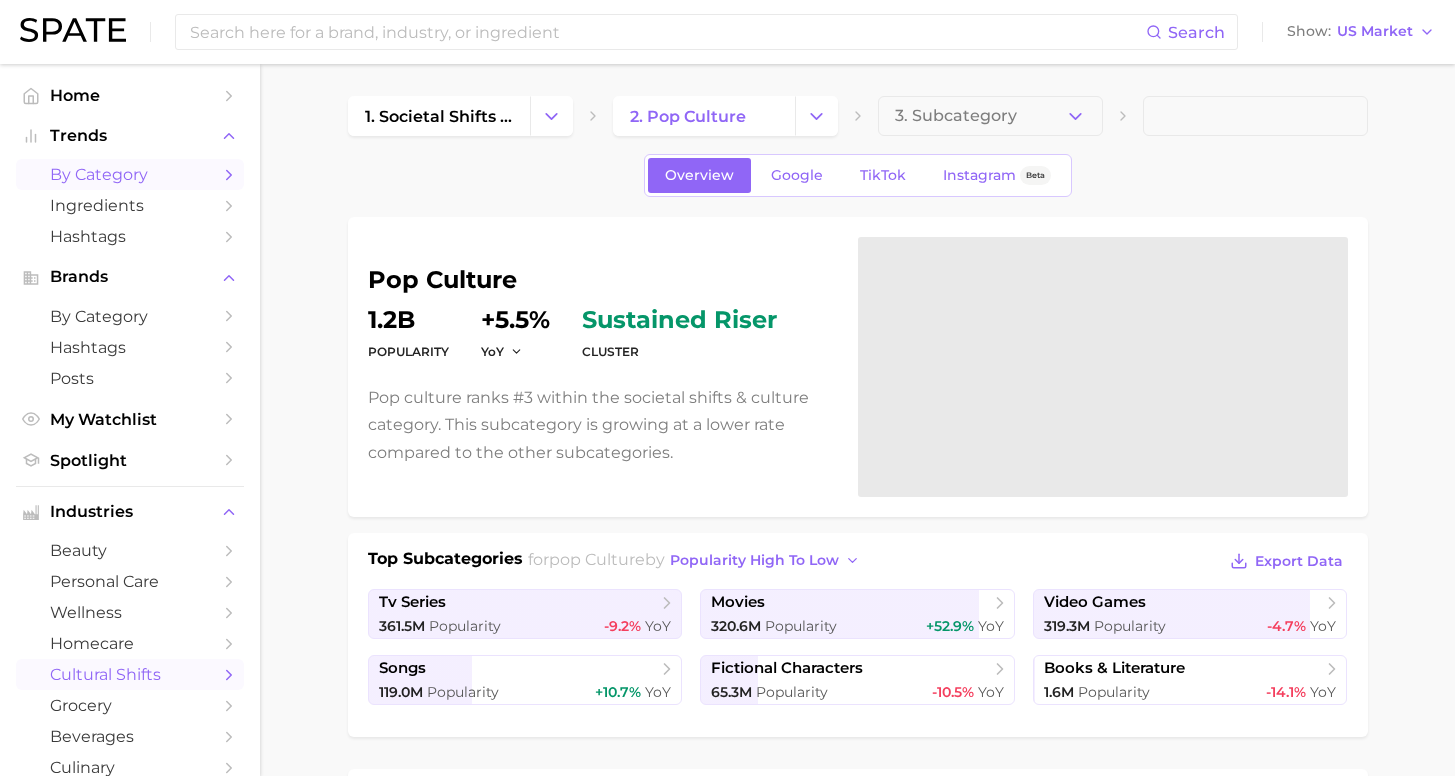 click on "by Category" at bounding box center [130, 174] 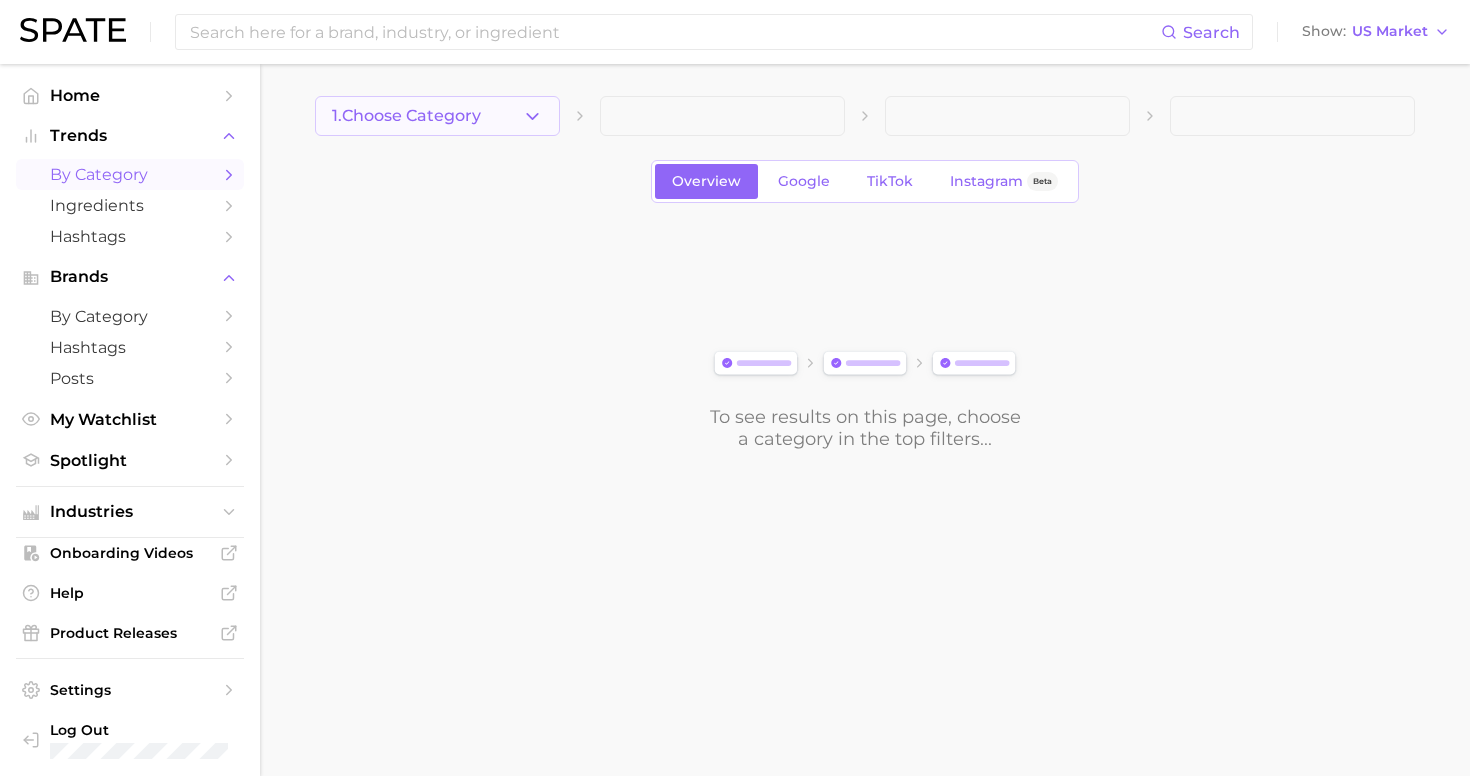 click on "1.  Choose Category" at bounding box center (437, 116) 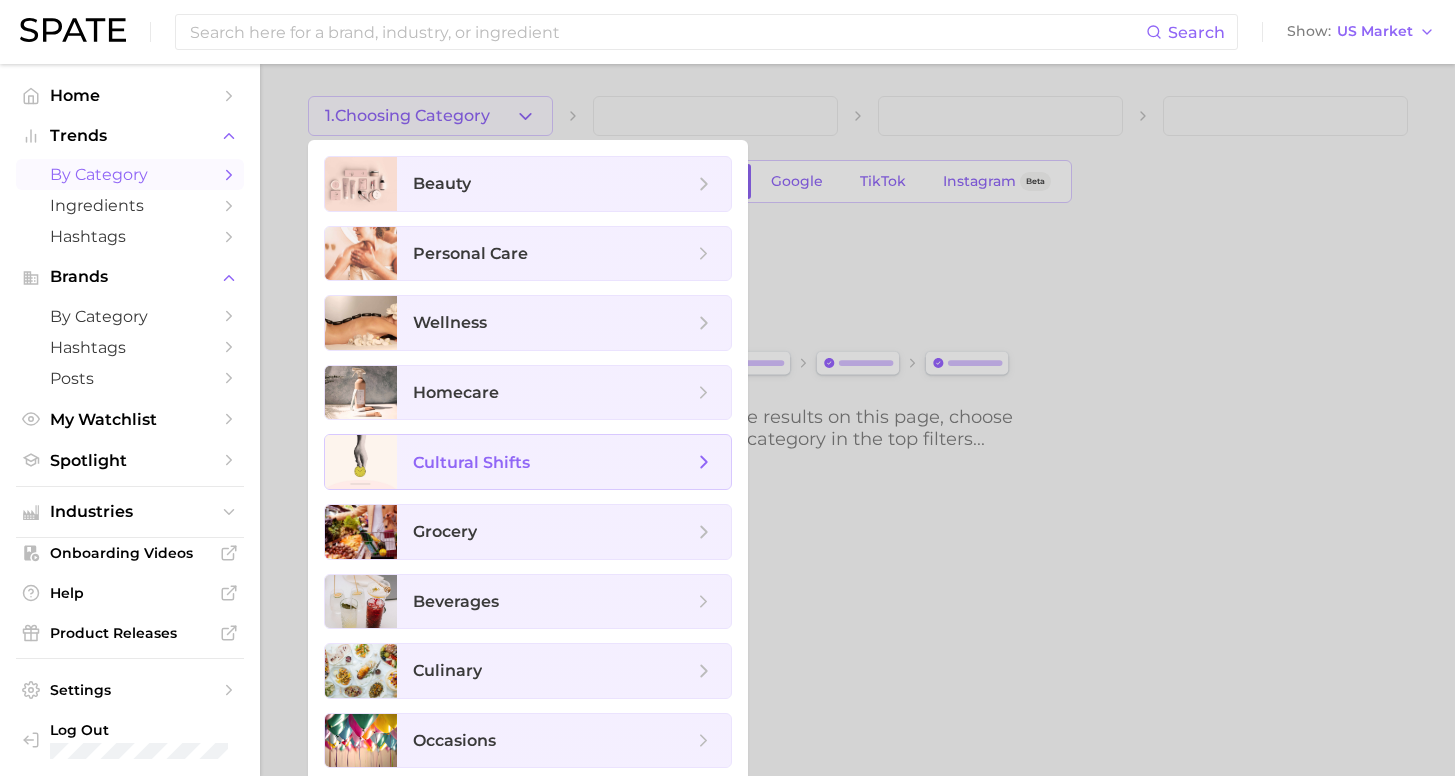 scroll, scrollTop: 8, scrollLeft: 0, axis: vertical 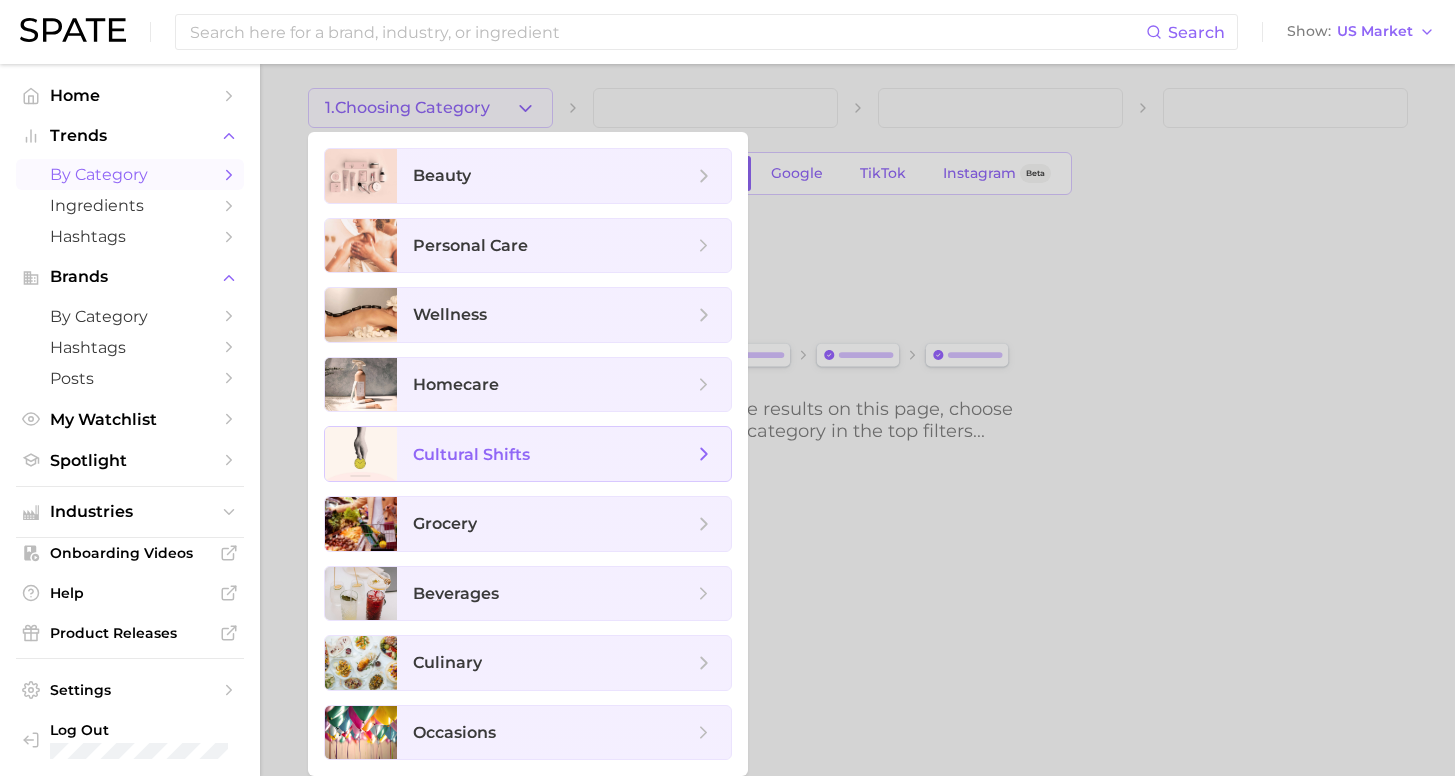 click on "cultural shifts" at bounding box center [553, 454] 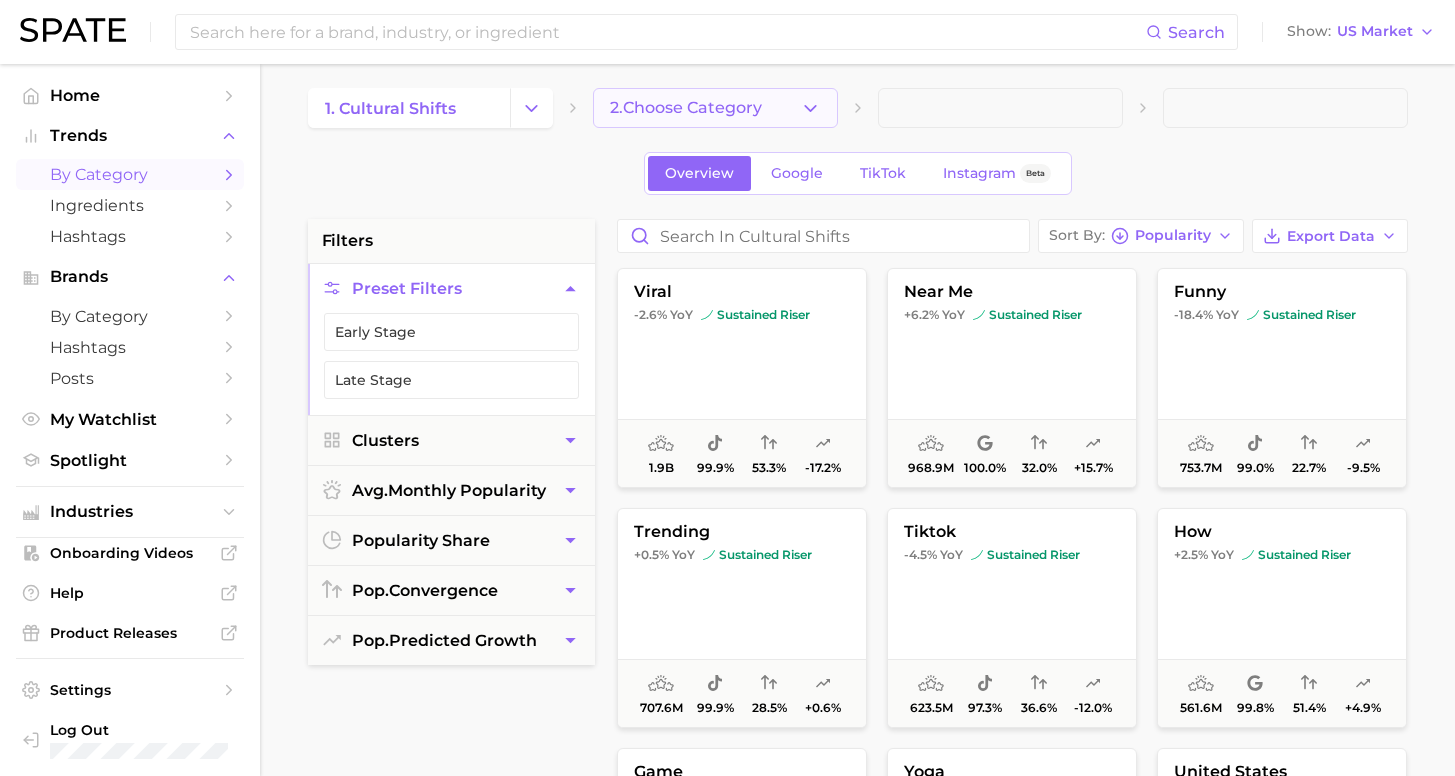 scroll, scrollTop: 0, scrollLeft: 0, axis: both 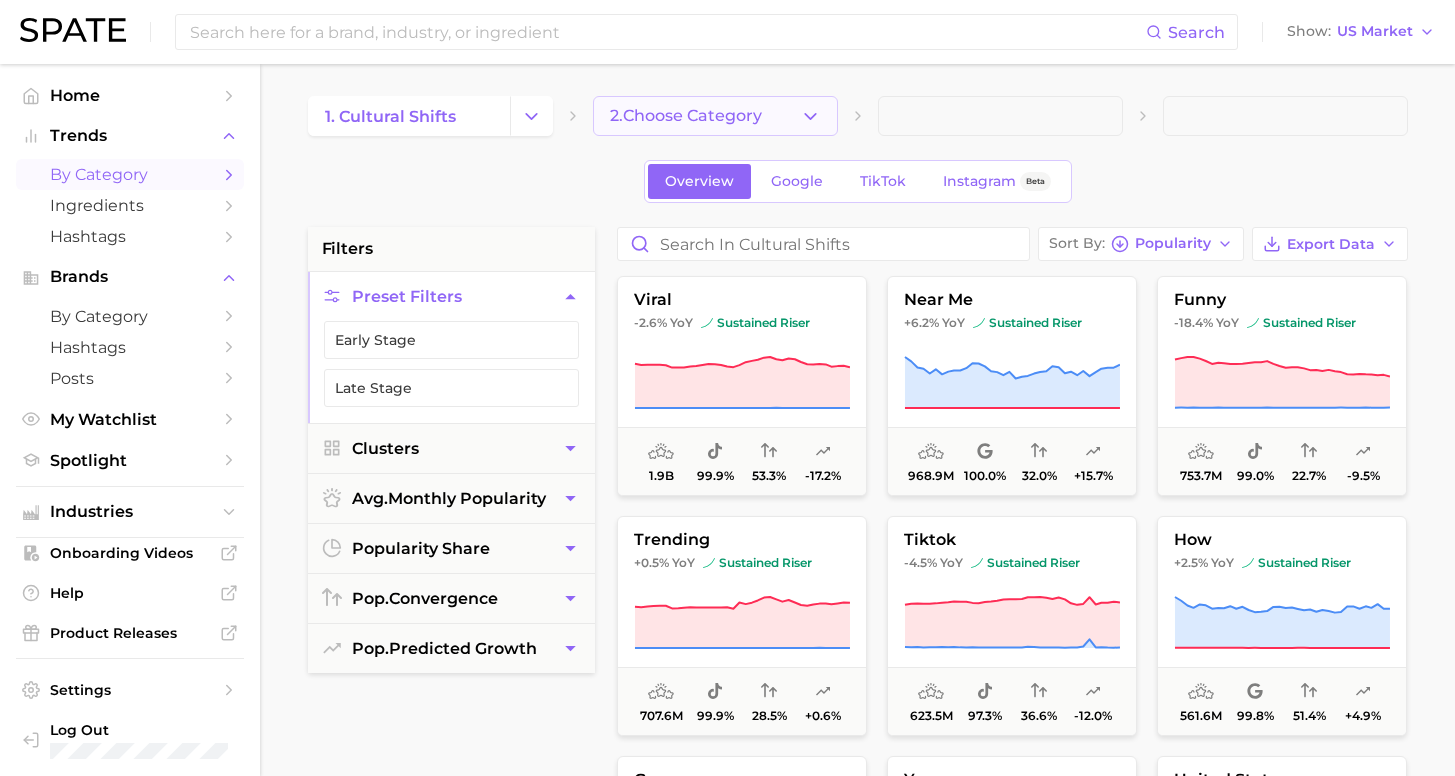 click on "2.  Choose Category" at bounding box center [686, 116] 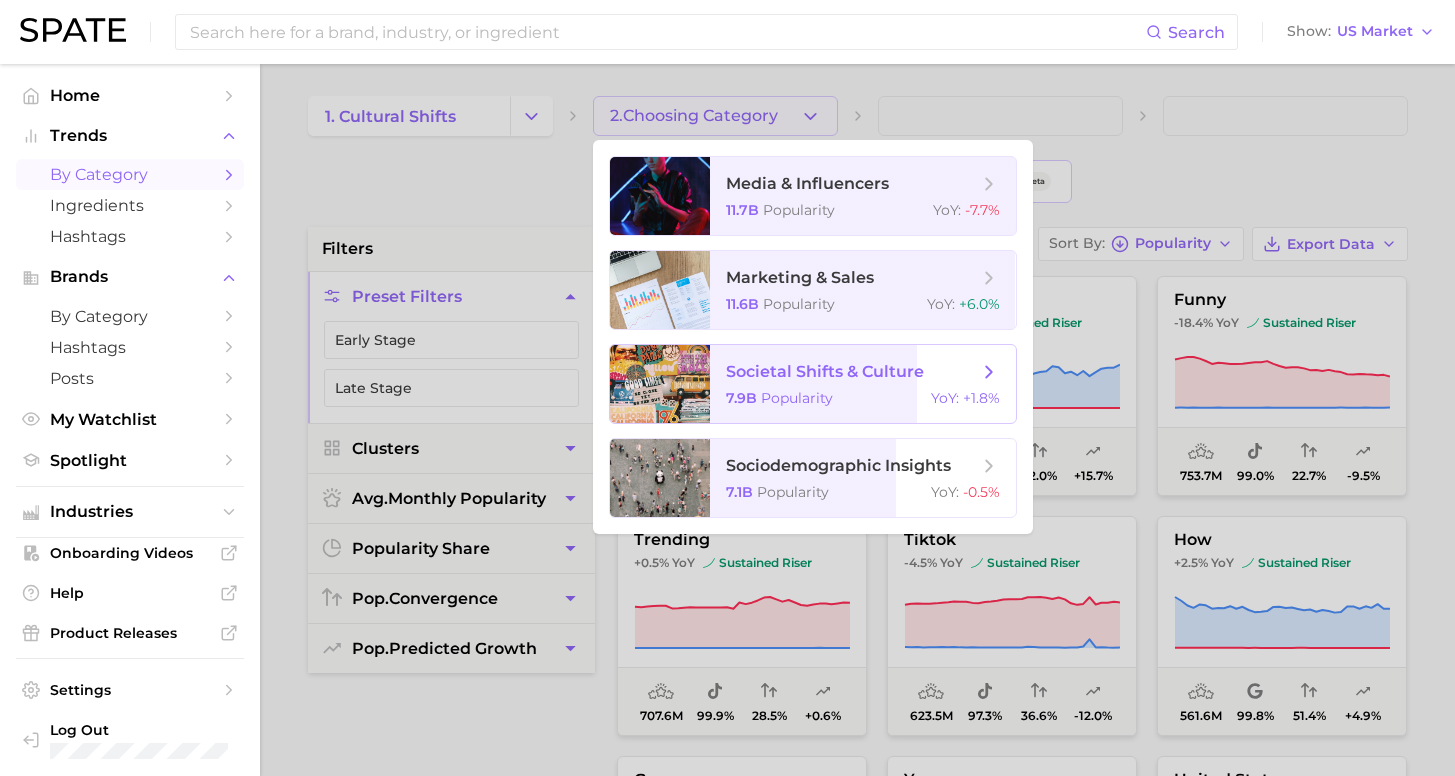 click on "societal shifts & culture" at bounding box center [825, 371] 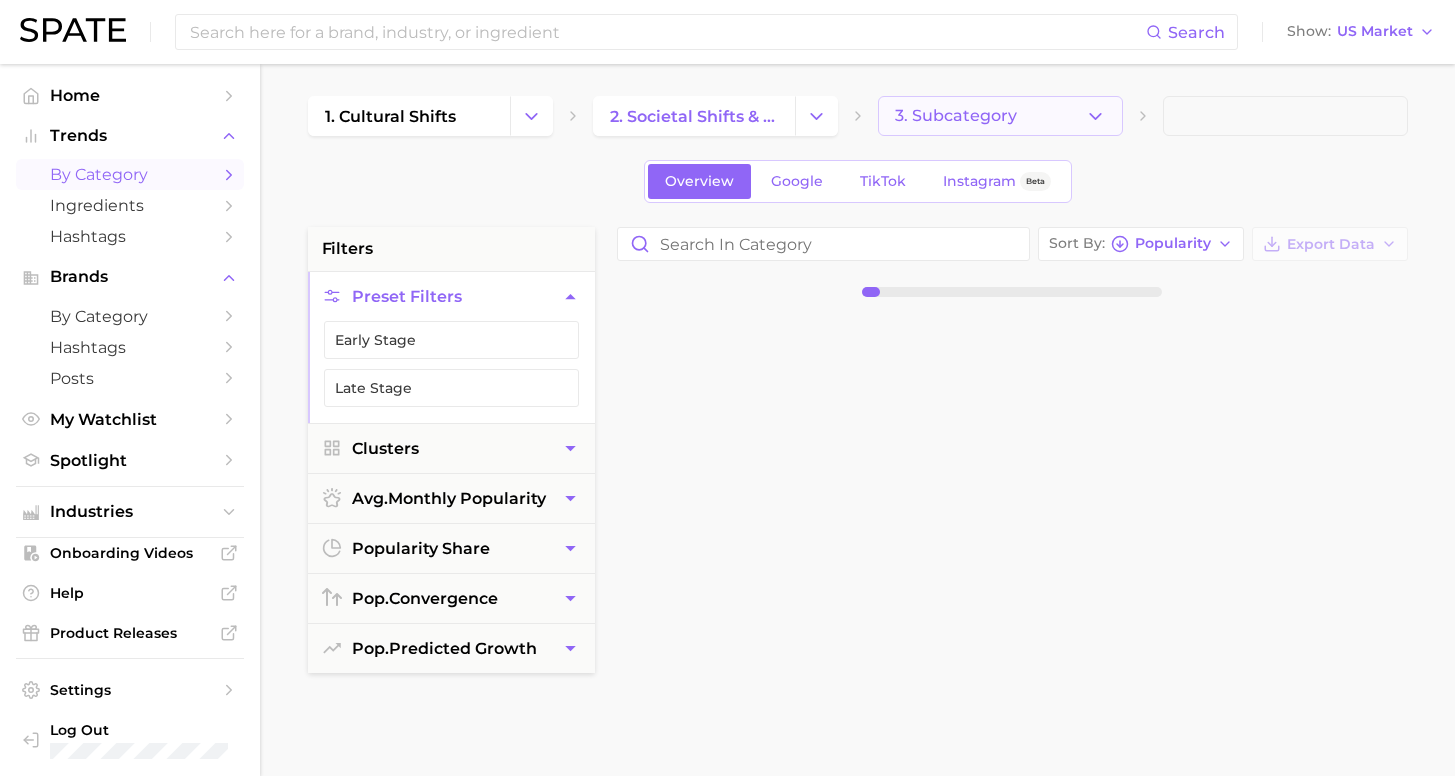 click on "3. Subcategory" at bounding box center [956, 116] 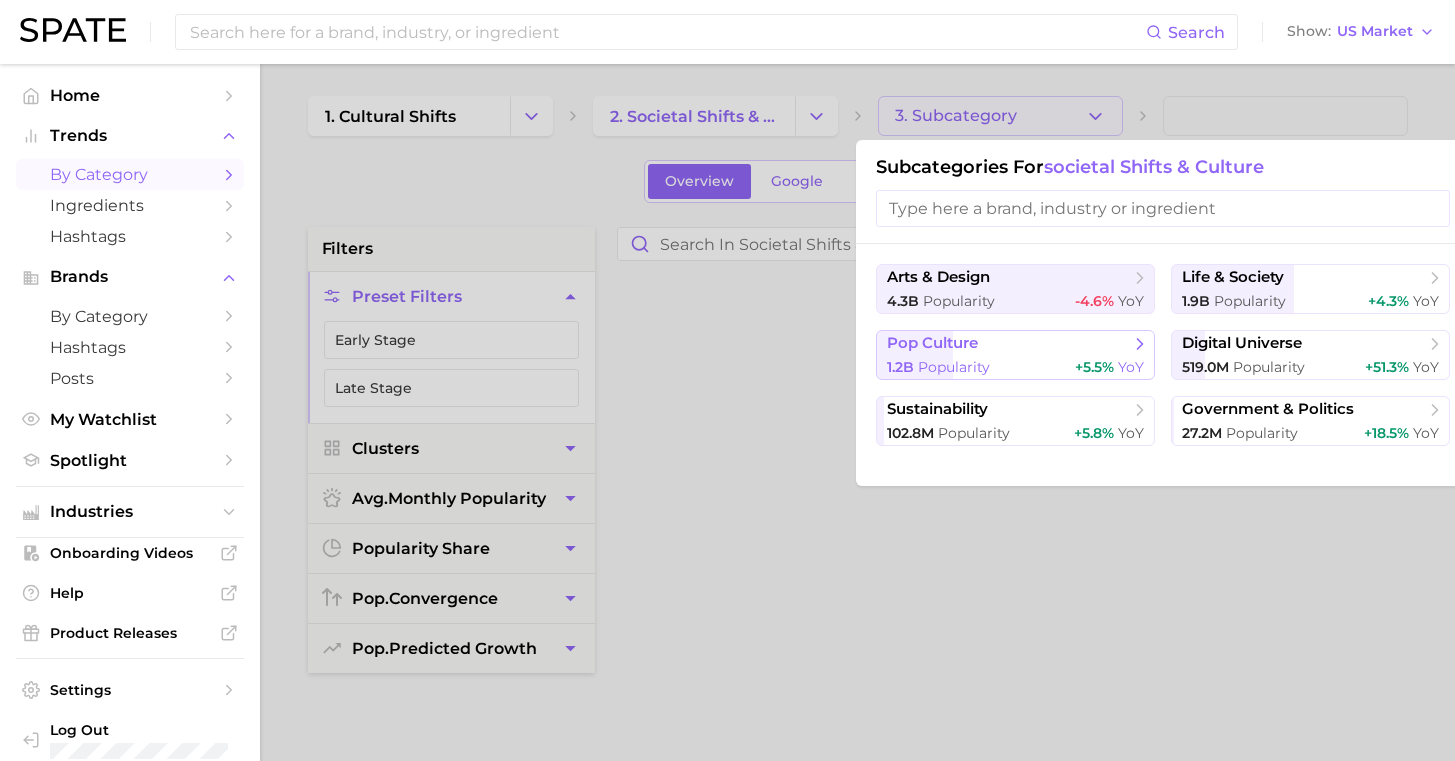 click on "+5.5%" at bounding box center (1094, 367) 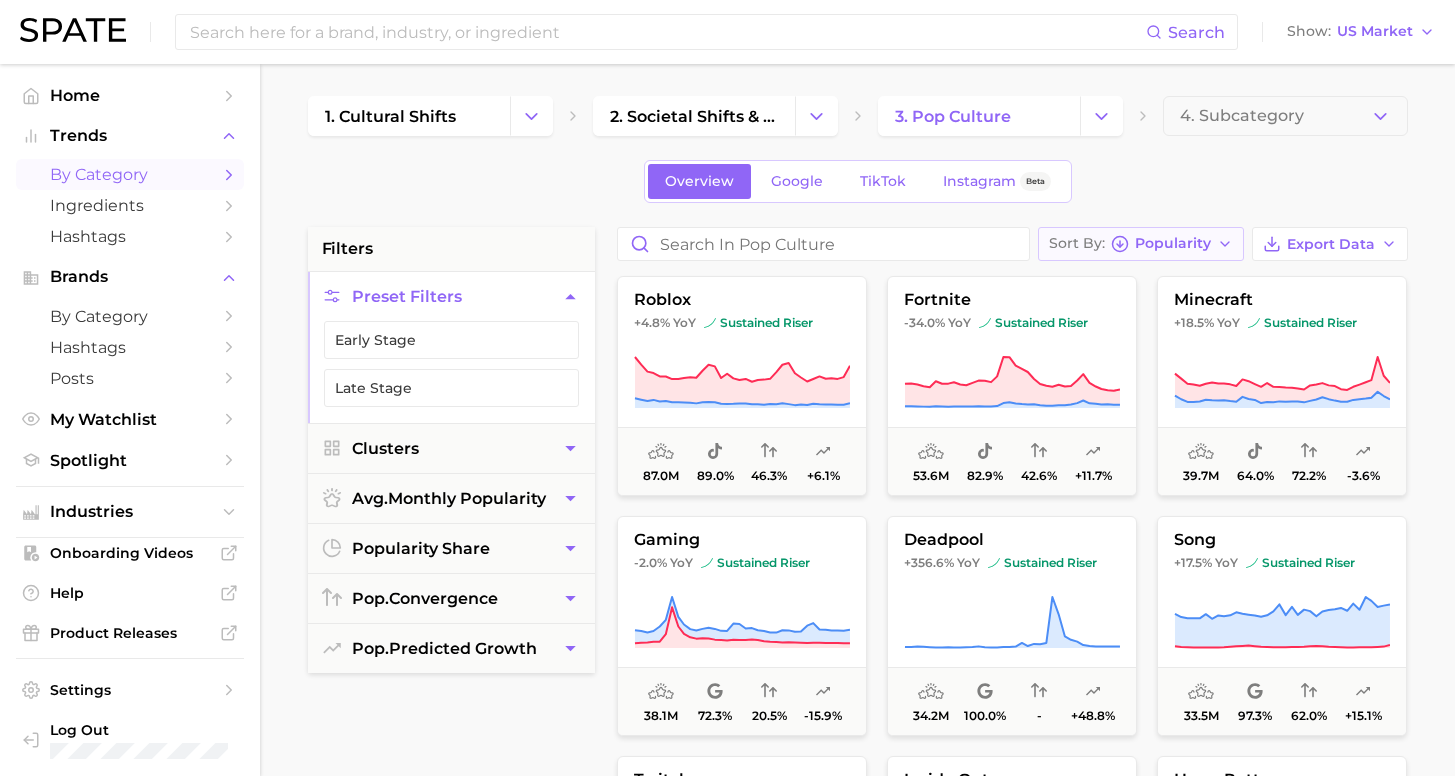 click on "Sort By Popularity" at bounding box center [1130, 244] 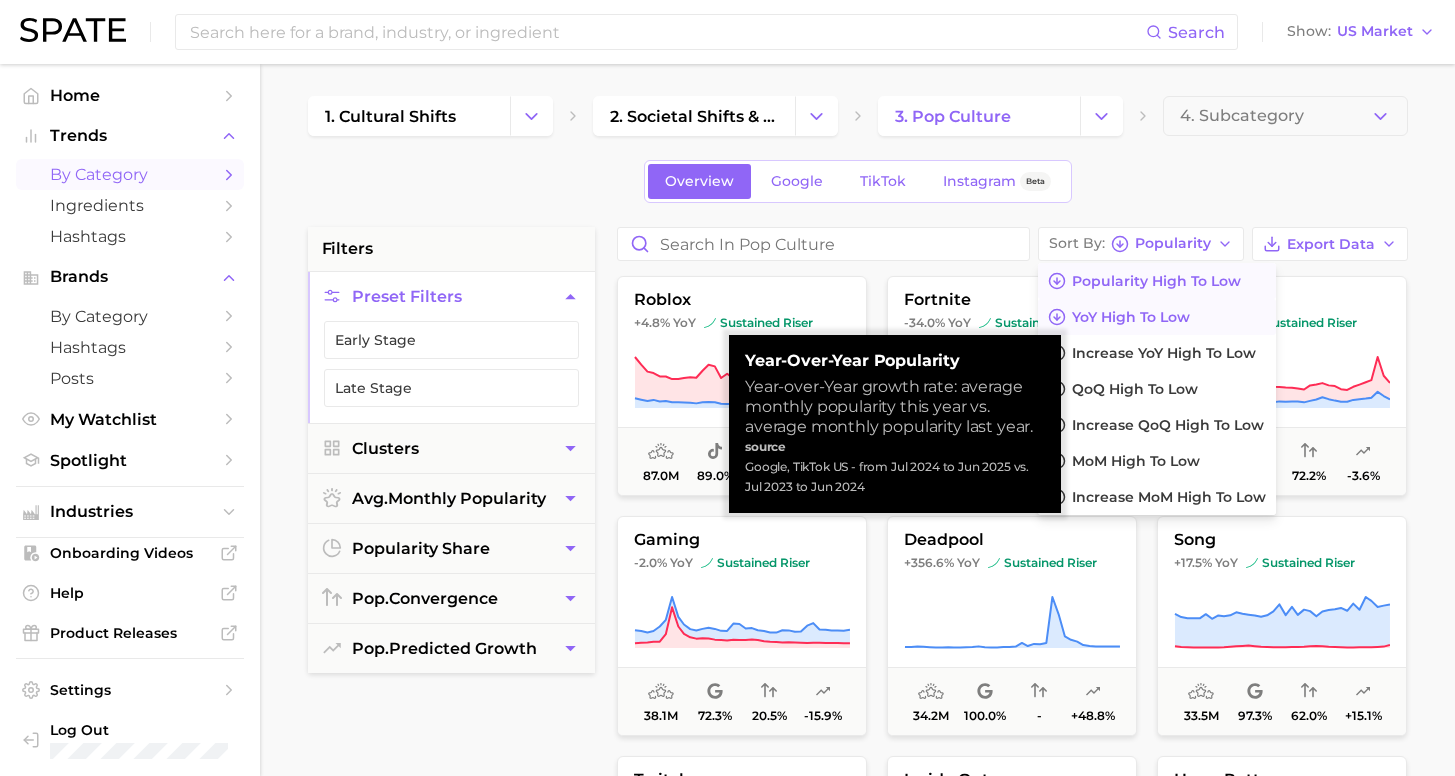 click on "YoY   high to low" at bounding box center [1131, 317] 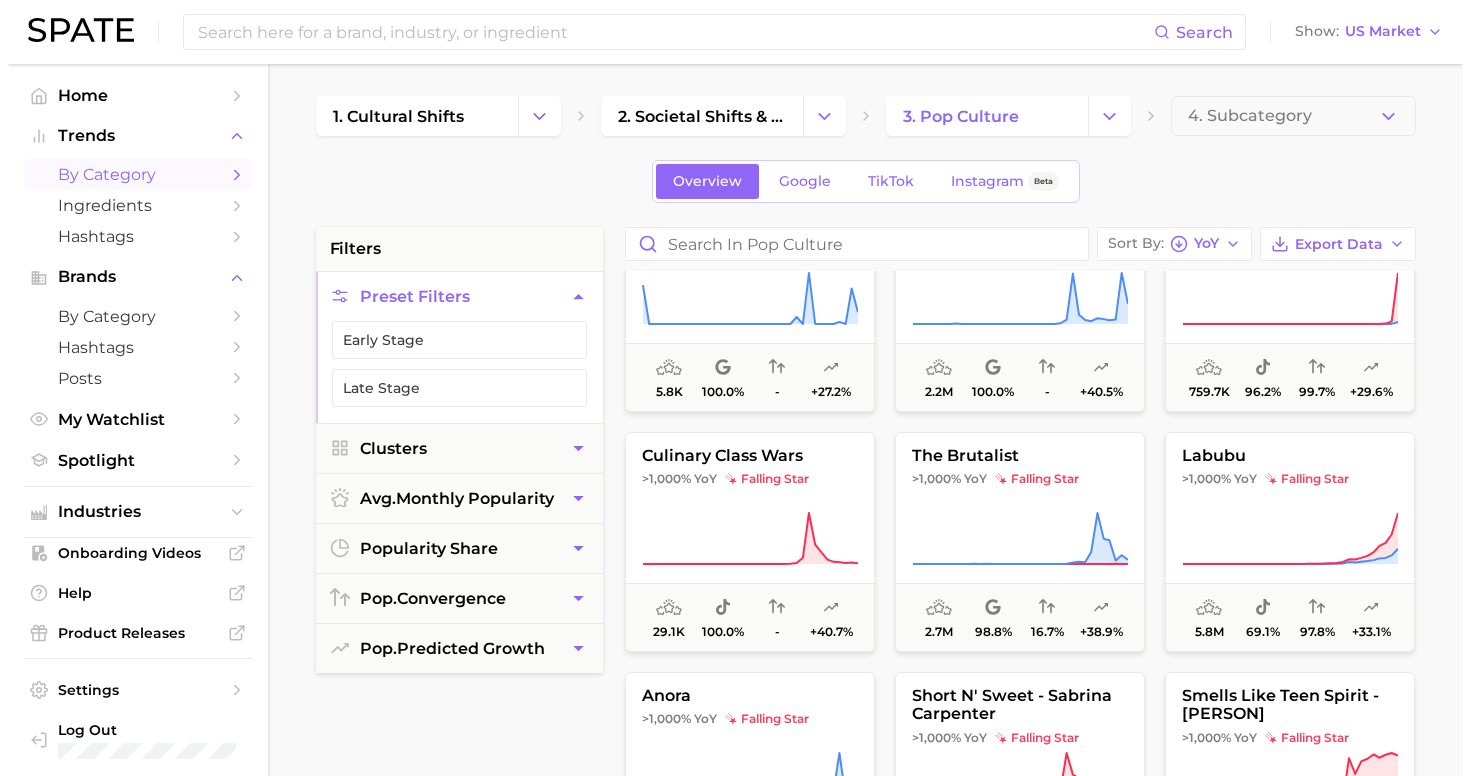 scroll, scrollTop: 420, scrollLeft: 0, axis: vertical 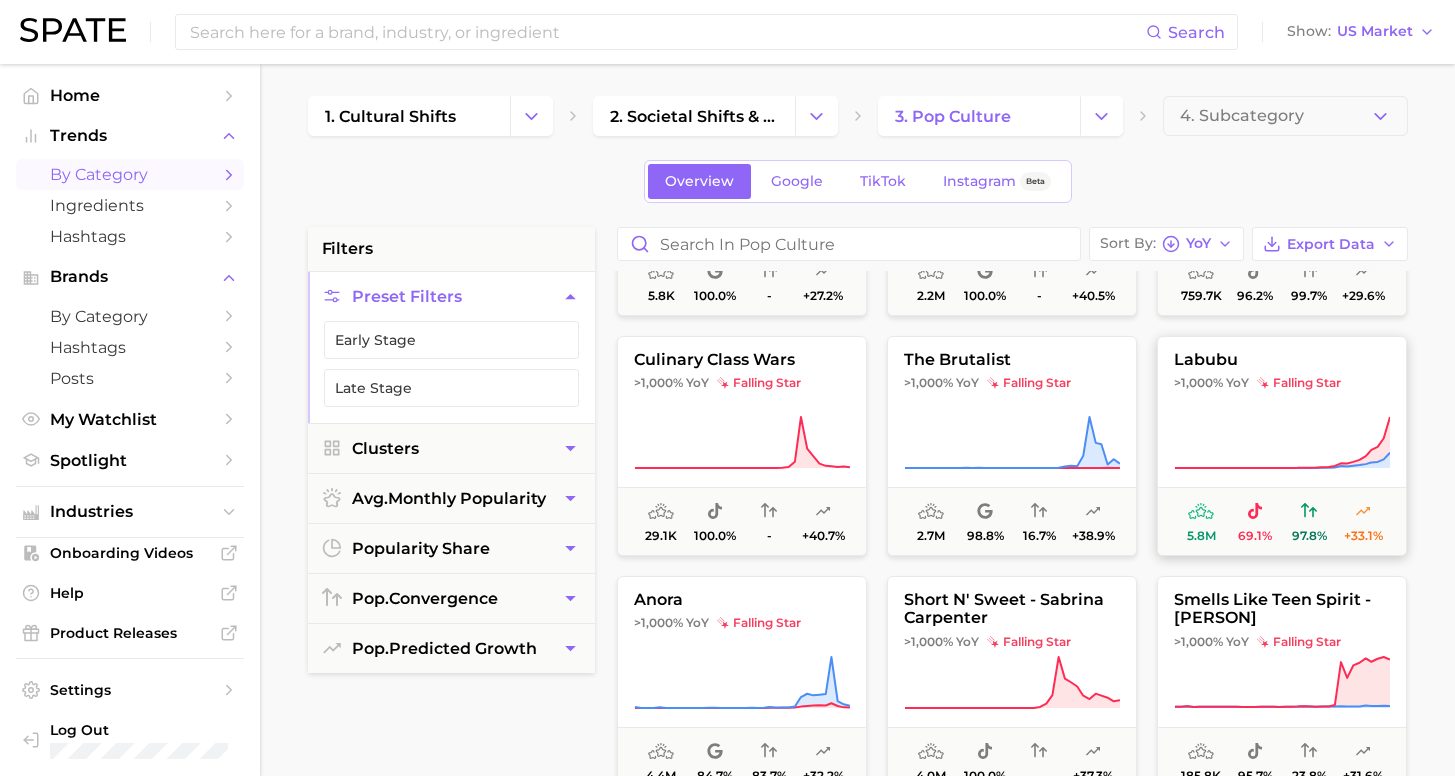 click on "[PERSON] >1,000% YoY falling star 5.8m 69.1% 97.8% +33.1%" at bounding box center [1282, 446] 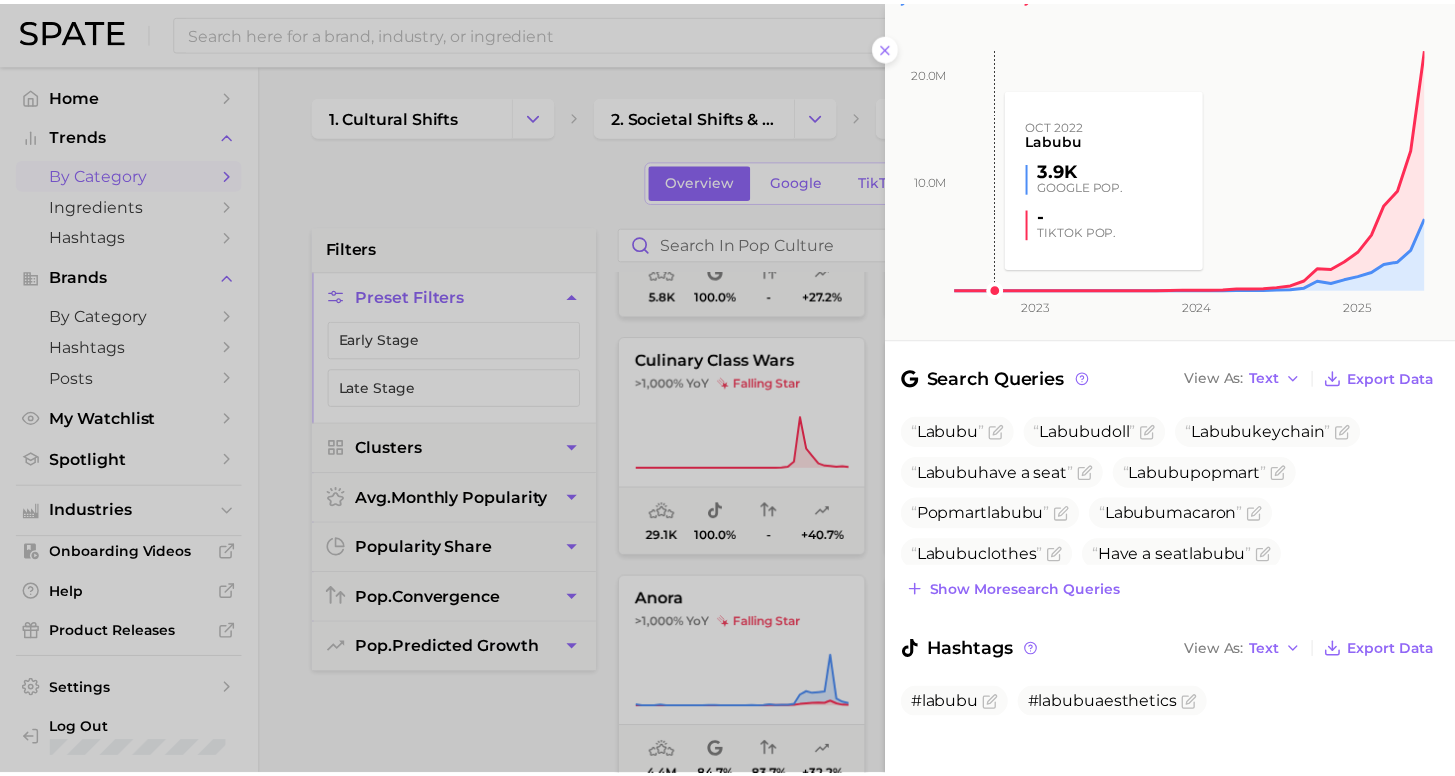 scroll, scrollTop: 0, scrollLeft: 0, axis: both 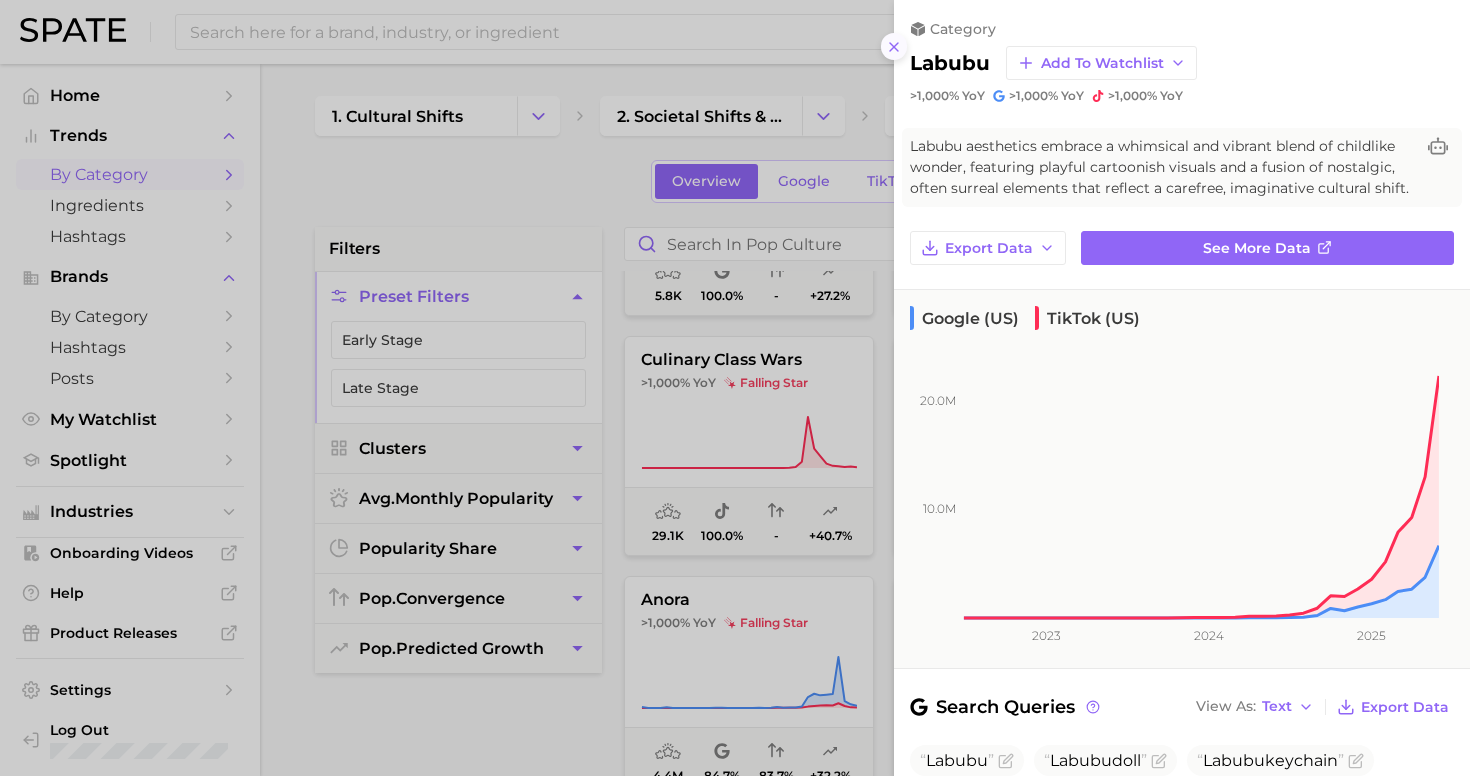 click 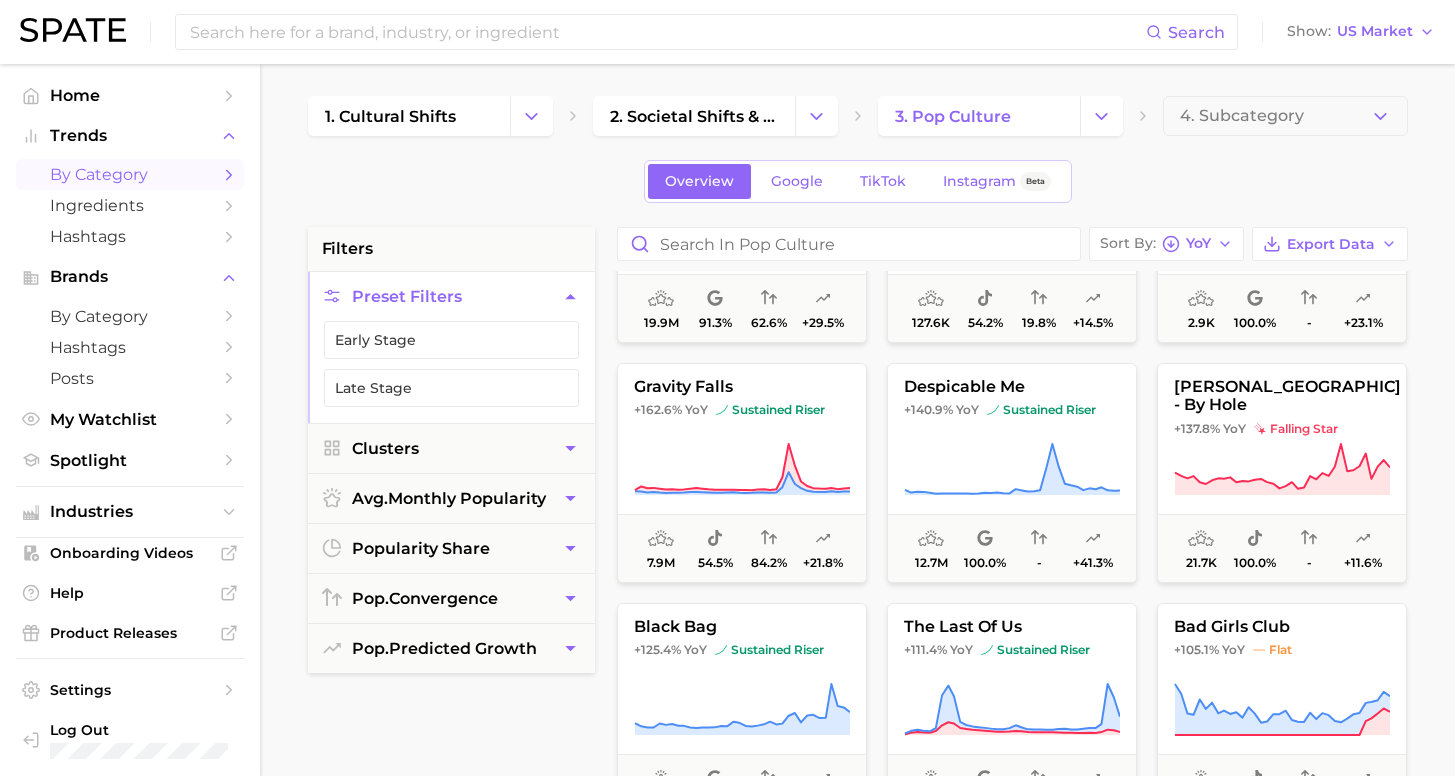 scroll, scrollTop: 3638, scrollLeft: 0, axis: vertical 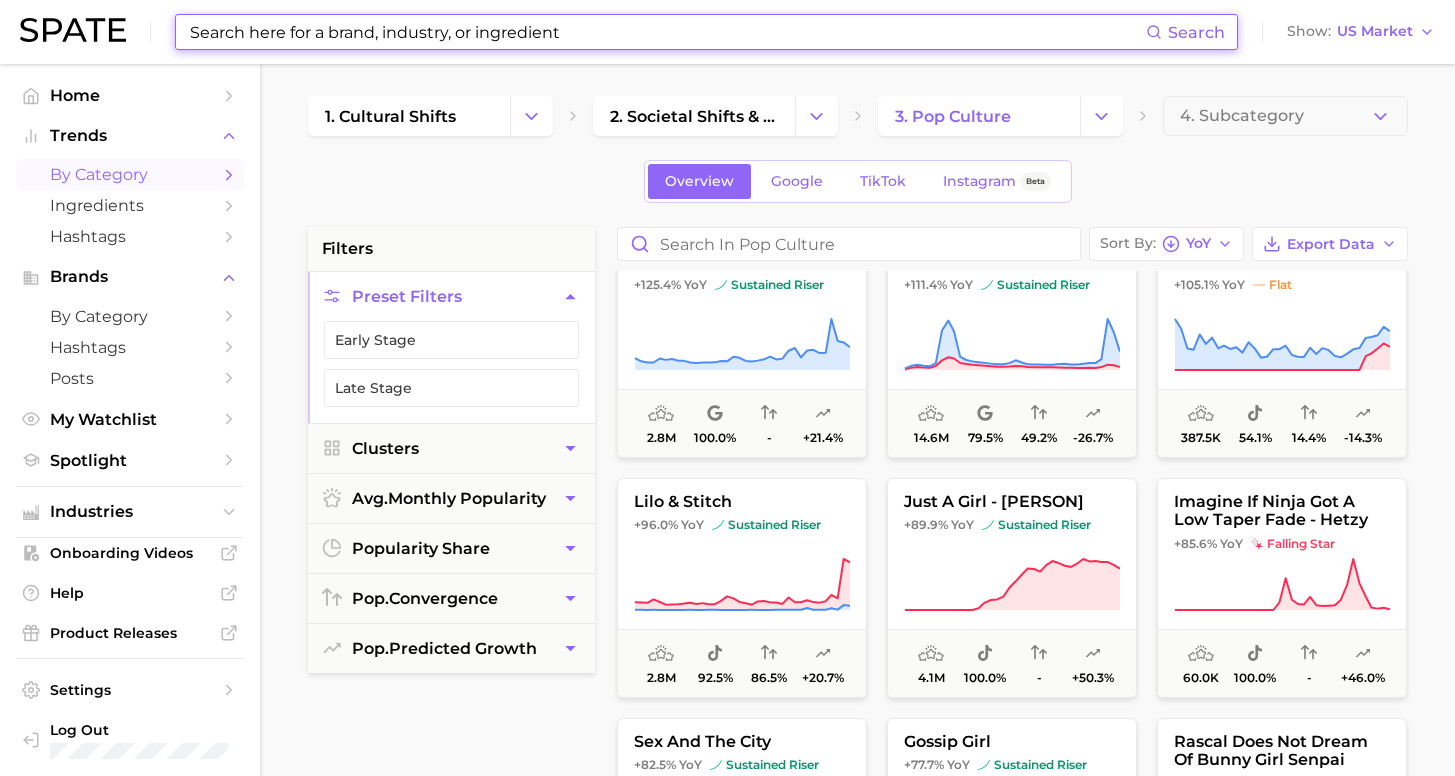 click at bounding box center (667, 32) 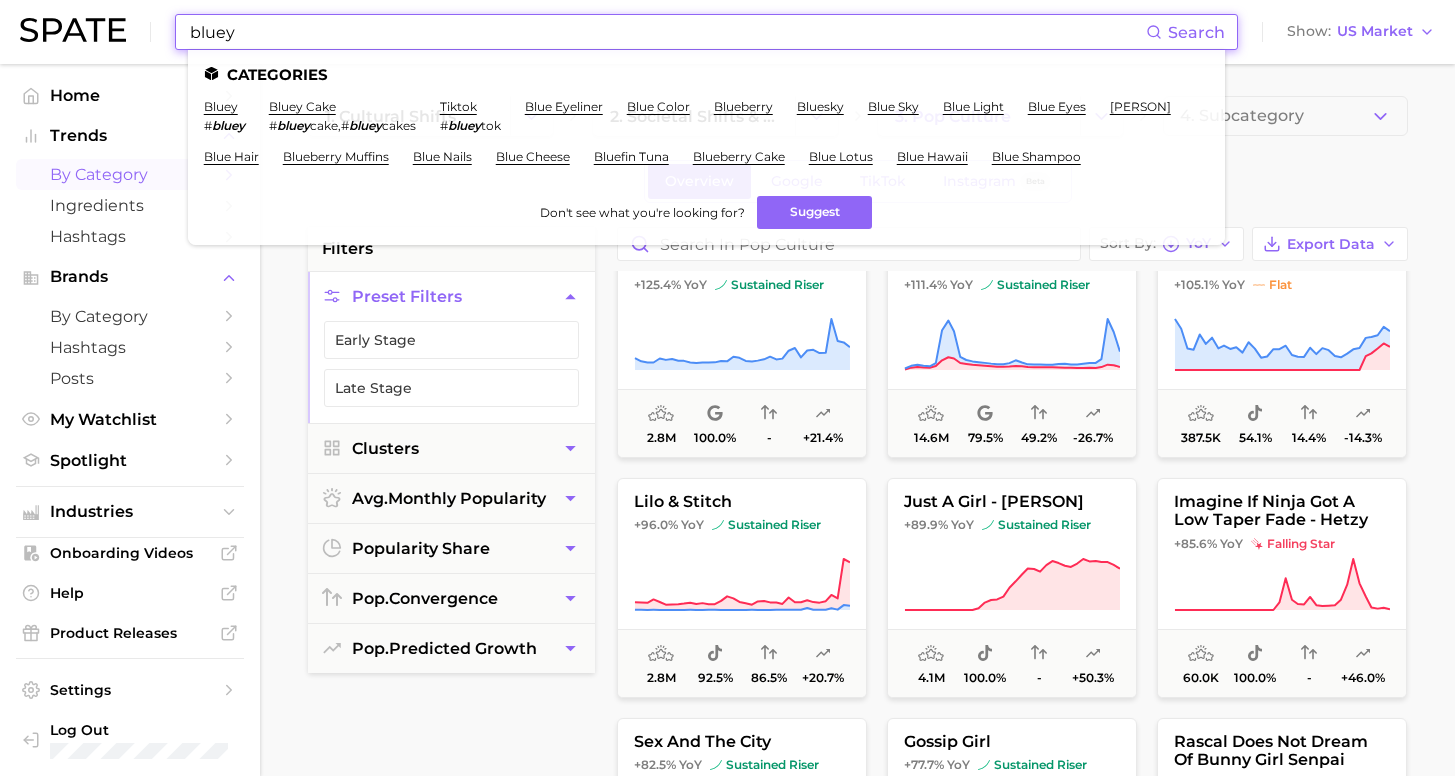 type on "blue" 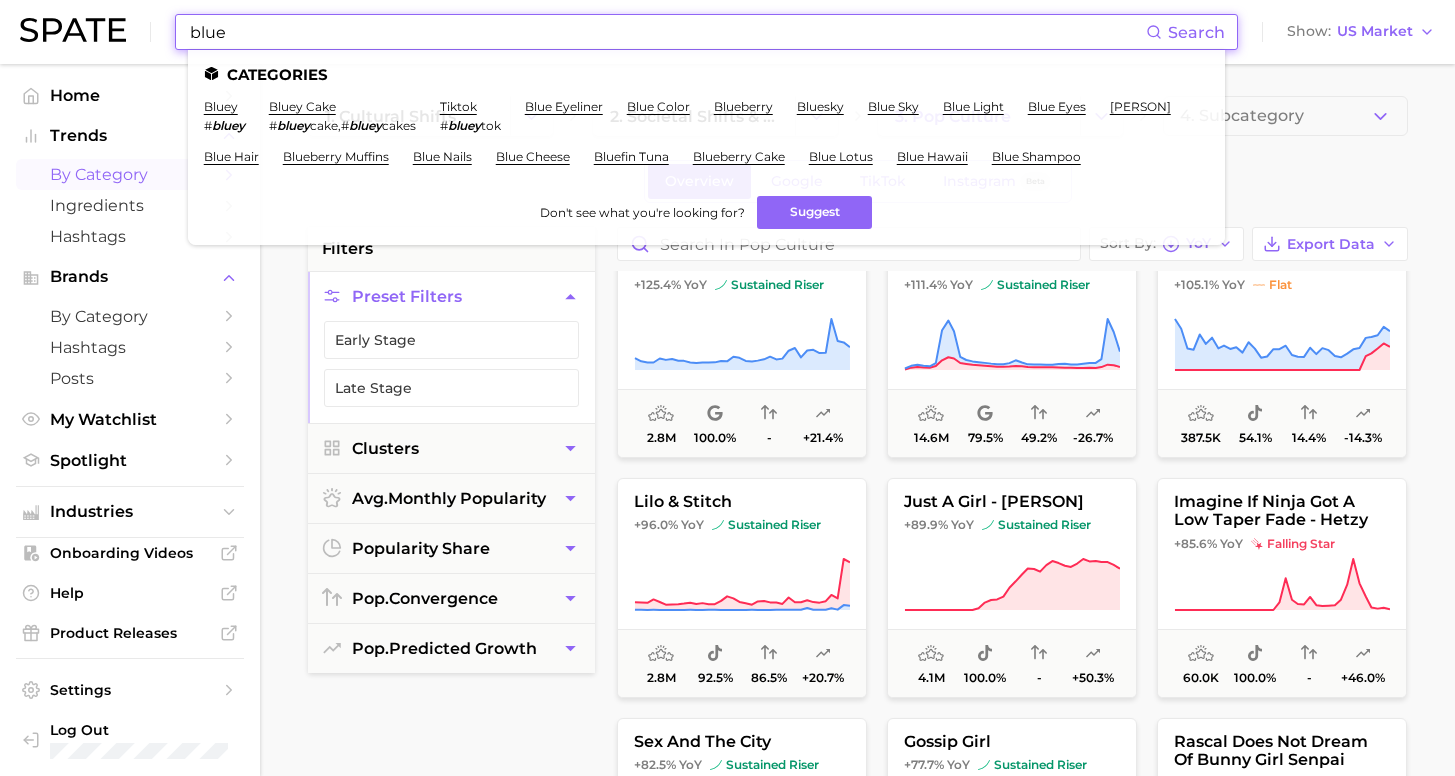 drag, startPoint x: 399, startPoint y: 33, endPoint x: 335, endPoint y: 32, distance: 64.00781 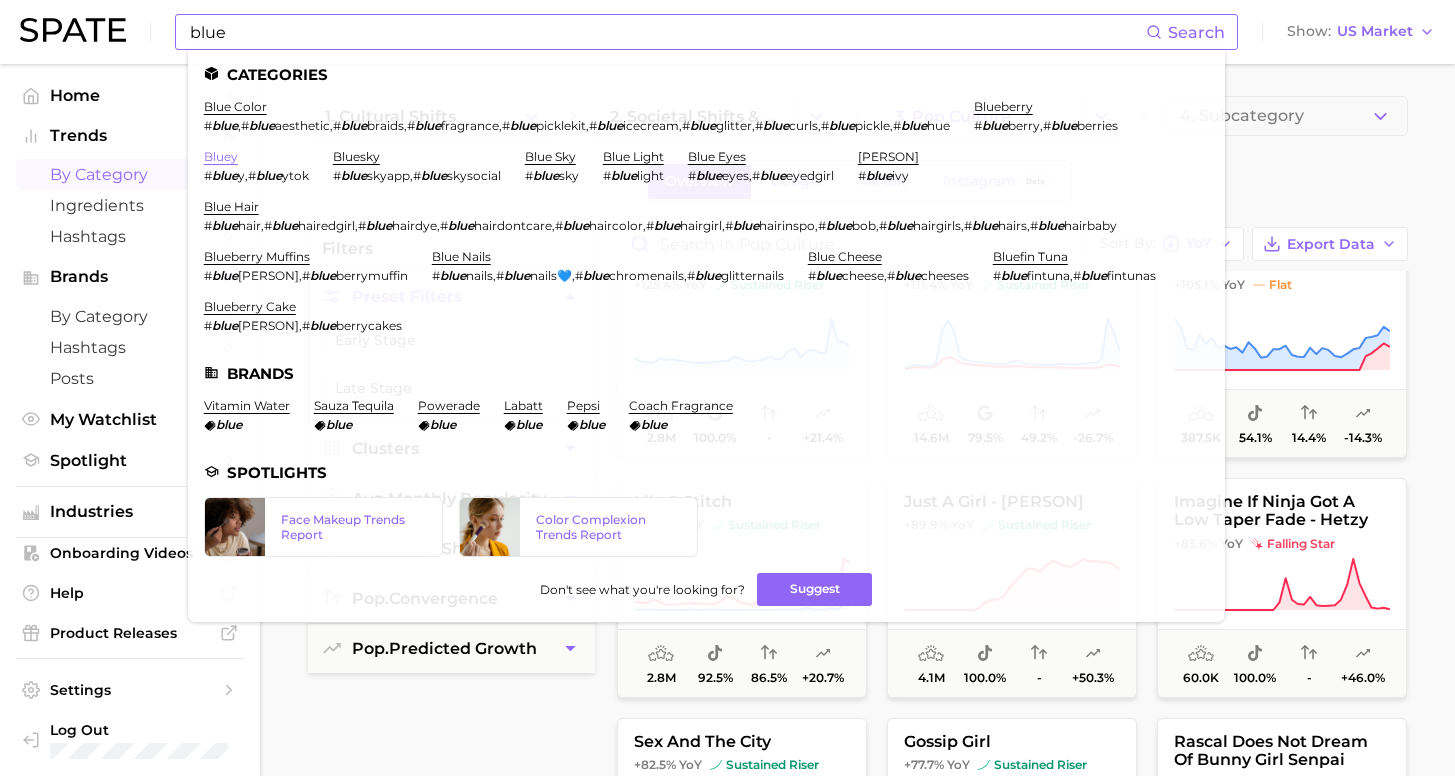 click on "bluey" at bounding box center [221, 156] 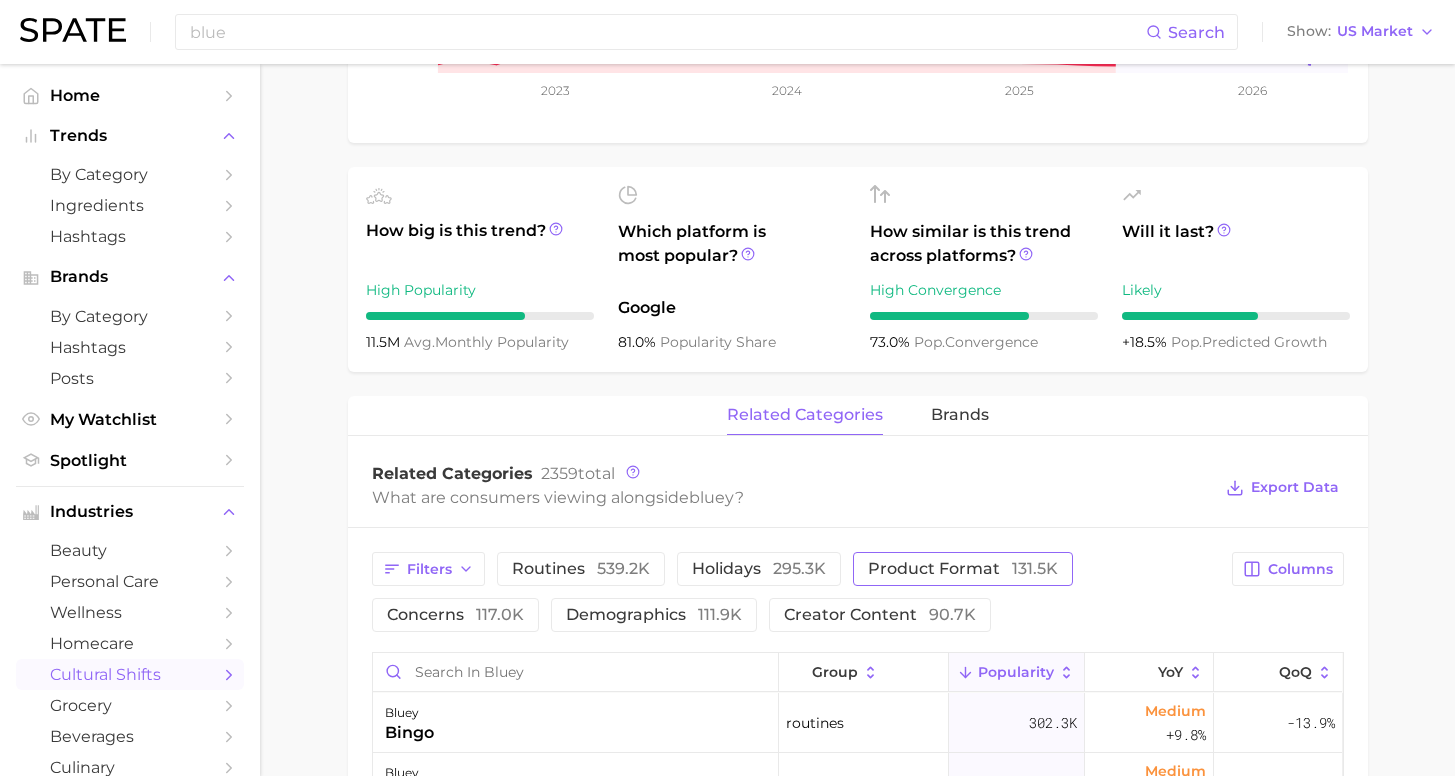 scroll, scrollTop: 1055, scrollLeft: 0, axis: vertical 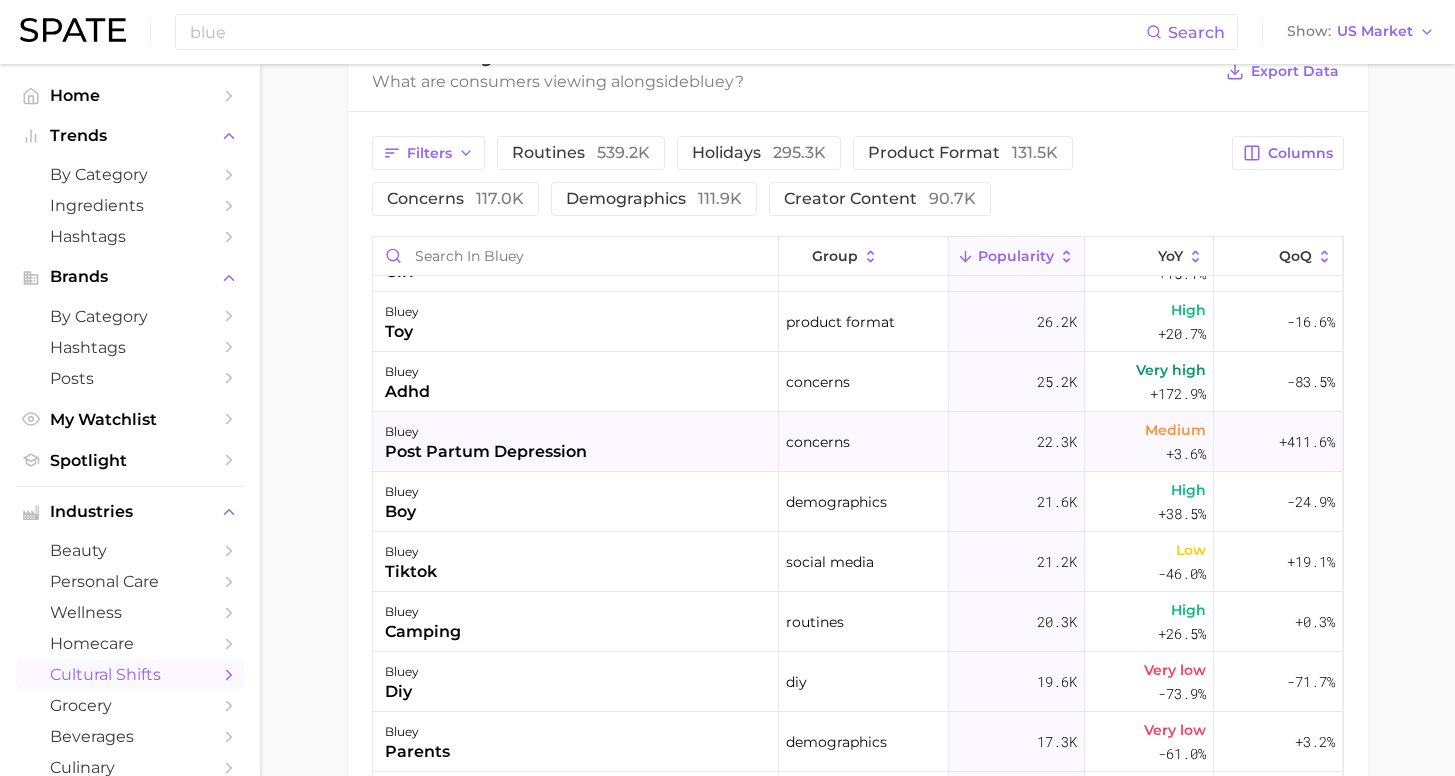click on "bluey post partum depression" at bounding box center [576, 442] 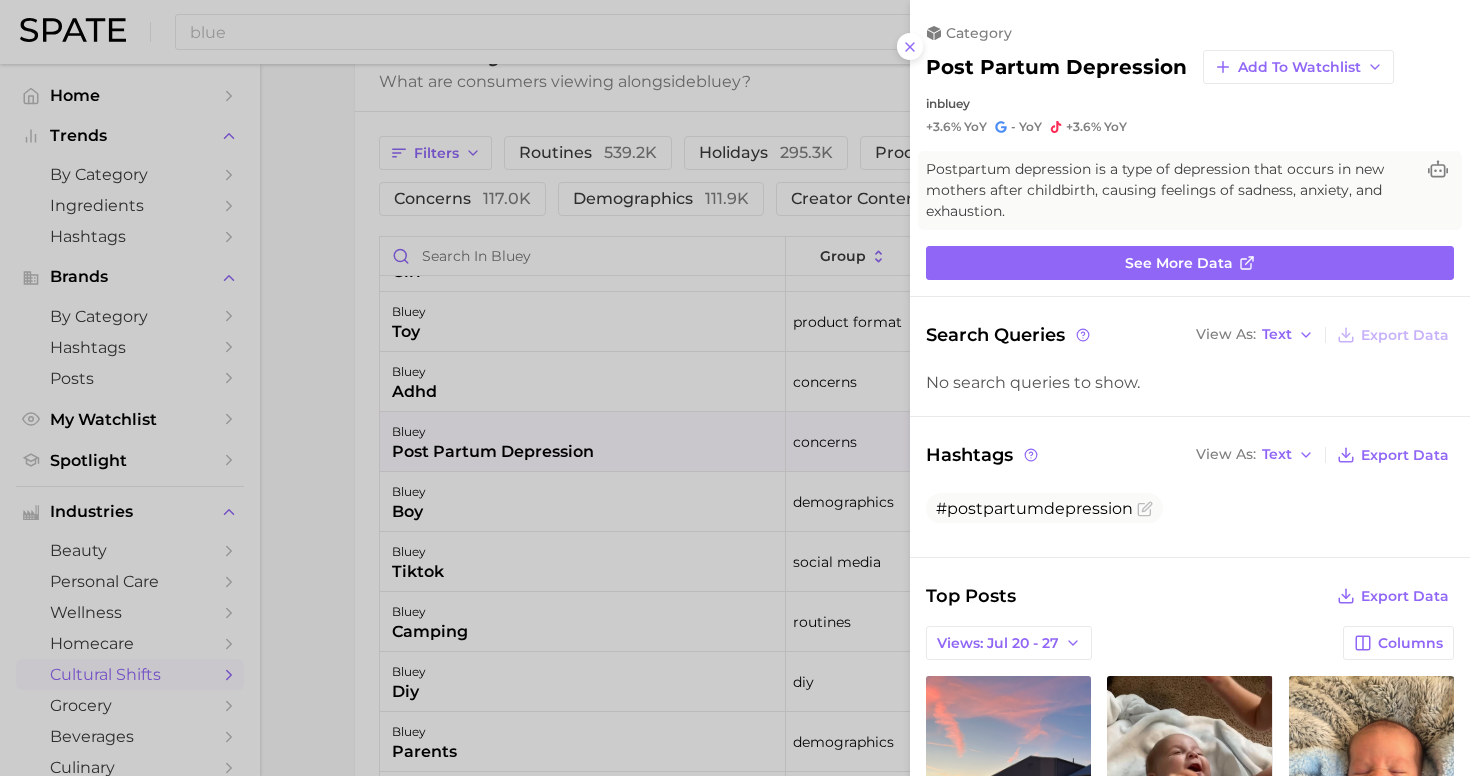 scroll, scrollTop: 0, scrollLeft: 0, axis: both 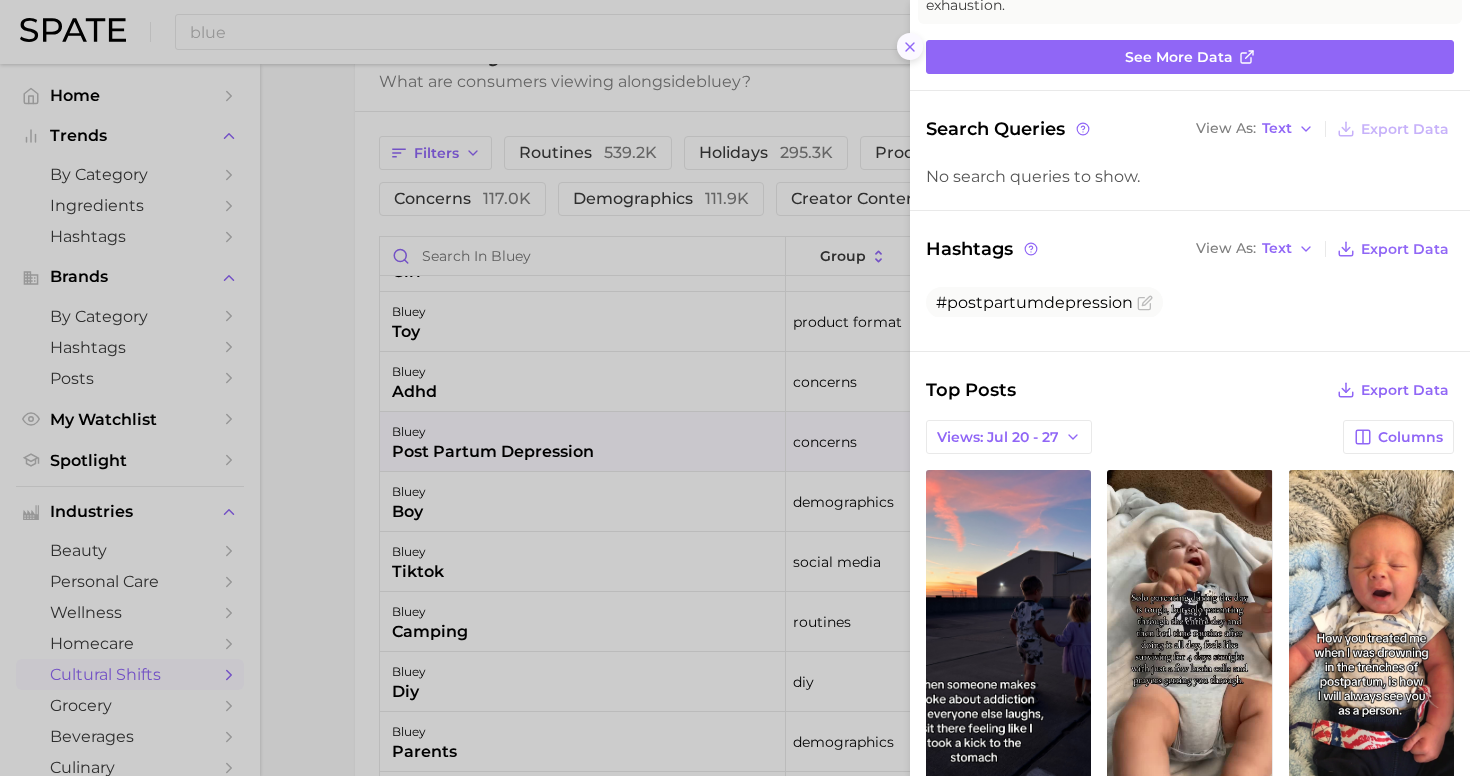 click 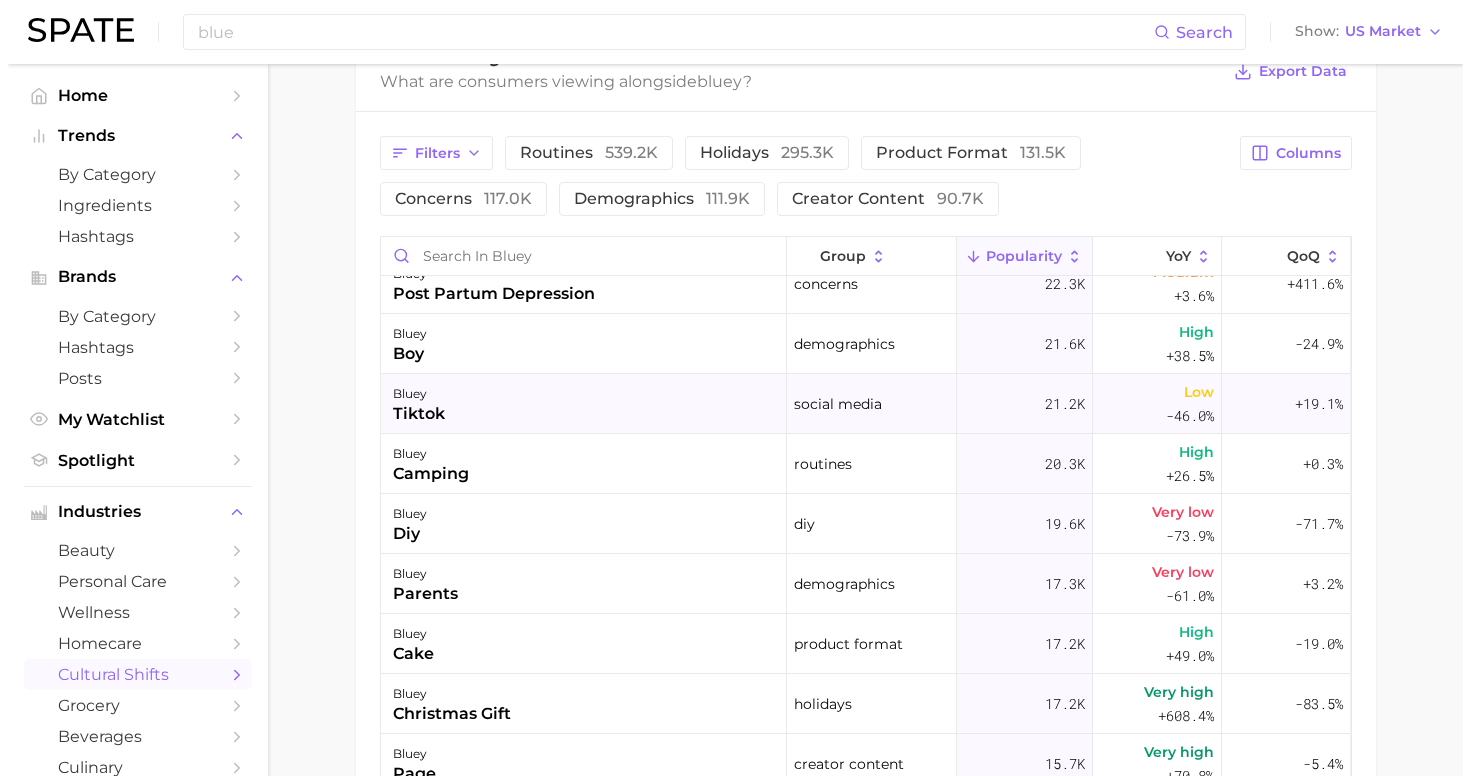scroll, scrollTop: 518, scrollLeft: 0, axis: vertical 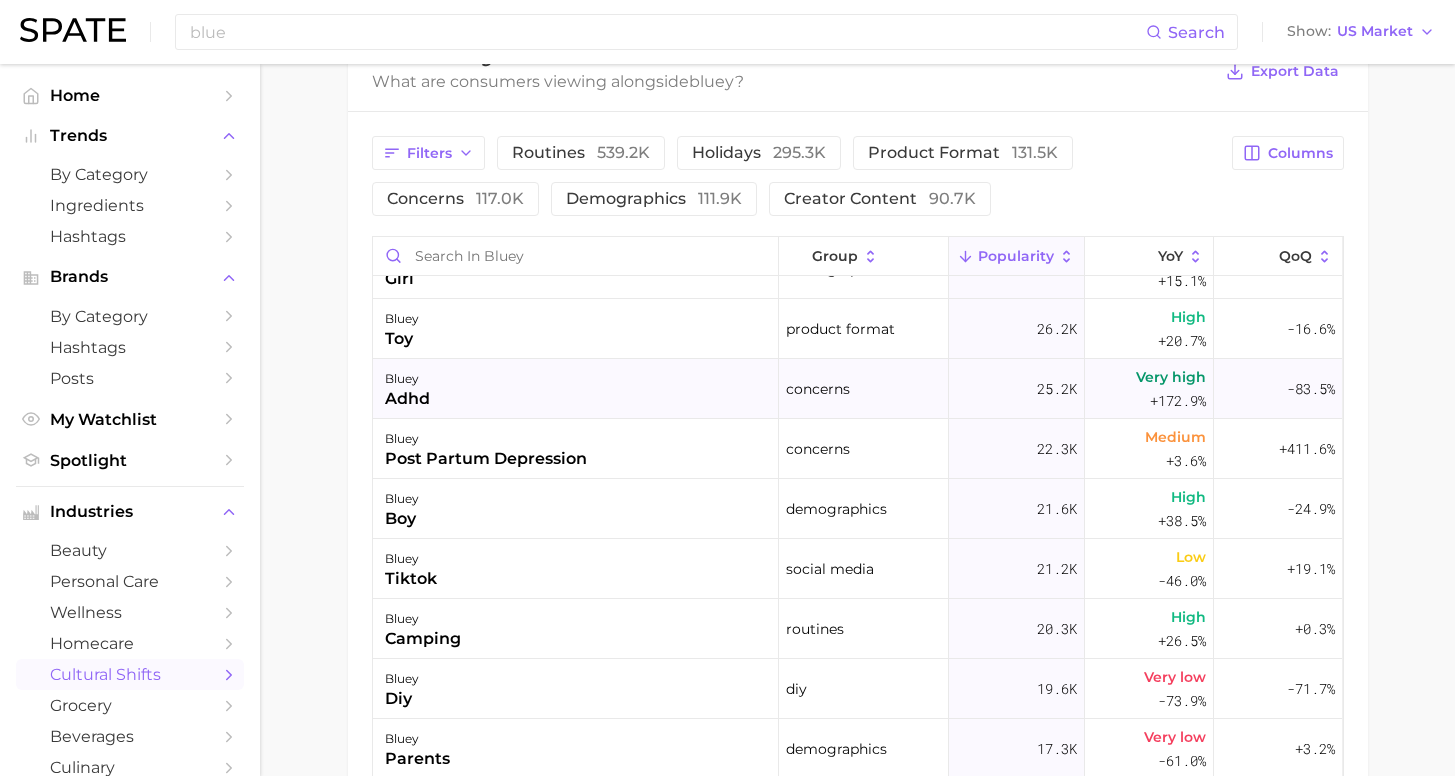 click on "bluey adhd" at bounding box center (576, 389) 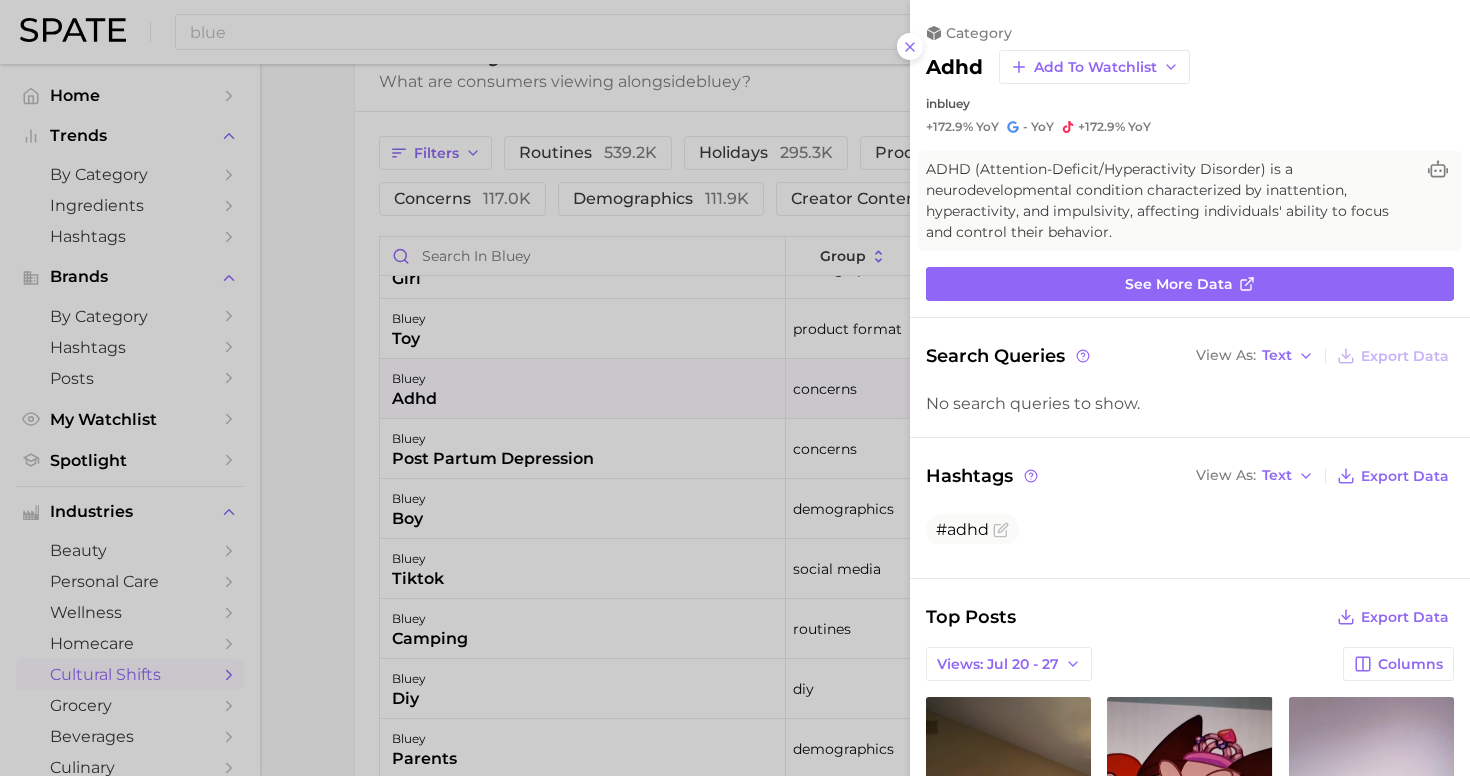 scroll, scrollTop: 0, scrollLeft: 0, axis: both 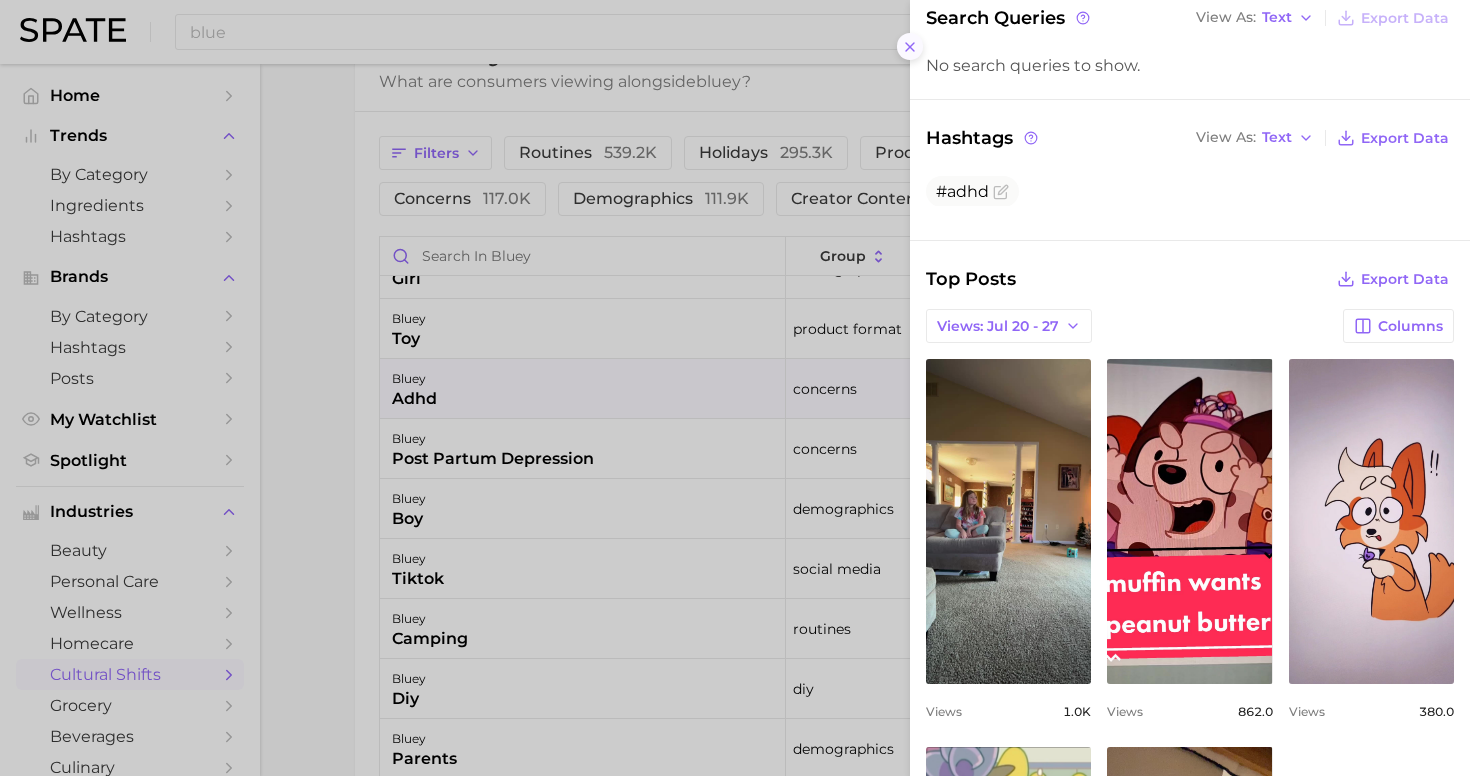 click 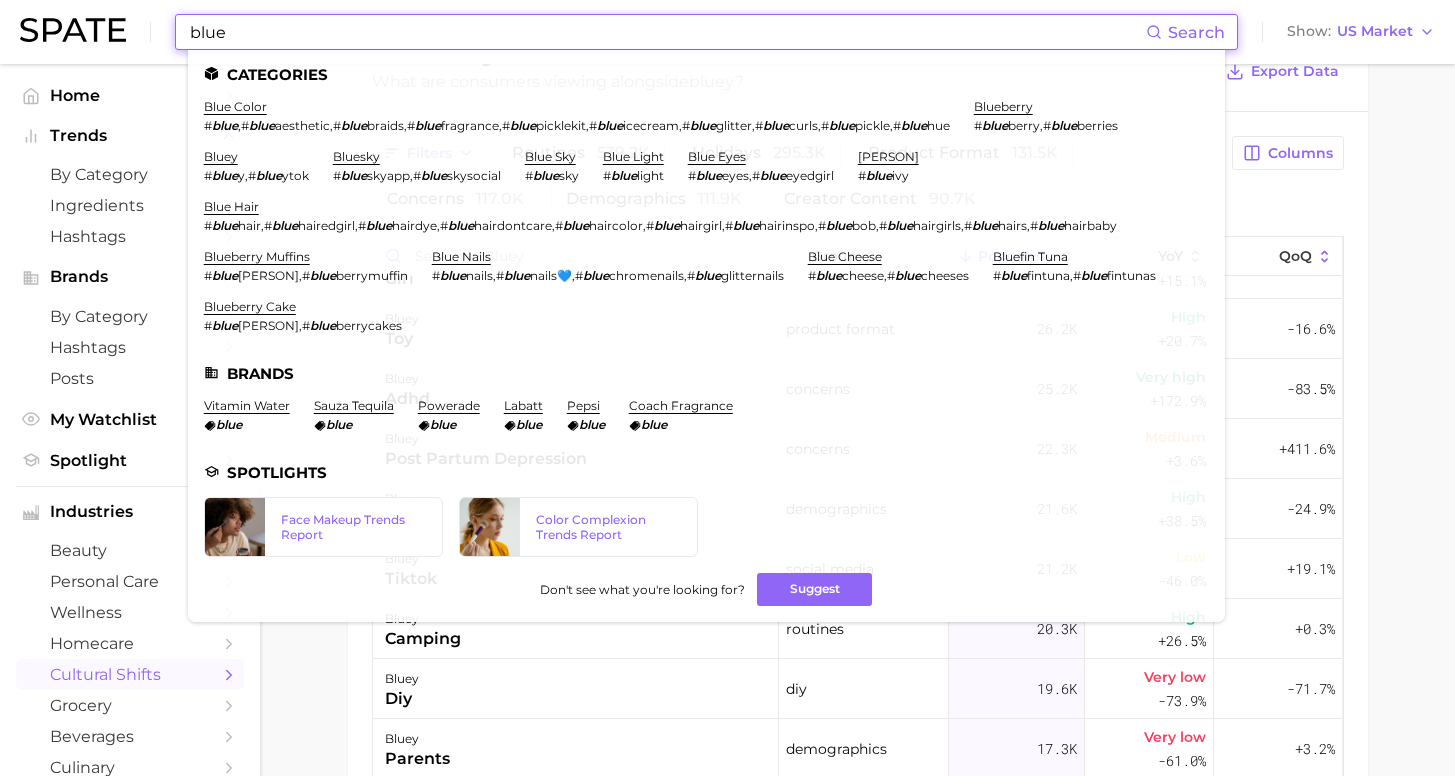 drag, startPoint x: 327, startPoint y: 25, endPoint x: 136, endPoint y: 22, distance: 191.02356 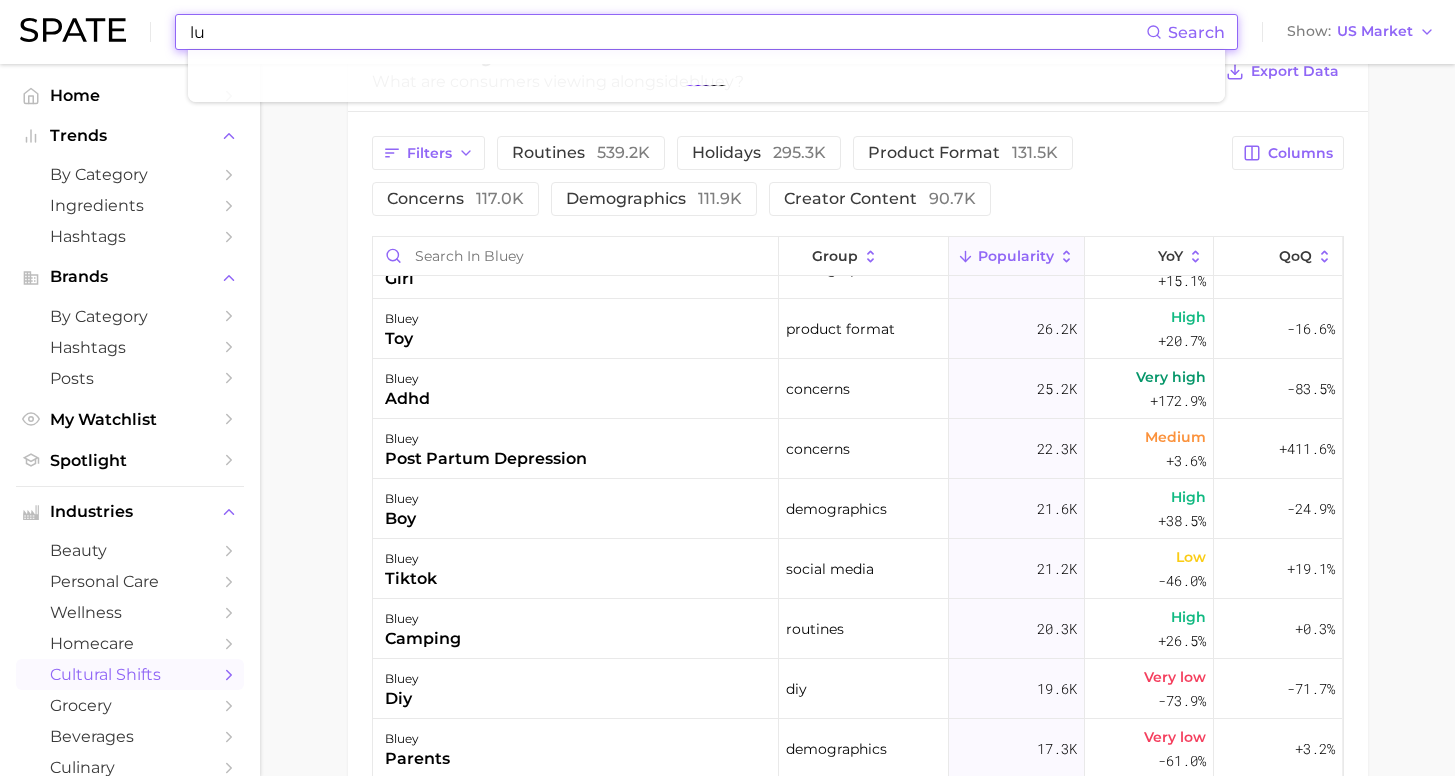 type on "l" 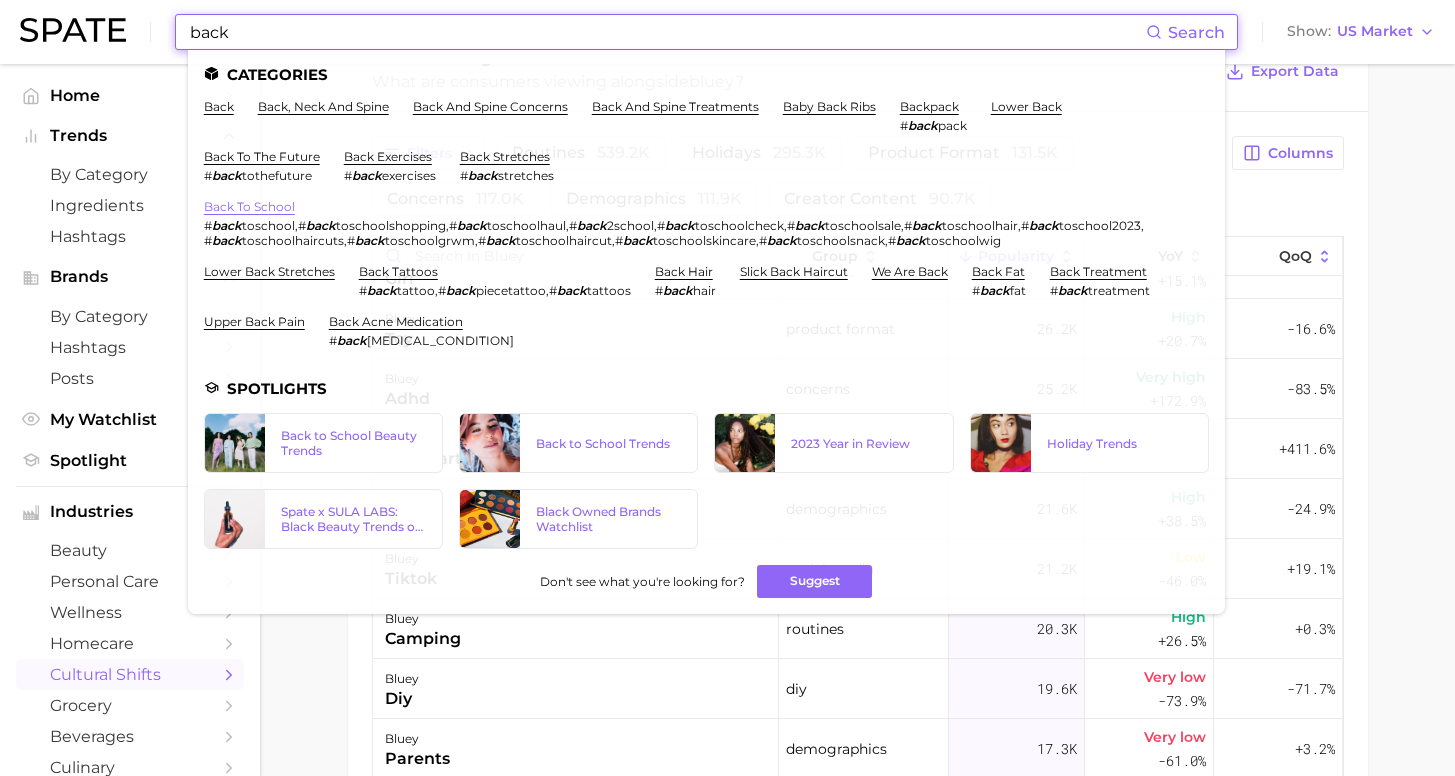 type on "back" 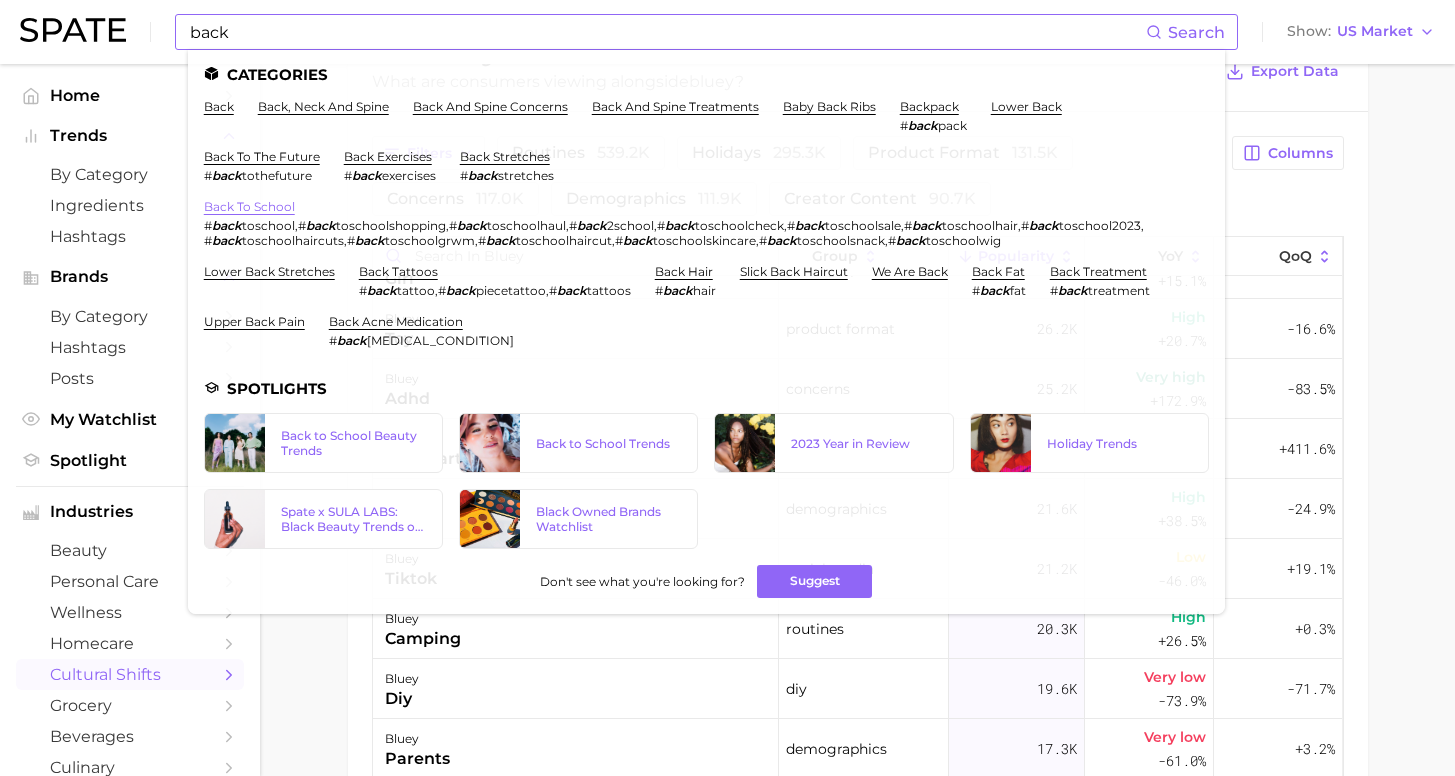 click on "back to school" at bounding box center (249, 206) 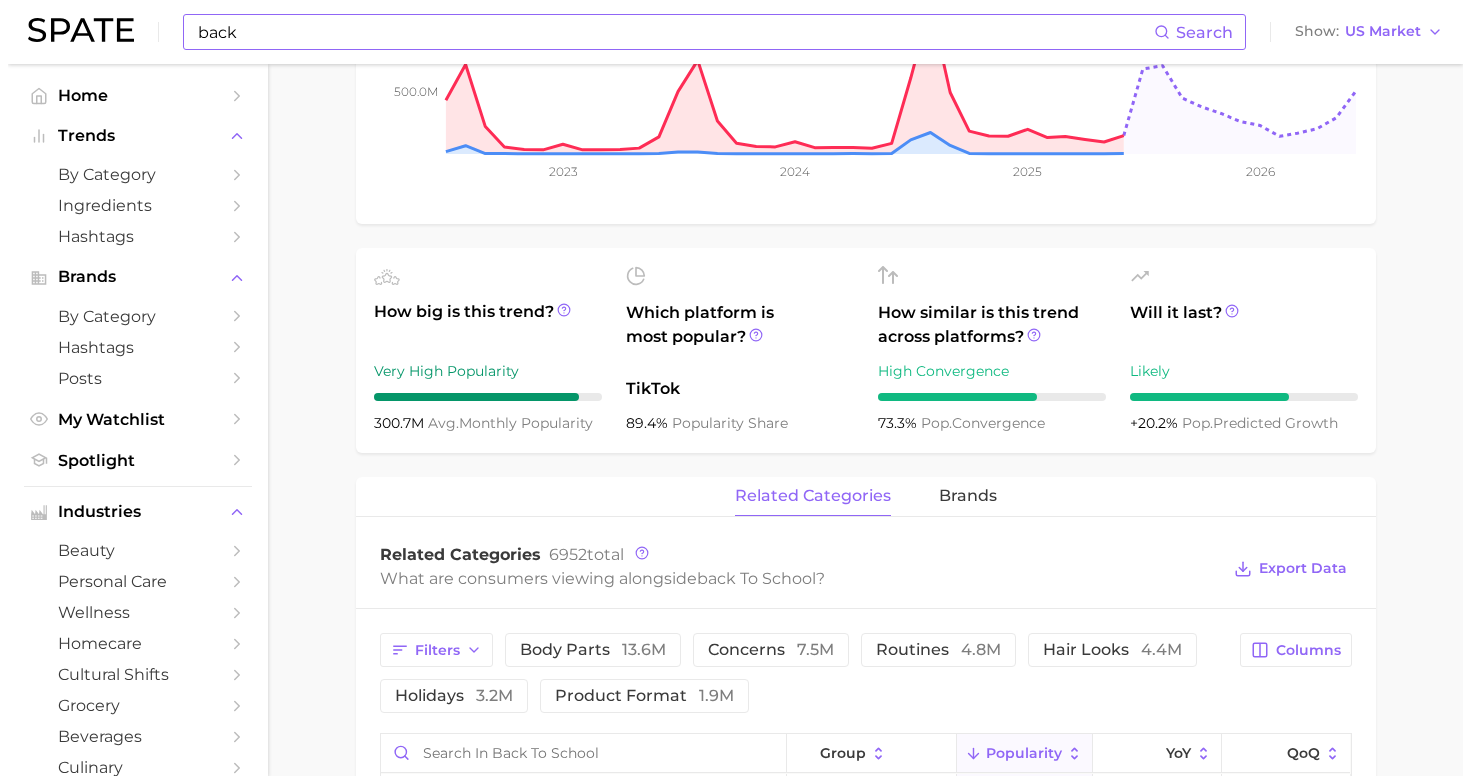 scroll, scrollTop: 705, scrollLeft: 0, axis: vertical 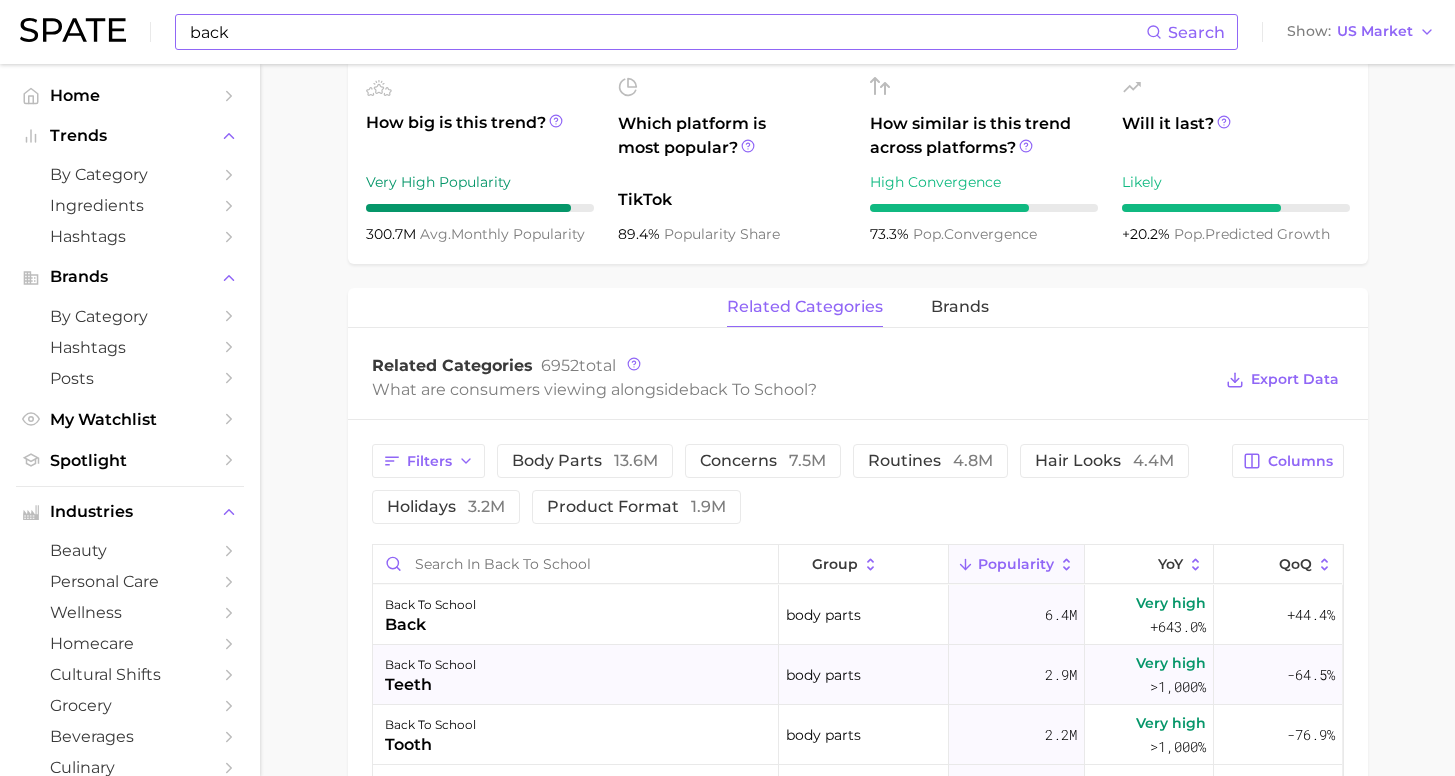 click on "back to school teeth" at bounding box center [576, 675] 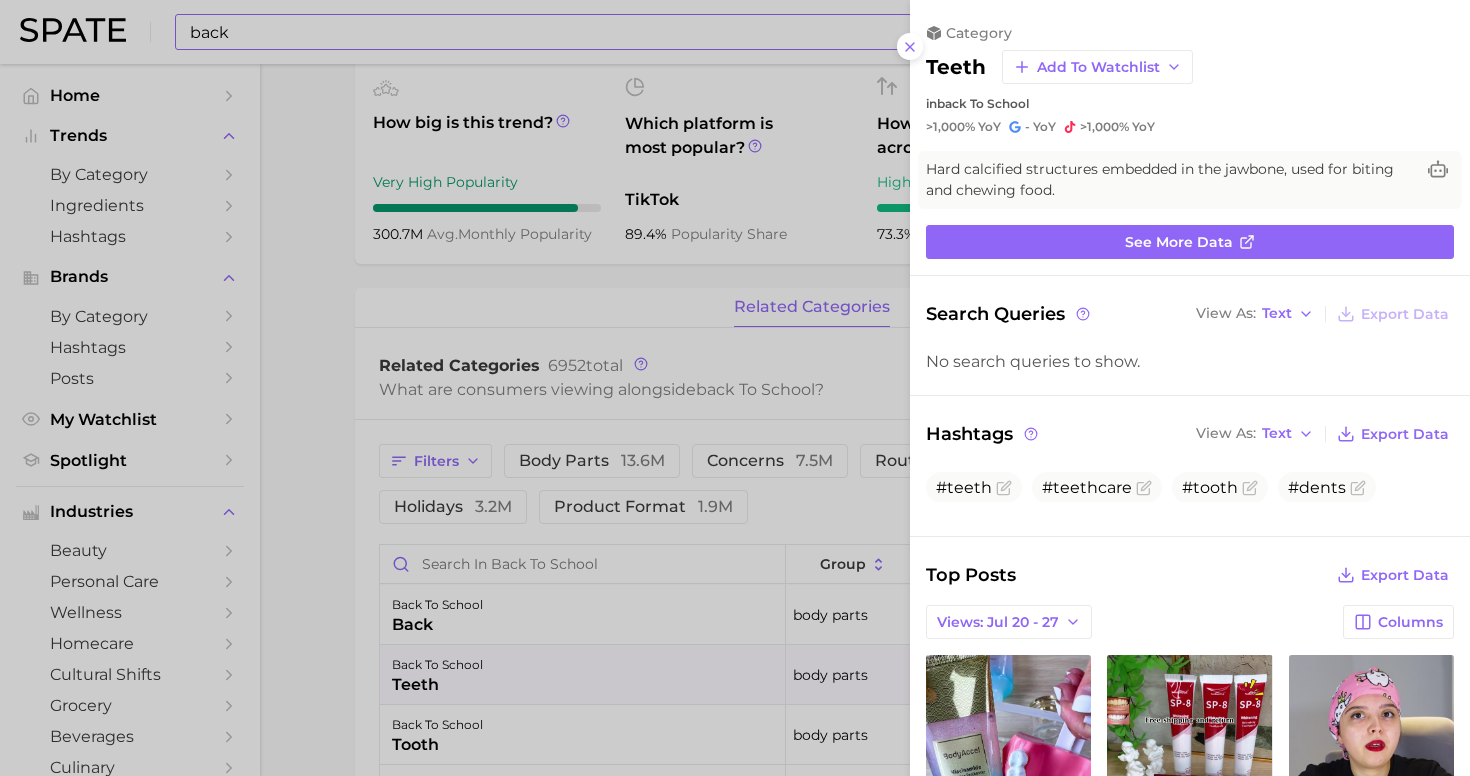 scroll, scrollTop: 0, scrollLeft: 0, axis: both 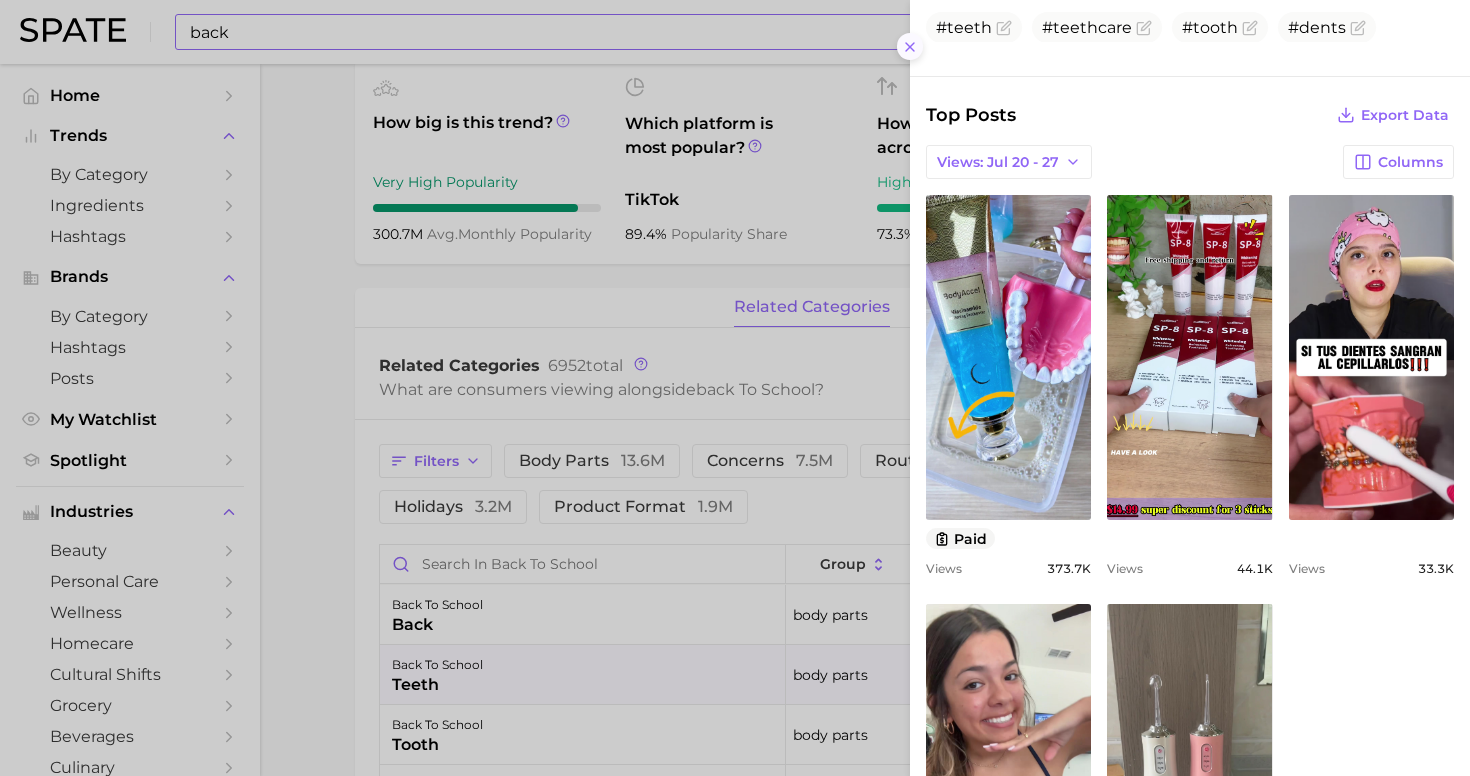 click 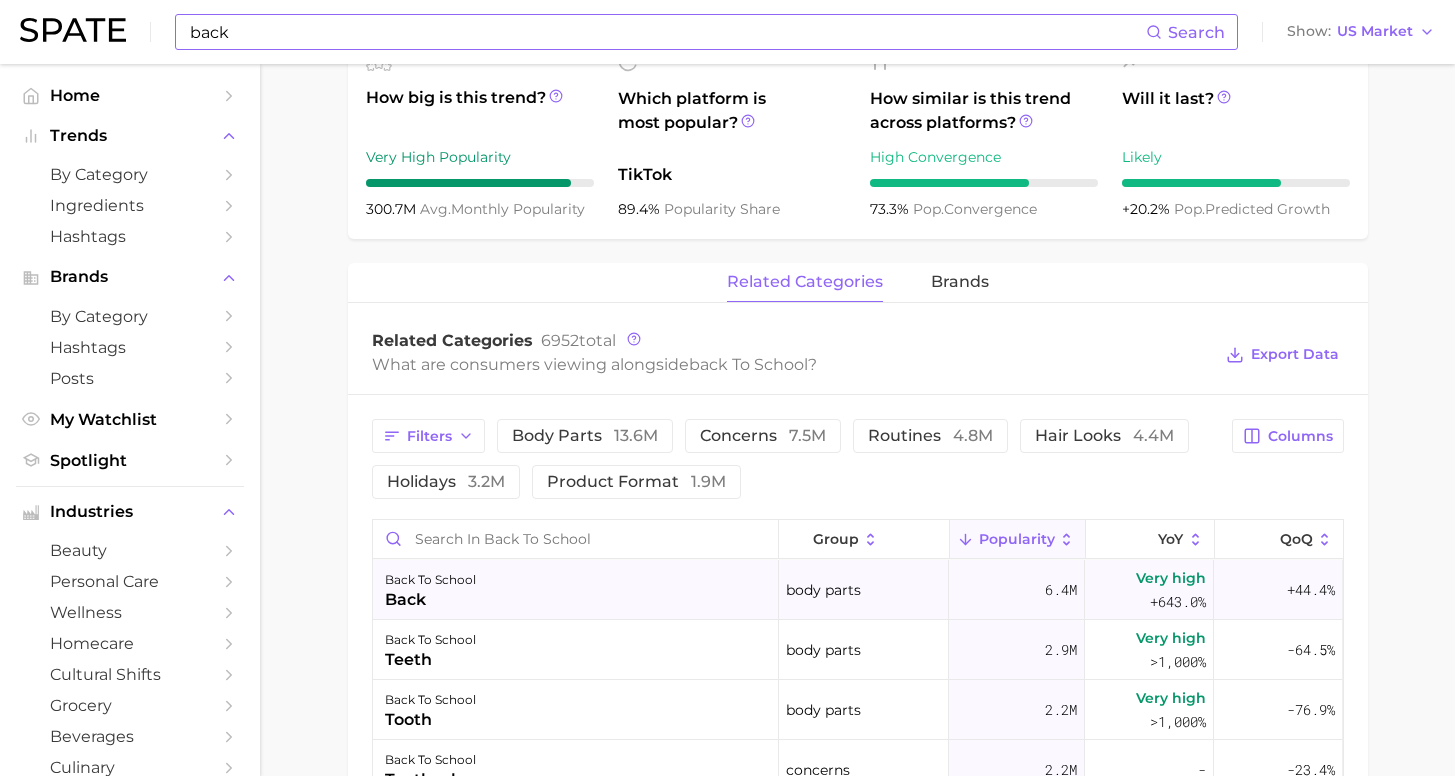 scroll, scrollTop: 773, scrollLeft: 0, axis: vertical 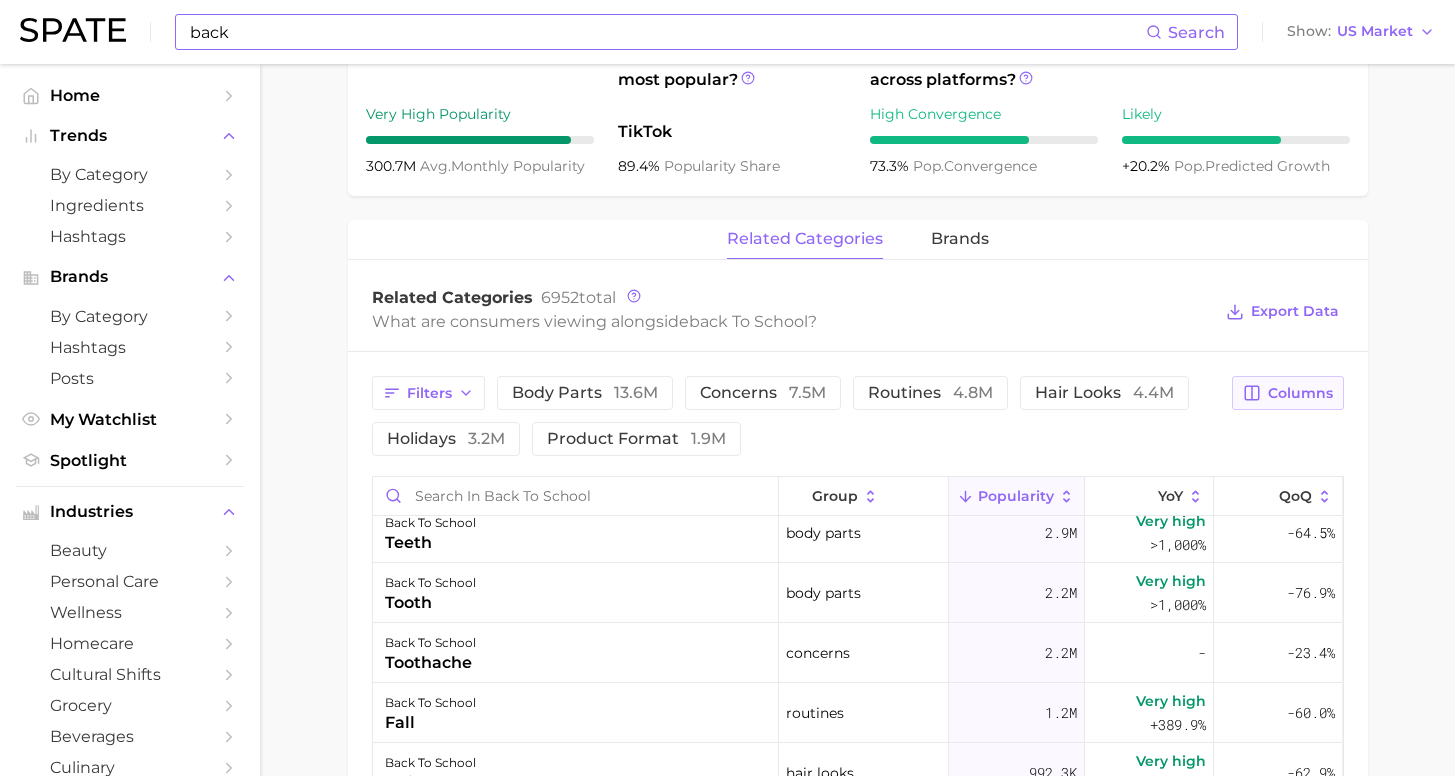 click on "Columns" at bounding box center (1300, 393) 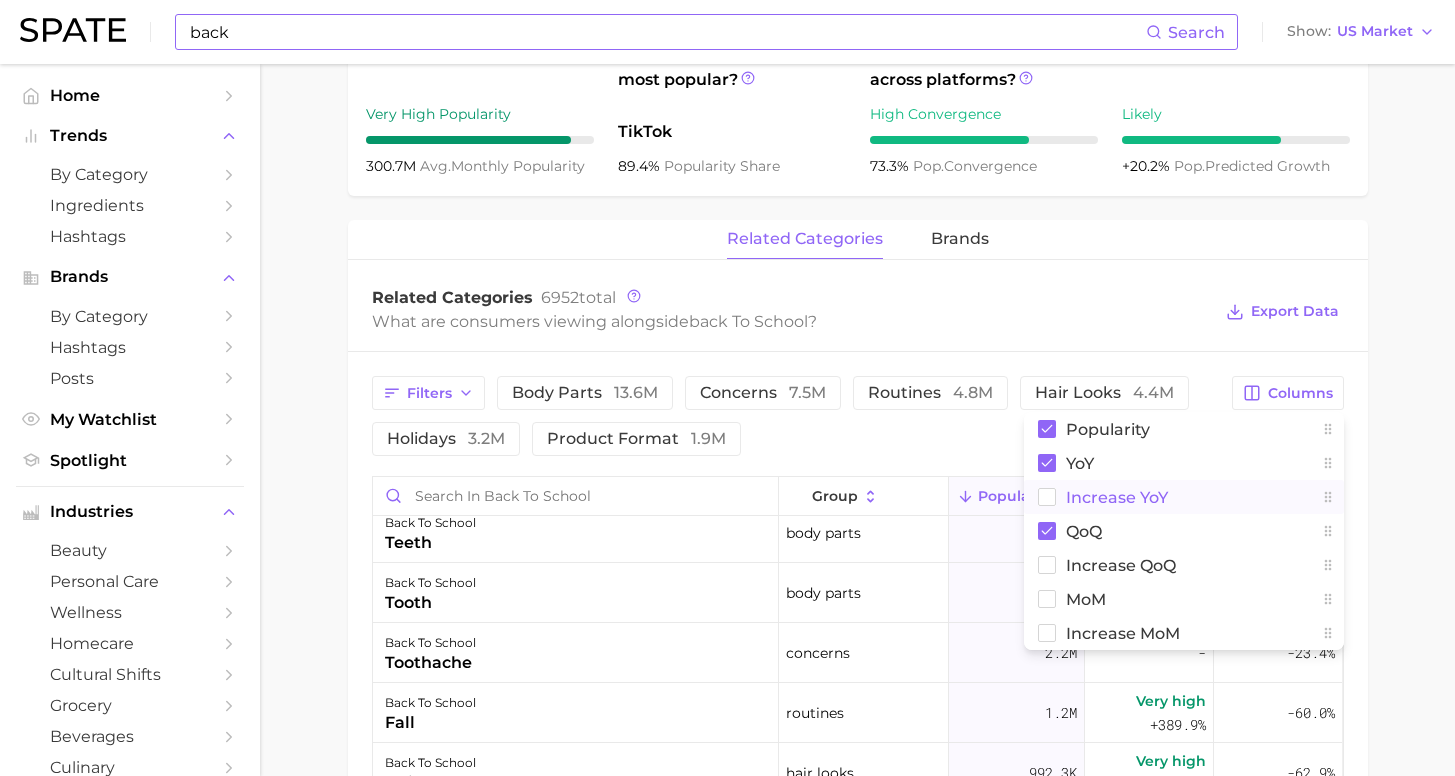 click on "Increase YoY" at bounding box center (1117, 497) 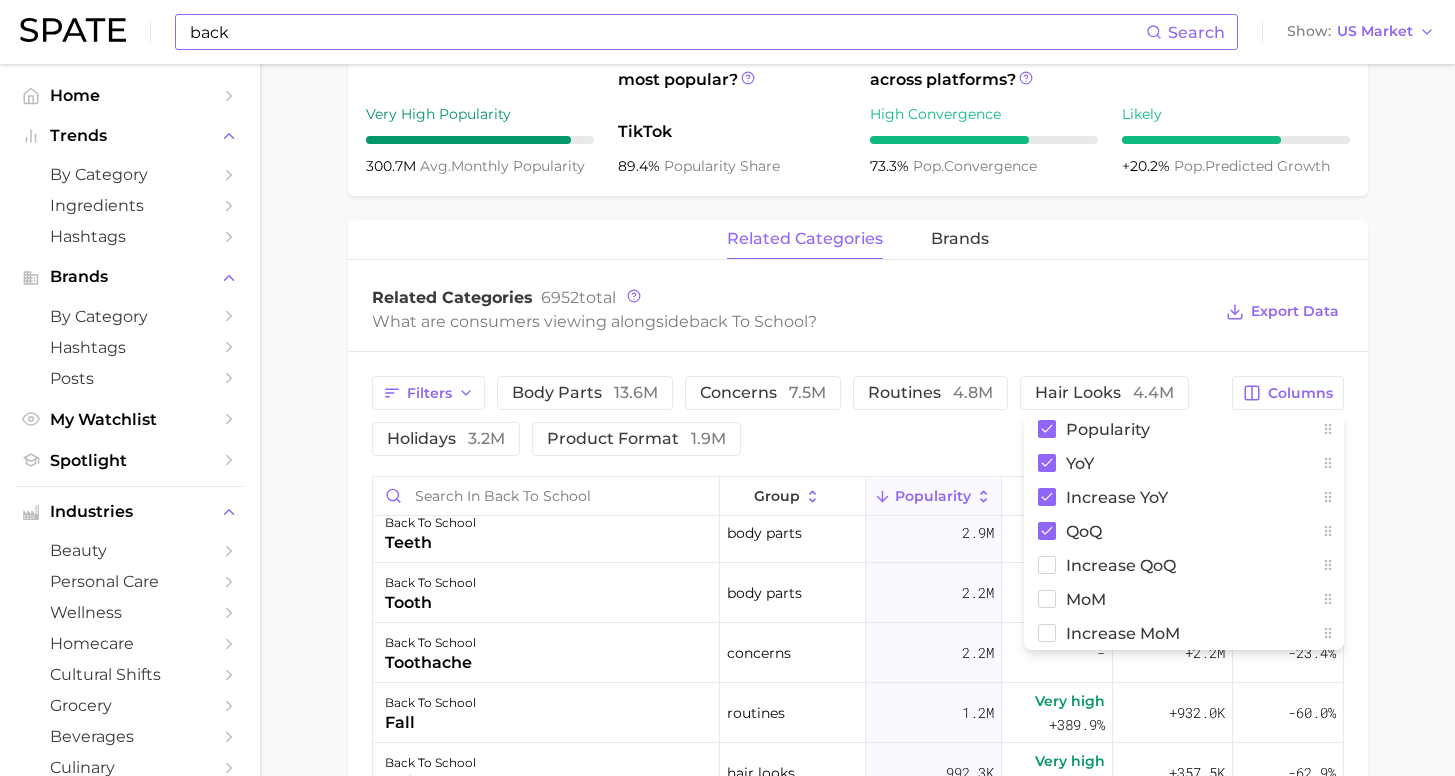 click on "1. special occasions 2. celebrations & holidays 3. special days 4. back to school Overview Google TikTok Instagram Beta back to school Add to Watchlist Export Data The annual event marking the beginning of a new academic year for students returning to school after a break. Popularity sustained riser +71.5% combined YoY +602.8% GOOGLE YoY +57.4% TIKTOK YoY +20.2% Predicted  YoY 500.0m 1.0b 2023 2024 2025 2026 How big is this trend? Very High Popularity 300.7m avg.  monthly popularity Which platform is most popular? TikTok 89.4% popularity share How similar is this trend across platforms? High Convergence 73.3% pop.  convergence Will it last? Likely +20.2% pop.  predicted growth related categories brands Related Categories 6952  total What are consumers viewing alongside  back to school ? Export Data Filters body parts   13.6m concerns   7.5m routines   4.8m hair looks   4.4m holidays   3.2m product format   1.9m Columns Popularity YoY Increase YoY QoQ Increase QoQ MoM Increase MoM group Popularity YoY QoQ back" at bounding box center [857, 333] 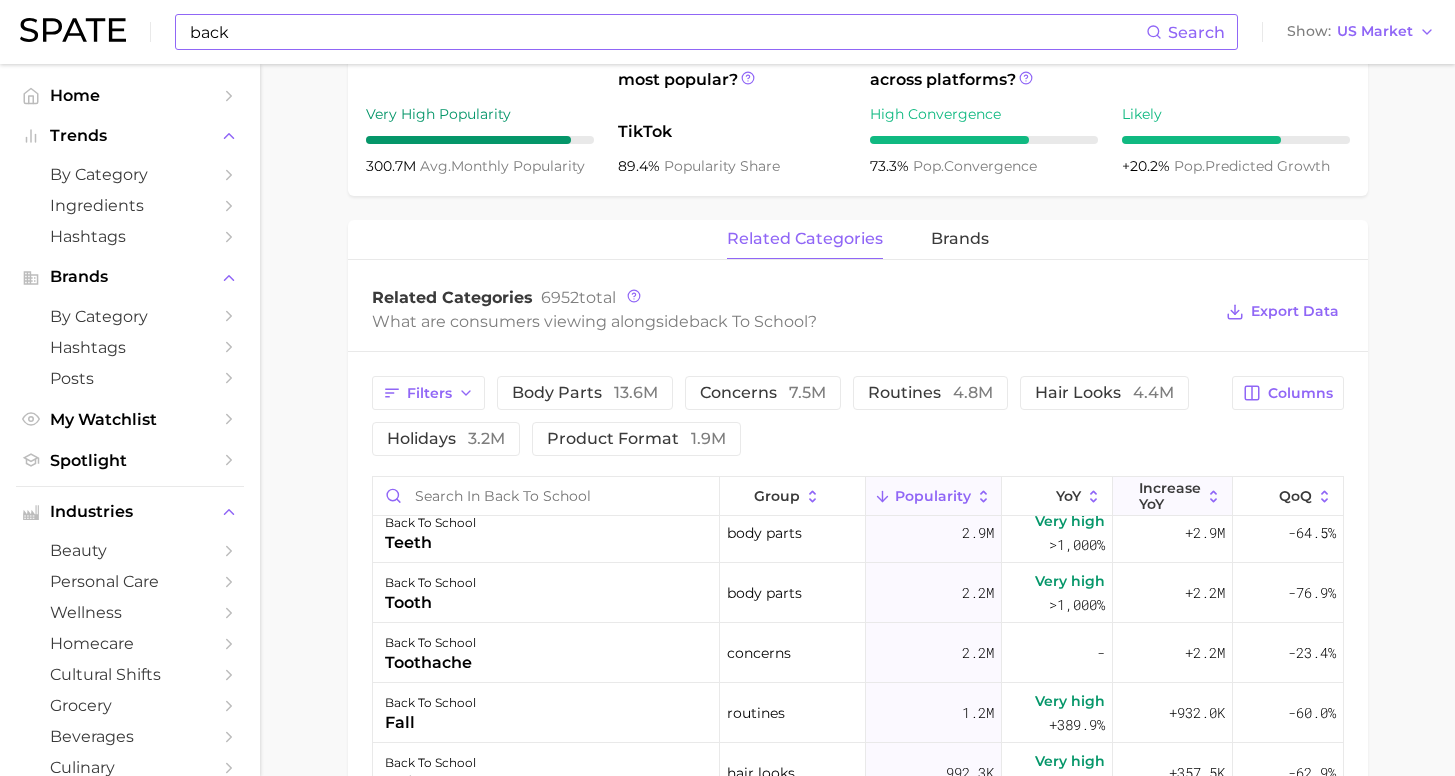 click on "Increase YoY" at bounding box center [1170, 496] 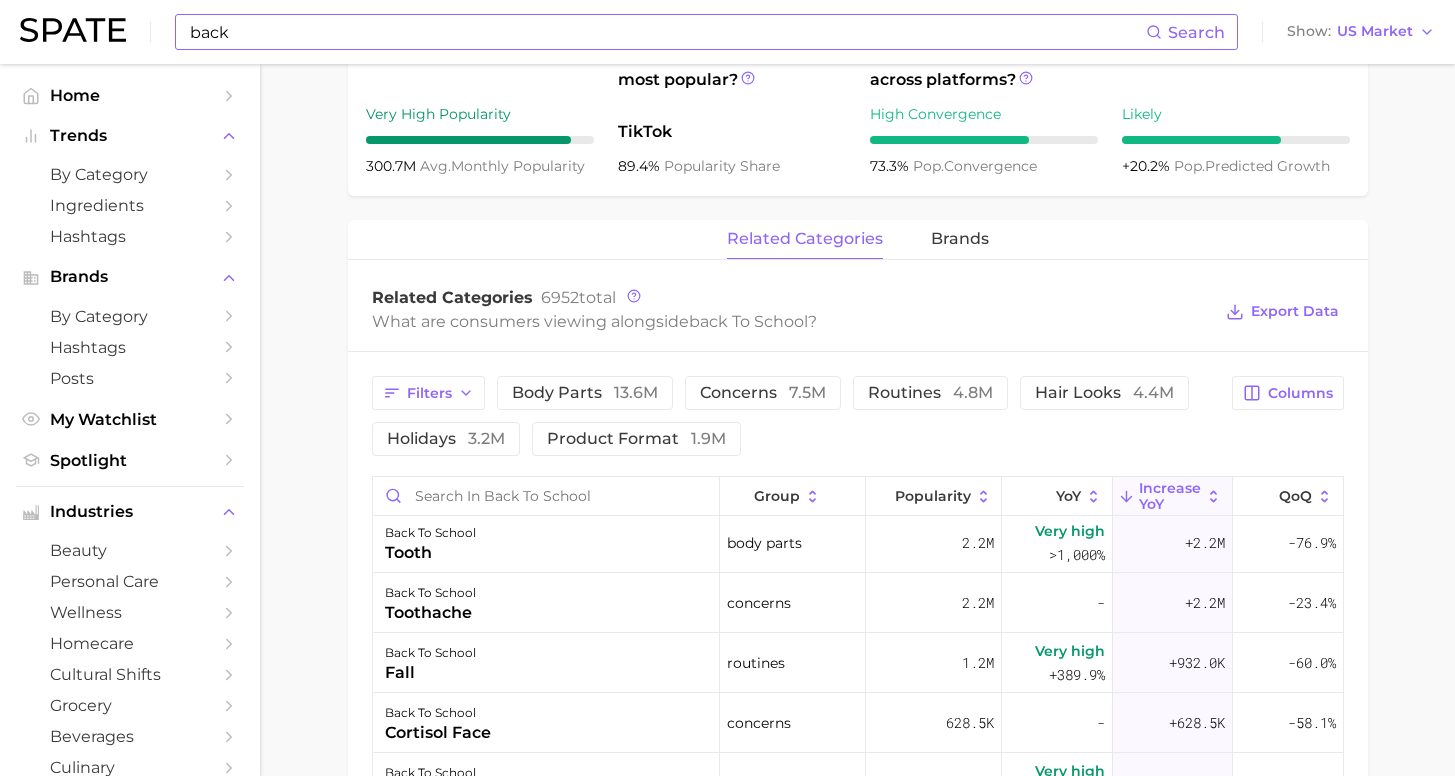 scroll, scrollTop: 120, scrollLeft: 0, axis: vertical 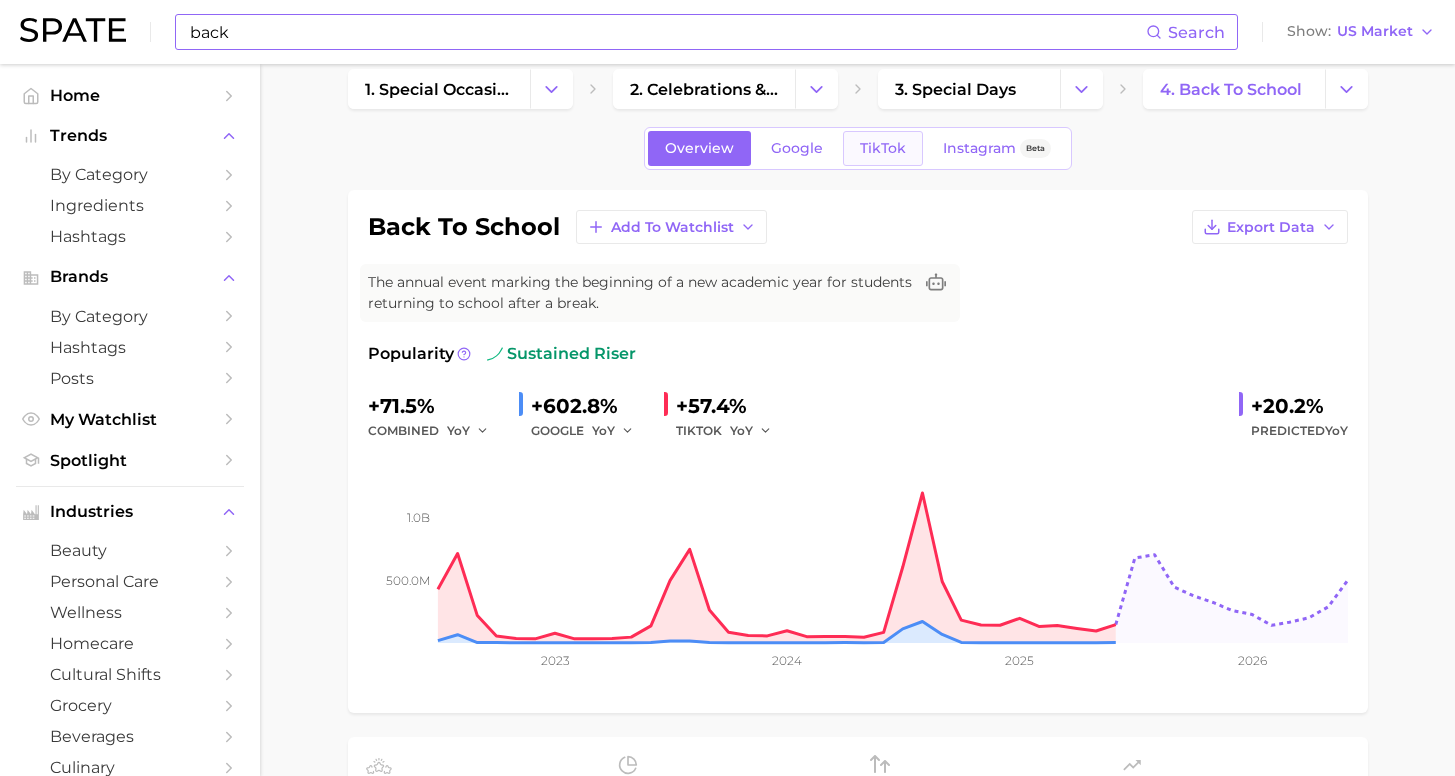 click on "TikTok" at bounding box center [883, 148] 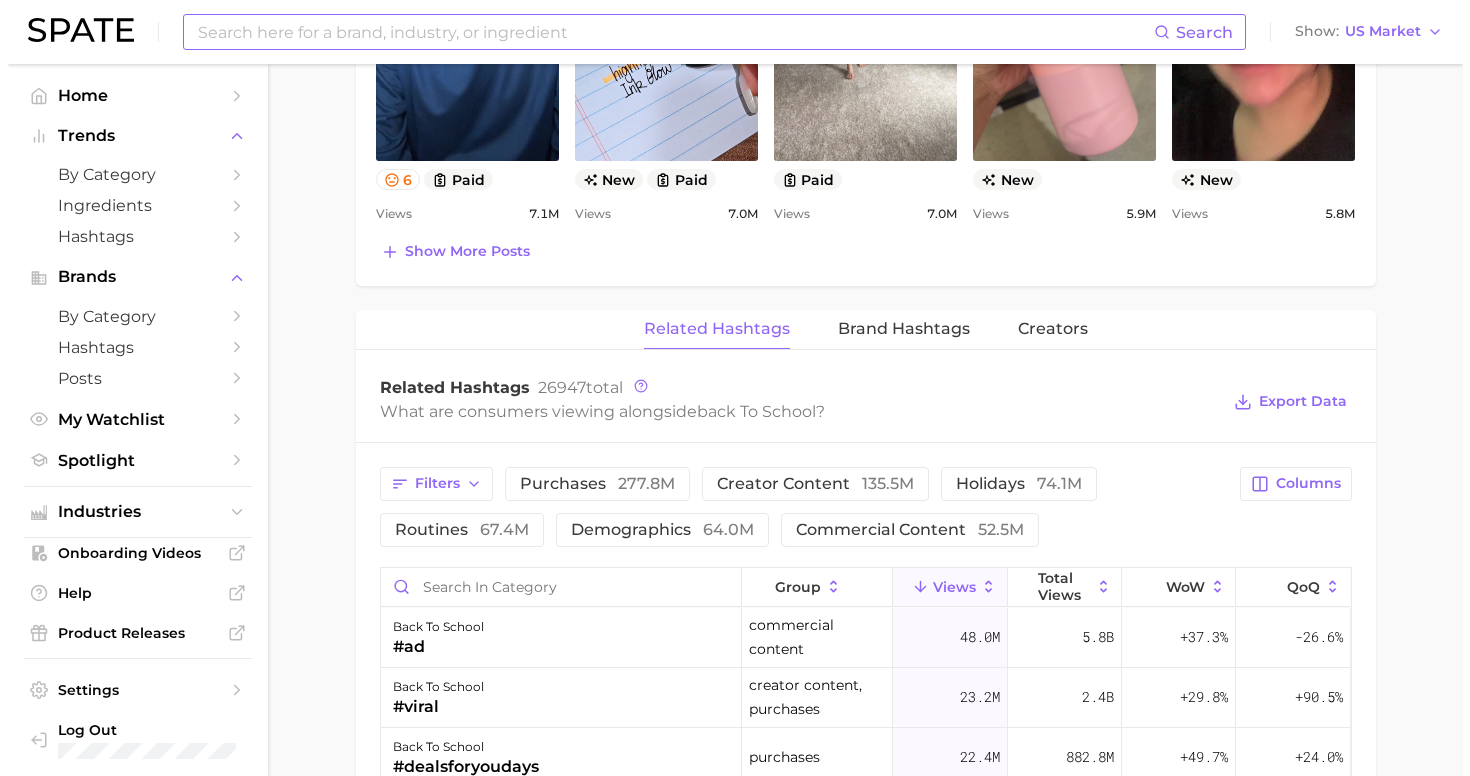 scroll, scrollTop: 1537, scrollLeft: 0, axis: vertical 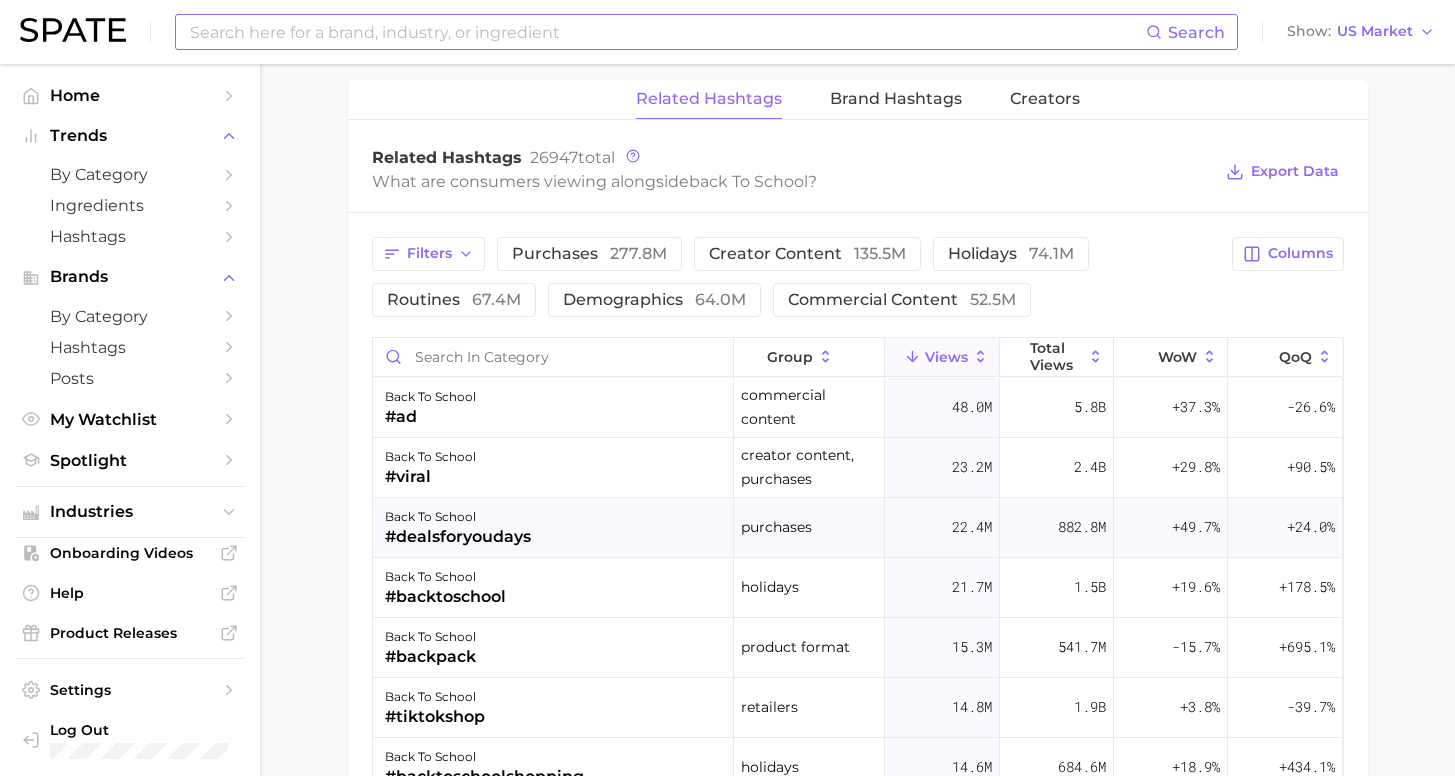 click on "back to school #dealsforyoudays" at bounding box center (553, 528) 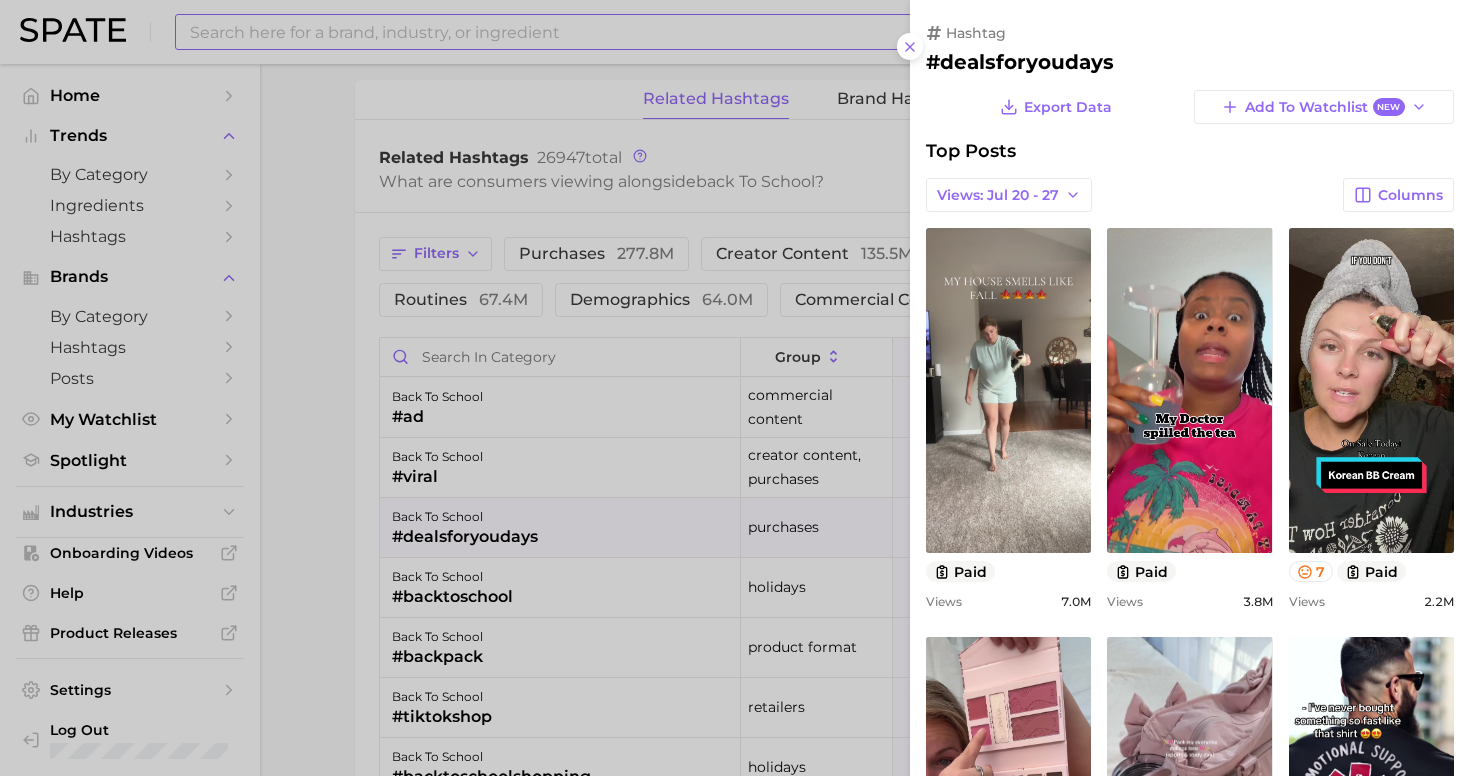 scroll, scrollTop: 0, scrollLeft: 0, axis: both 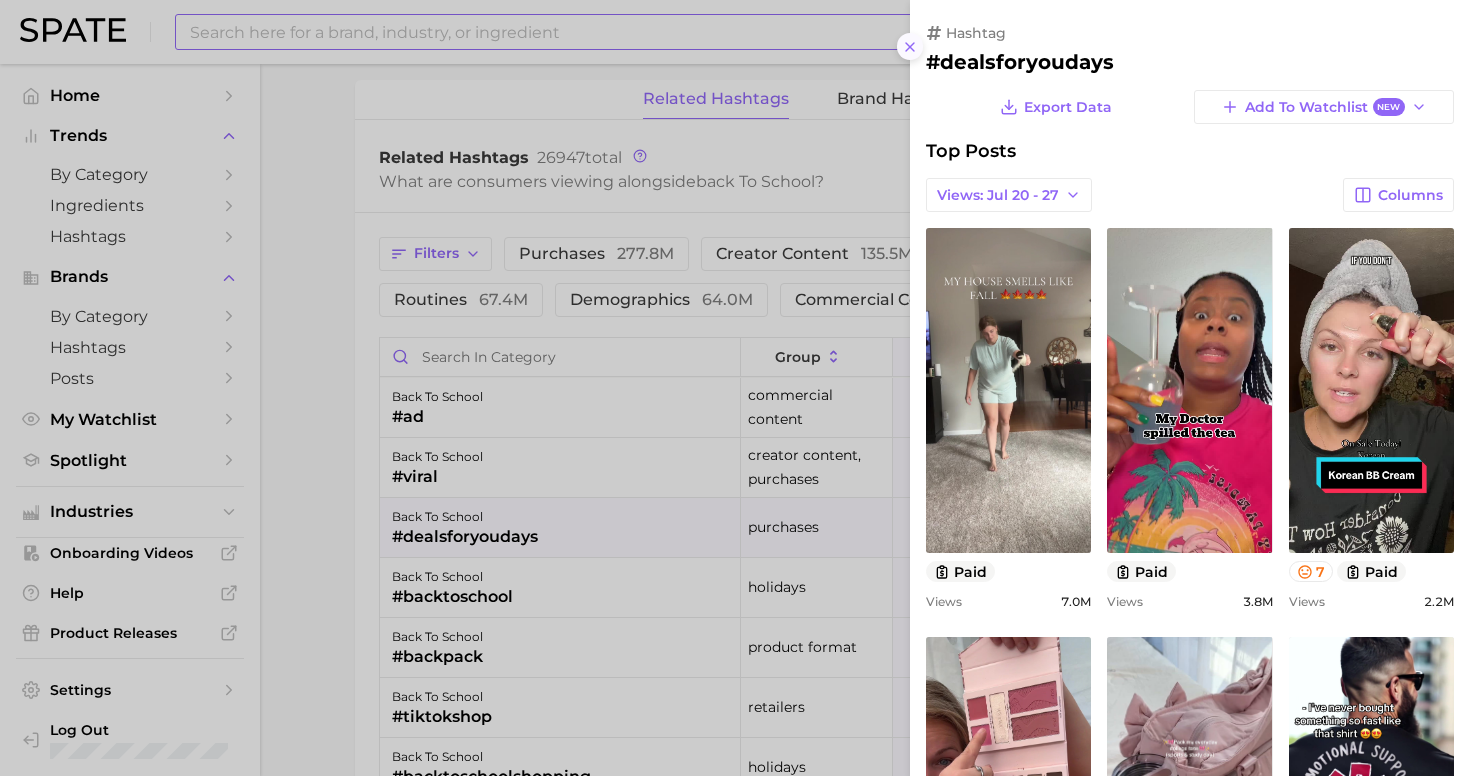 click on "hashtag #dealsforyoudays Export Data Add to Watchlist  New Top Posts Views: Jul 20 -  27 Columns view post on TikTok paid Views 7.0m view post on TikTok paid Views 3.8m view post on TikTok 7 paid Views 2.2m view post on TikTok 7 paid Views 2.0m view post on TikTok Views 1.8m view post on TikTok paid Views 1.8m view post on TikTok paid Views 1.7m paid Views 1.6m view post on TikTok paid Views 1.4m Show more posts" at bounding box center [1190, 746] 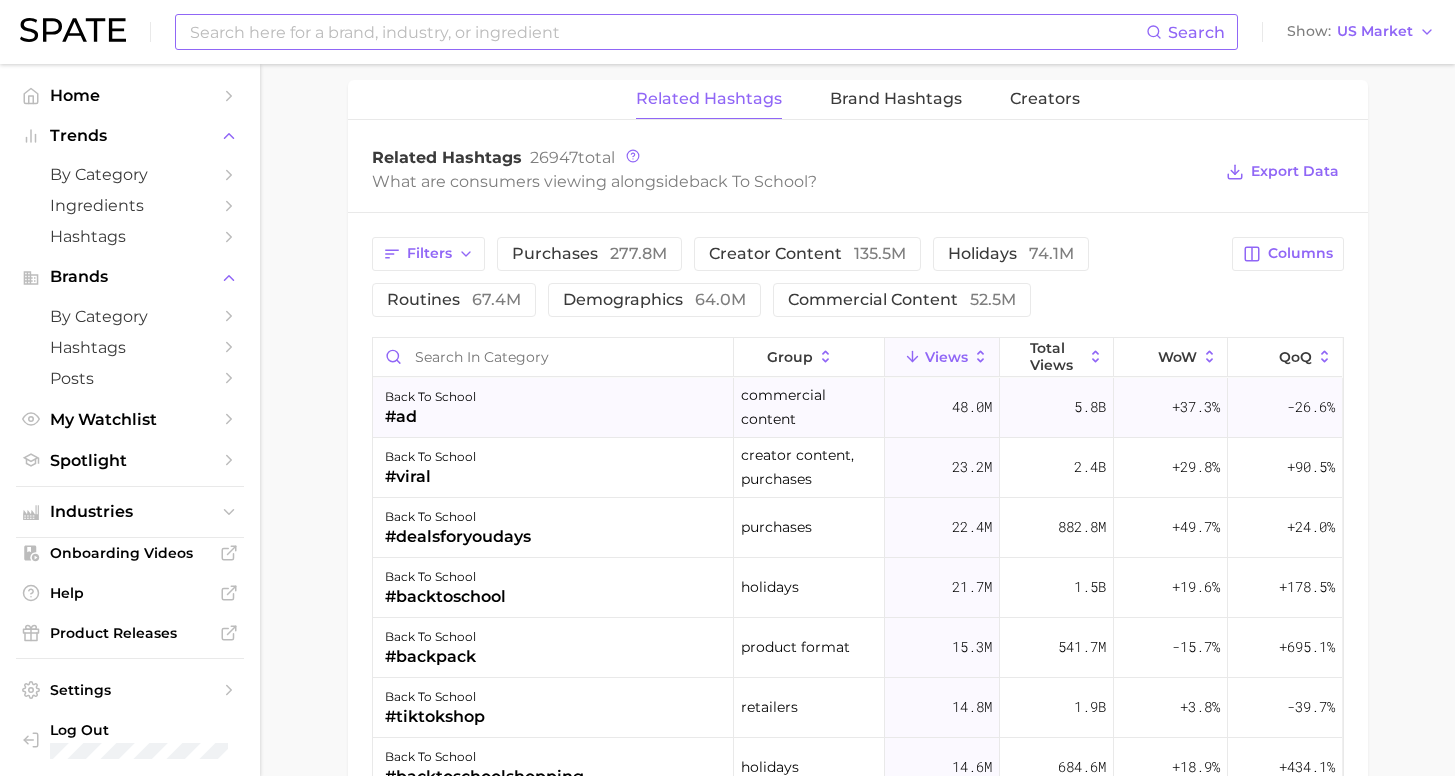 click on "back to school #ad" at bounding box center (553, 408) 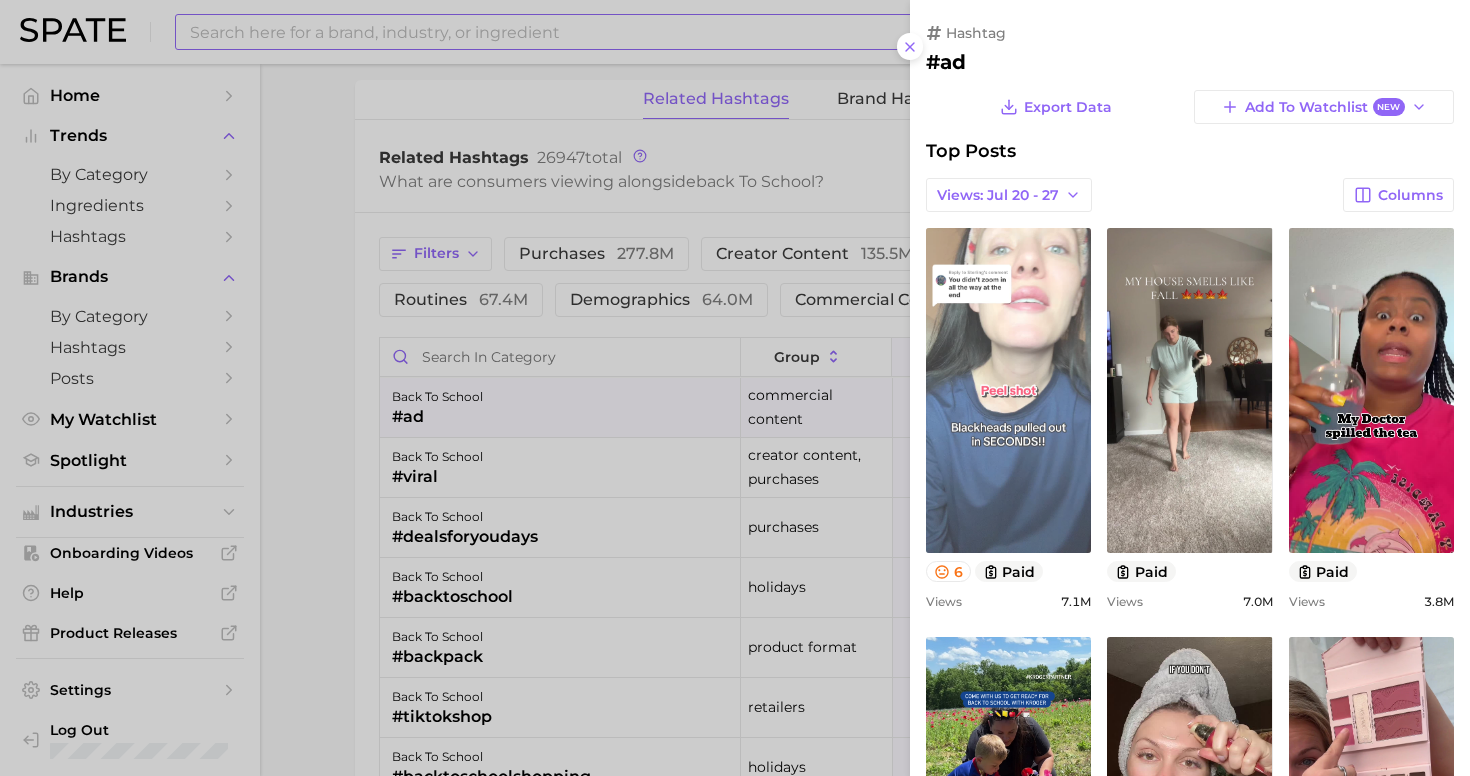 scroll, scrollTop: 0, scrollLeft: 0, axis: both 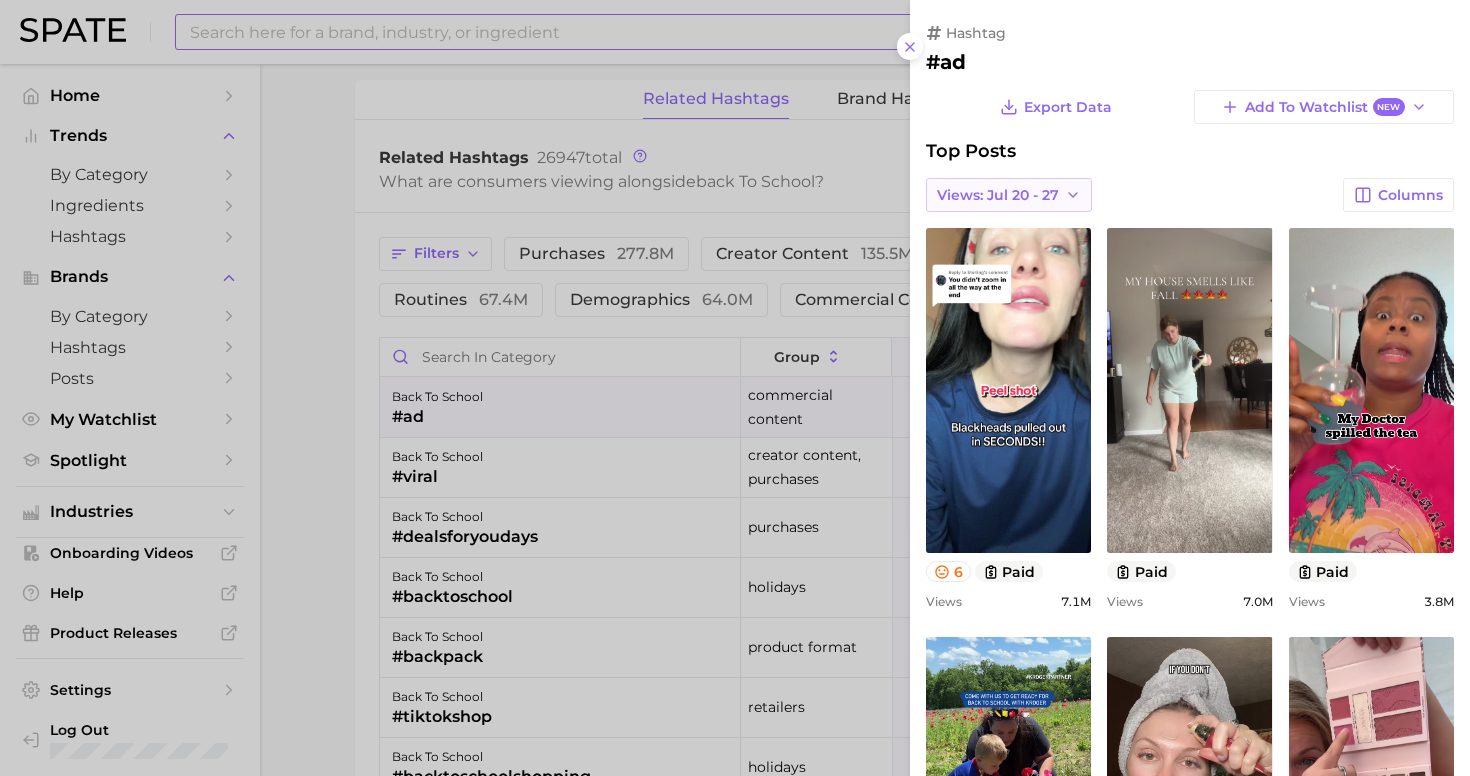 click on "Views: Jul 20 -  27" at bounding box center (1009, 195) 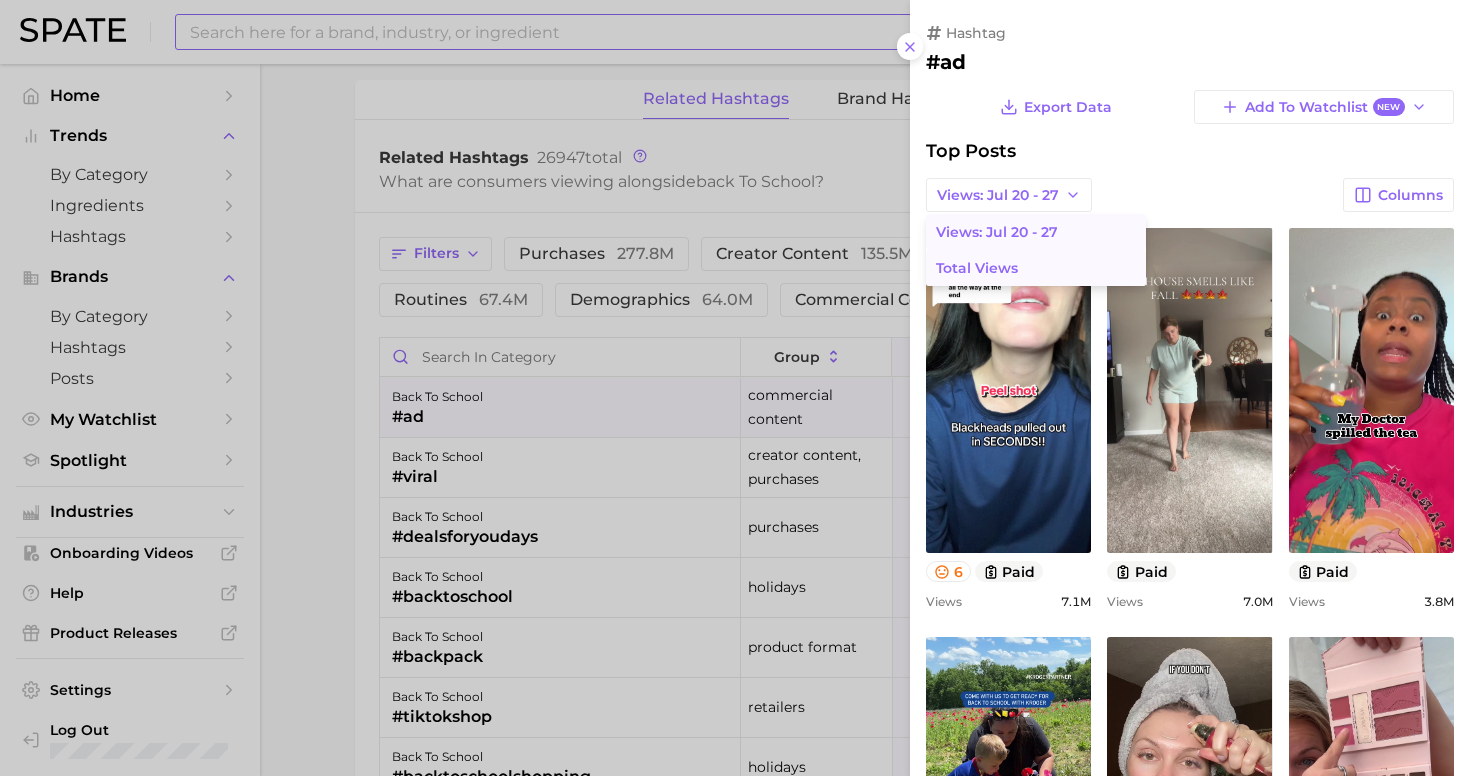 click on "Total Views" at bounding box center (977, 268) 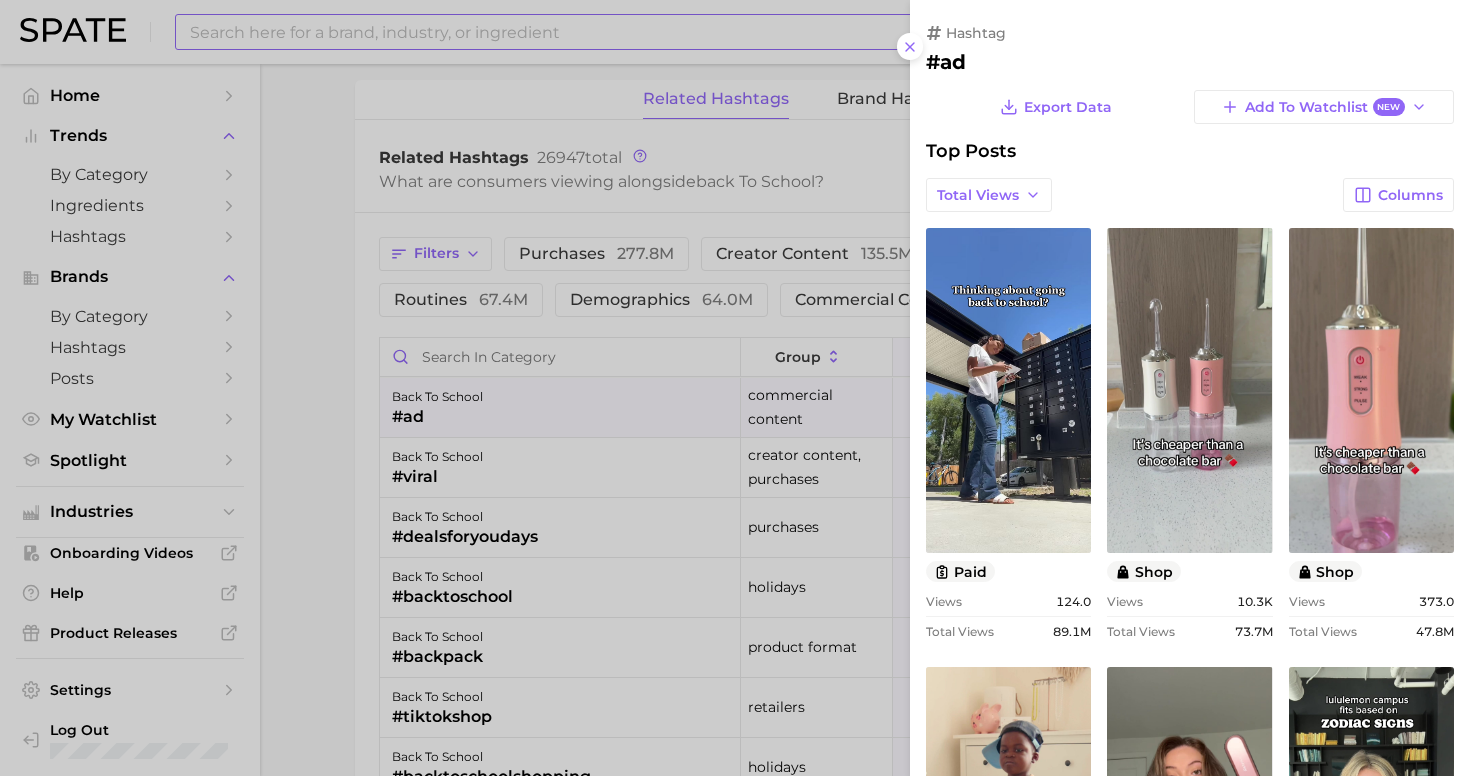 scroll, scrollTop: 0, scrollLeft: 0, axis: both 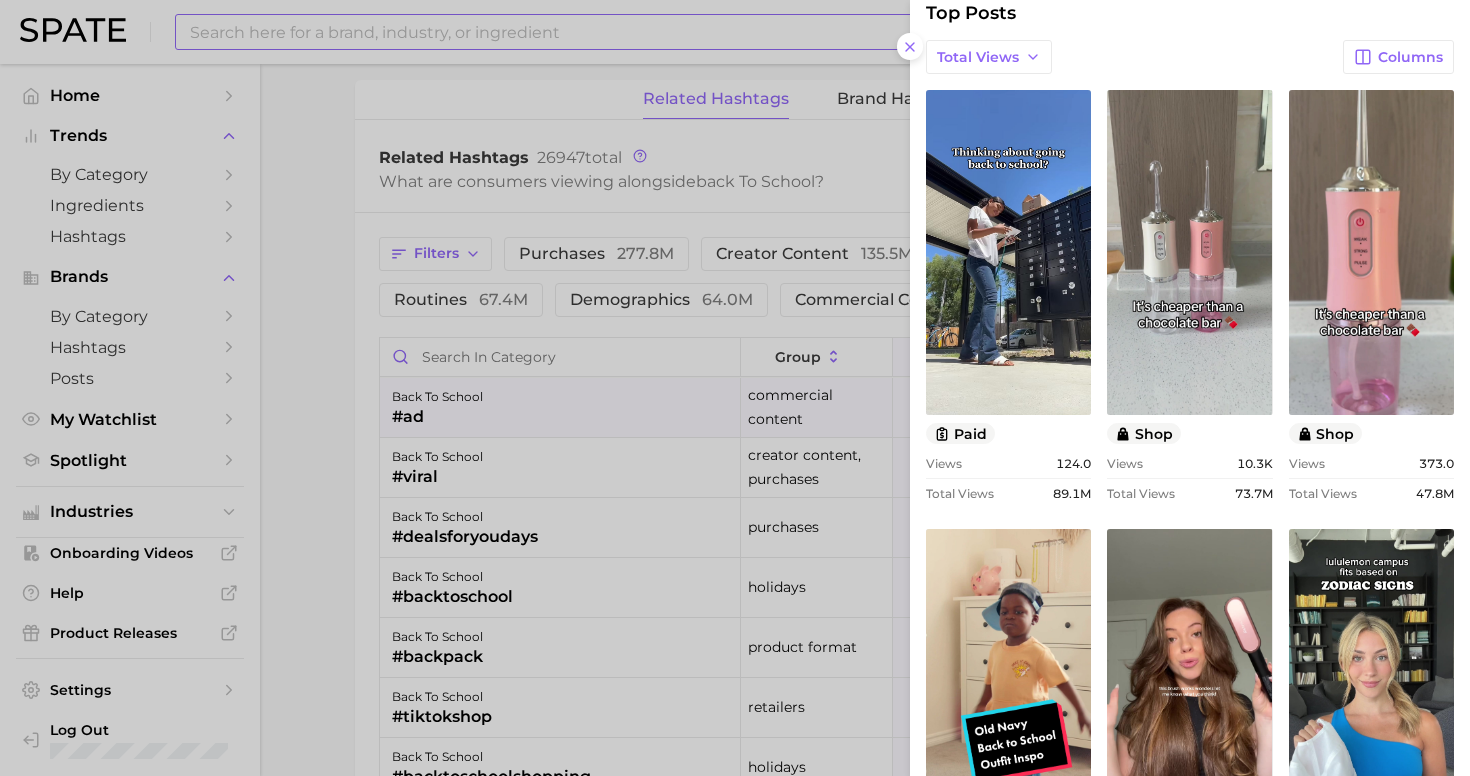 click at bounding box center [735, 388] 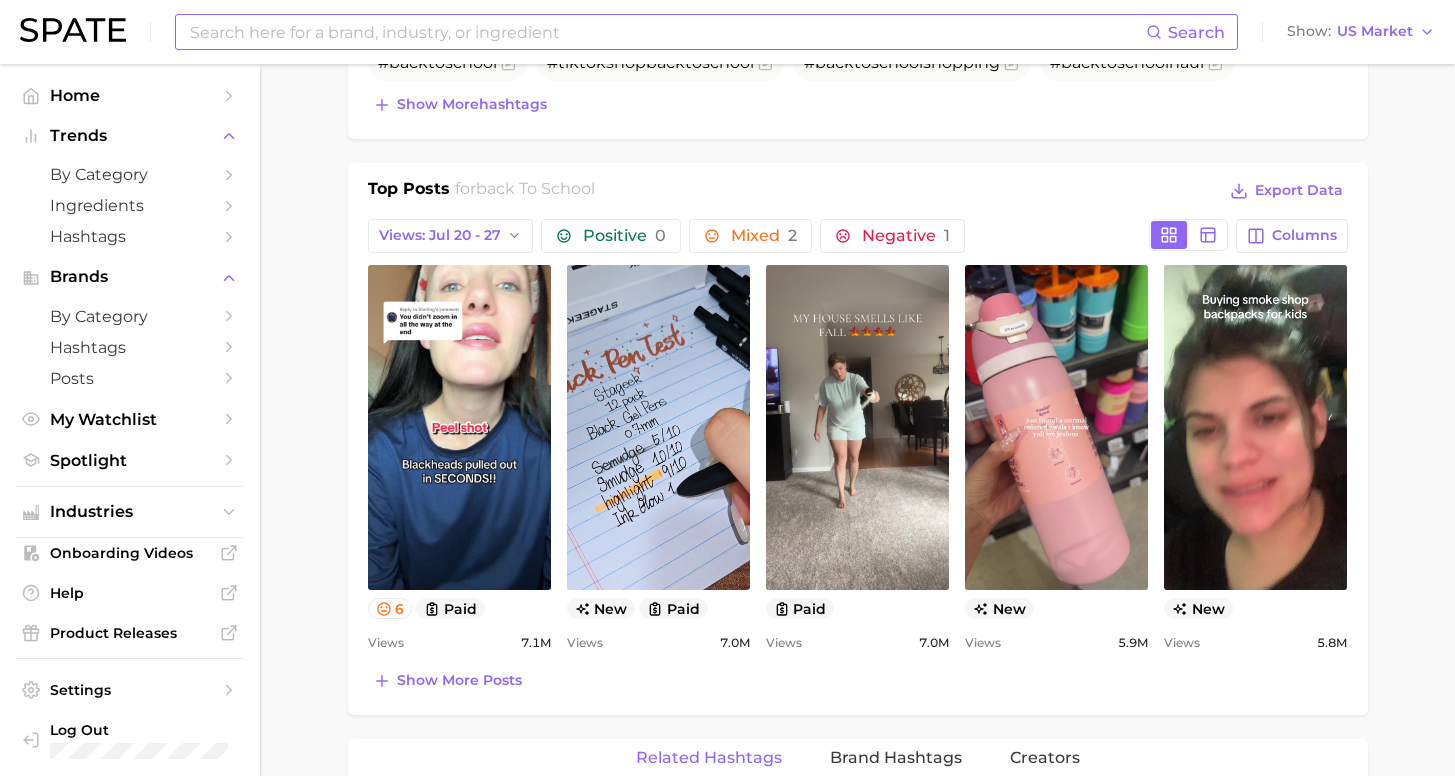 scroll, scrollTop: 1301, scrollLeft: 0, axis: vertical 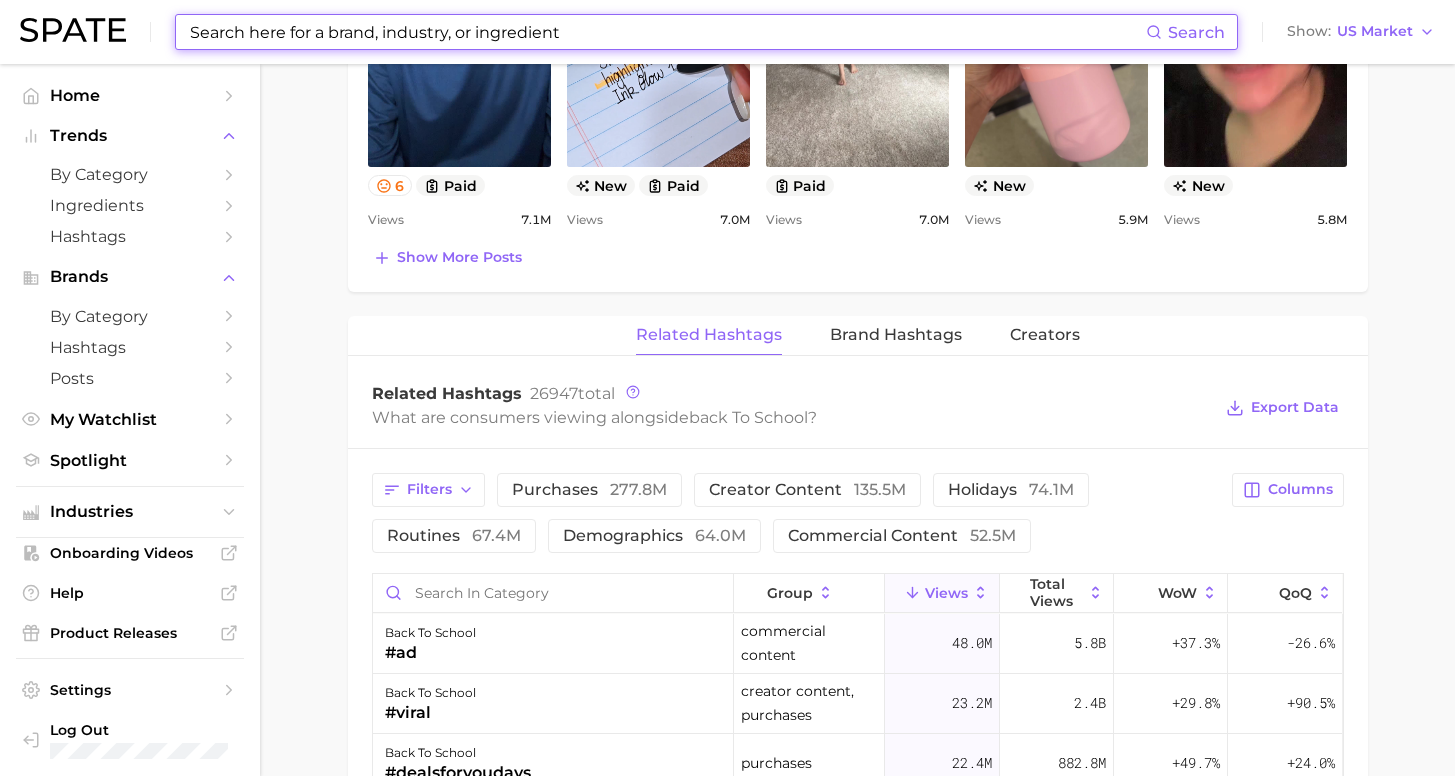 click at bounding box center (667, 32) 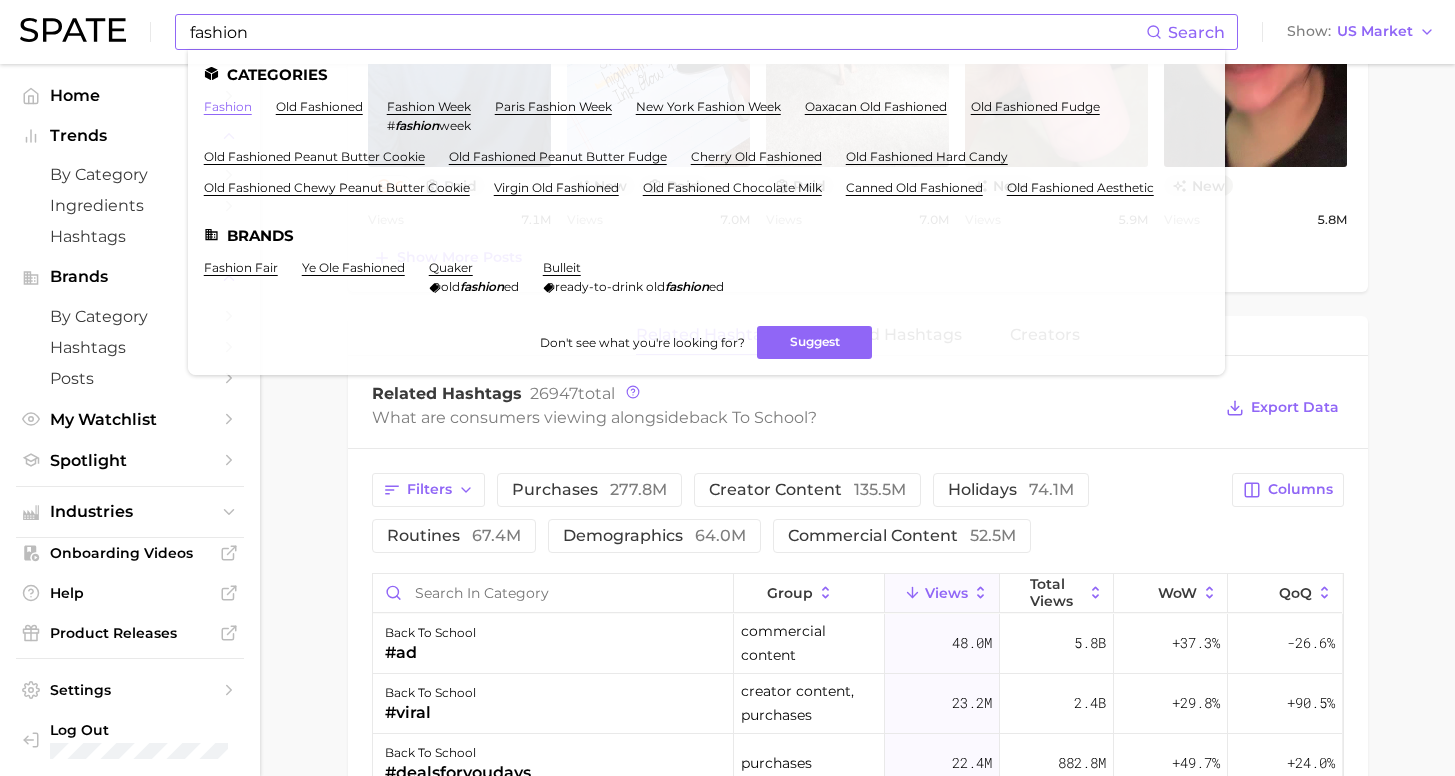 click on "fashion" at bounding box center (228, 106) 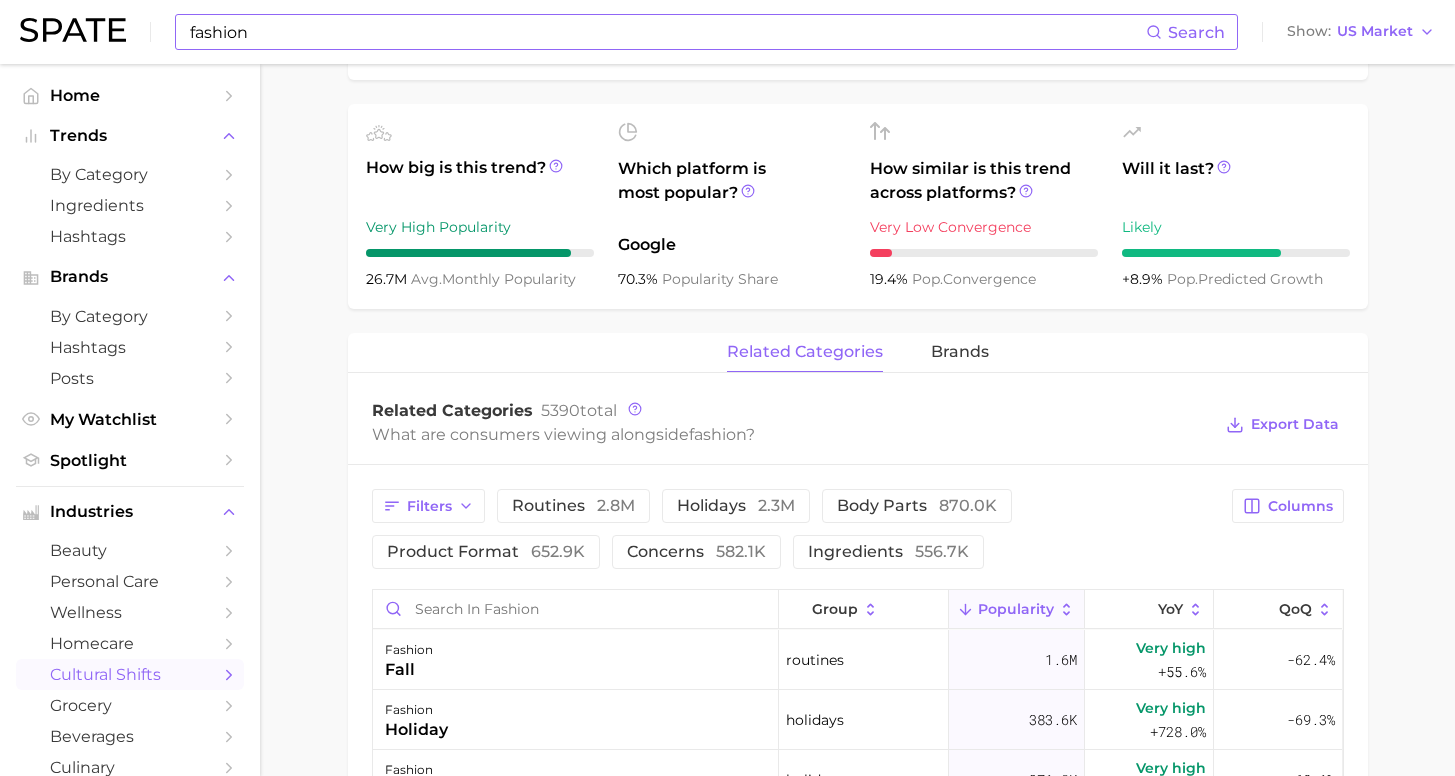 scroll, scrollTop: 696, scrollLeft: 0, axis: vertical 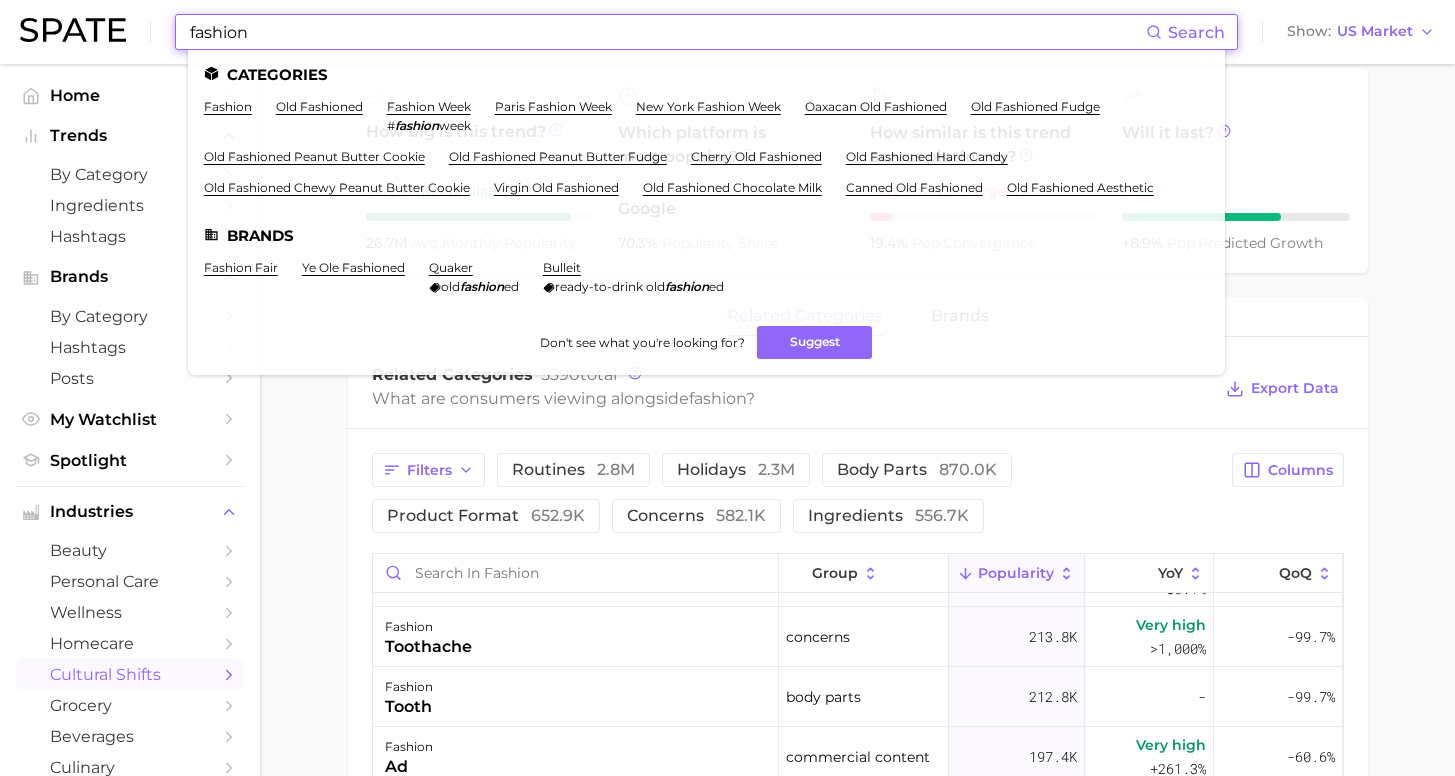 drag, startPoint x: 220, startPoint y: 31, endPoint x: 173, endPoint y: 19, distance: 48.507732 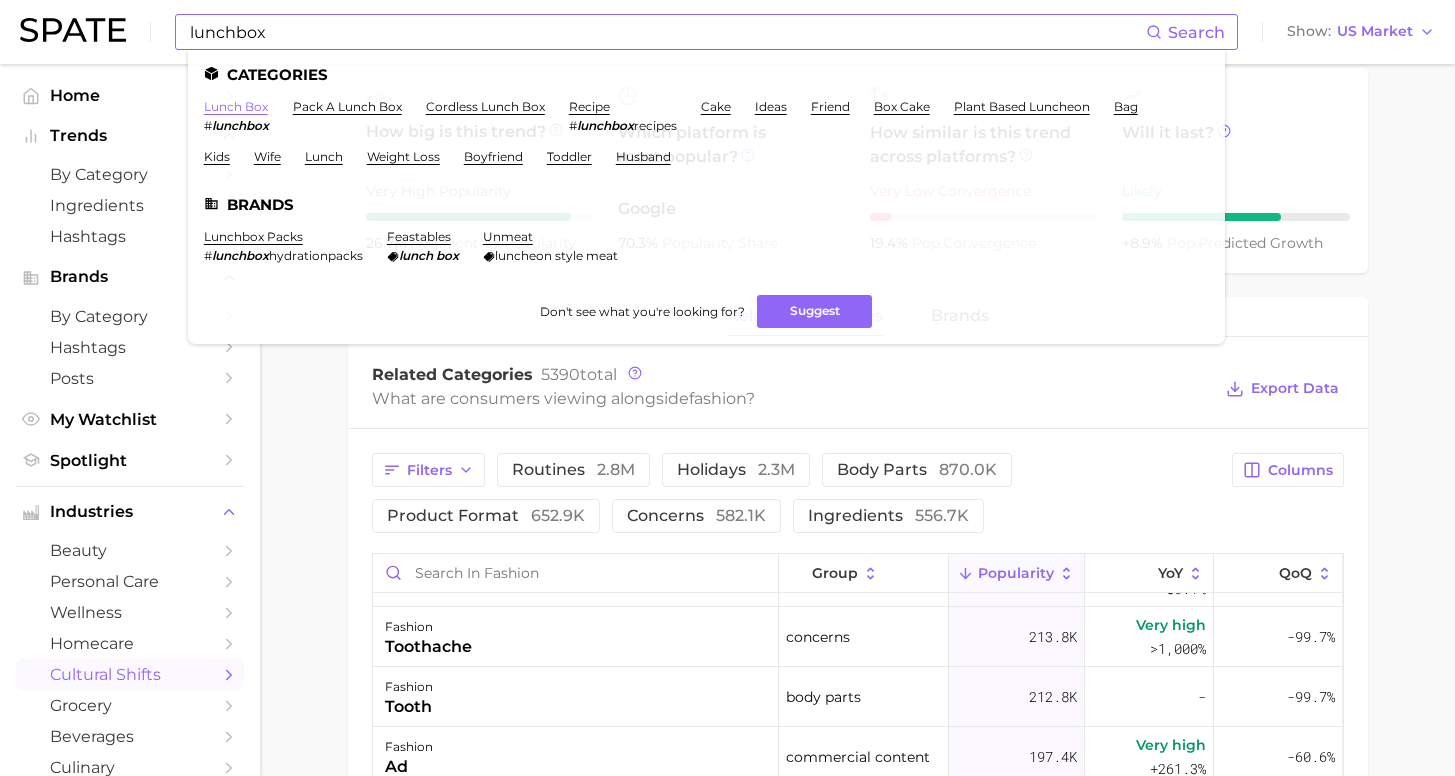 click on "lunch box" at bounding box center [236, 106] 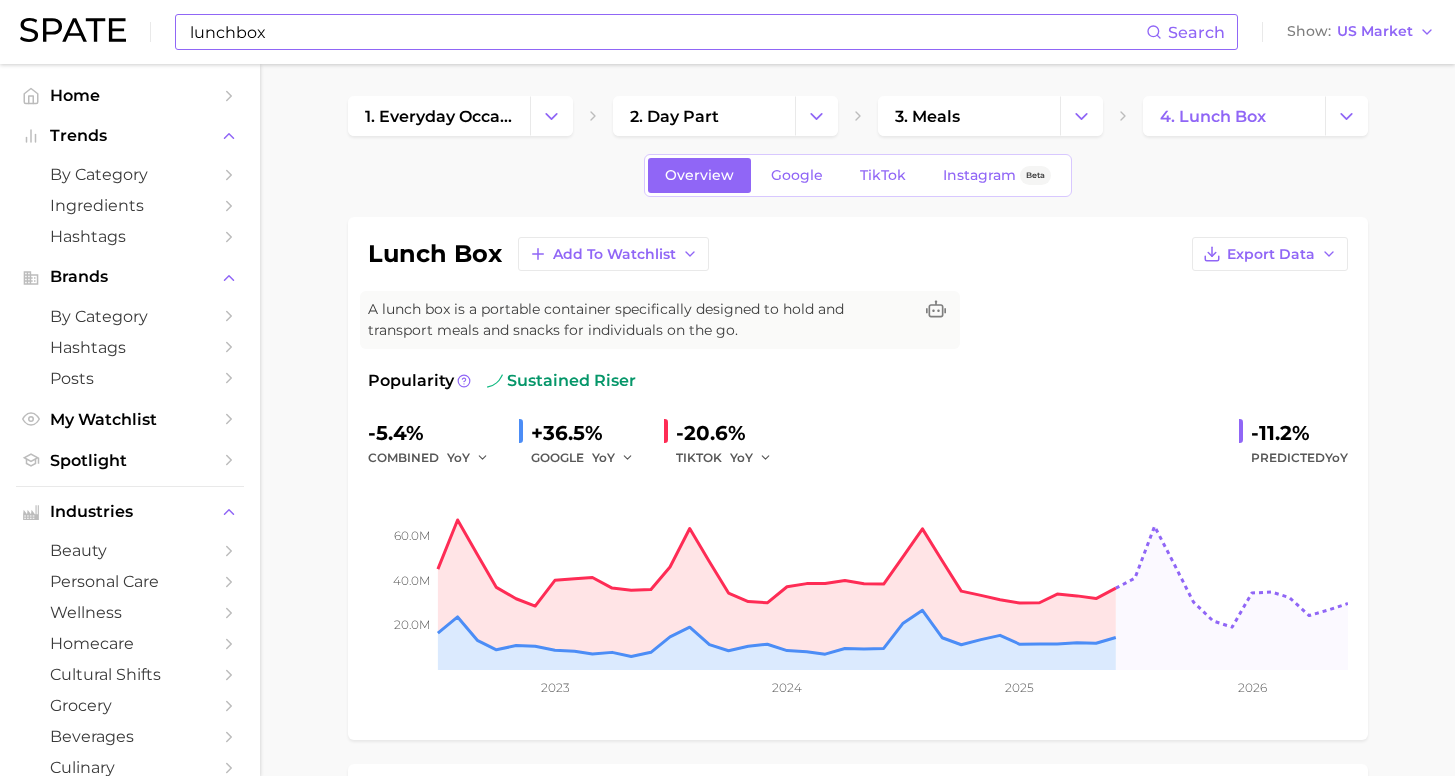 click on "lunchbox" at bounding box center (667, 32) 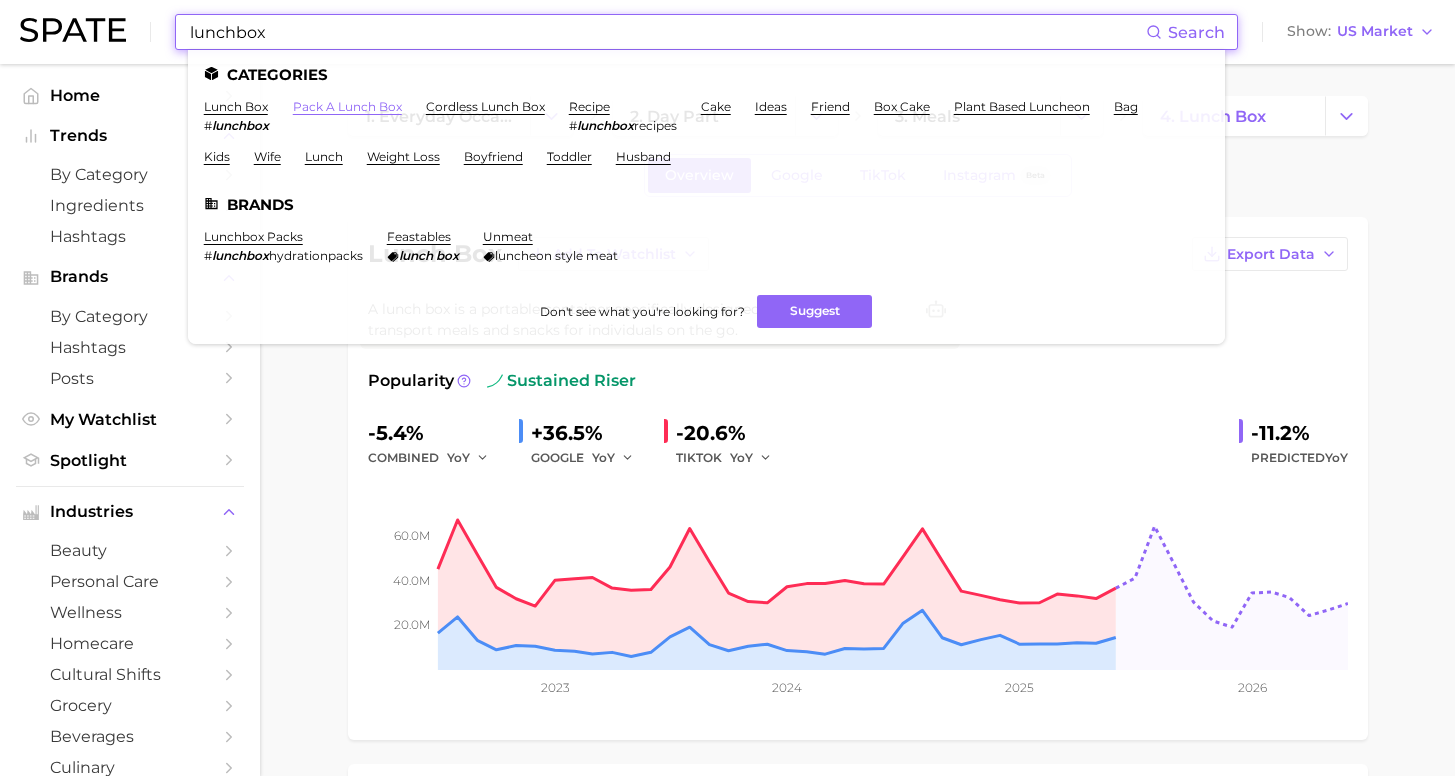click on "pack a lunch box" at bounding box center [347, 106] 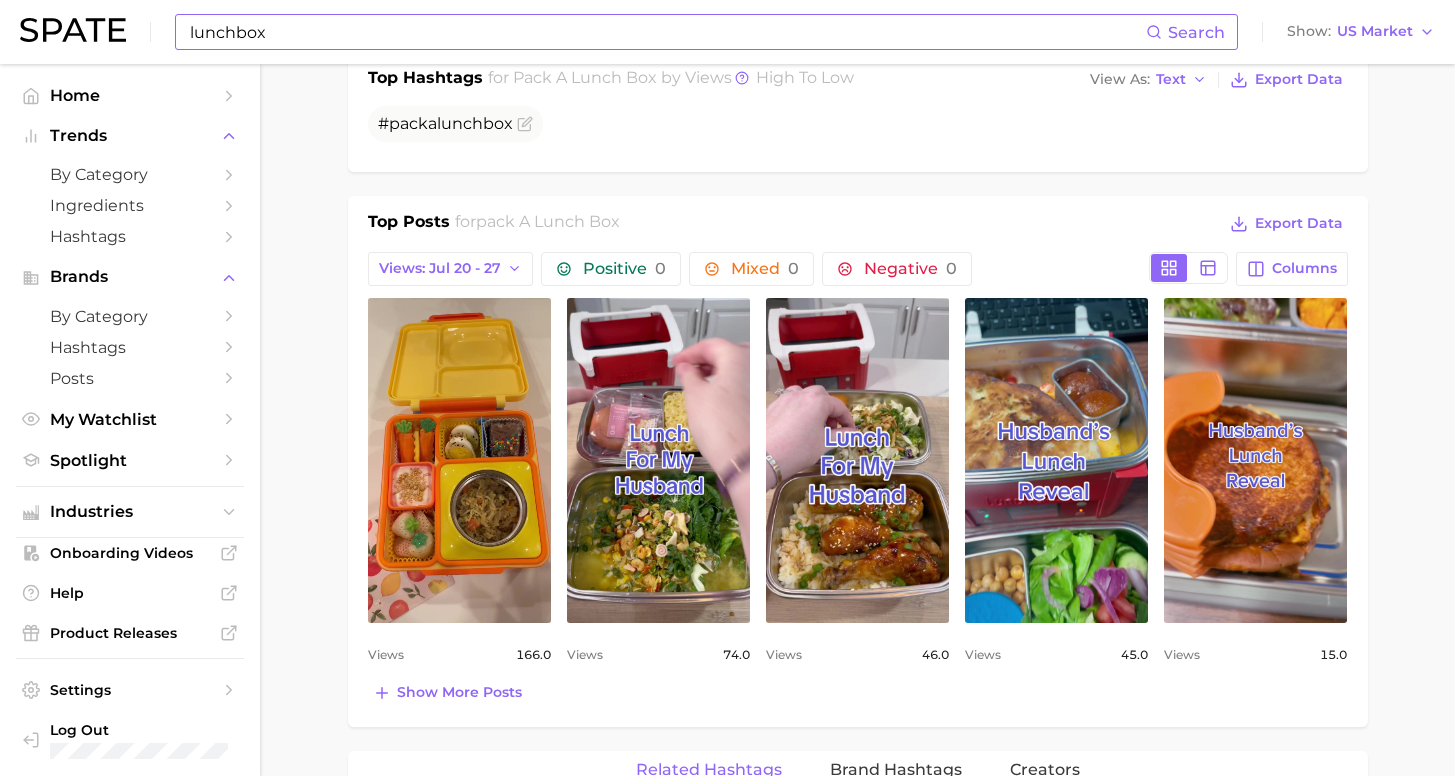 scroll, scrollTop: 172, scrollLeft: 0, axis: vertical 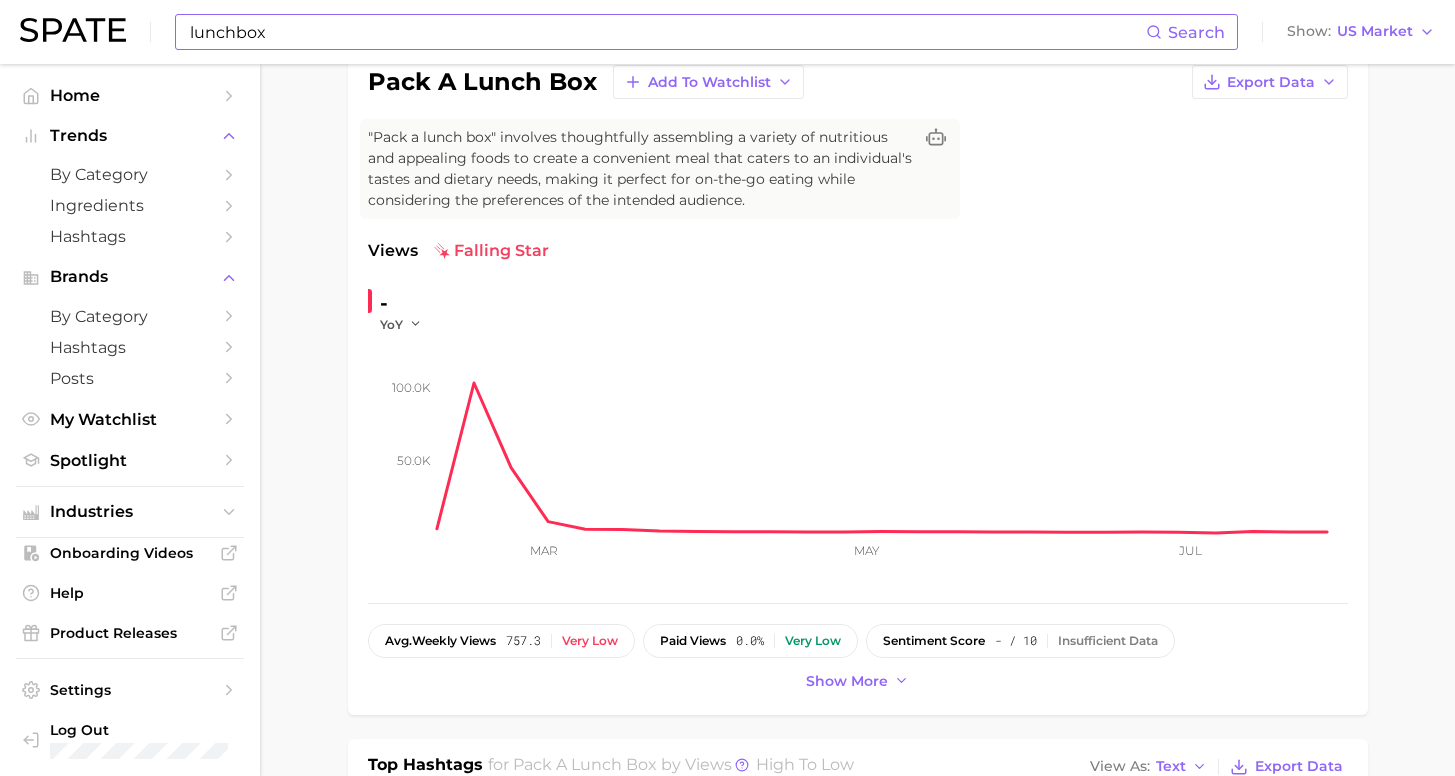 click on "lunchbox Search Show US Market" at bounding box center (727, 32) 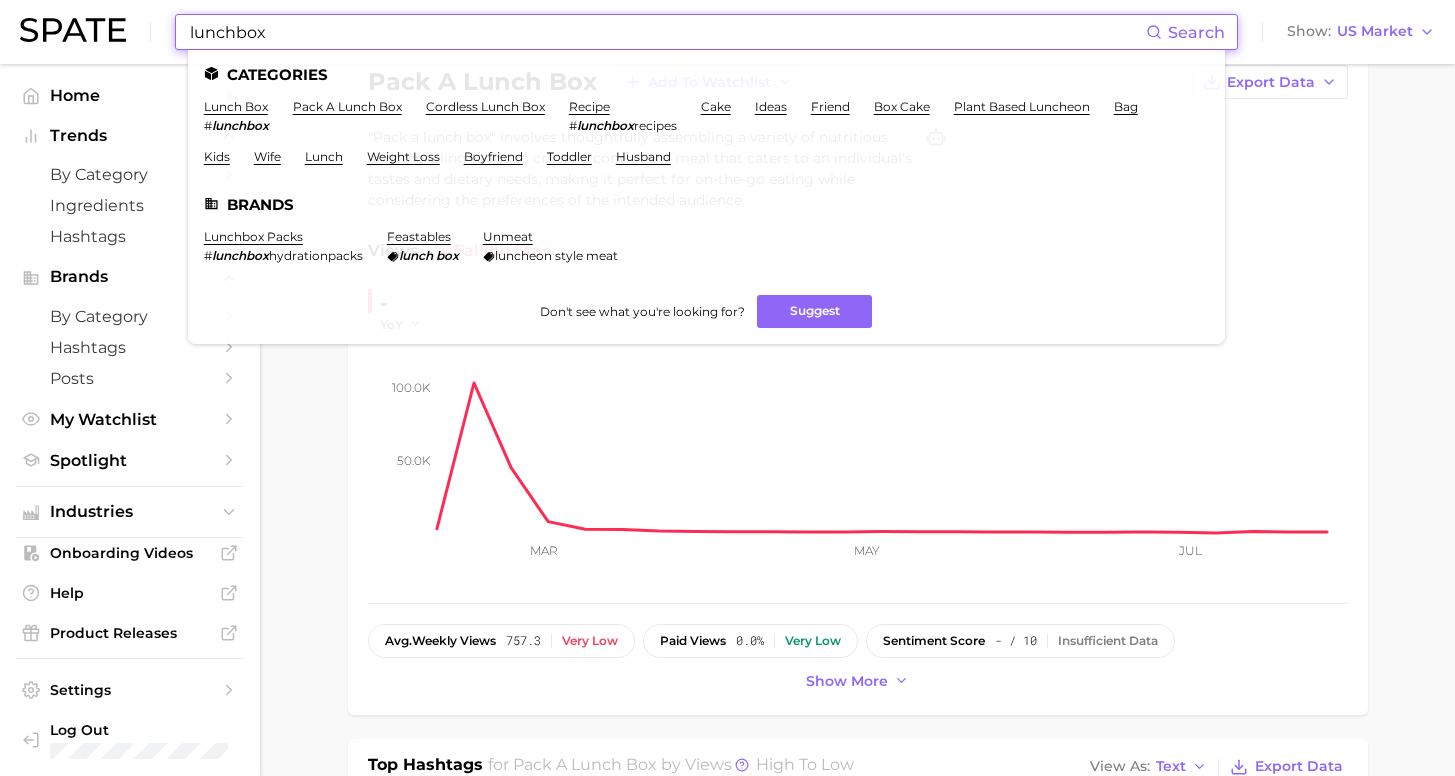 click on "lunchbox" at bounding box center (667, 32) 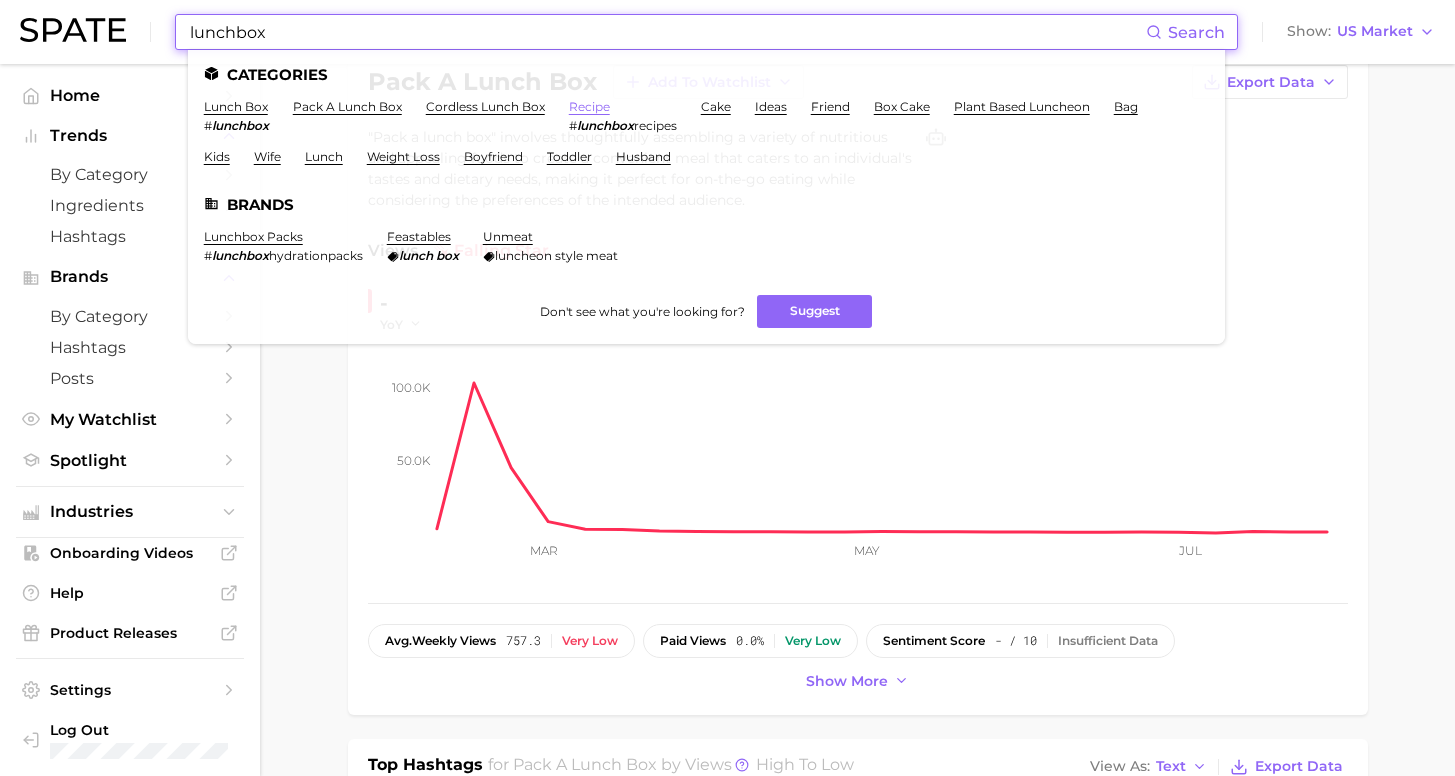 click on "recipe" at bounding box center (589, 106) 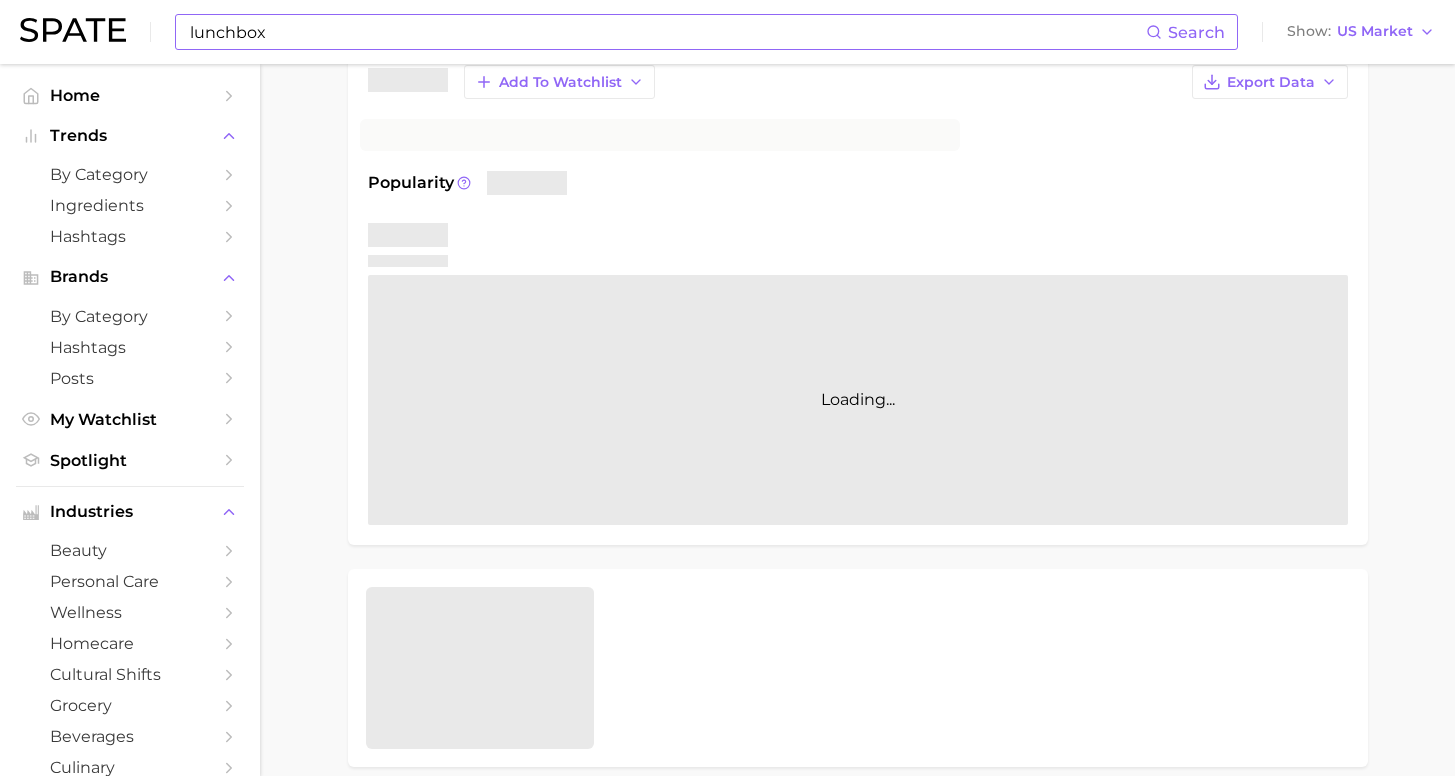 scroll, scrollTop: 0, scrollLeft: 0, axis: both 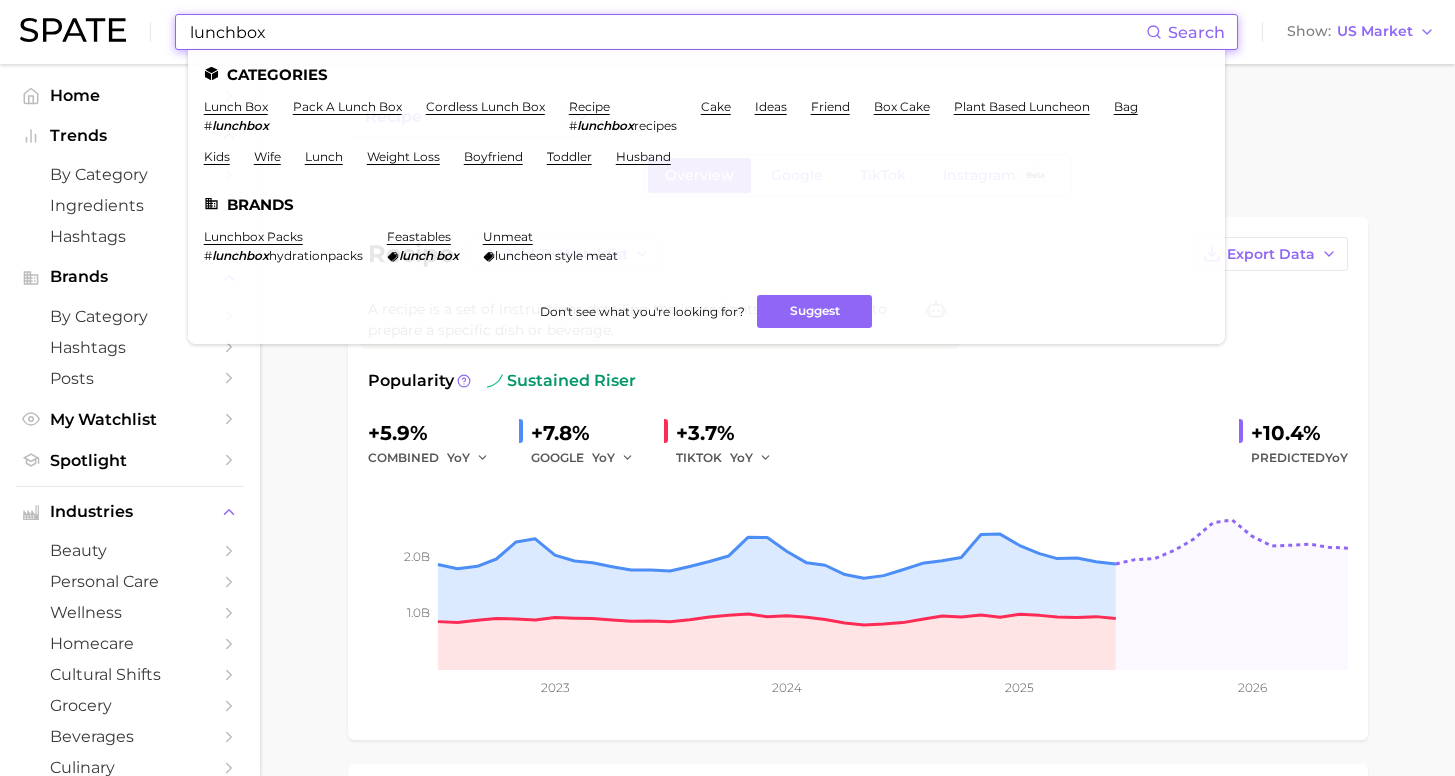 click on "lunchbox" at bounding box center (667, 32) 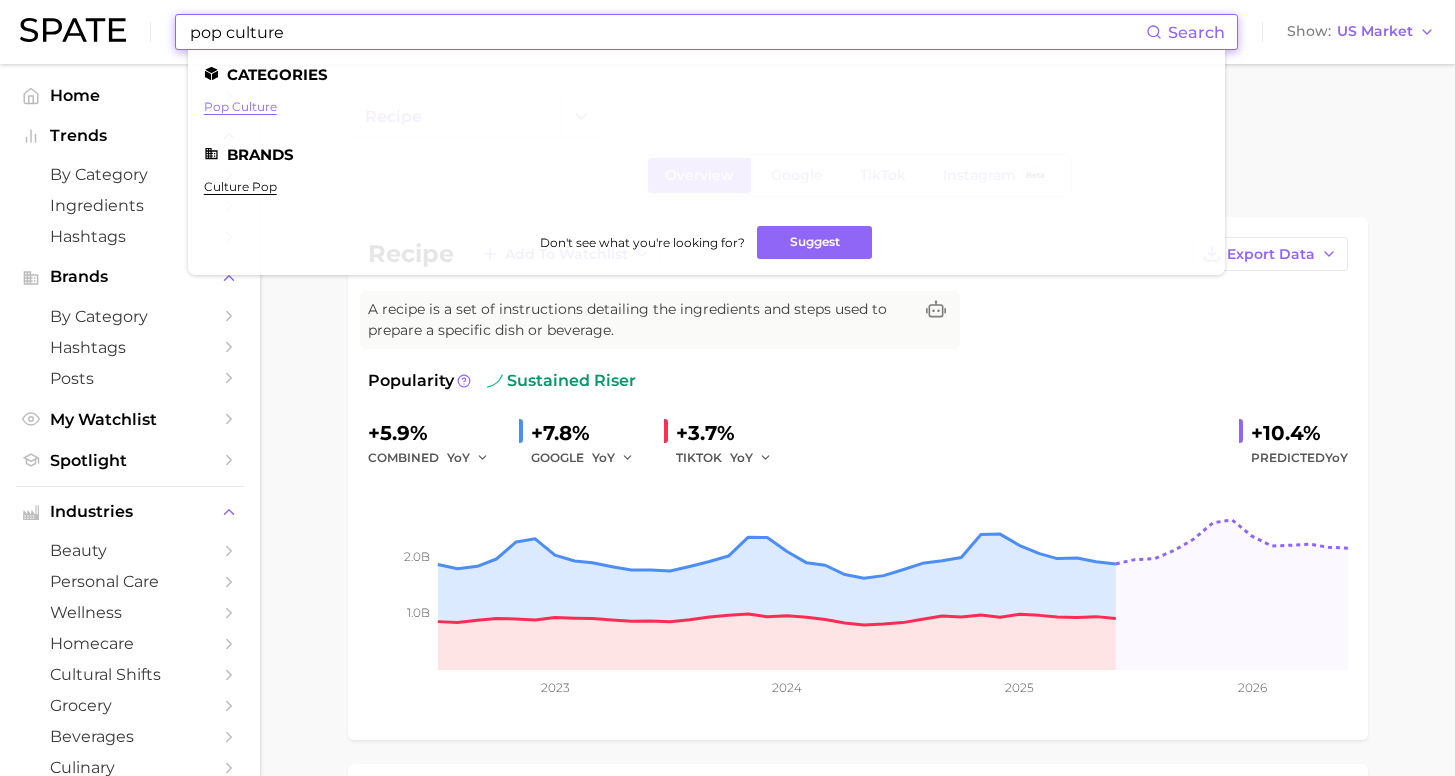 type on "pop culture" 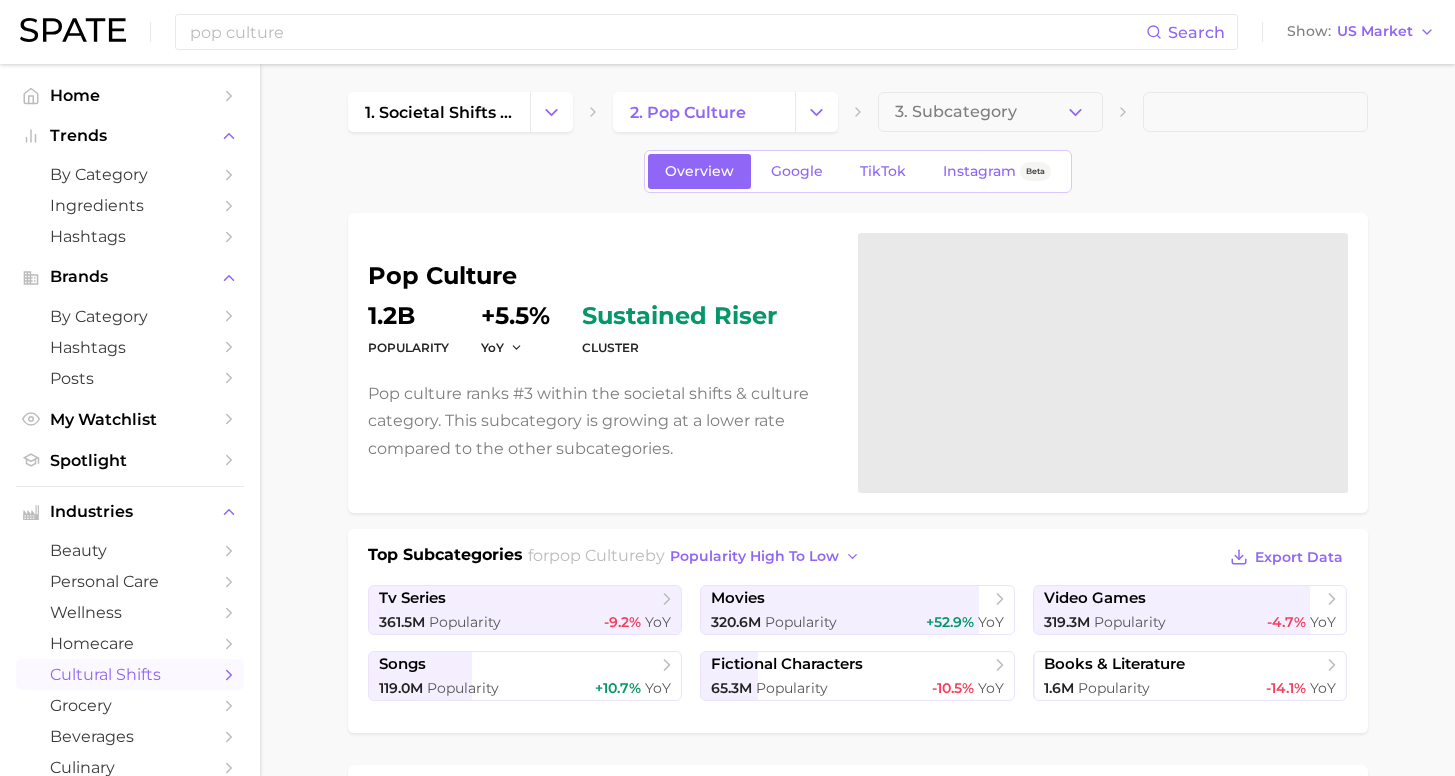 scroll, scrollTop: 69, scrollLeft: 0, axis: vertical 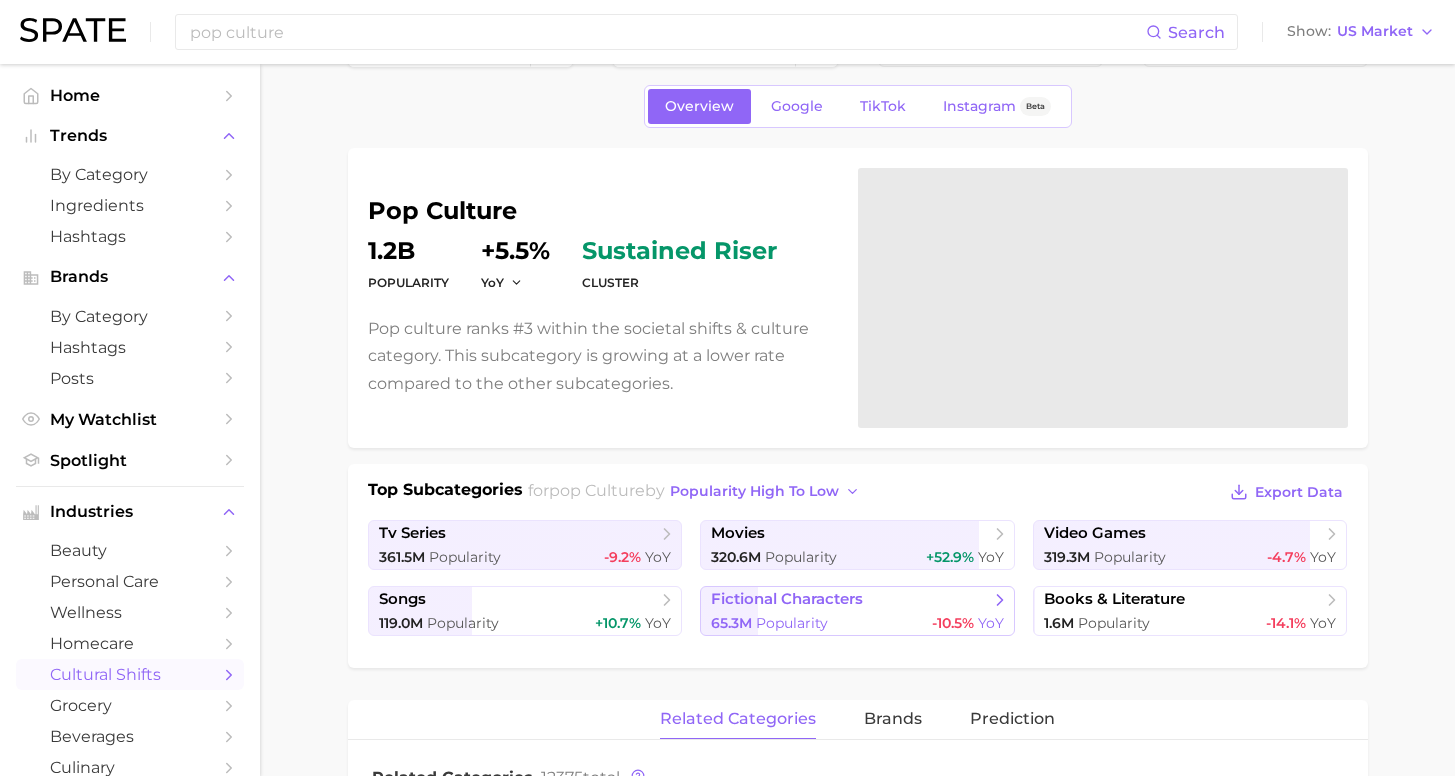 click on "fictional characters 65.3m   Popularity -10.5%   YoY" at bounding box center (857, 611) 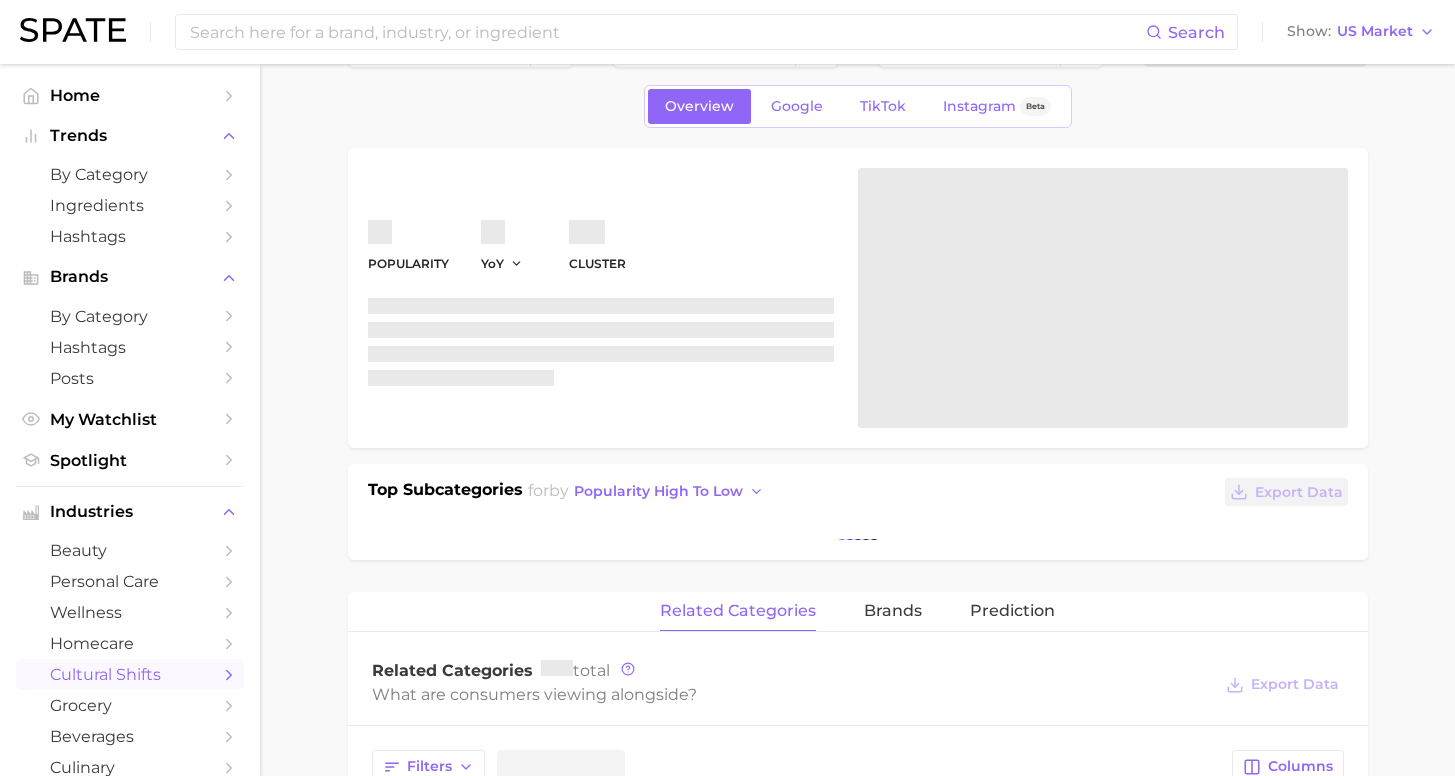 scroll, scrollTop: 0, scrollLeft: 0, axis: both 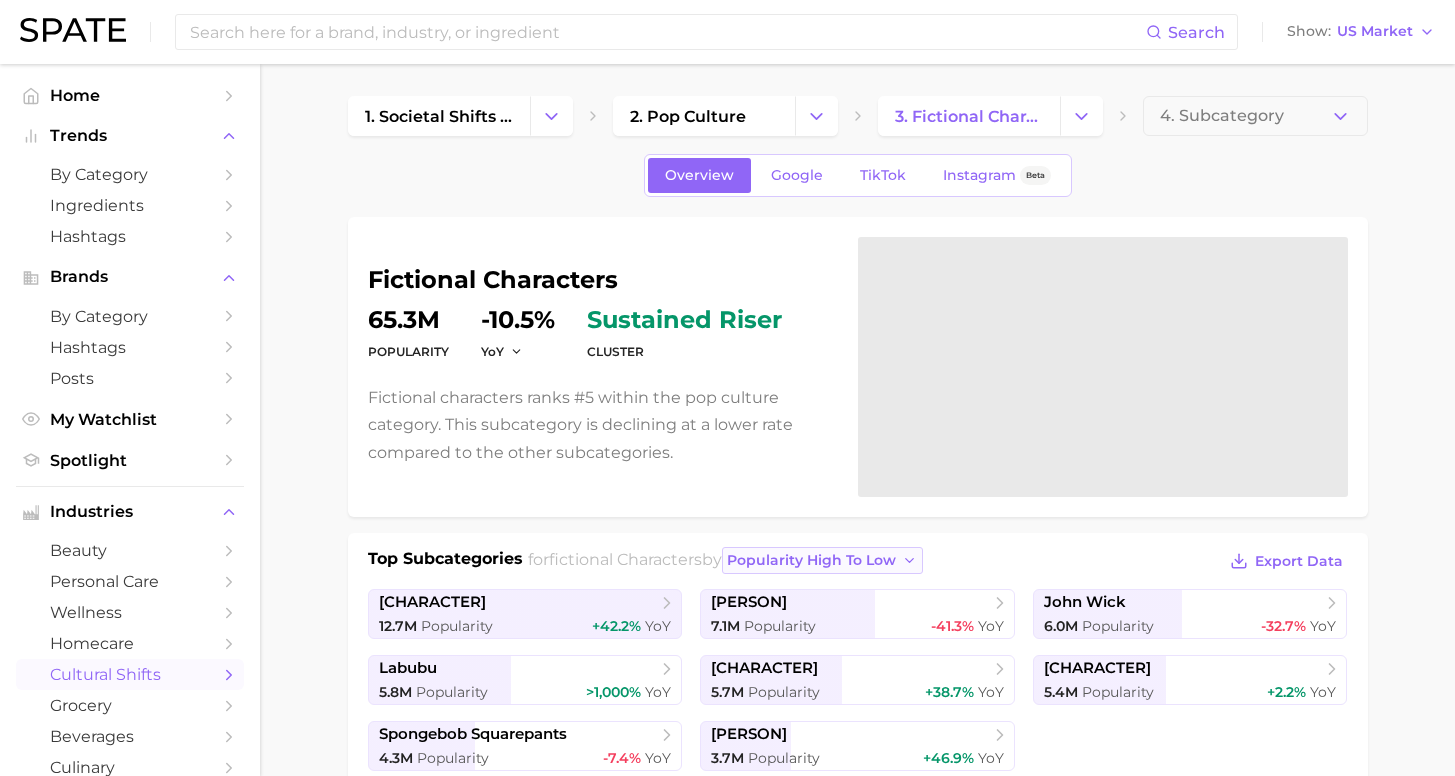 click on "popularity high to low" at bounding box center (811, 560) 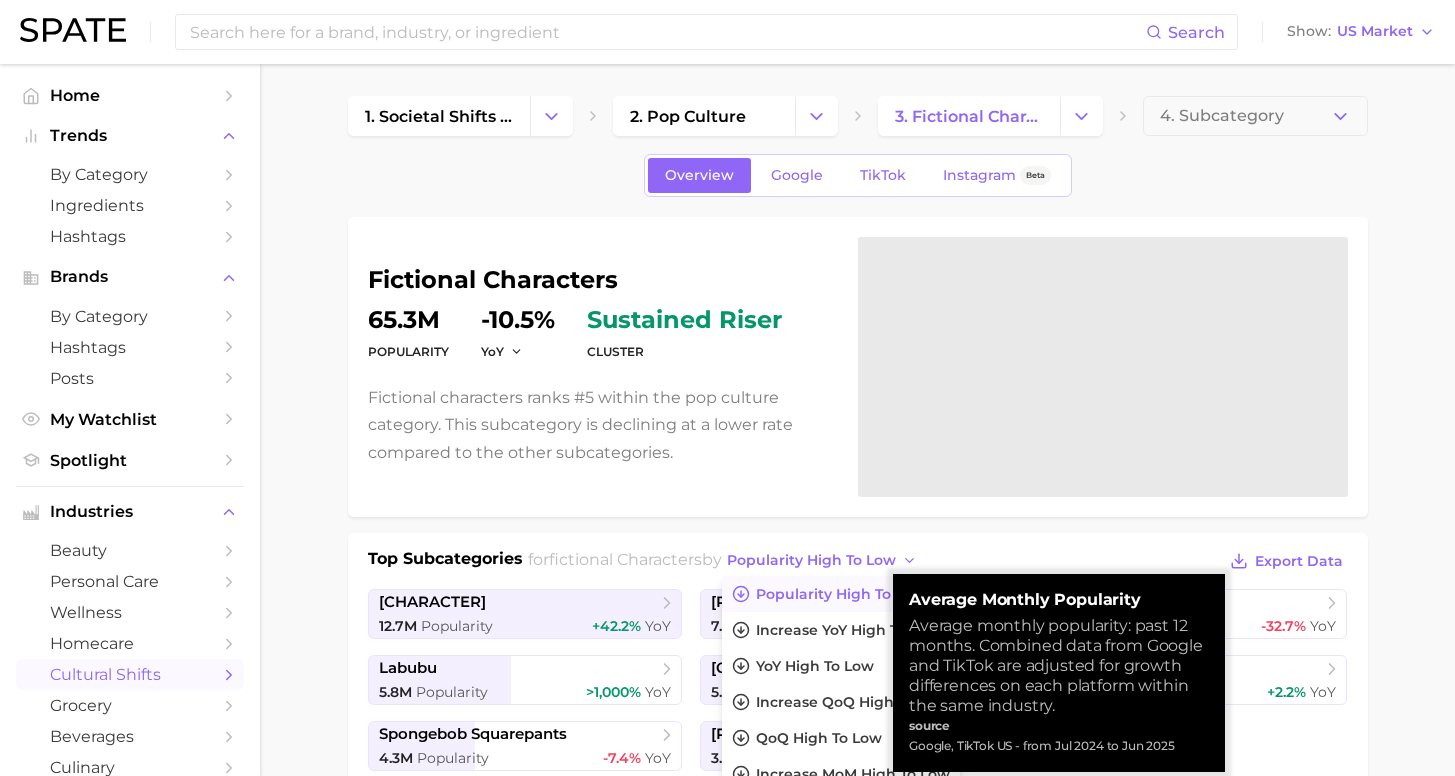 click on "Top Subcategories for  fictional characters  by  popularity high to low Popularity   high to low Increase YoY   high to low YoY   high to low Increase QoQ   high to low QoQ   high to low Increase MoM   high to low MoM   high to low Export Data superman 12.7m   Popularity +42.2%   YoY santa claus 7.1m   Popularity -41.3%   YoY john wick 6.0m   Popularity -32.7%   YoY labubu 5.8m   Popularity >1,000%   YoY minions 5.7m   Popularity +38.7%   YoY mickey mouse 5.4m   Popularity +2.2%   YoY spongebob squarepants 4.3m   Popularity -7.4%   YoY snoopy 3.7m   Popularity +46.9%   YoY Show more subcategories" at bounding box center [858, 682] 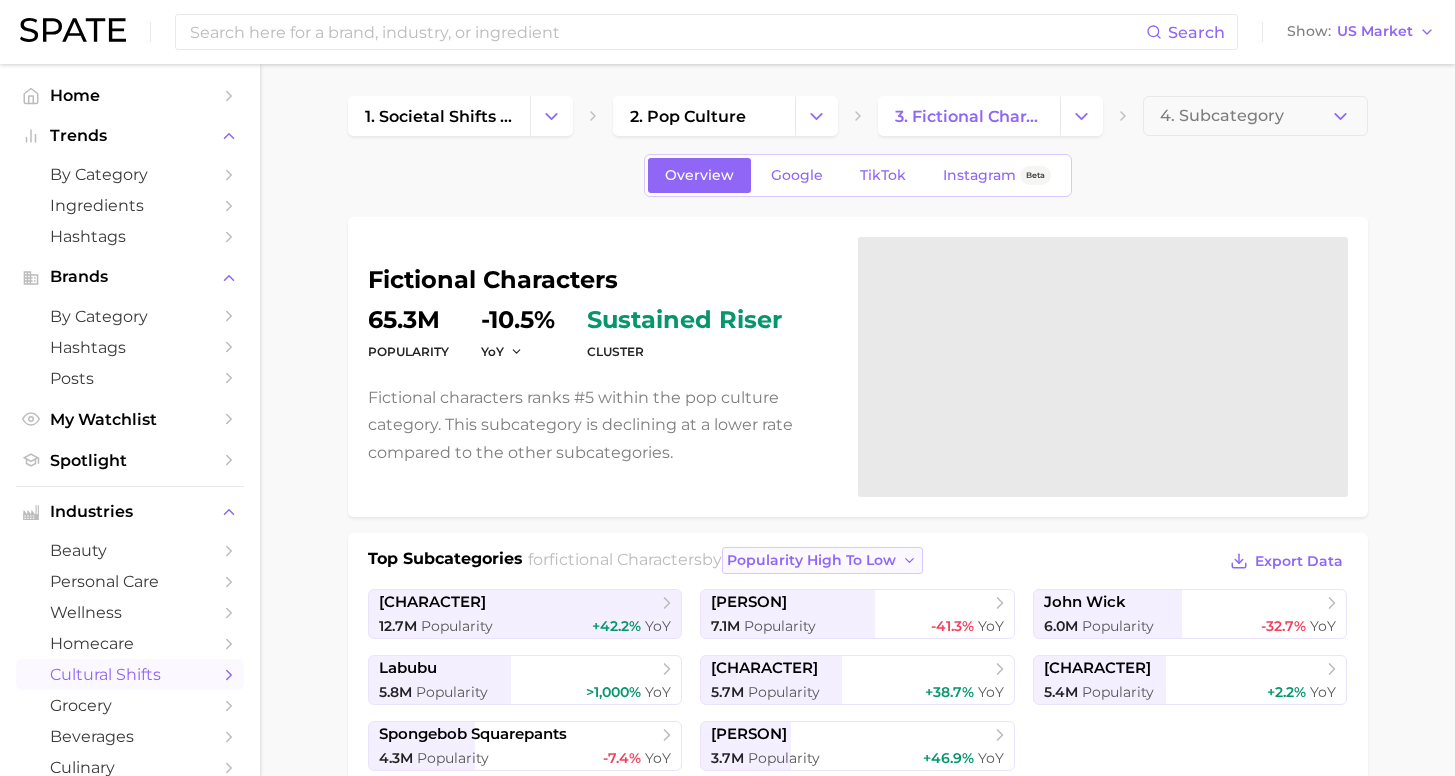 click on "popularity high to low" at bounding box center [811, 560] 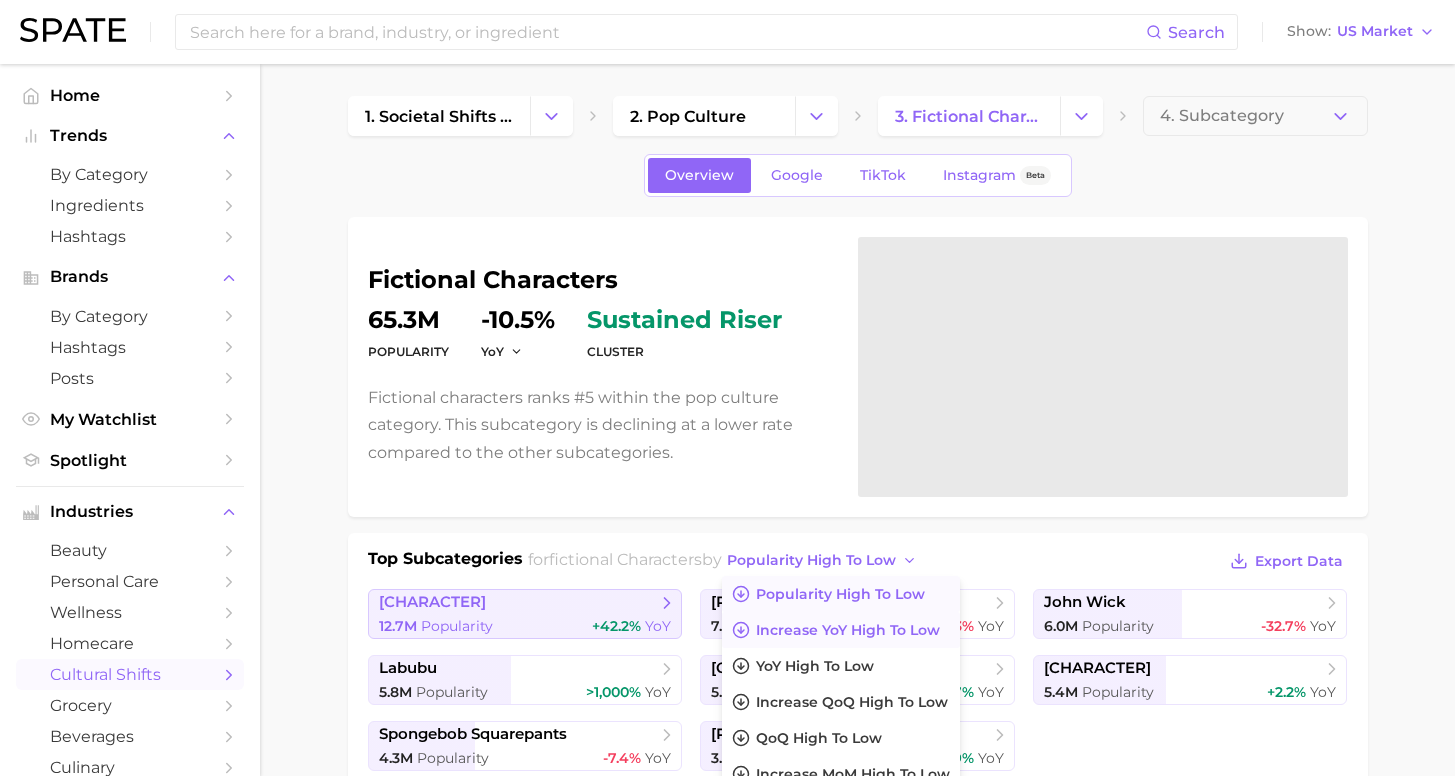 click on "Increase YoY   high to low" at bounding box center (848, 630) 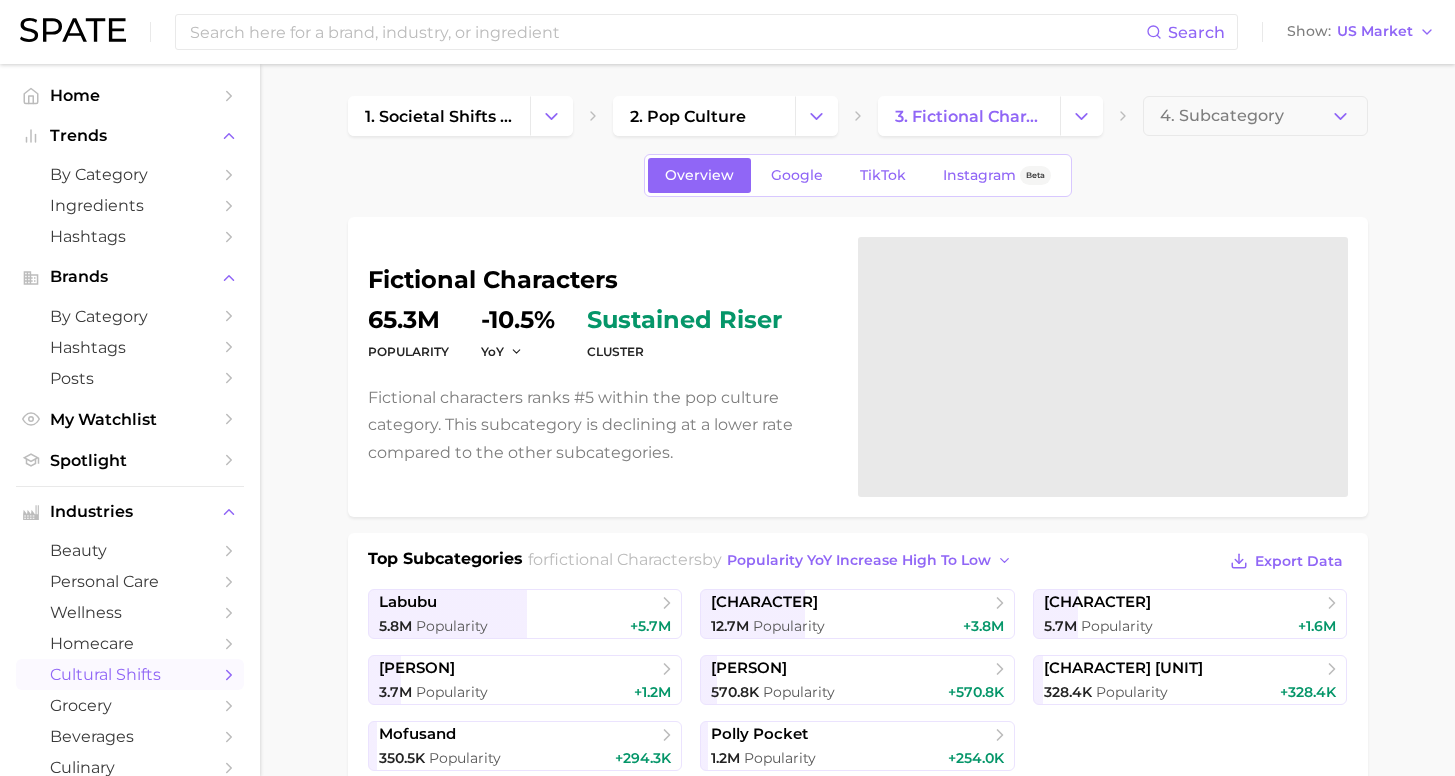 click on "Top Subcategories for  fictional characters  by Popularity YoY increase high to low Export Data" at bounding box center [858, 562] 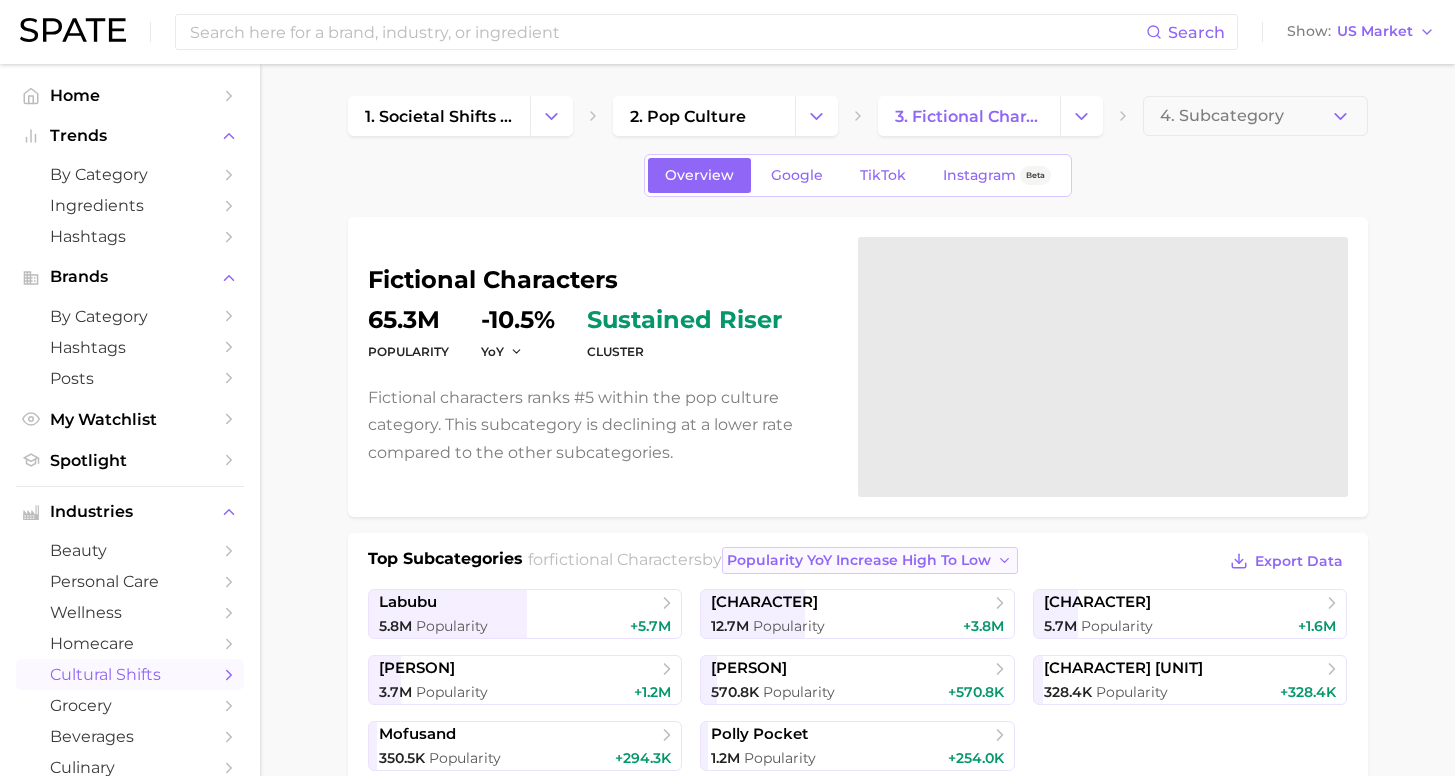 click on "Popularity YoY increase high to low" at bounding box center [859, 560] 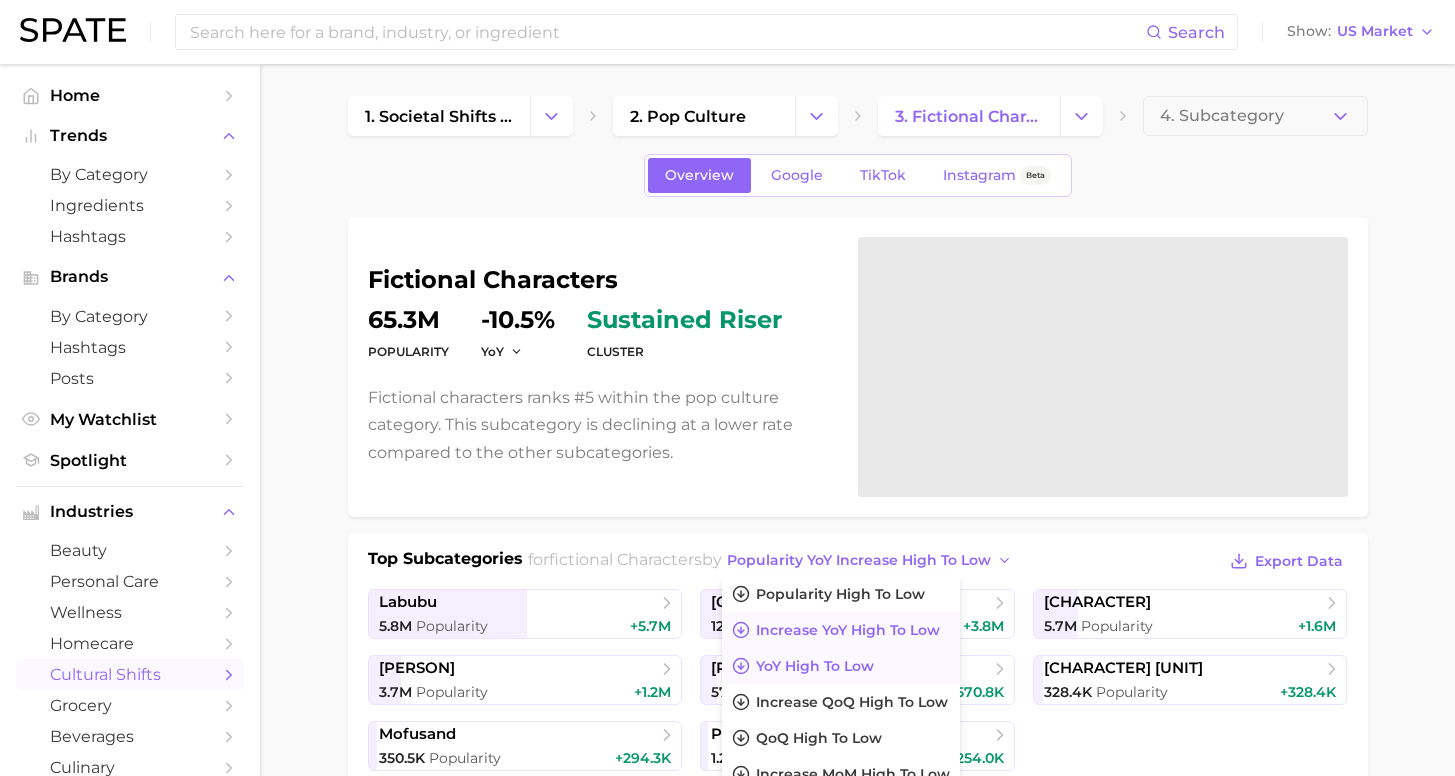 click on "YoY   high to low" at bounding box center (815, 666) 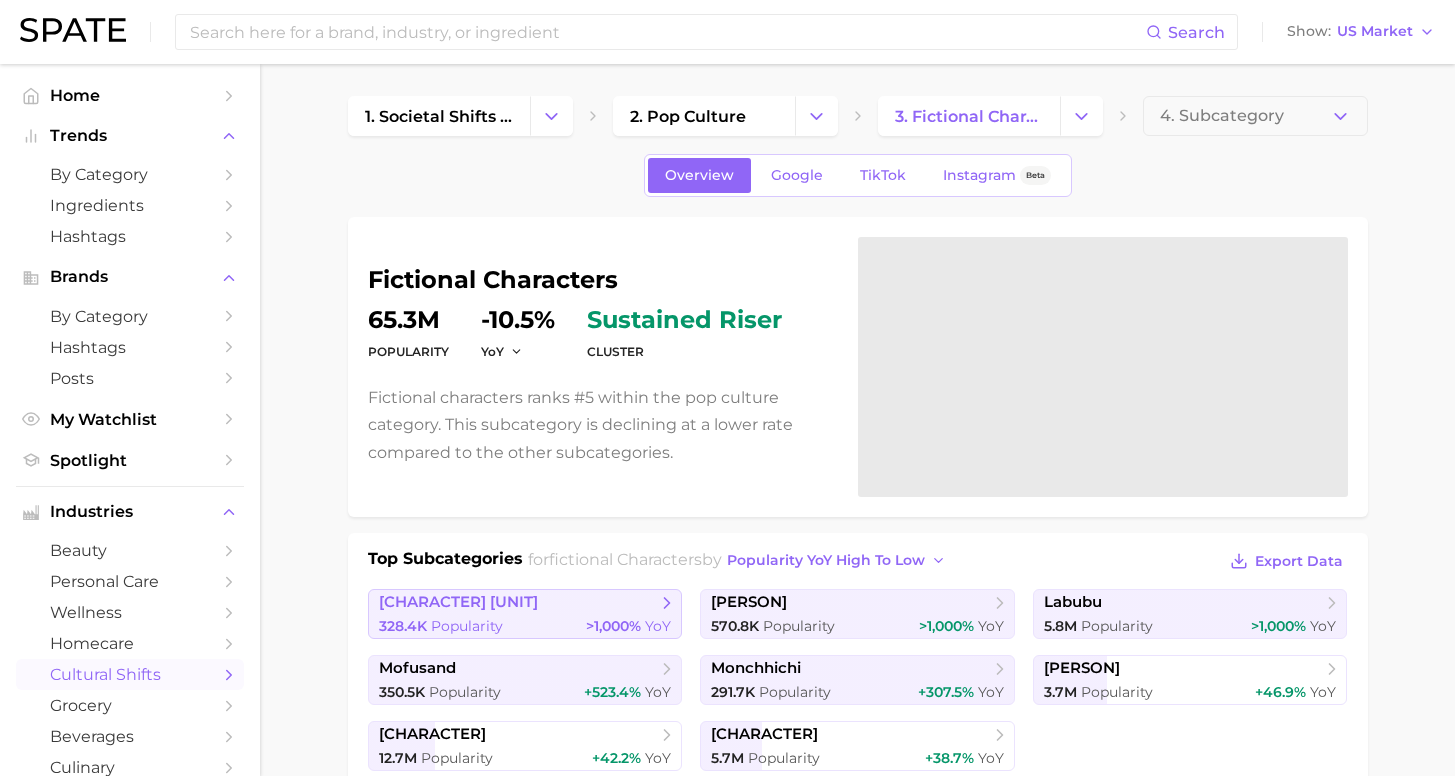 click on "[CHARACTER] [UNIT]" at bounding box center [518, 603] 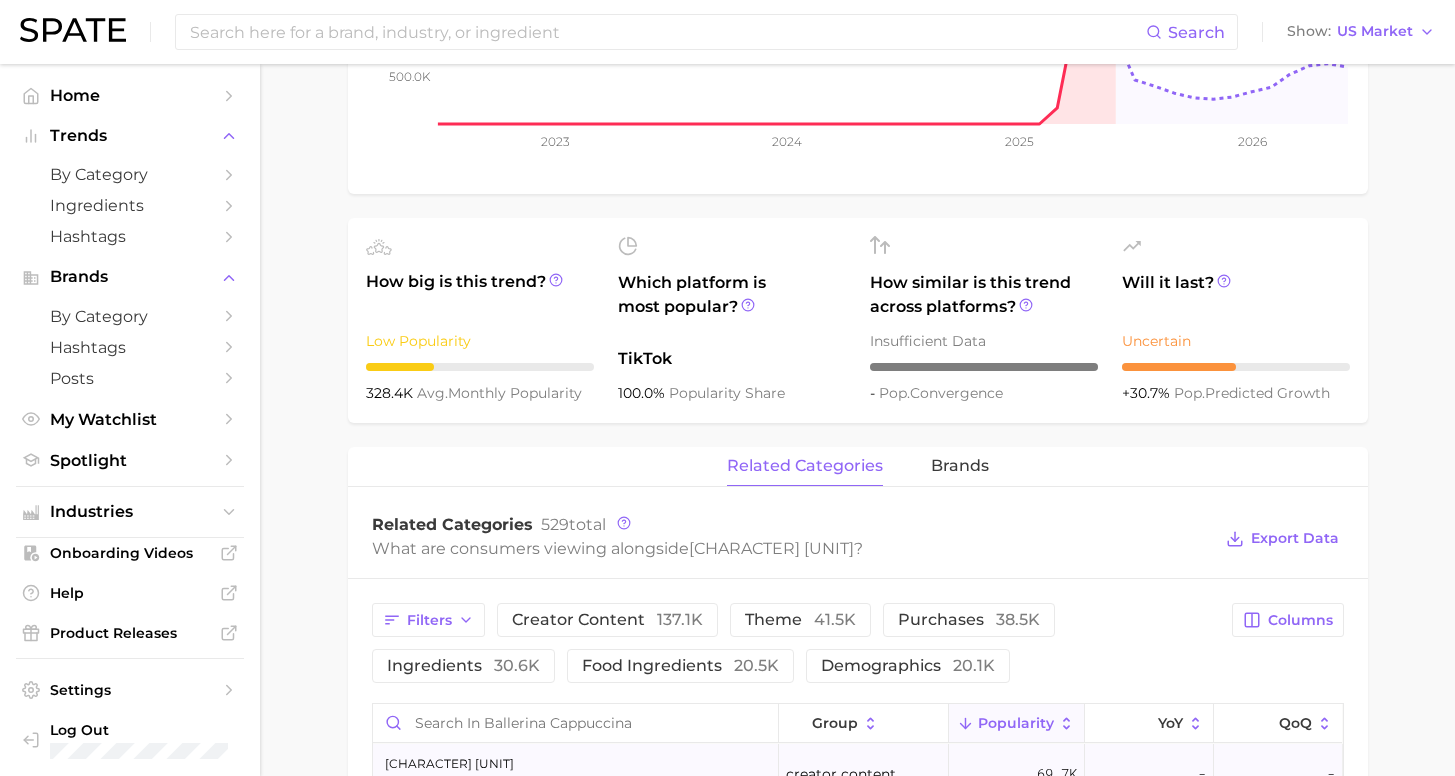 scroll, scrollTop: 754, scrollLeft: 0, axis: vertical 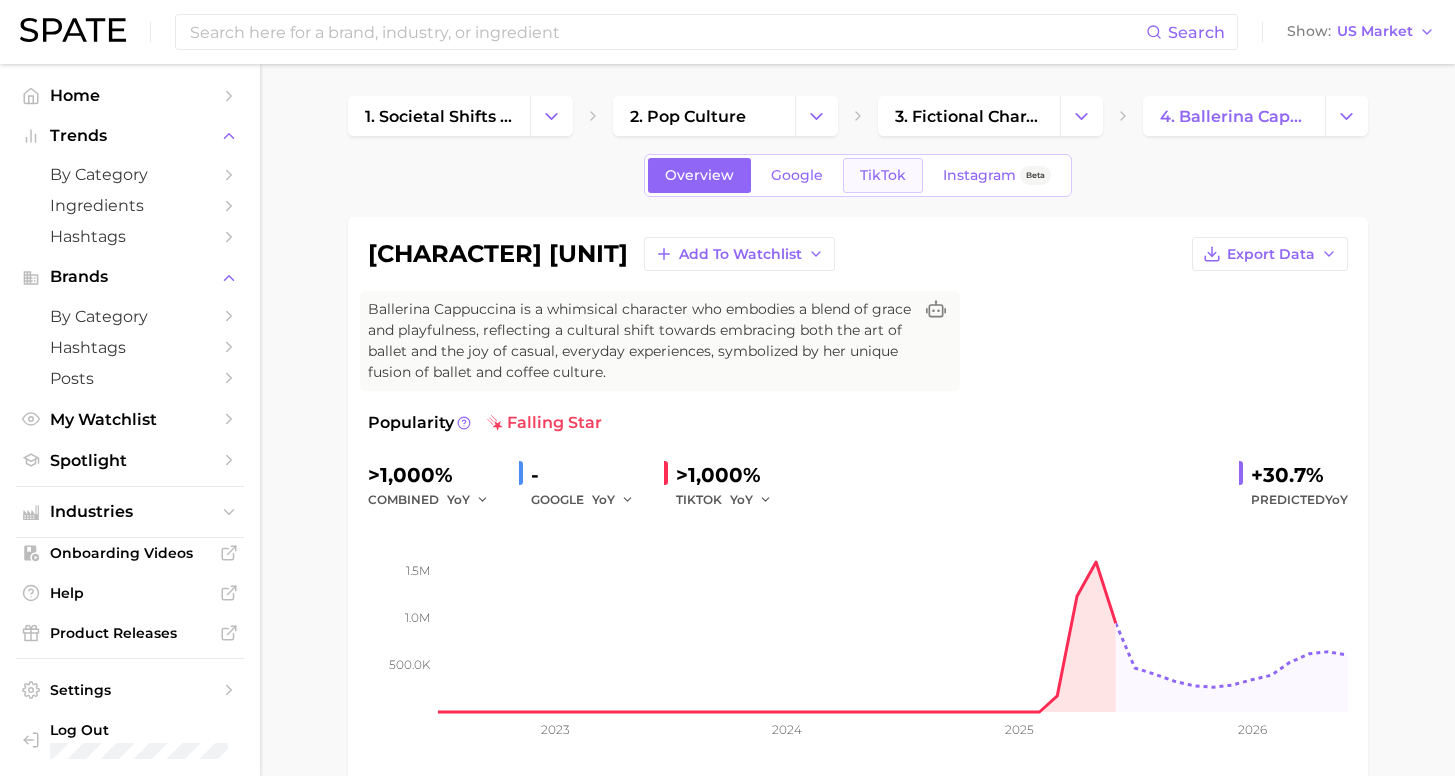click on "TikTok" at bounding box center [883, 175] 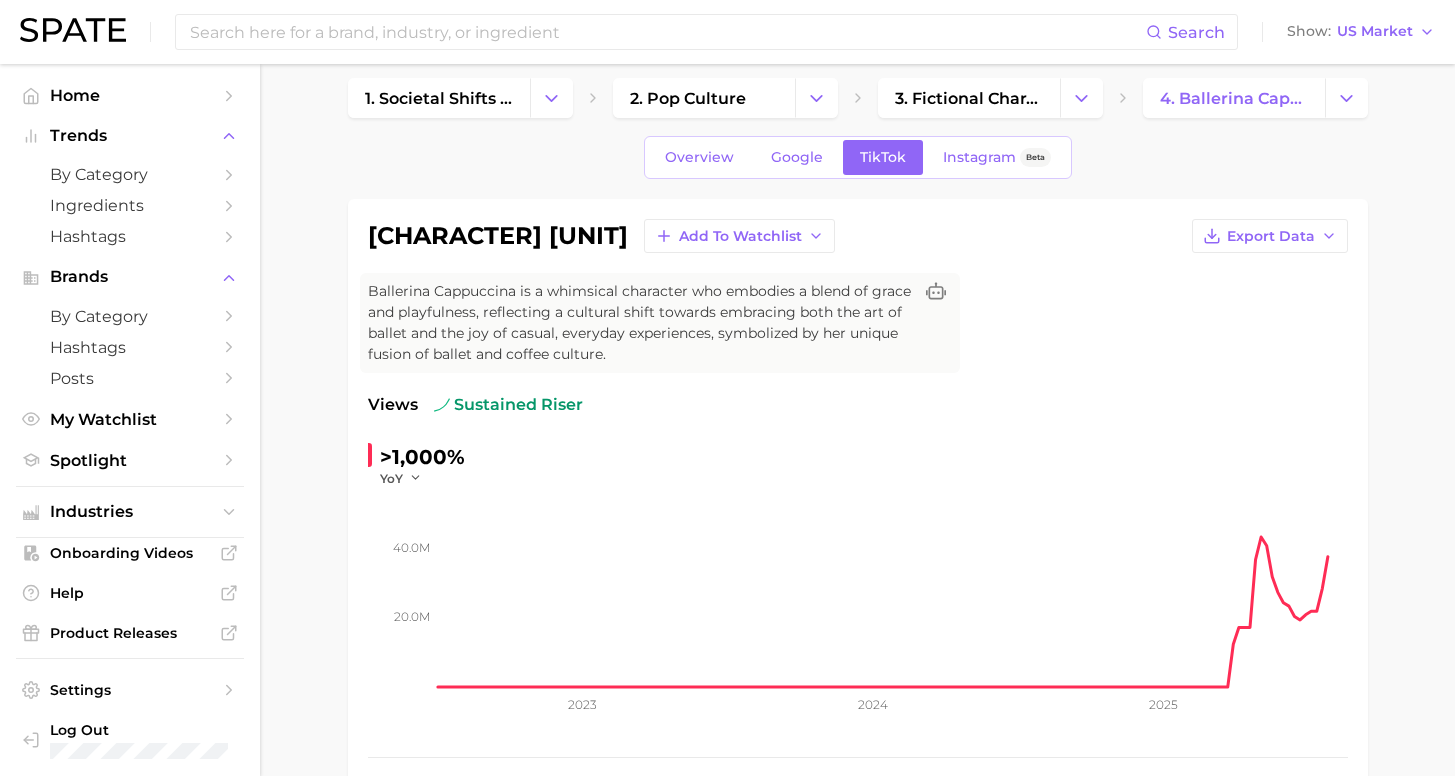 scroll, scrollTop: 0, scrollLeft: 0, axis: both 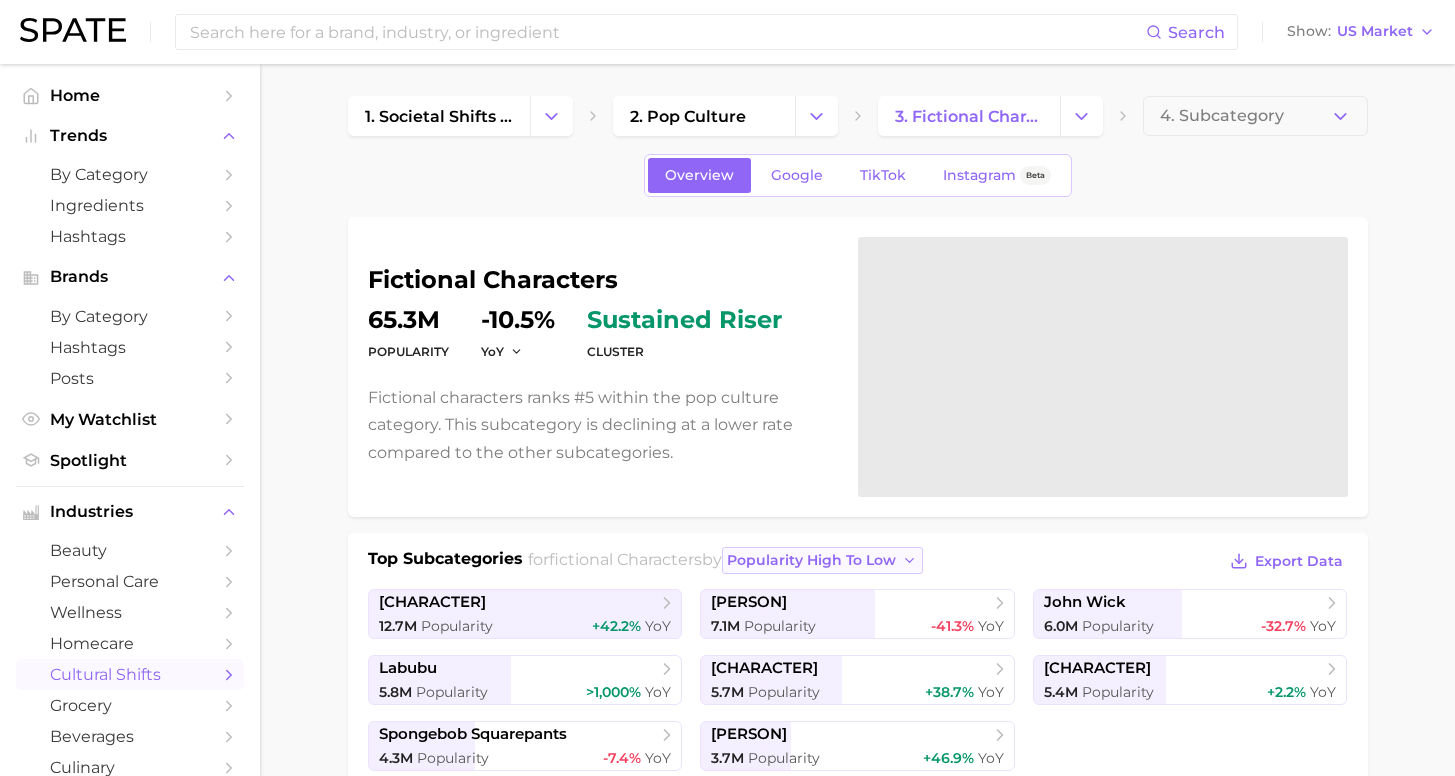 click on "popularity high to low" at bounding box center (811, 560) 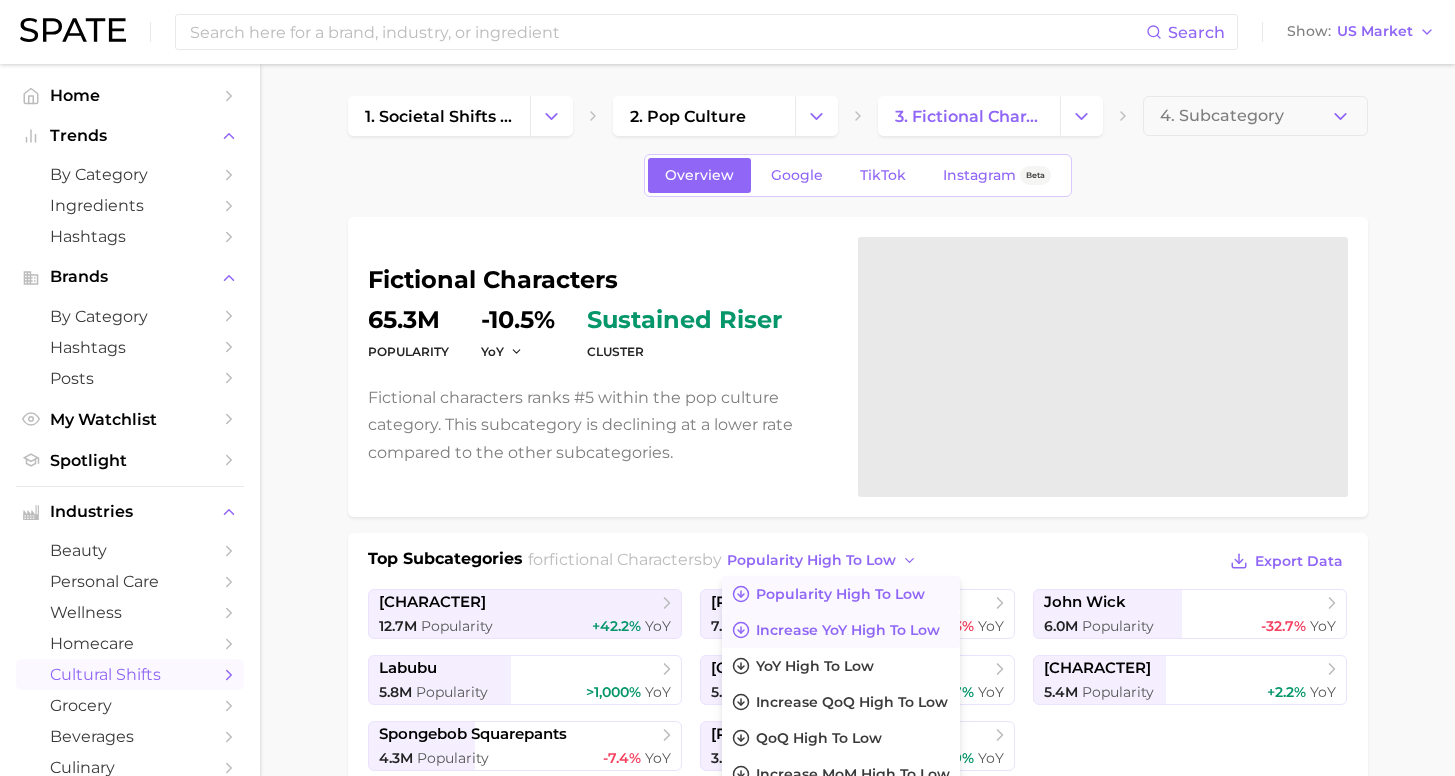 click on "Increase YoY   high to low" at bounding box center (848, 630) 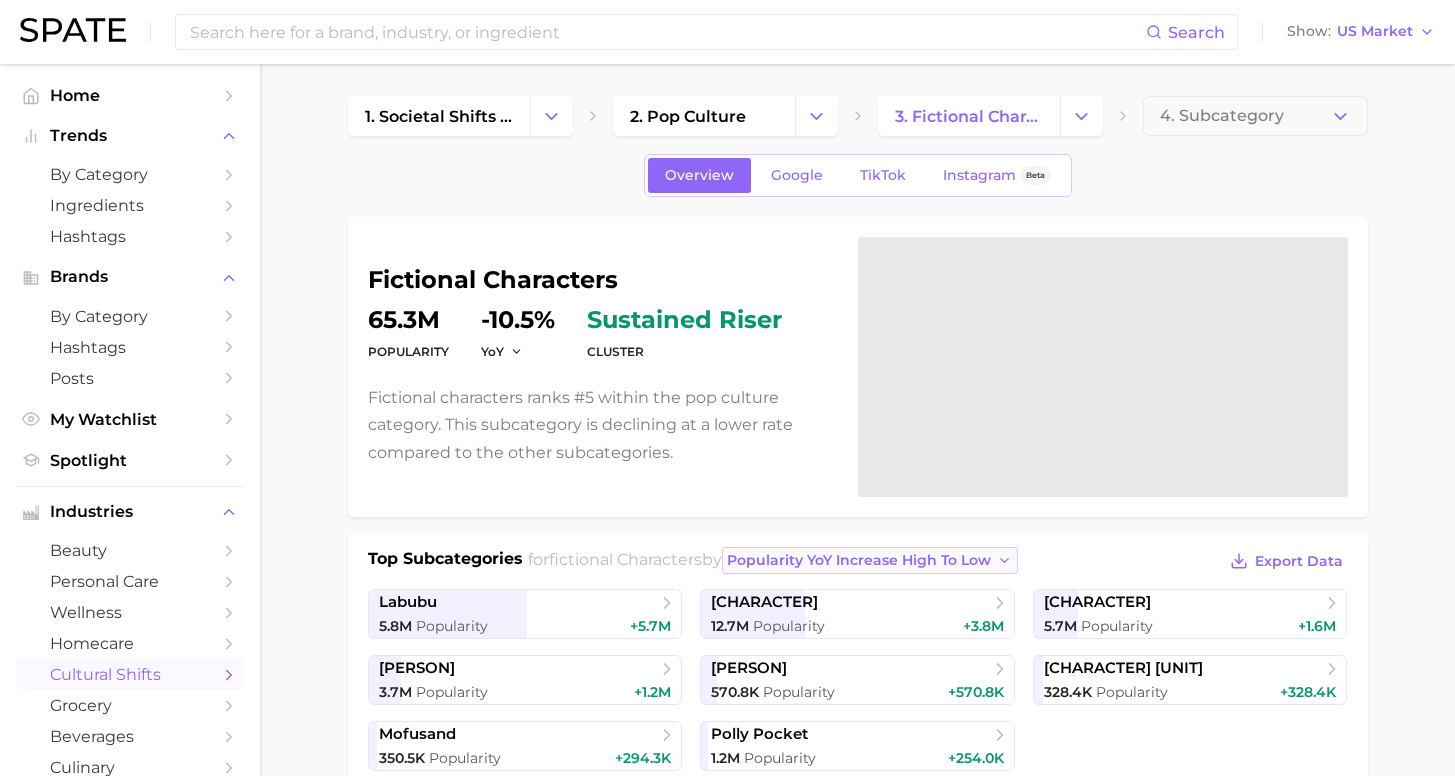click on "Popularity YoY increase high to low" at bounding box center (859, 560) 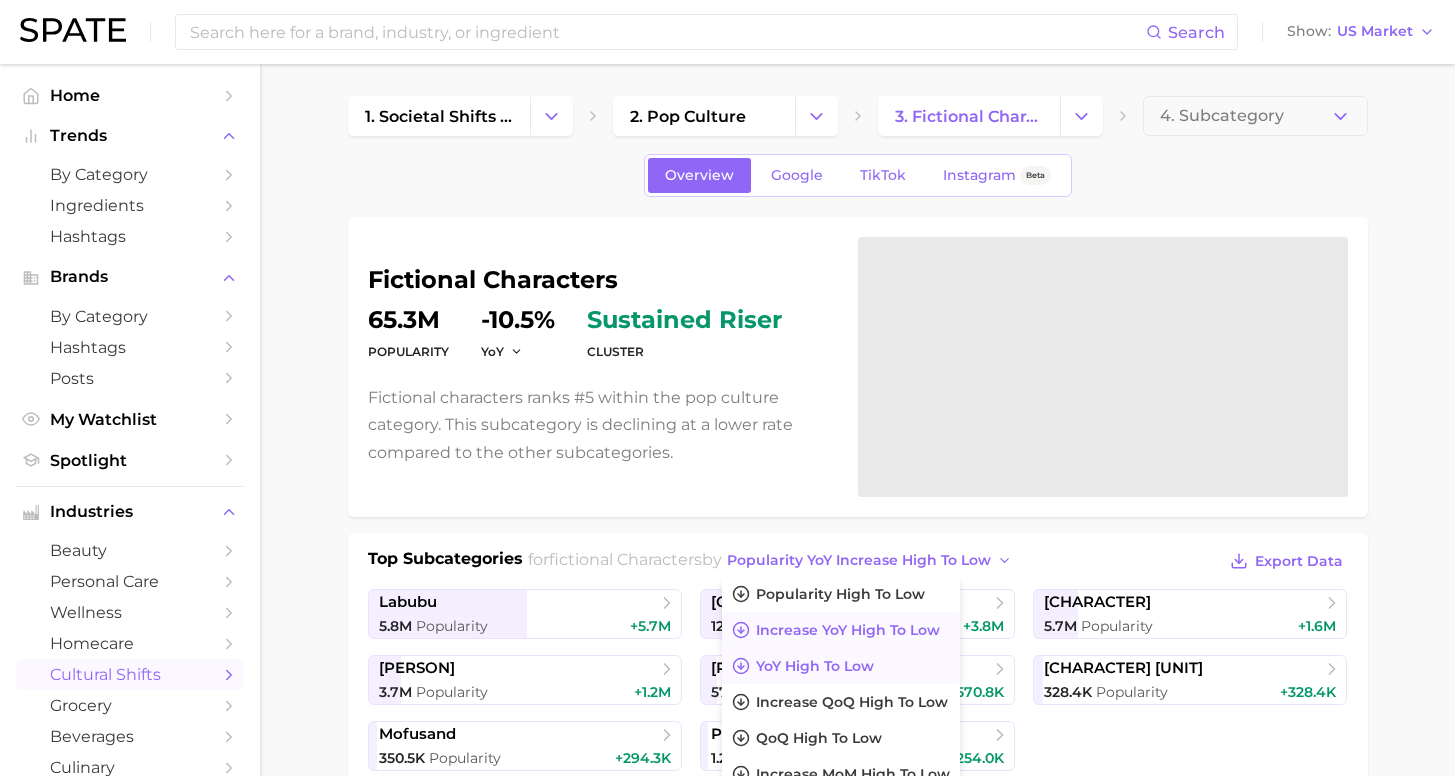 click on "YoY   high to low" at bounding box center [815, 666] 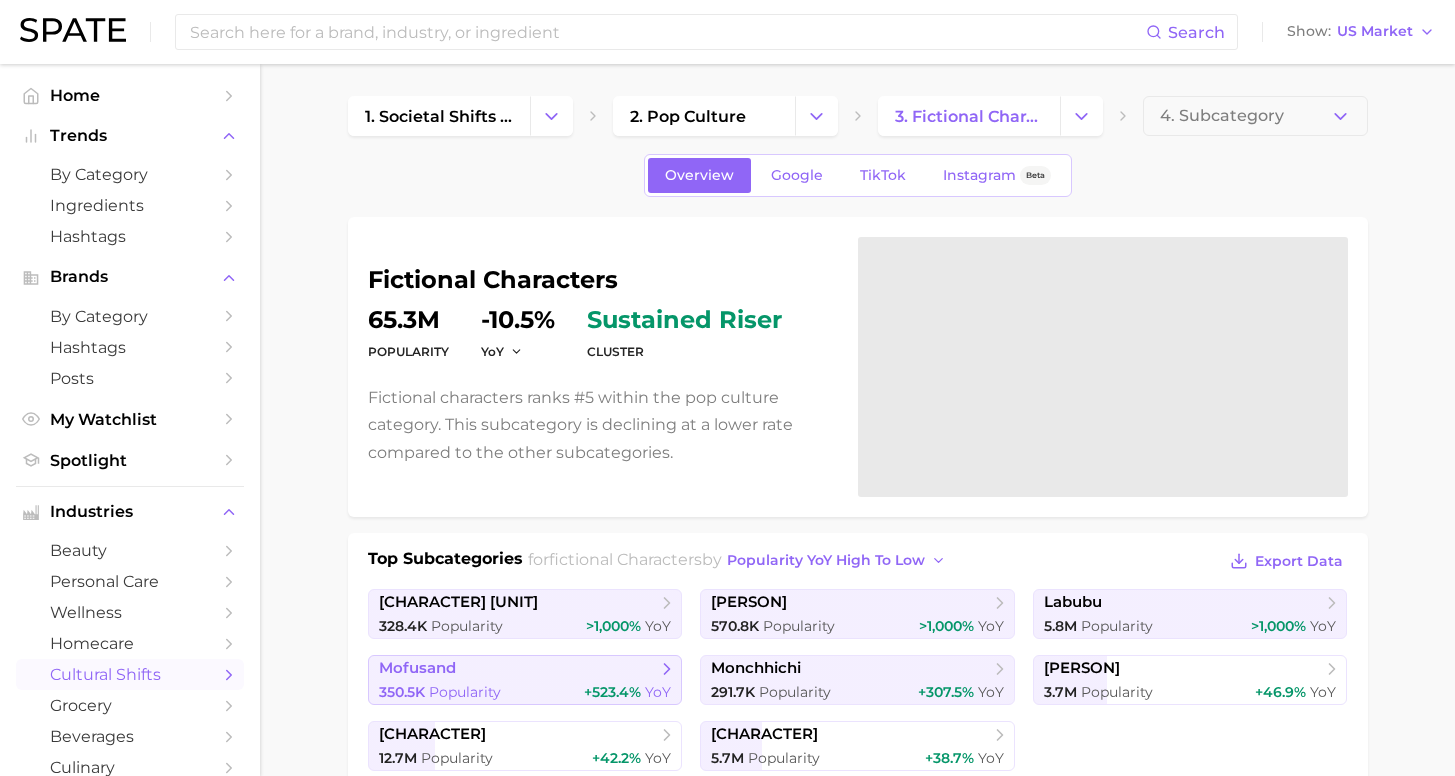 scroll, scrollTop: 33, scrollLeft: 0, axis: vertical 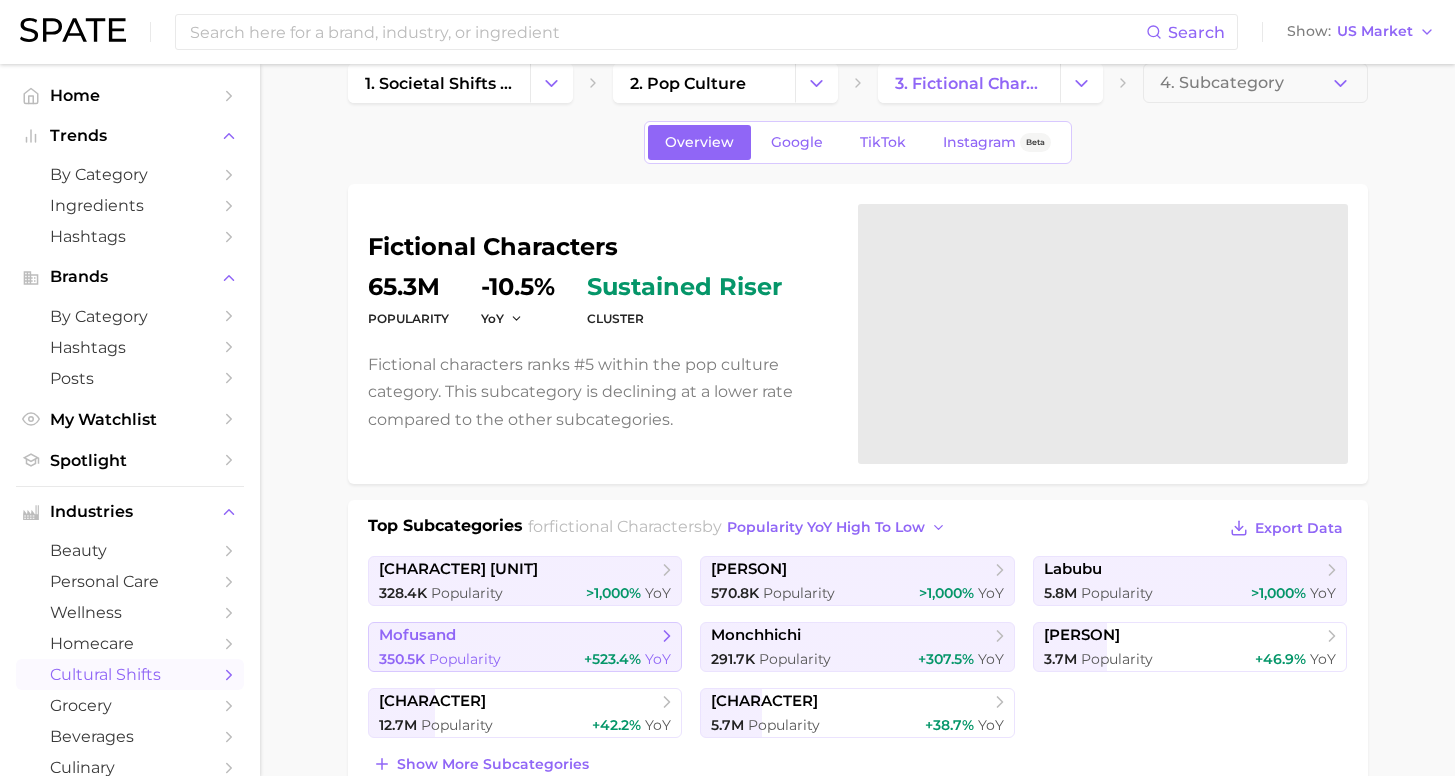click on "350.5k   Popularity +523.4%   YoY" at bounding box center (525, 659) 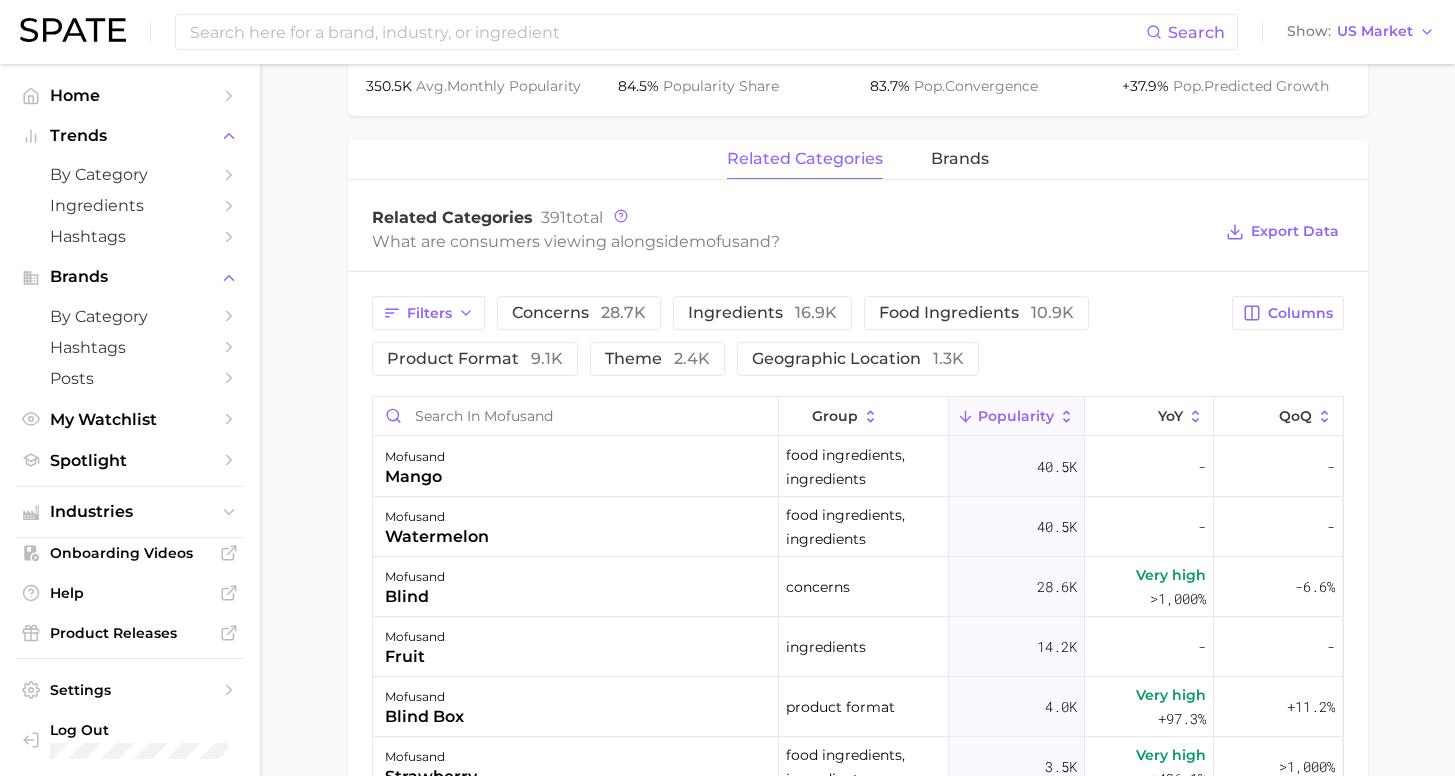 scroll, scrollTop: 0, scrollLeft: 0, axis: both 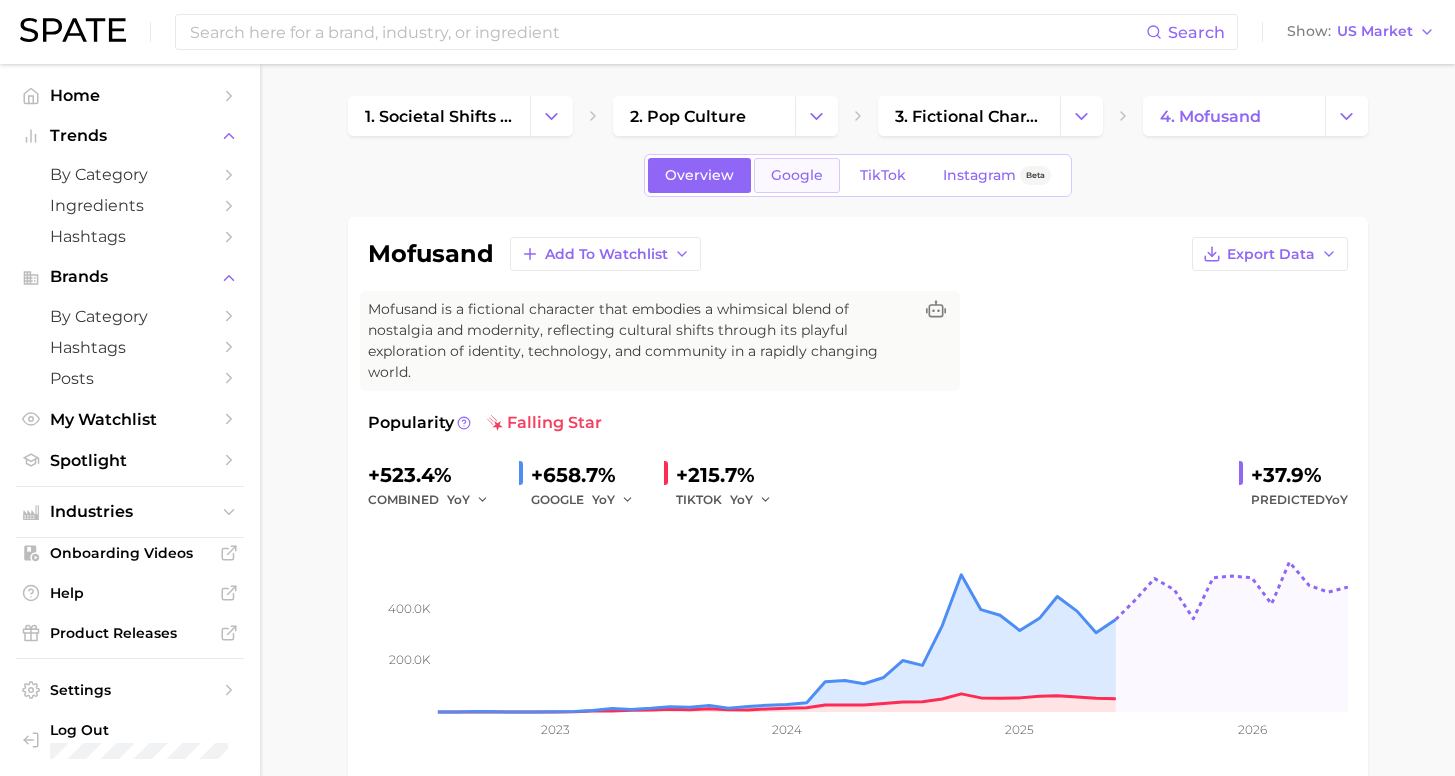 click on "Google" at bounding box center (797, 175) 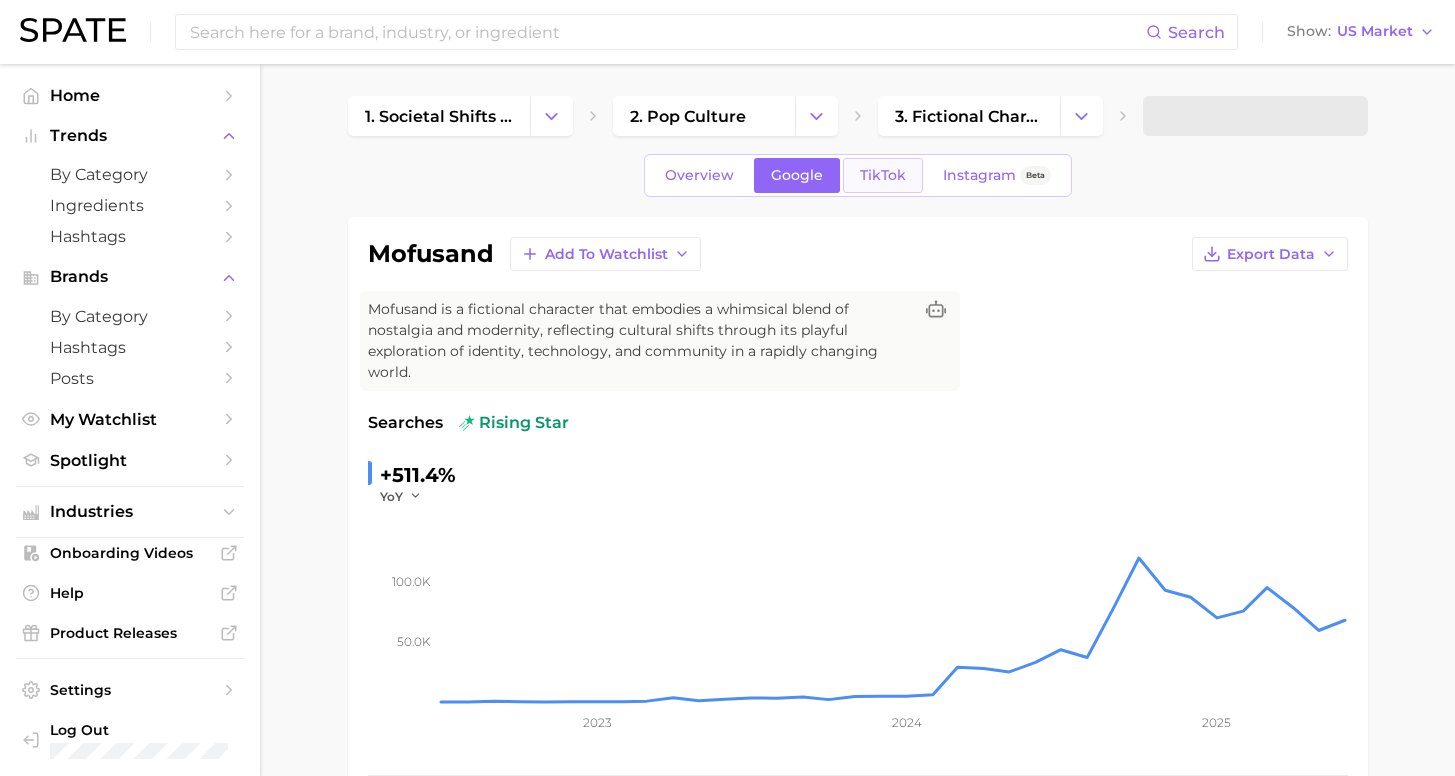 click on "TikTok" at bounding box center [883, 175] 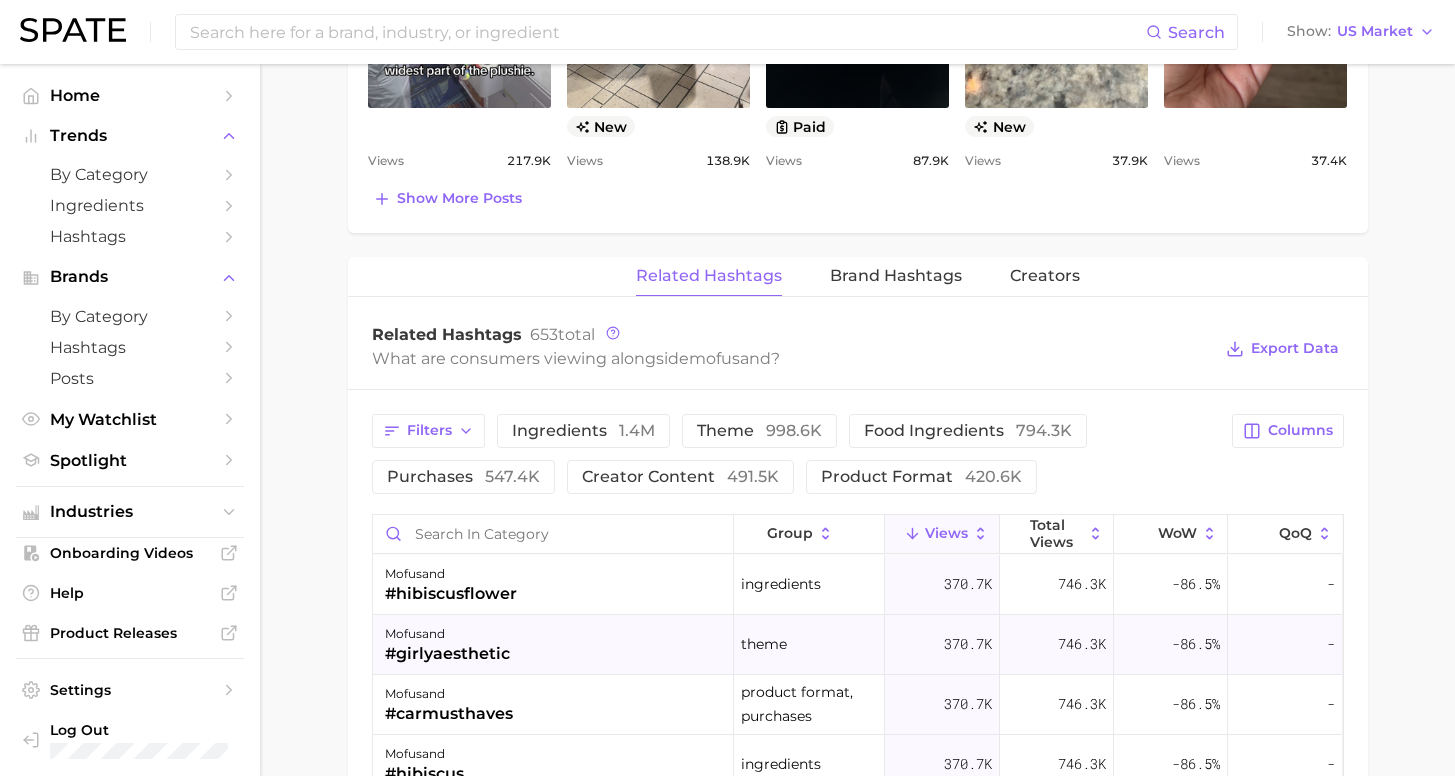 scroll, scrollTop: 705, scrollLeft: 0, axis: vertical 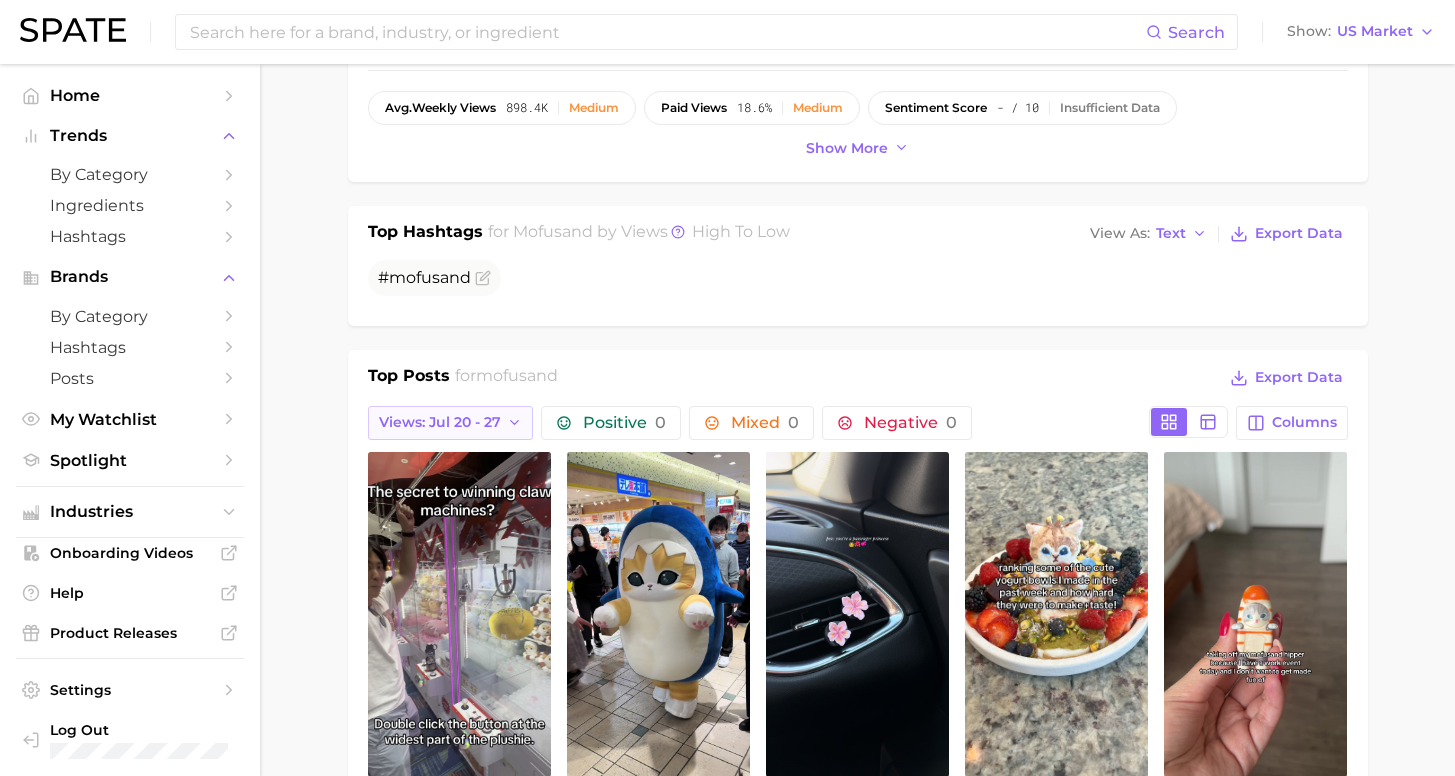 click on "Views: Jul 20 -  27" at bounding box center [440, 422] 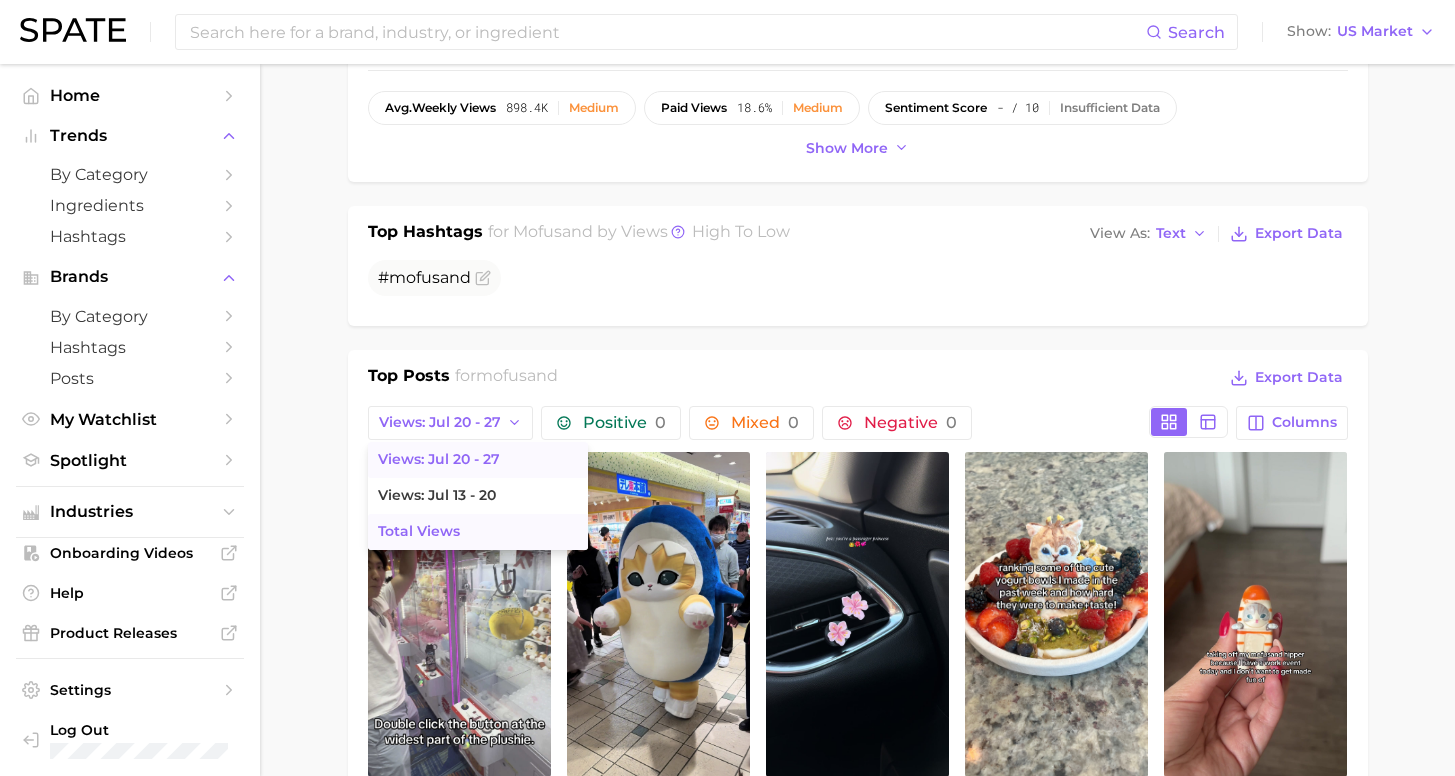 click on "Total Views" at bounding box center (419, 531) 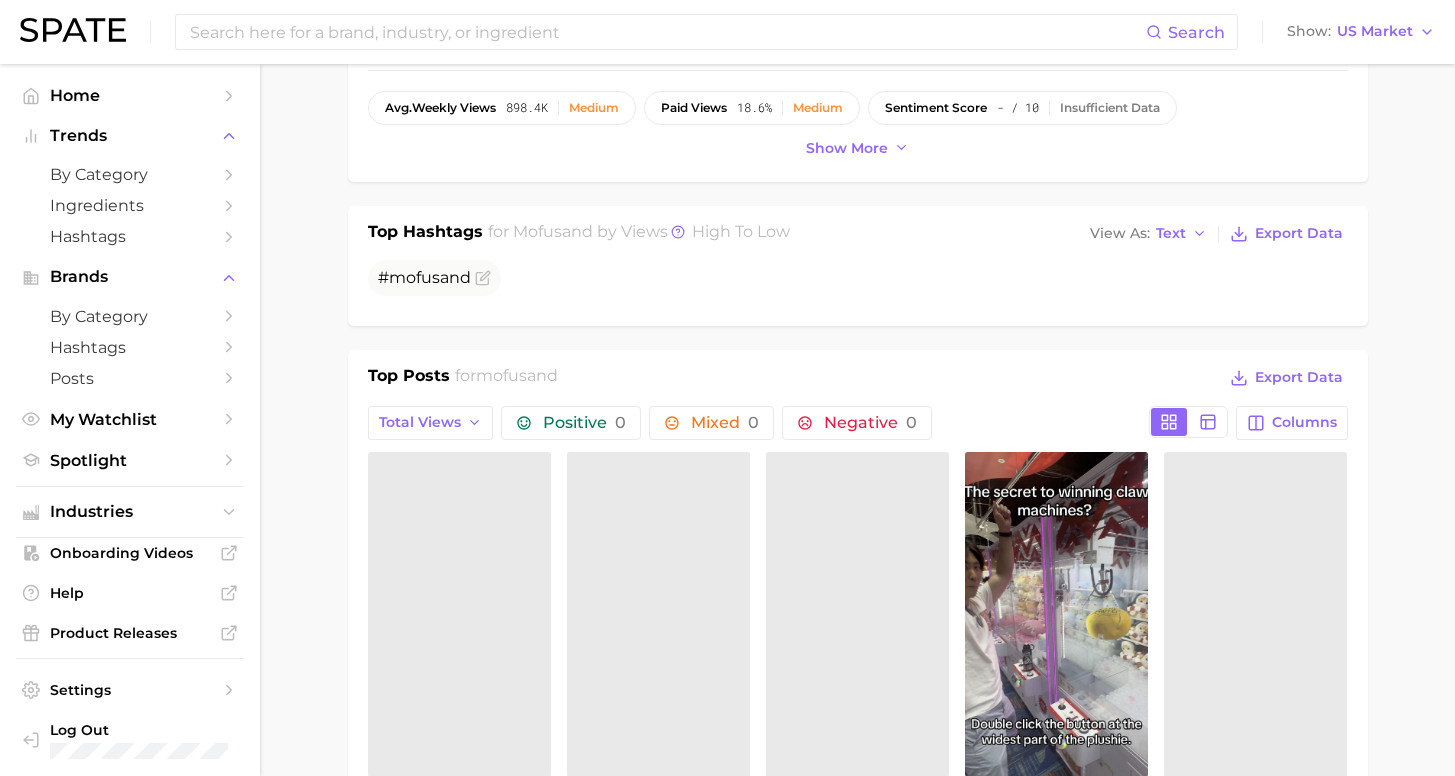scroll, scrollTop: 0, scrollLeft: 0, axis: both 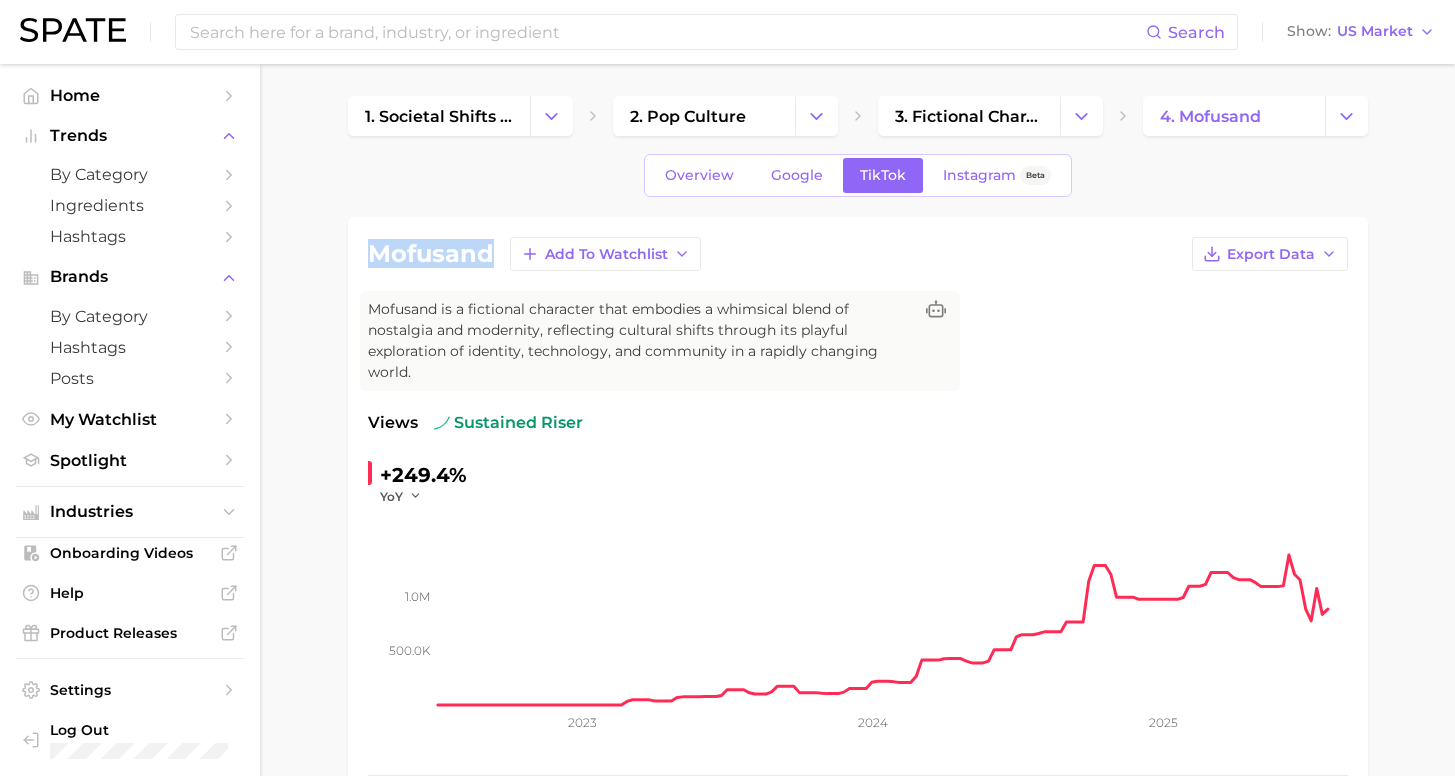 drag, startPoint x: 477, startPoint y: 248, endPoint x: 310, endPoint y: 224, distance: 168.71574 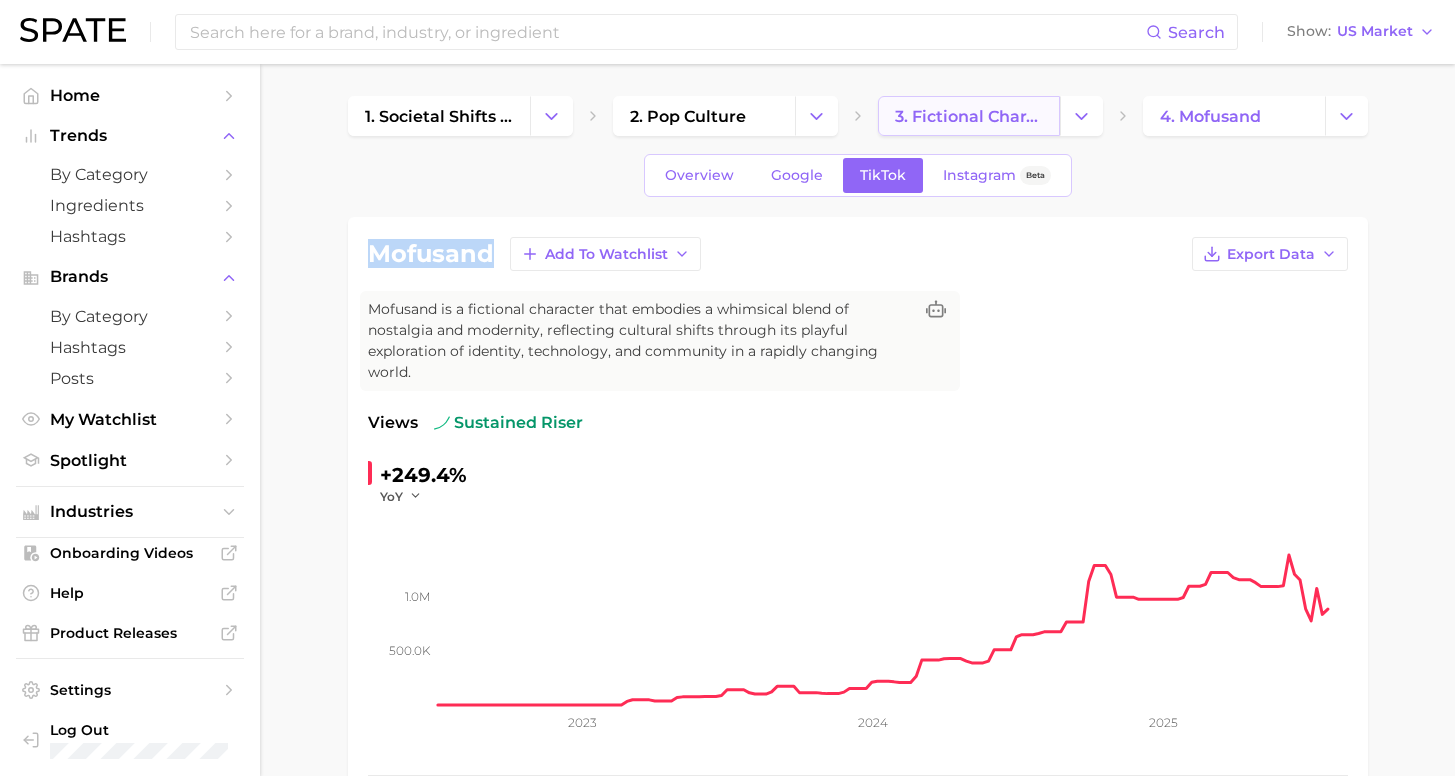 copy on "mofusand" 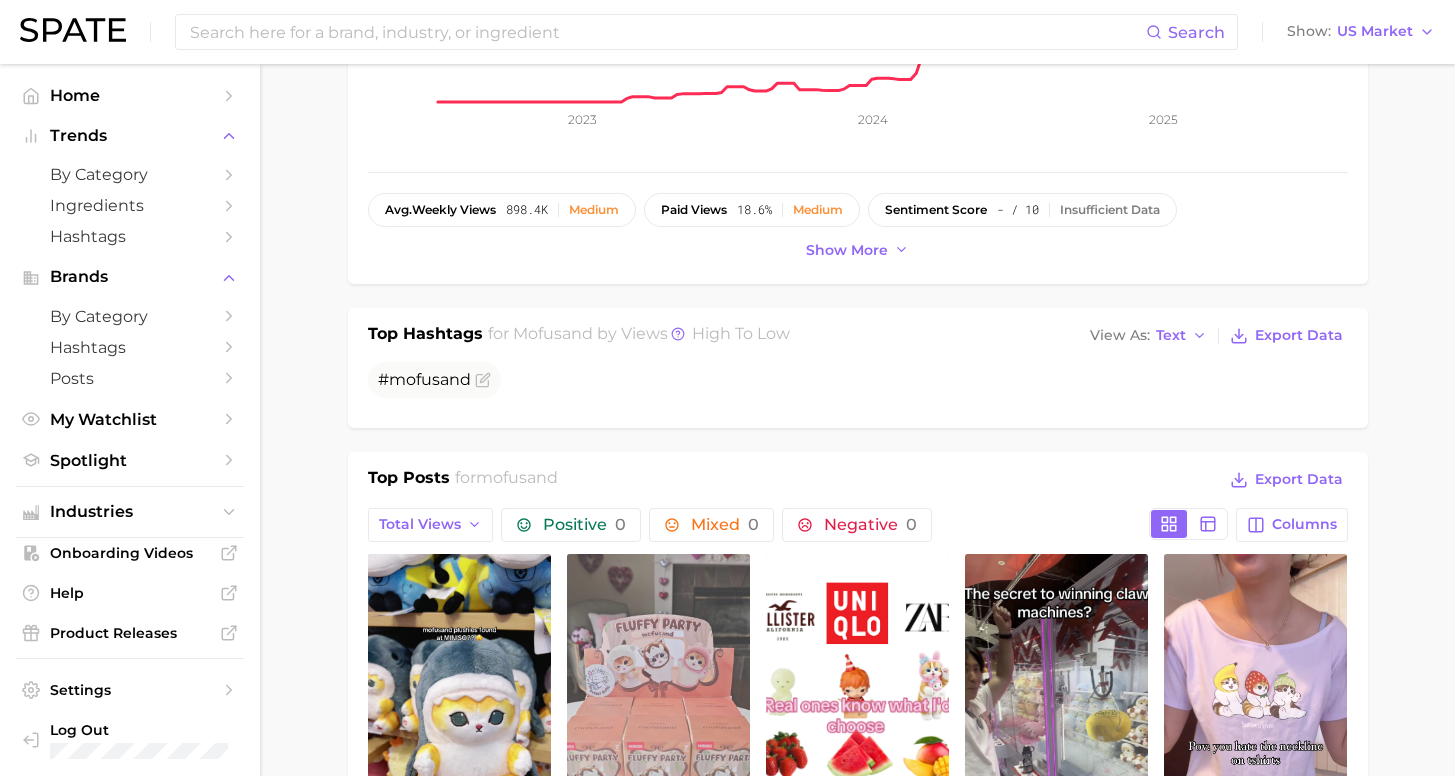 scroll, scrollTop: 754, scrollLeft: 0, axis: vertical 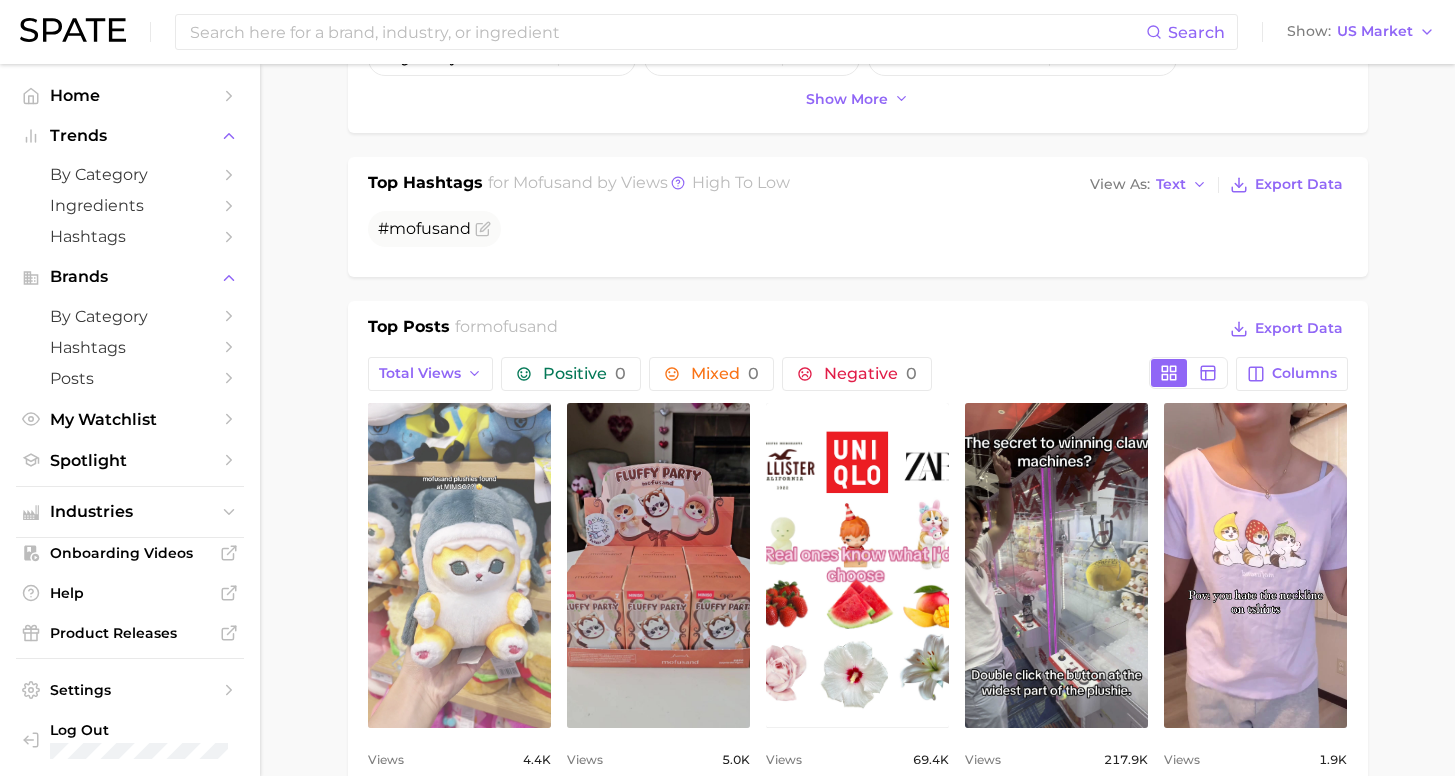 click on "view post on TikTok" at bounding box center [459, 565] 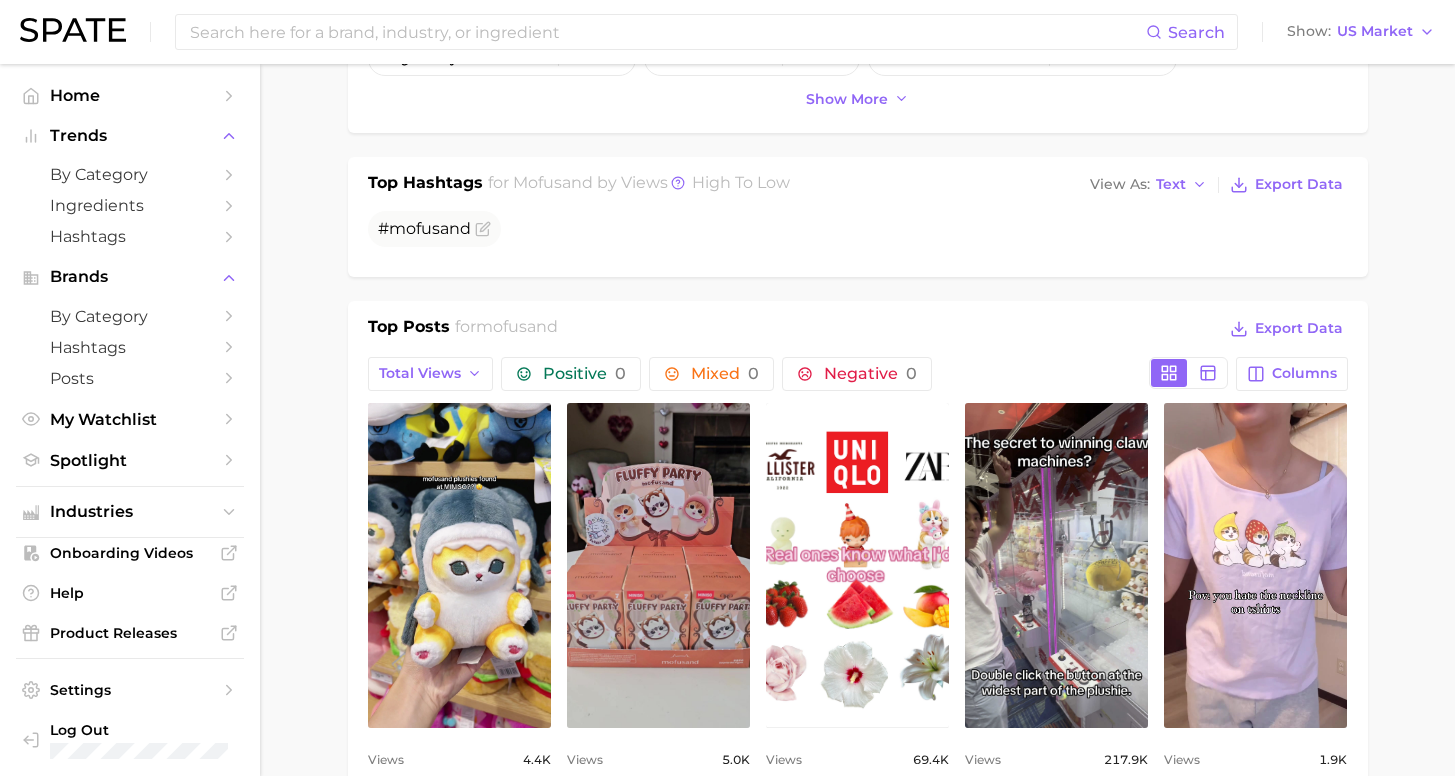 scroll, scrollTop: 1118, scrollLeft: 0, axis: vertical 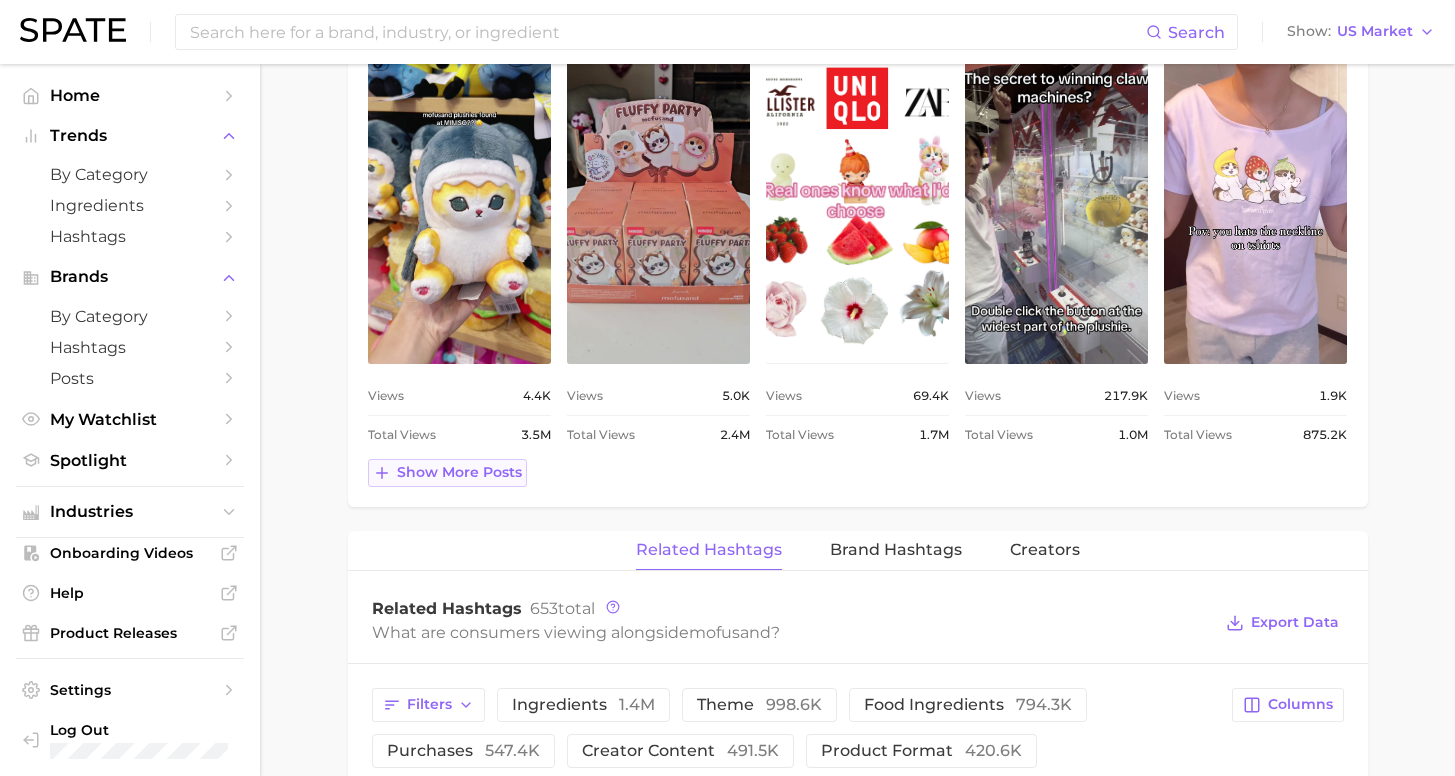 click on "Show more posts" at bounding box center (459, 472) 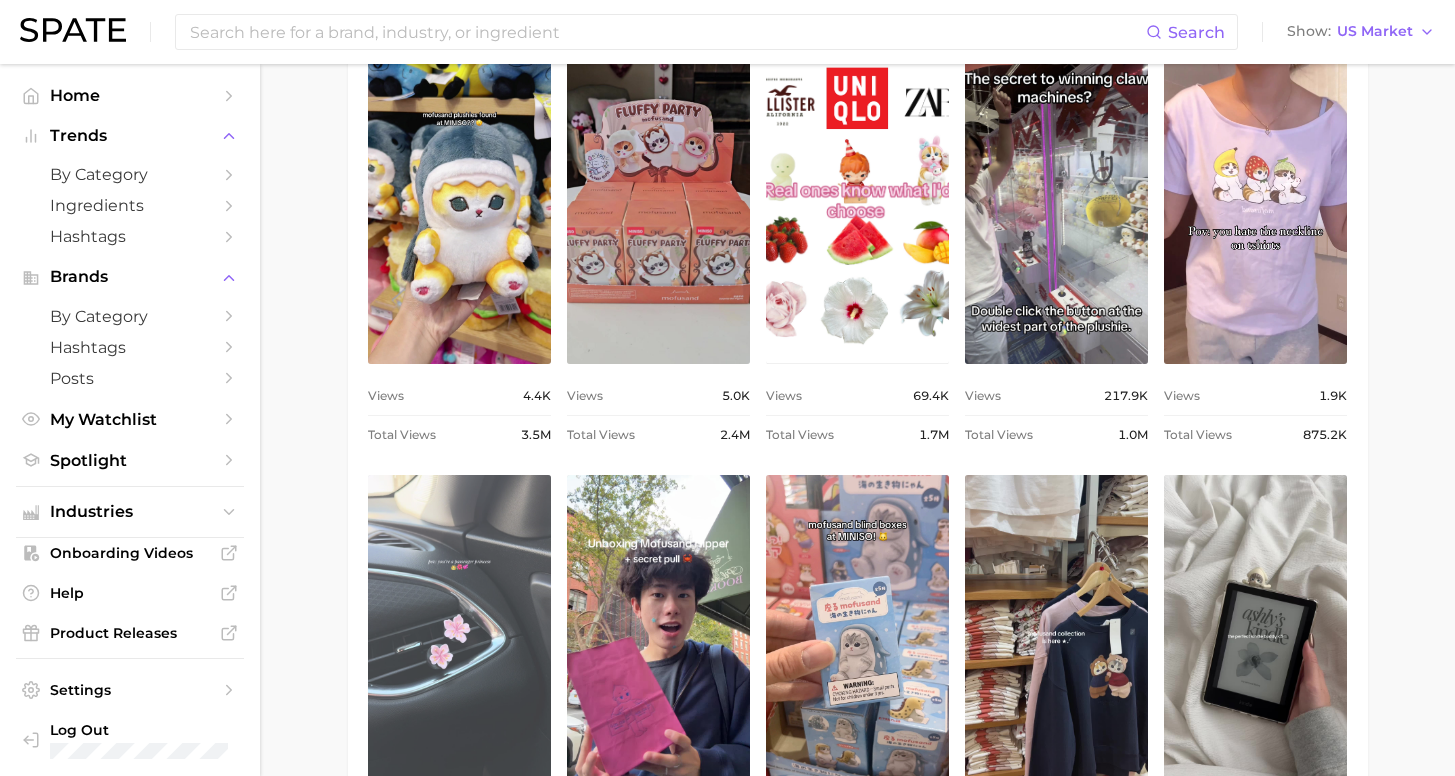 scroll, scrollTop: 0, scrollLeft: 0, axis: both 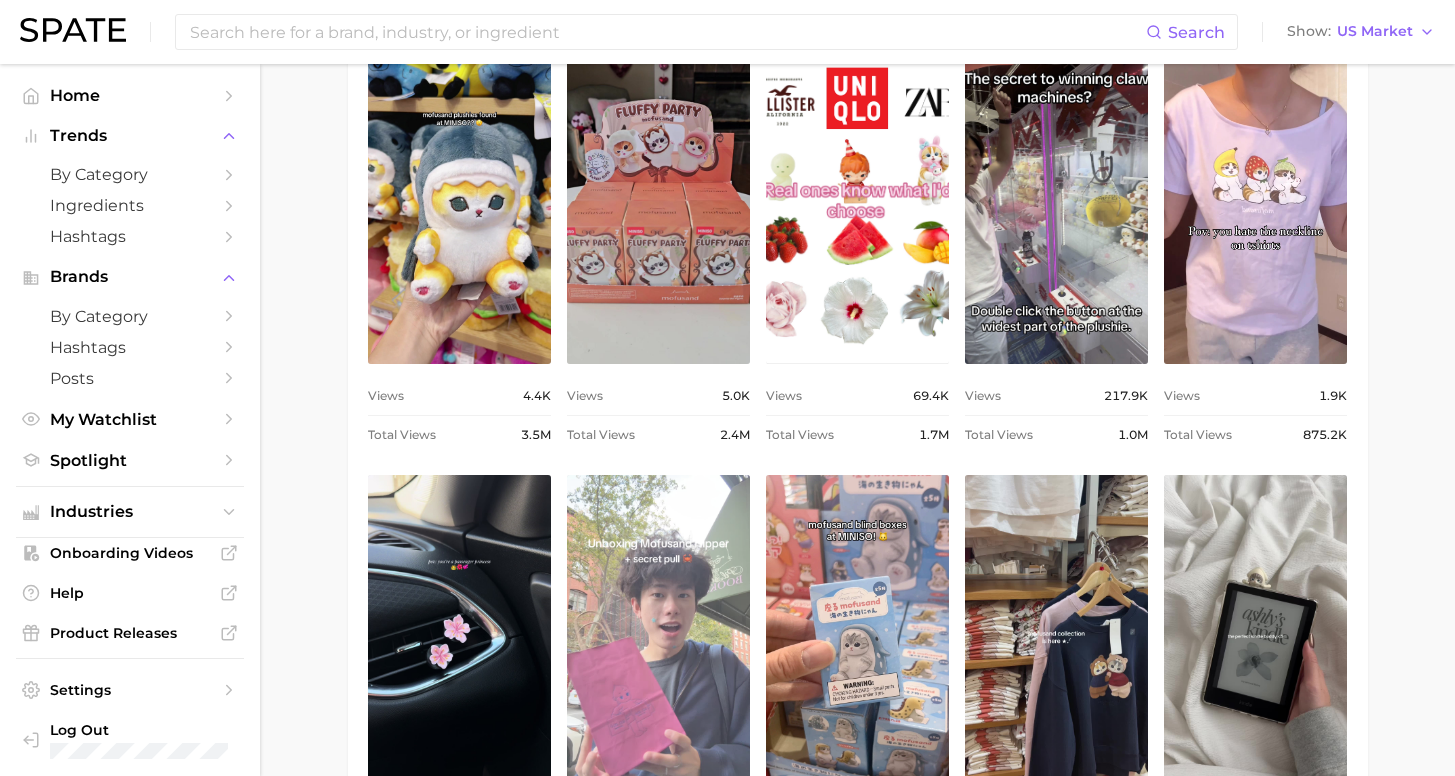 click on "view post on TikTok" at bounding box center [658, 637] 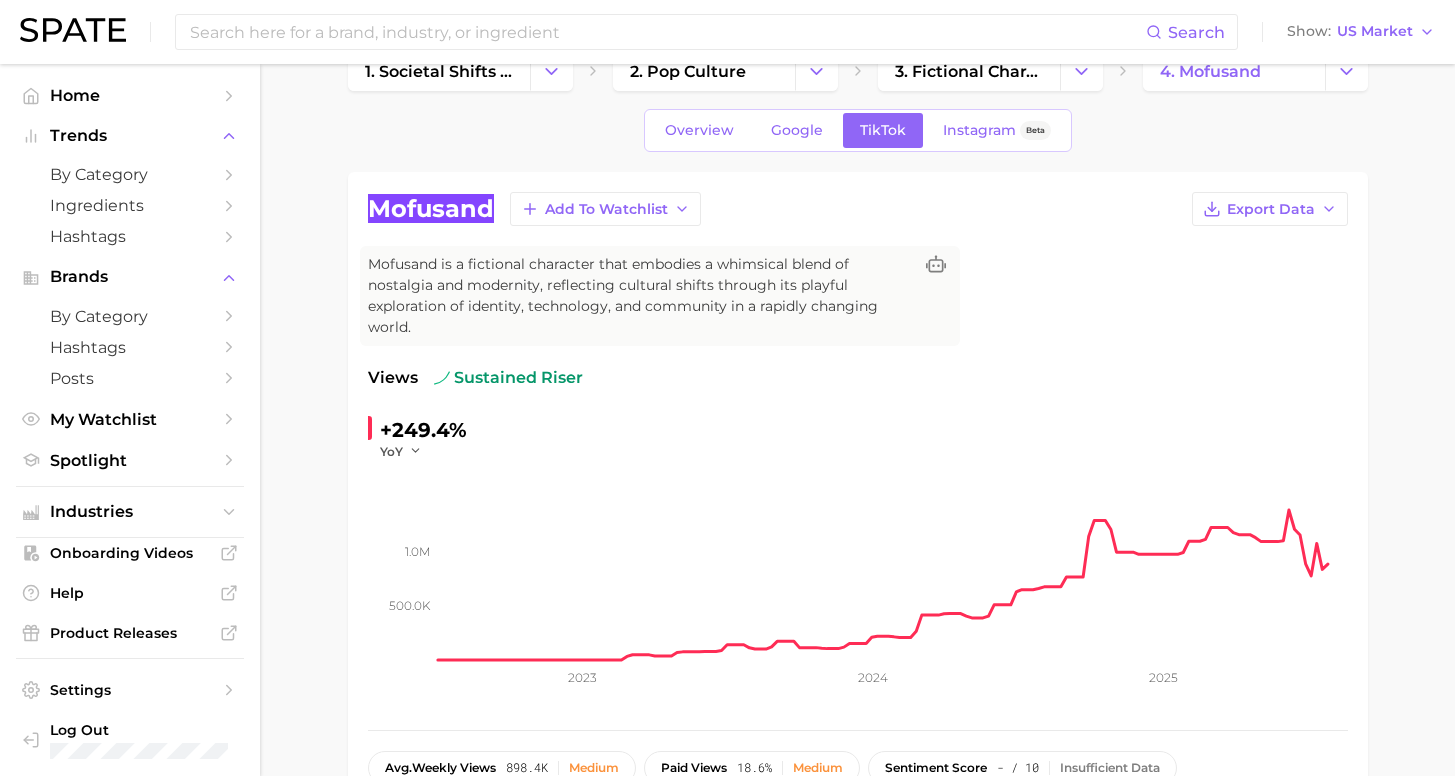 scroll, scrollTop: 0, scrollLeft: 0, axis: both 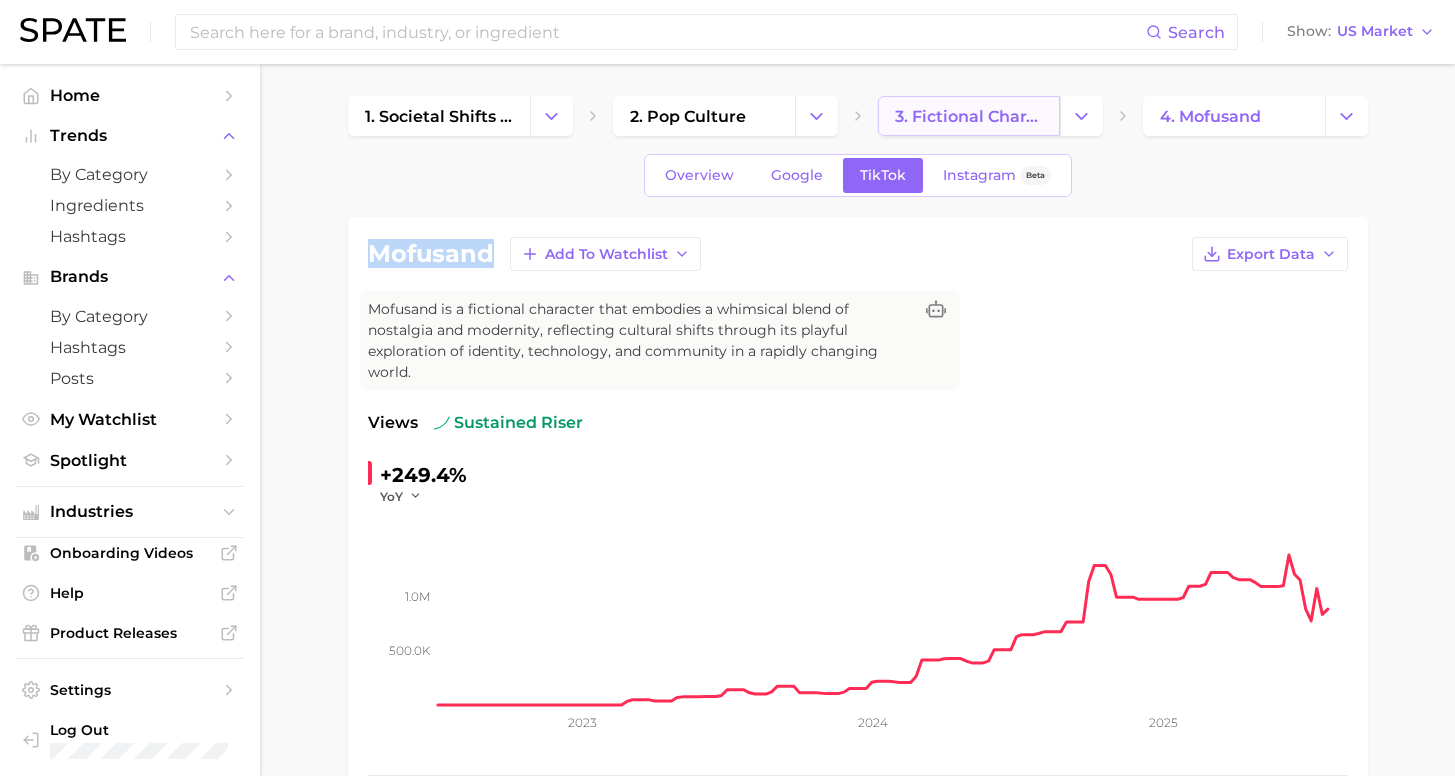 click on "3. fictional characters" at bounding box center (969, 116) 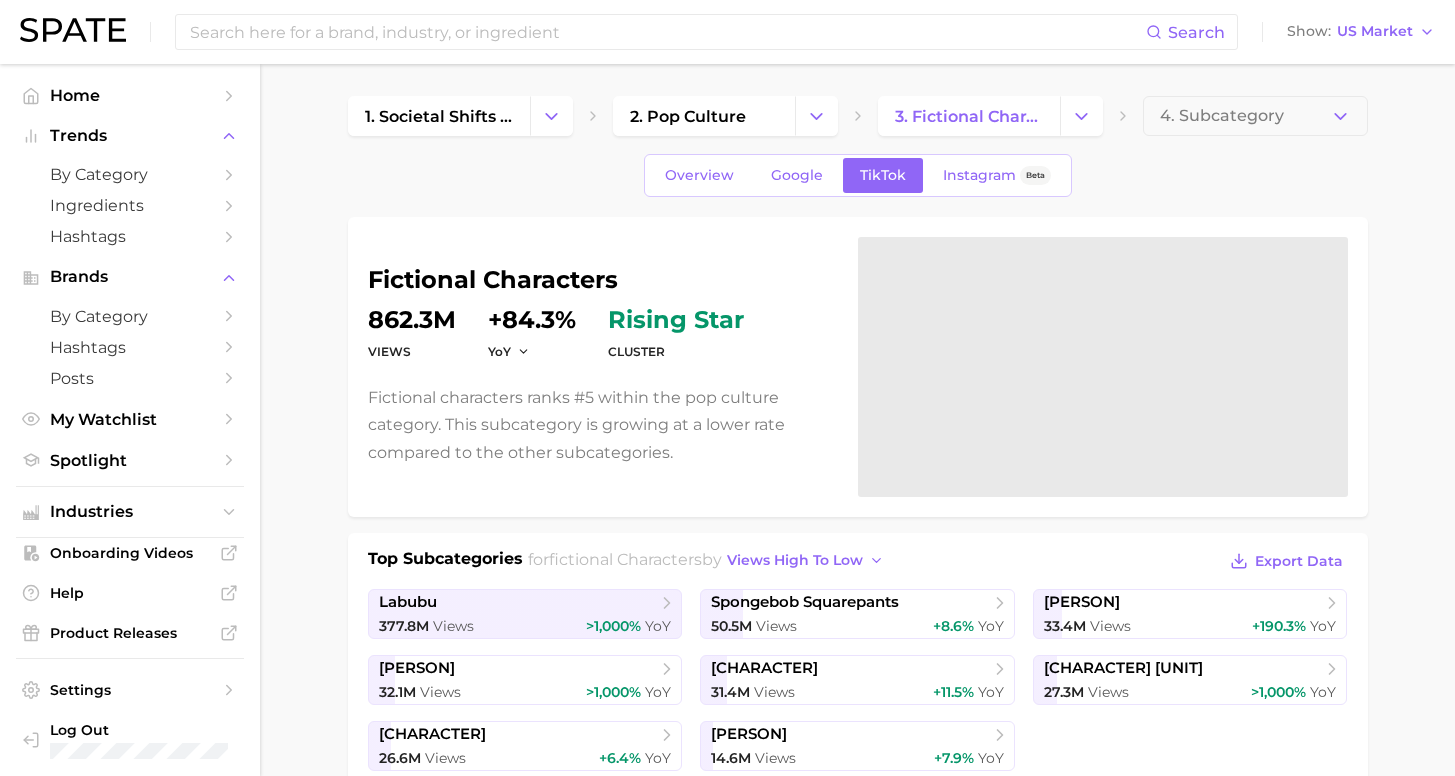 scroll, scrollTop: 4, scrollLeft: 0, axis: vertical 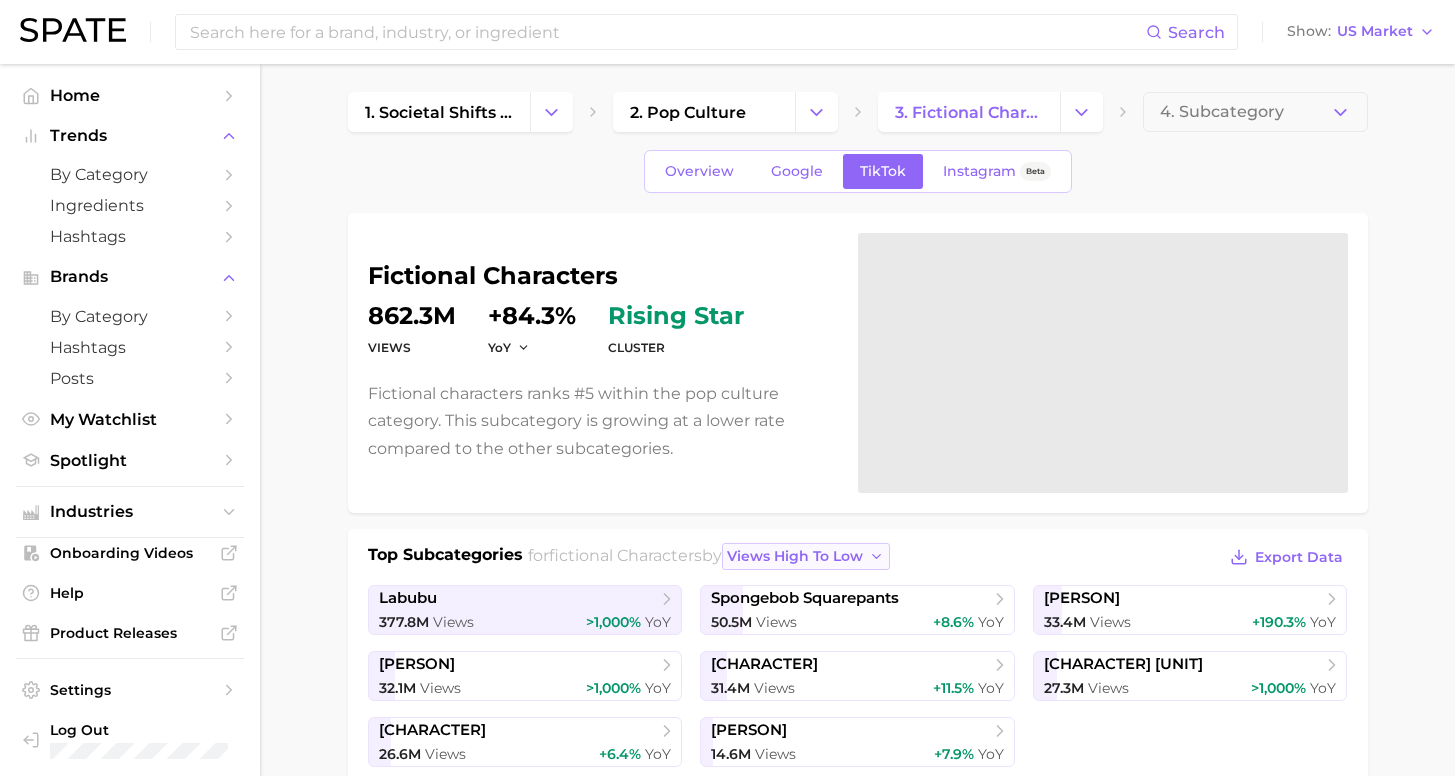 click on "views high to low" at bounding box center (806, 556) 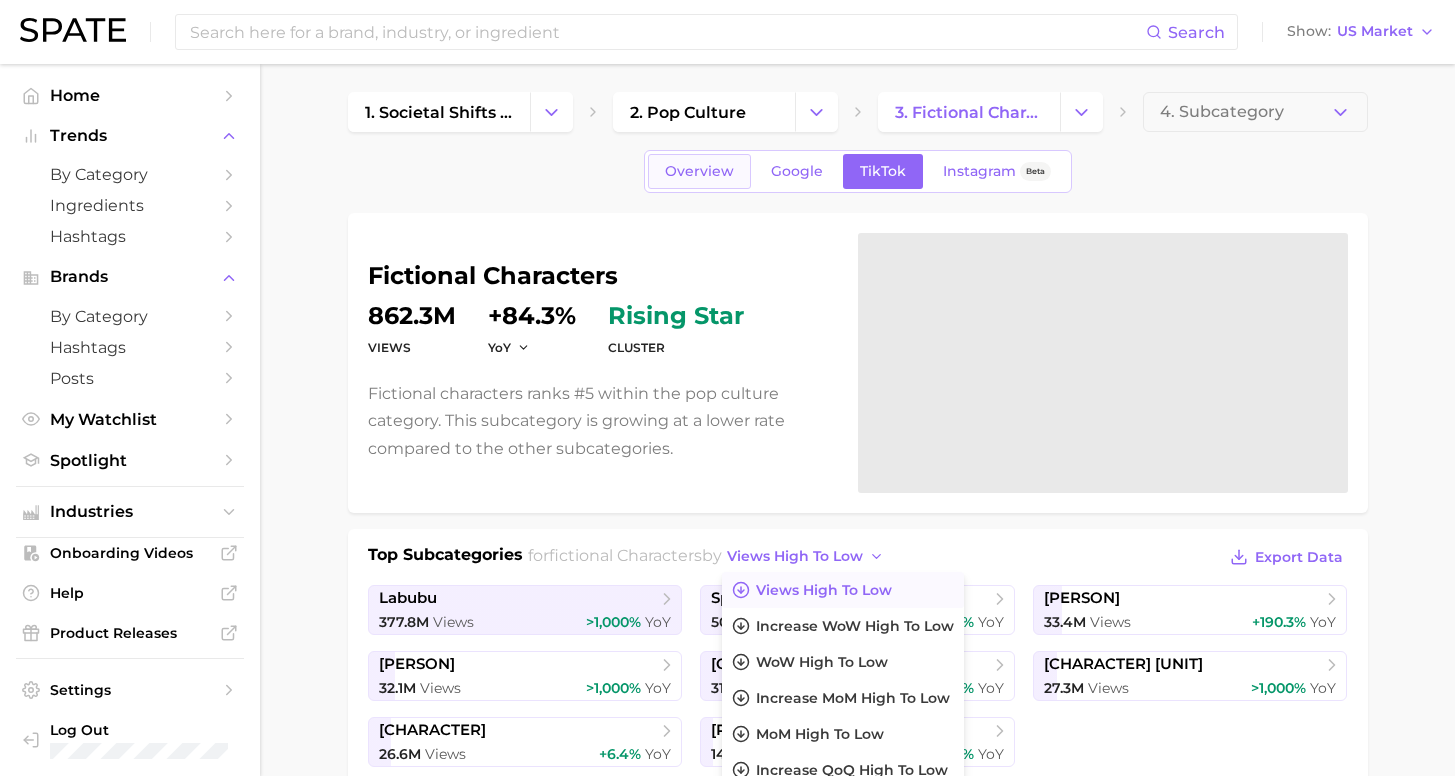 click on "Overview" at bounding box center (699, 171) 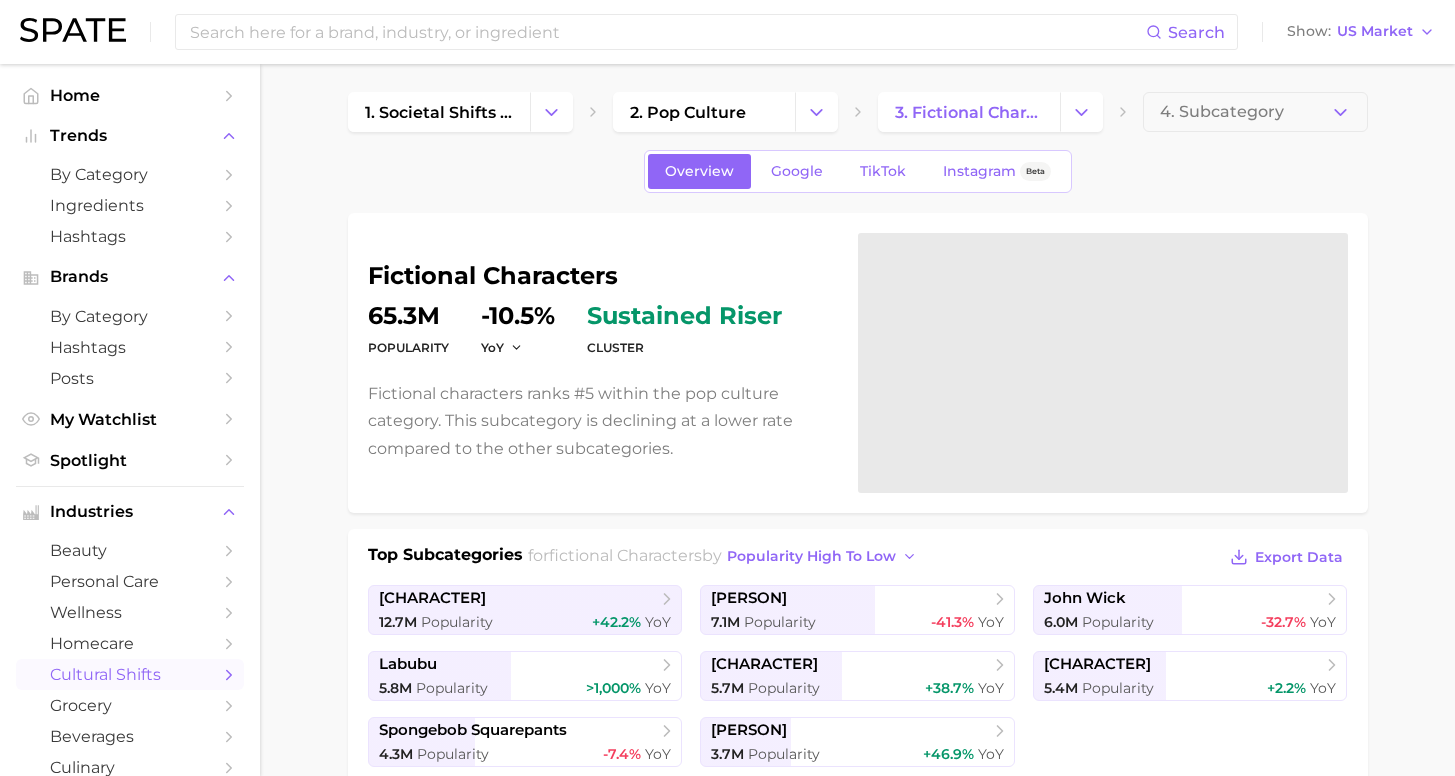scroll, scrollTop: 0, scrollLeft: 0, axis: both 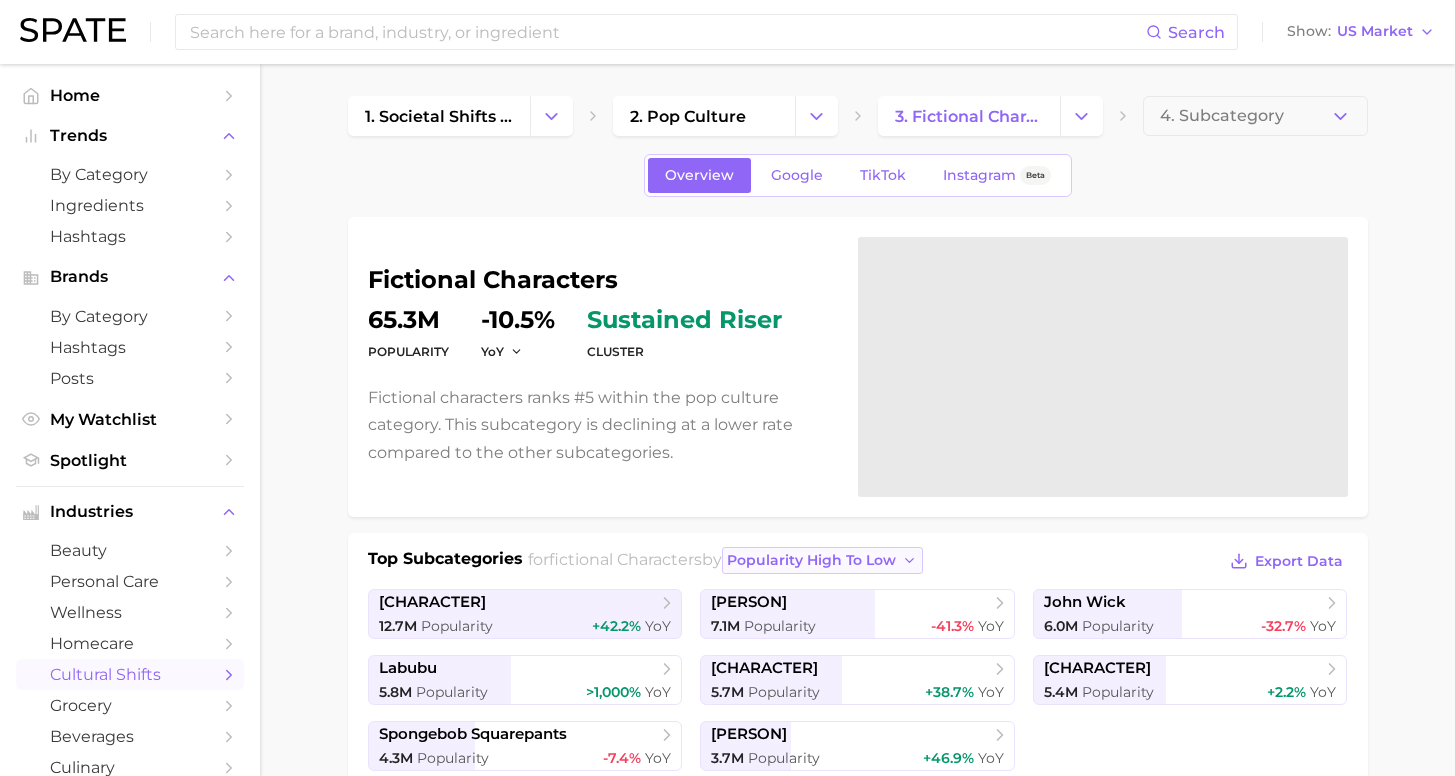 click on "popularity high to low" at bounding box center [811, 560] 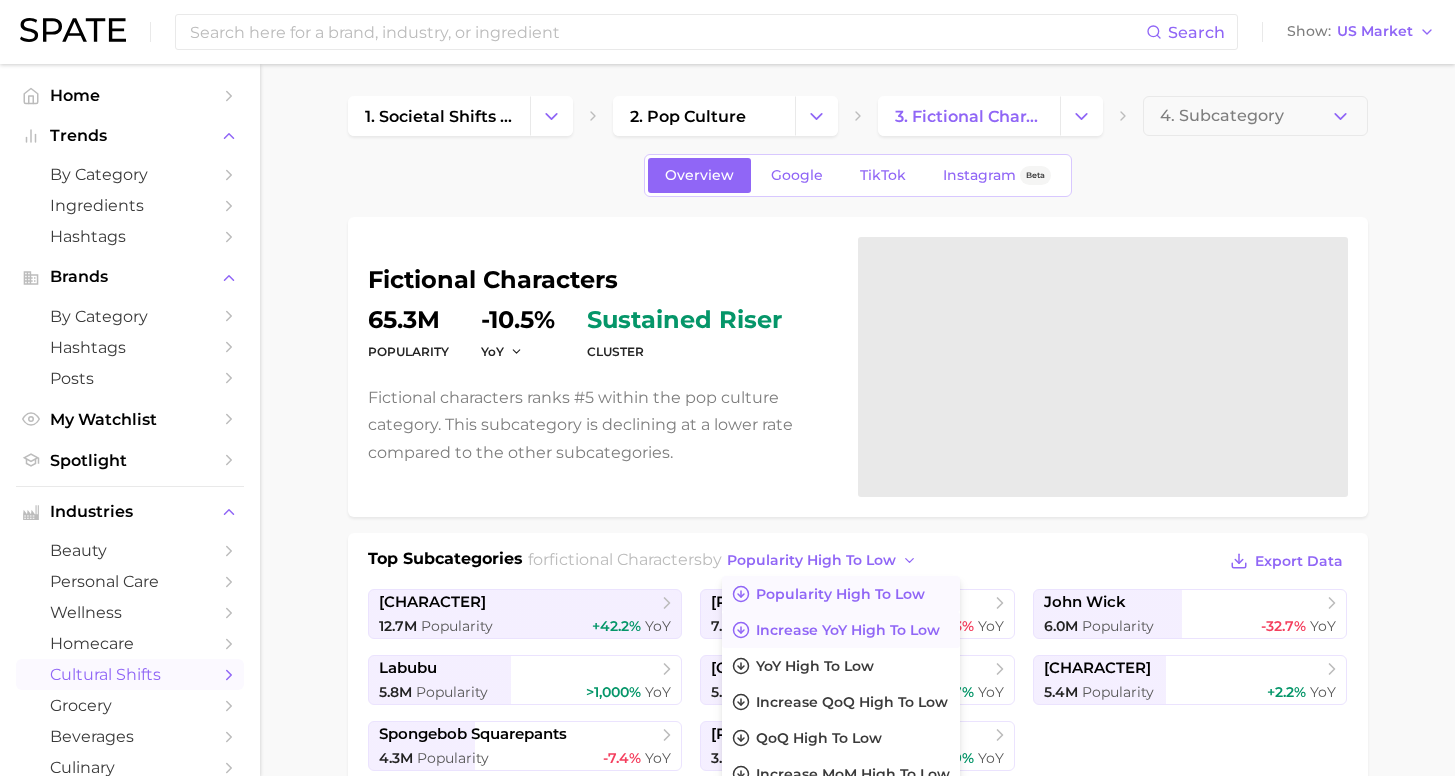 click on "Increase YoY   high to low" at bounding box center [848, 630] 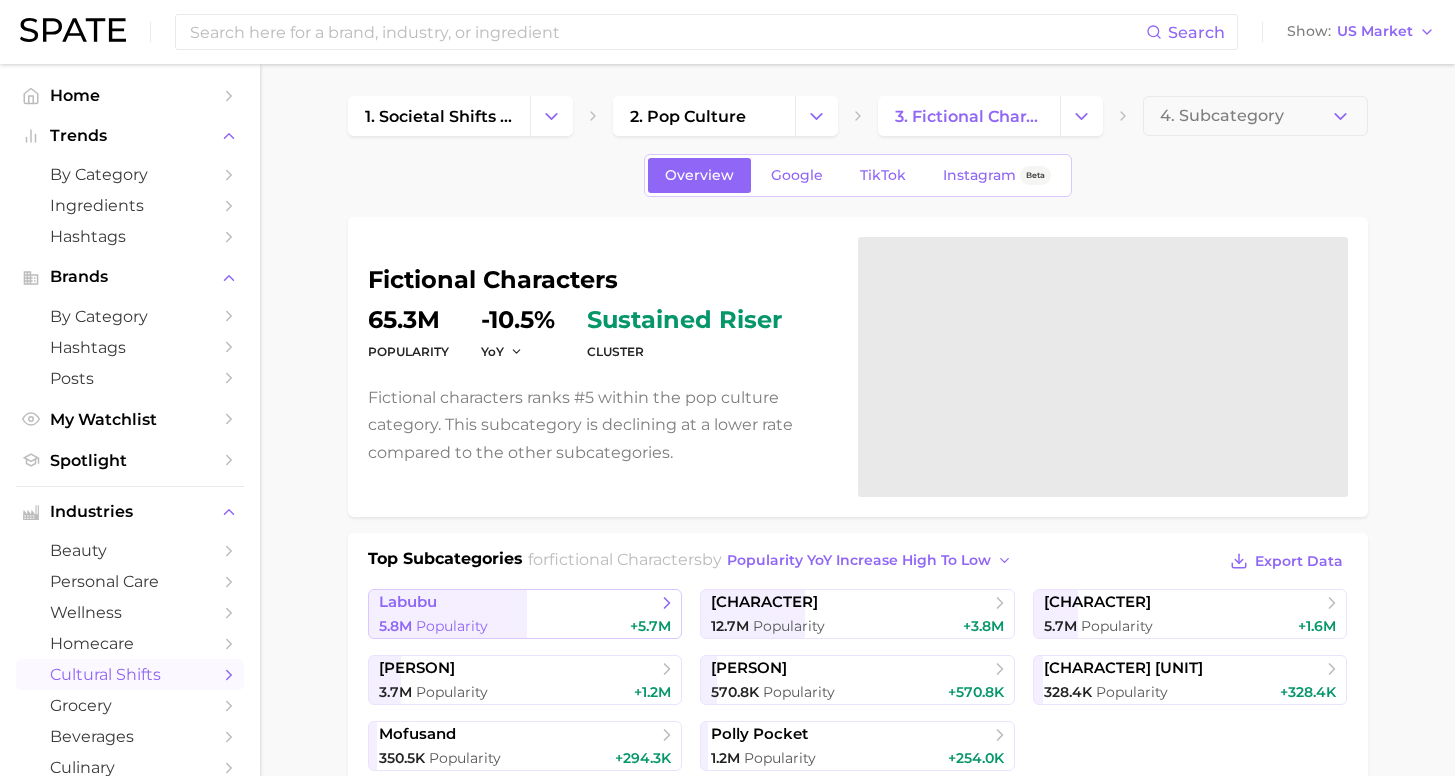 click on "labubu 5.8m   Popularity +5.7m" at bounding box center (525, 614) 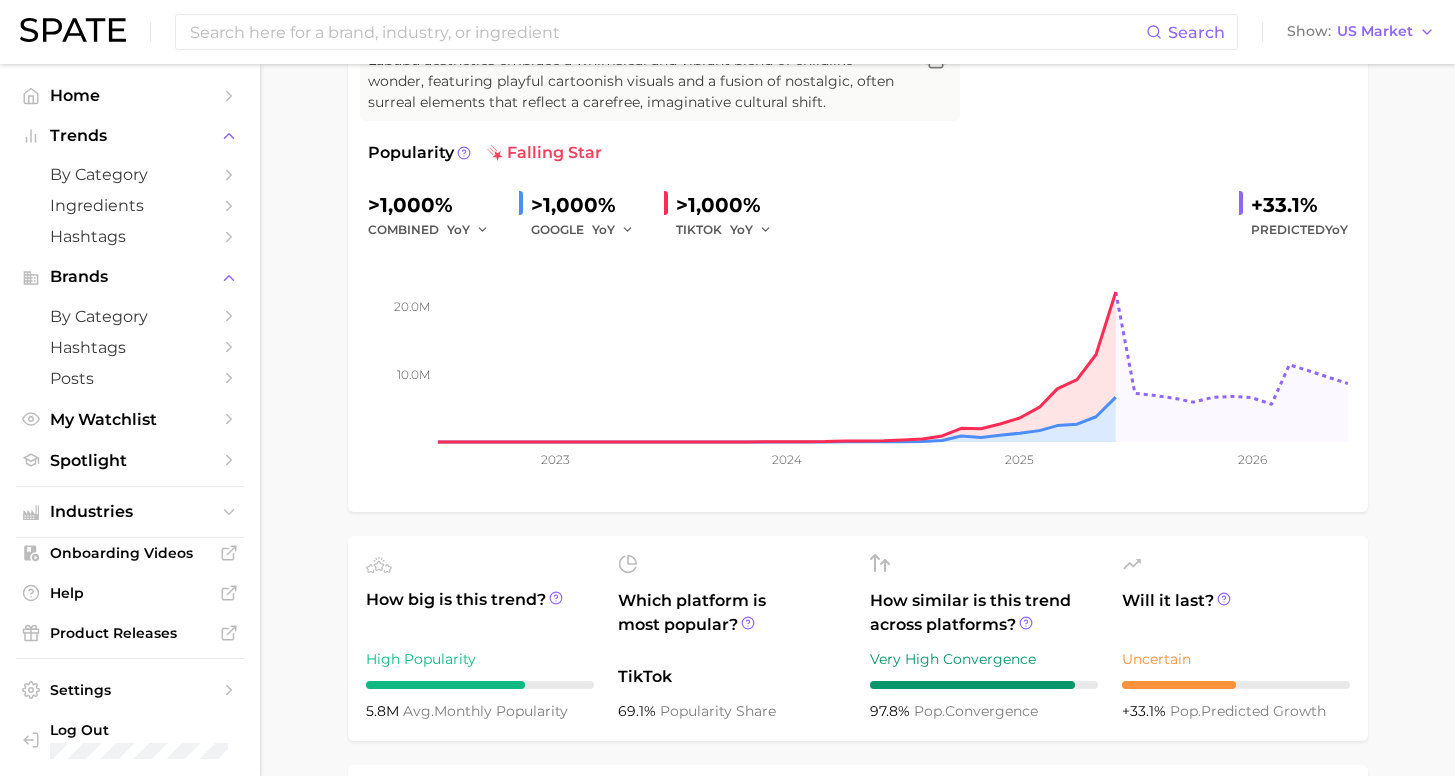 scroll, scrollTop: 219, scrollLeft: 0, axis: vertical 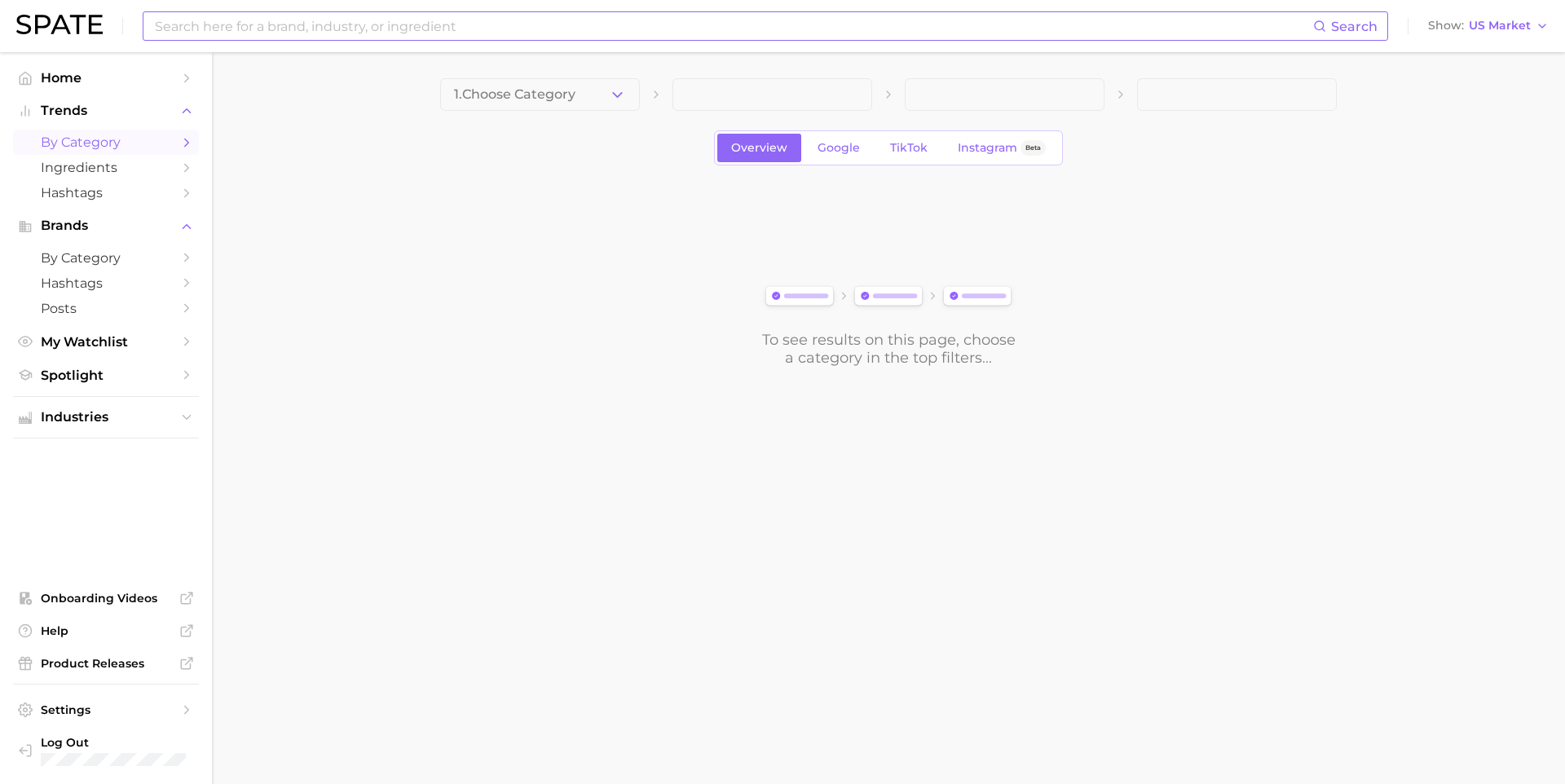 click at bounding box center (733, 26) 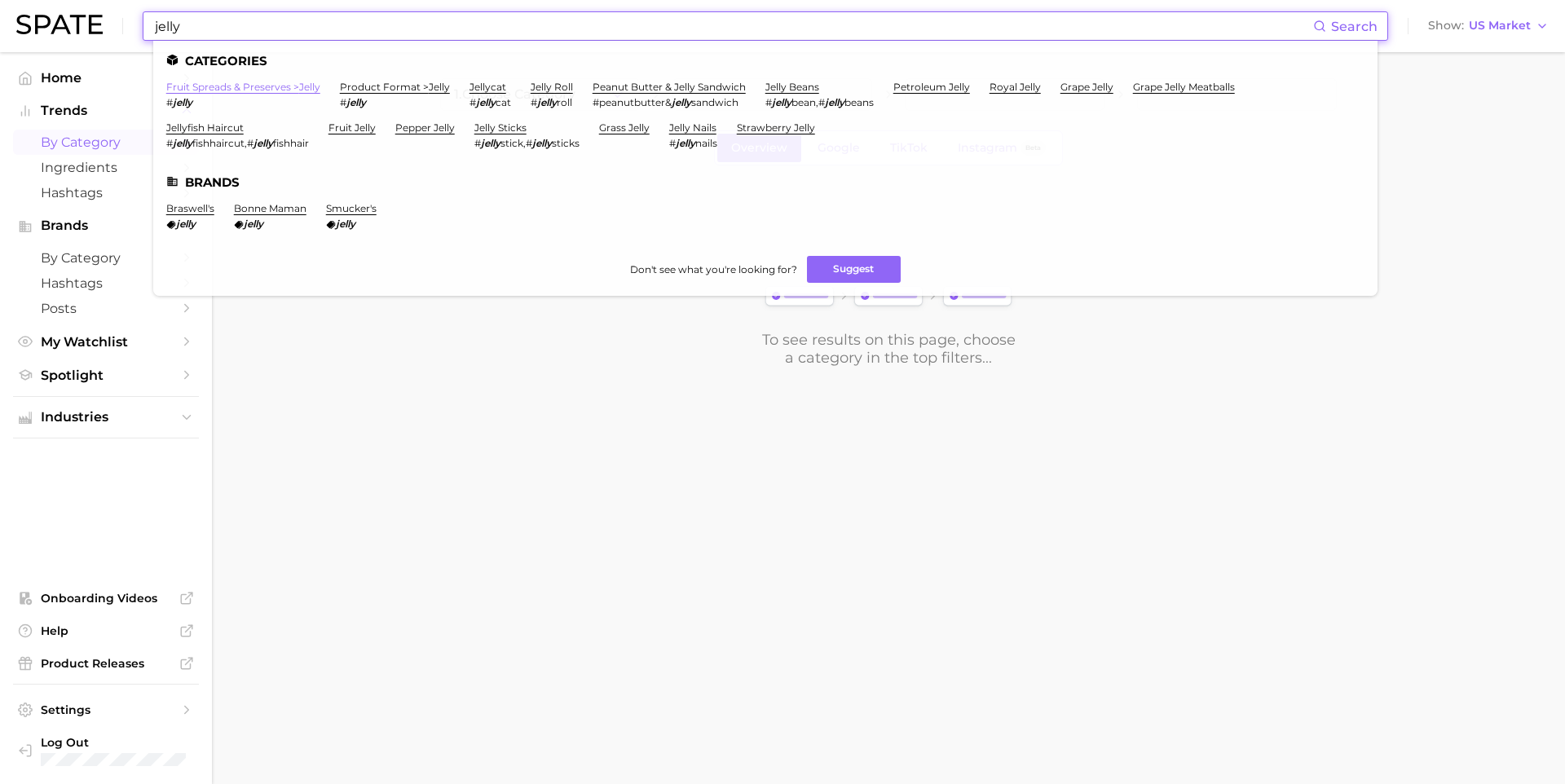 type on "jelly" 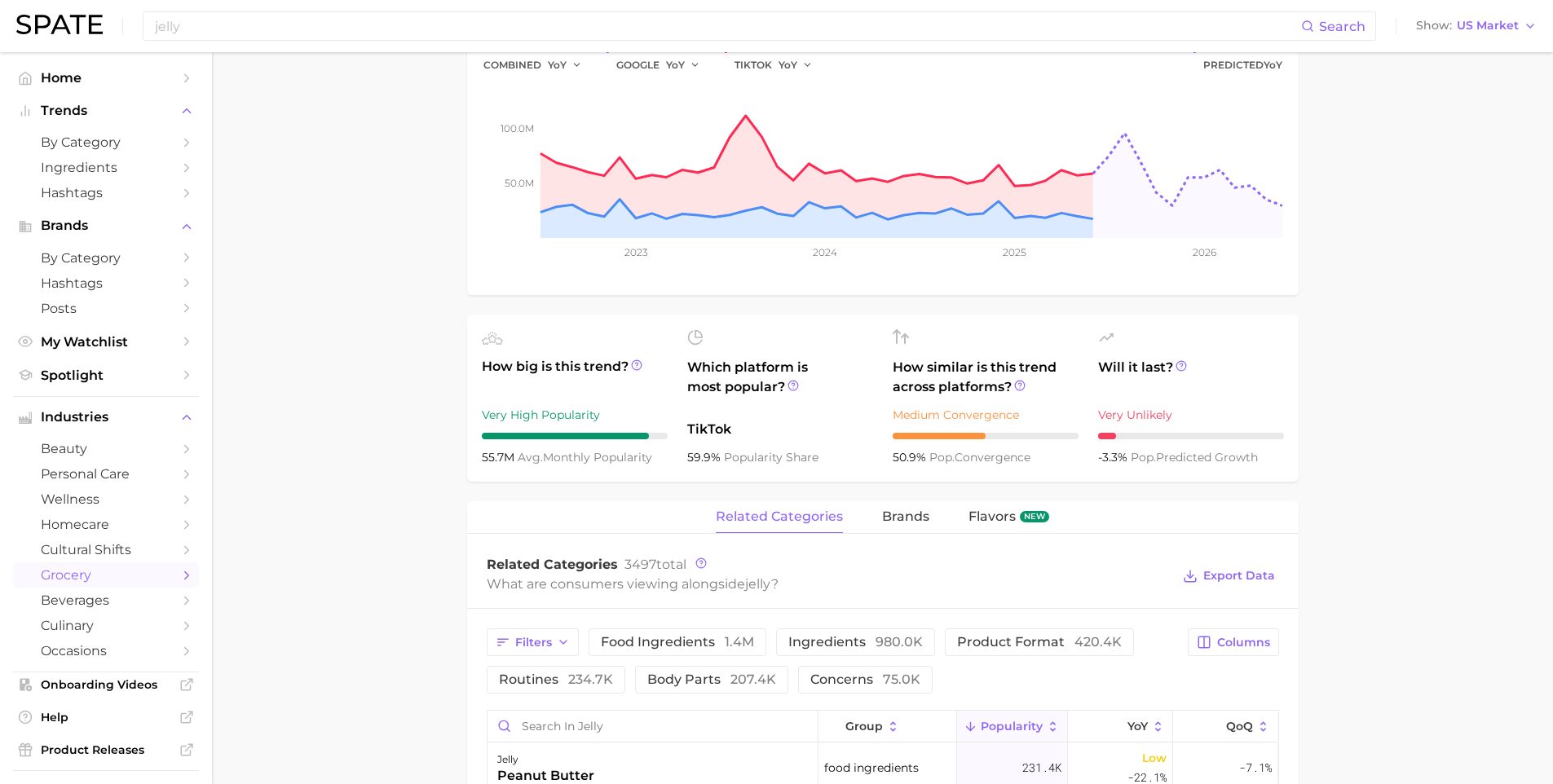 scroll, scrollTop: 492, scrollLeft: 0, axis: vertical 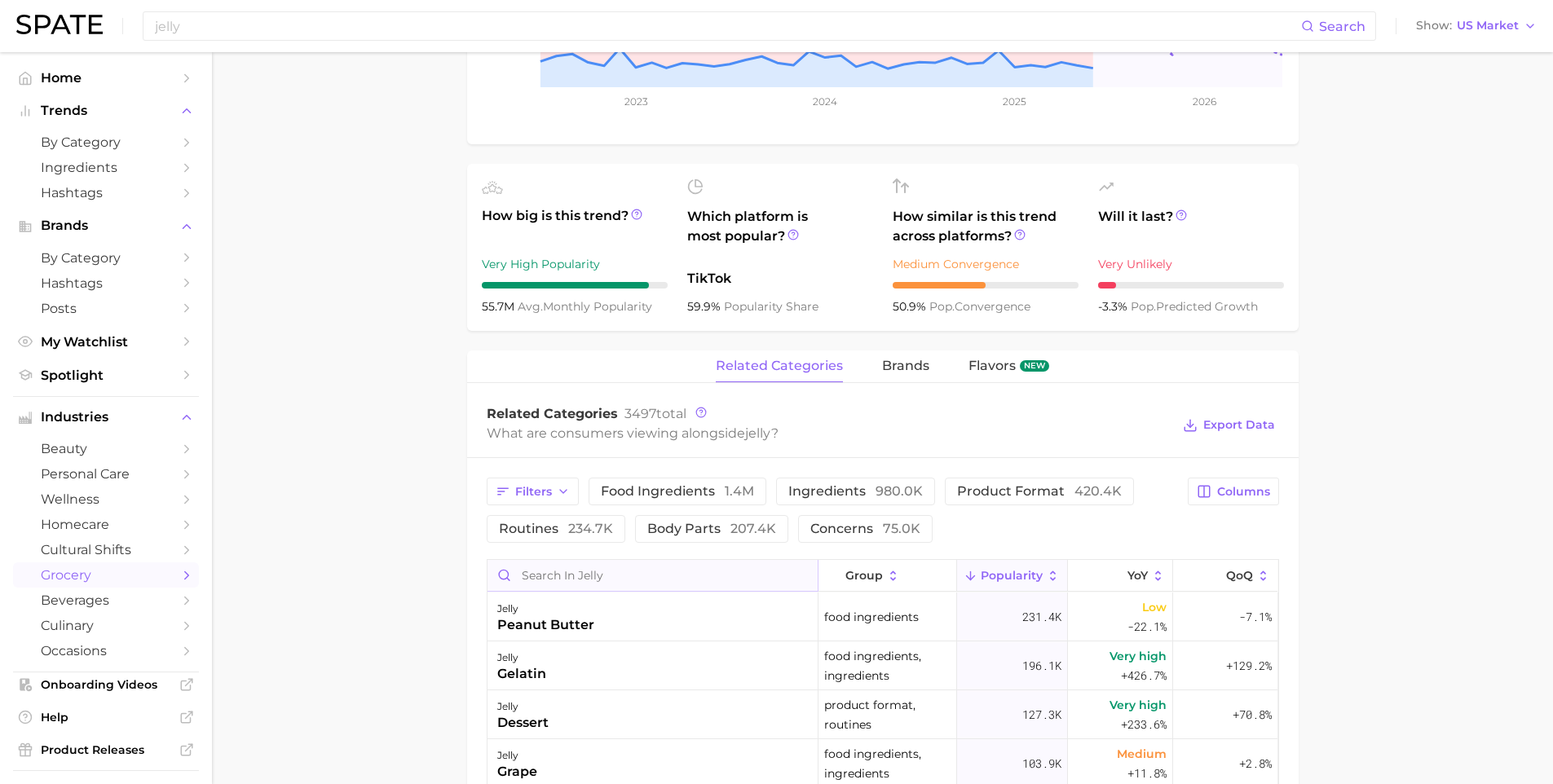 click at bounding box center (652, 575) 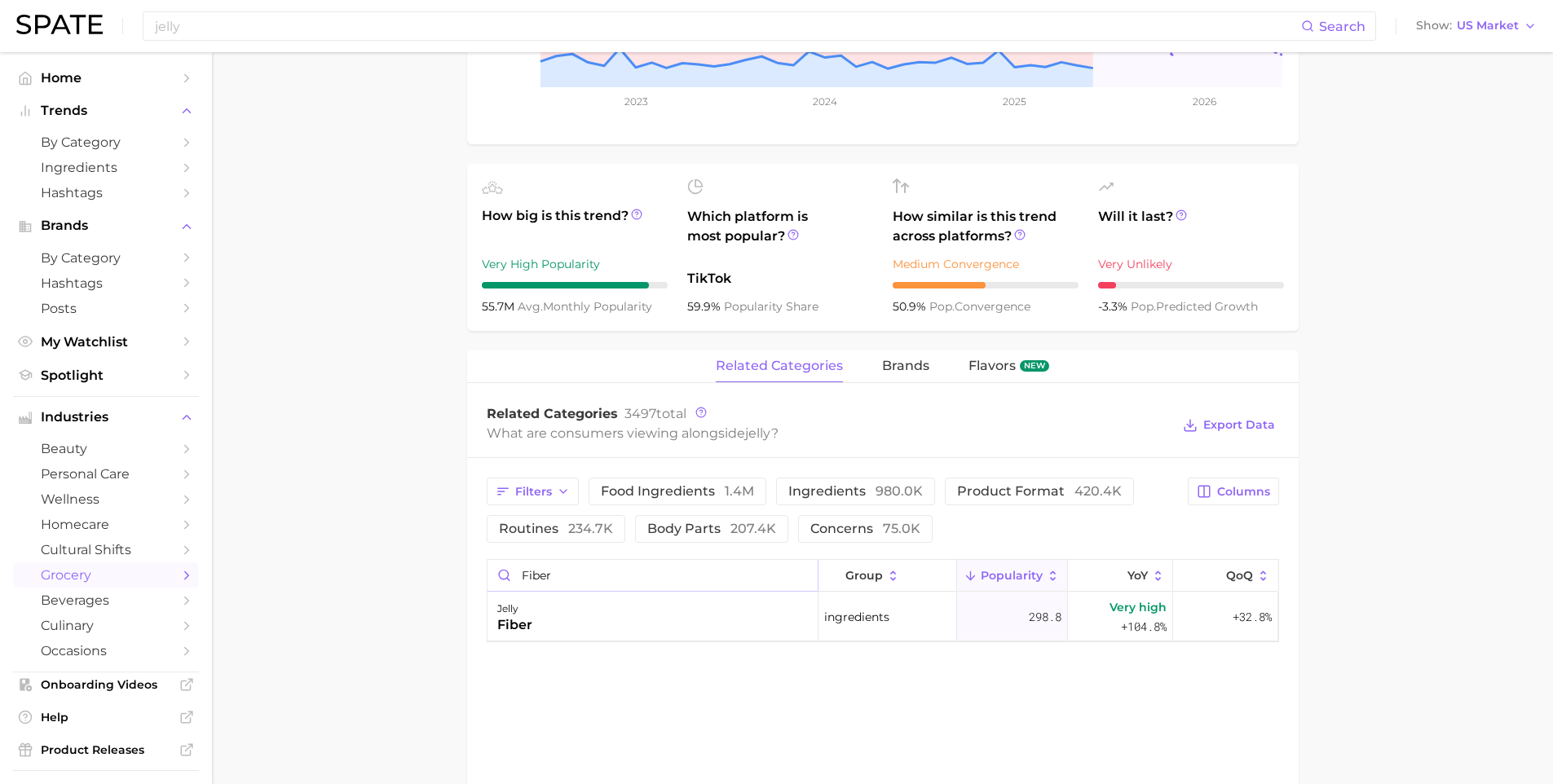 scroll, scrollTop: 0, scrollLeft: 0, axis: both 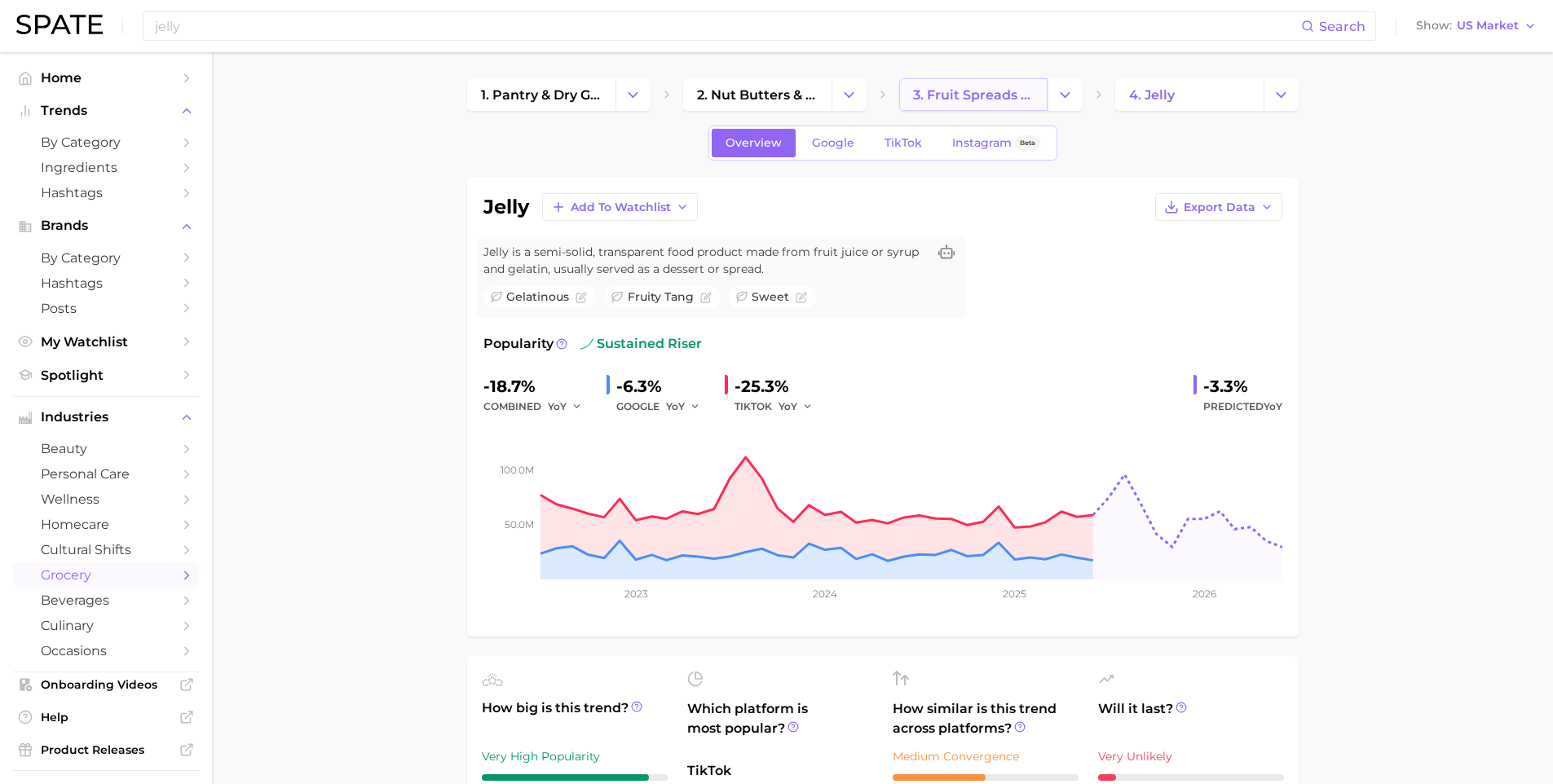 type on "fiber" 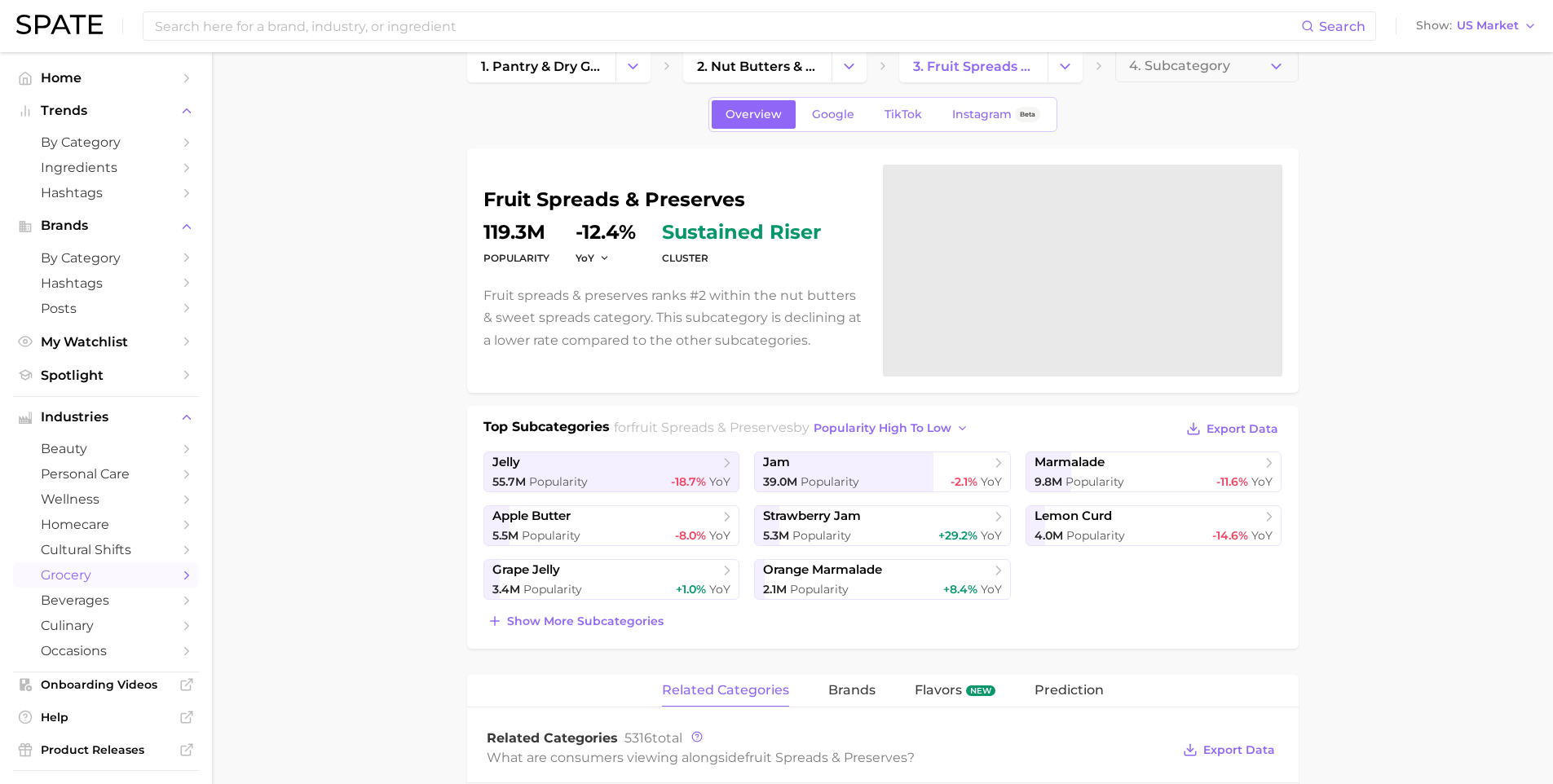 scroll, scrollTop: 370, scrollLeft: 0, axis: vertical 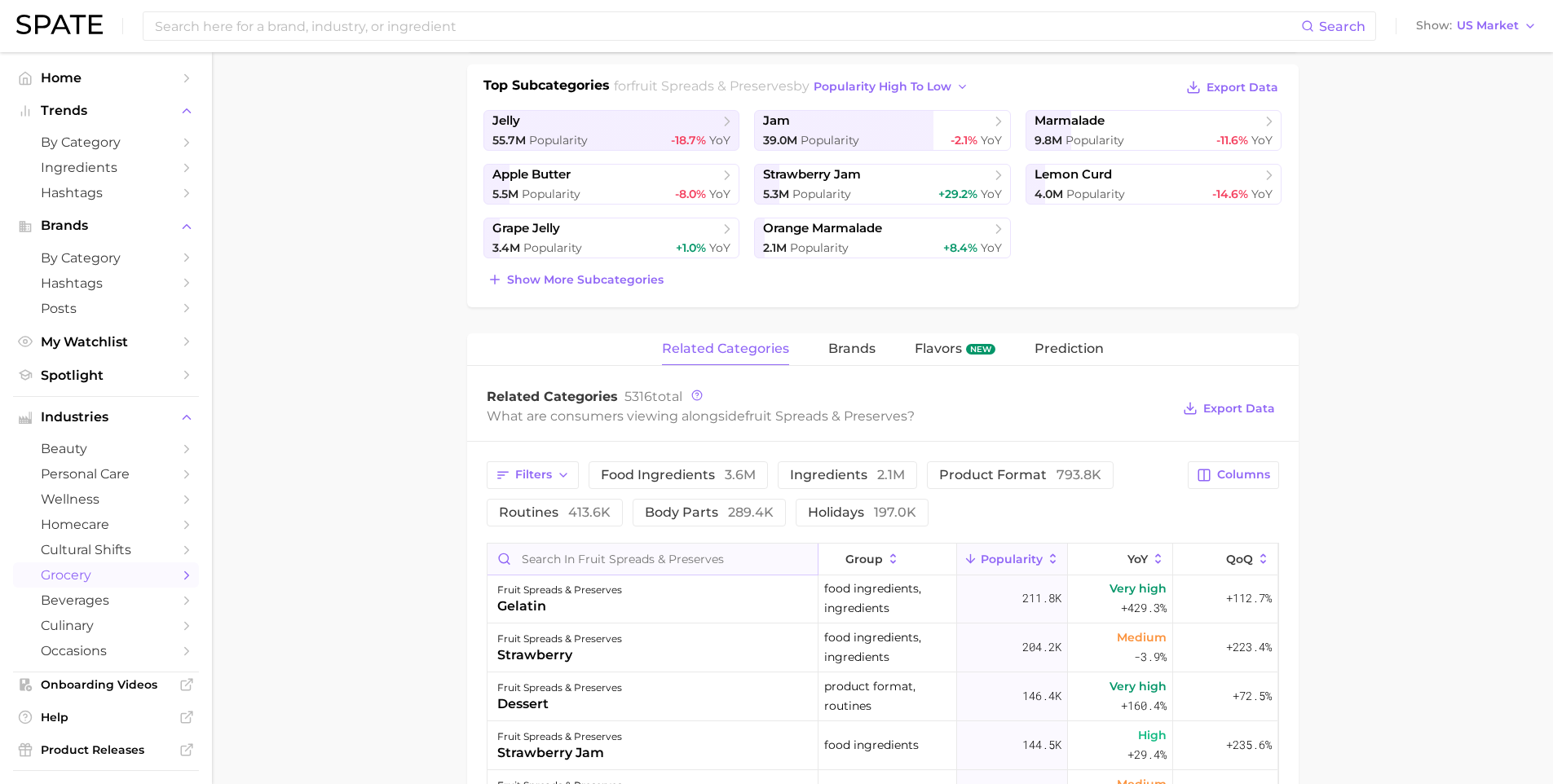 click at bounding box center [652, 559] 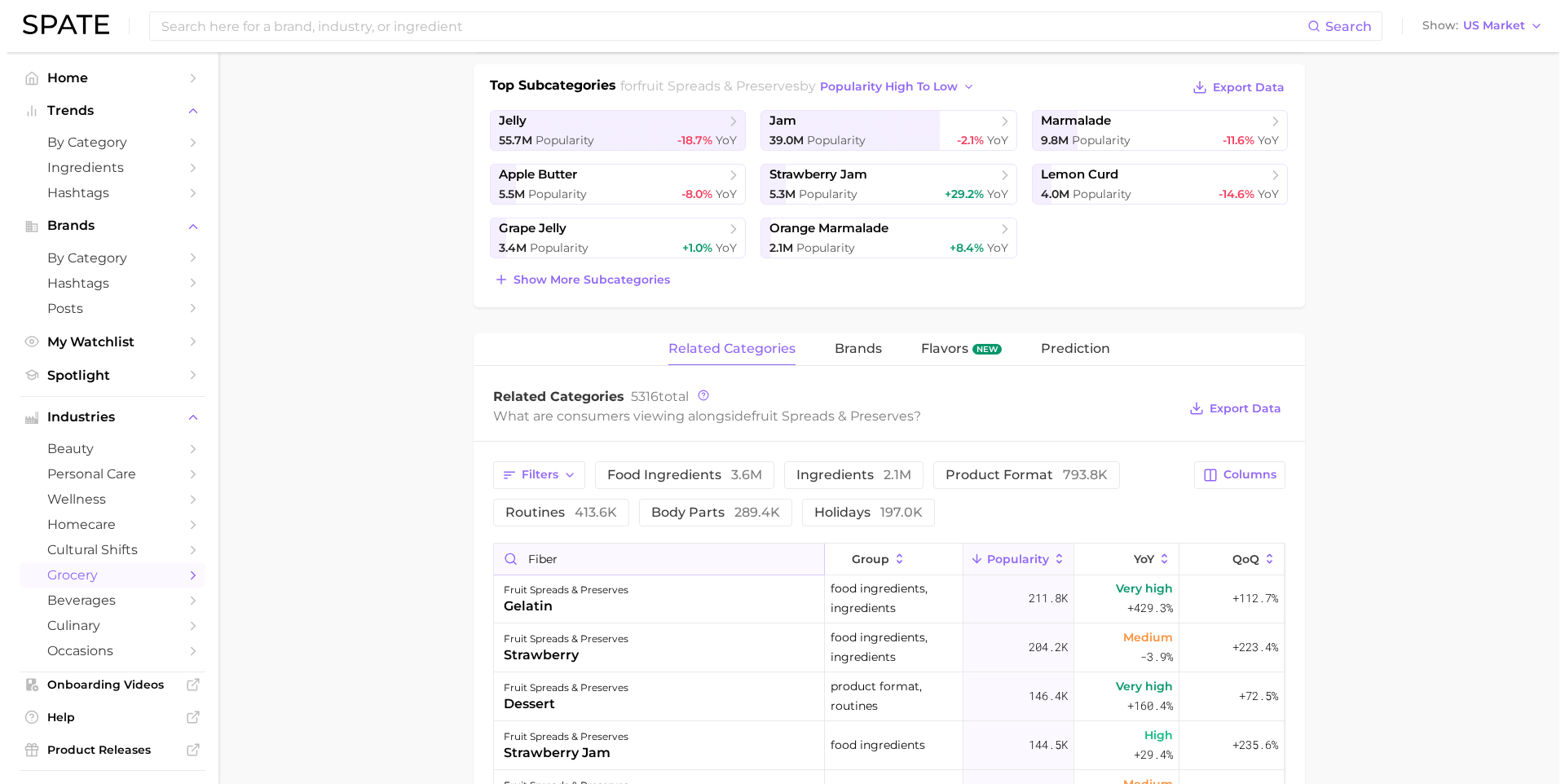 scroll, scrollTop: 0, scrollLeft: 0, axis: both 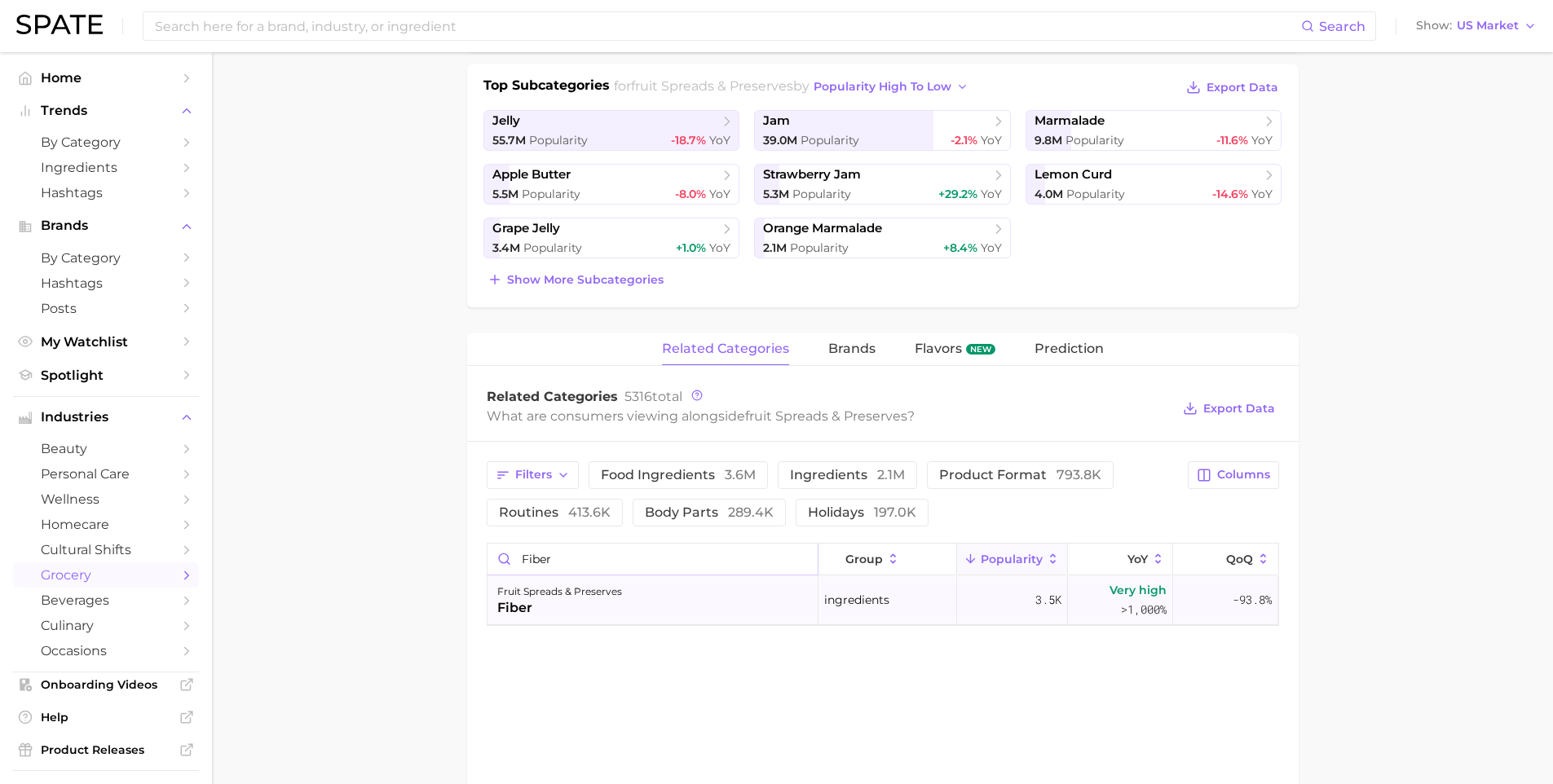 type on "fiber" 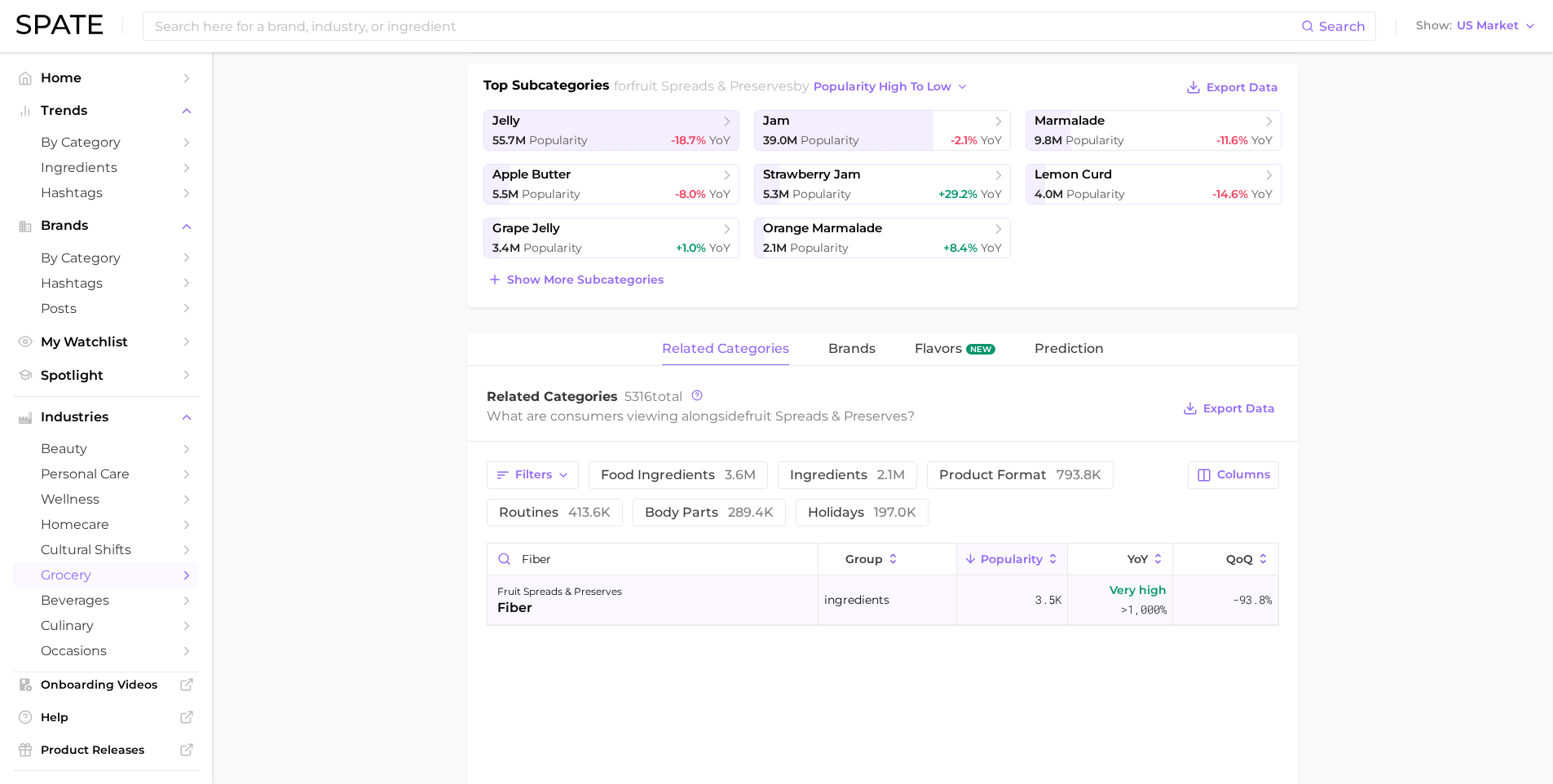click on "fiber" at bounding box center (559, 608) 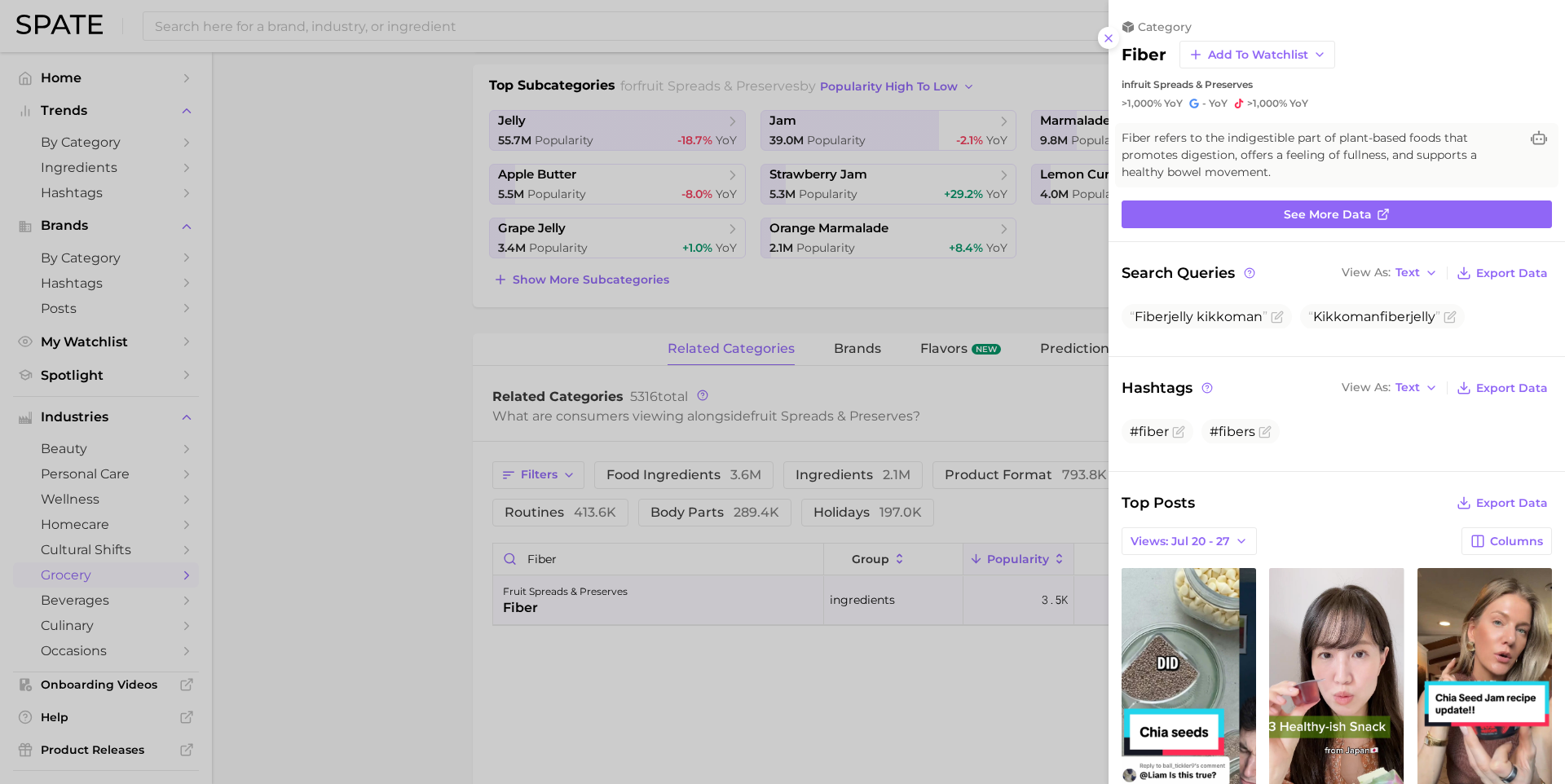 scroll, scrollTop: 0, scrollLeft: 0, axis: both 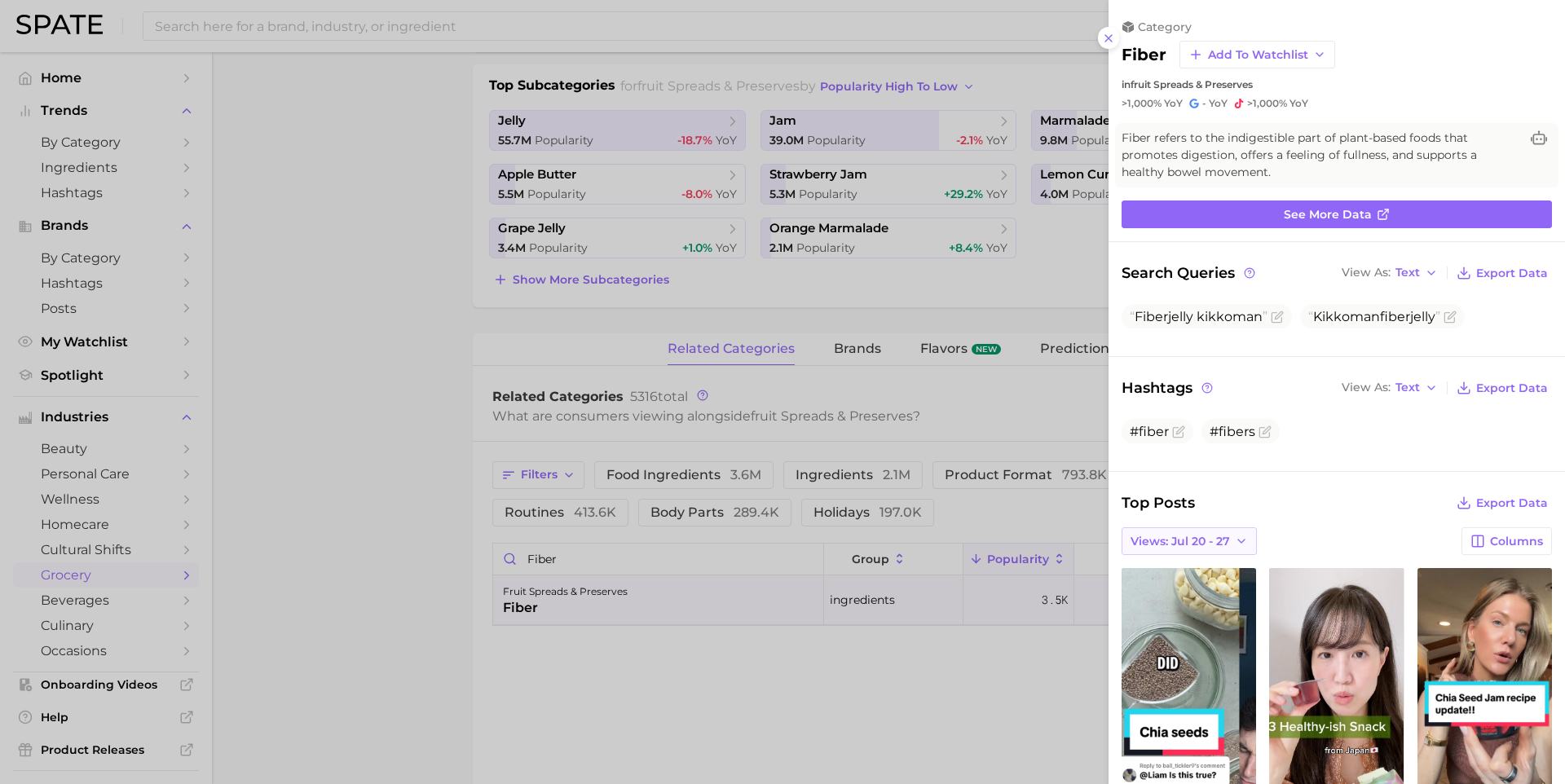 click on "Views: Jul 20 -  27" at bounding box center (1189, 541) 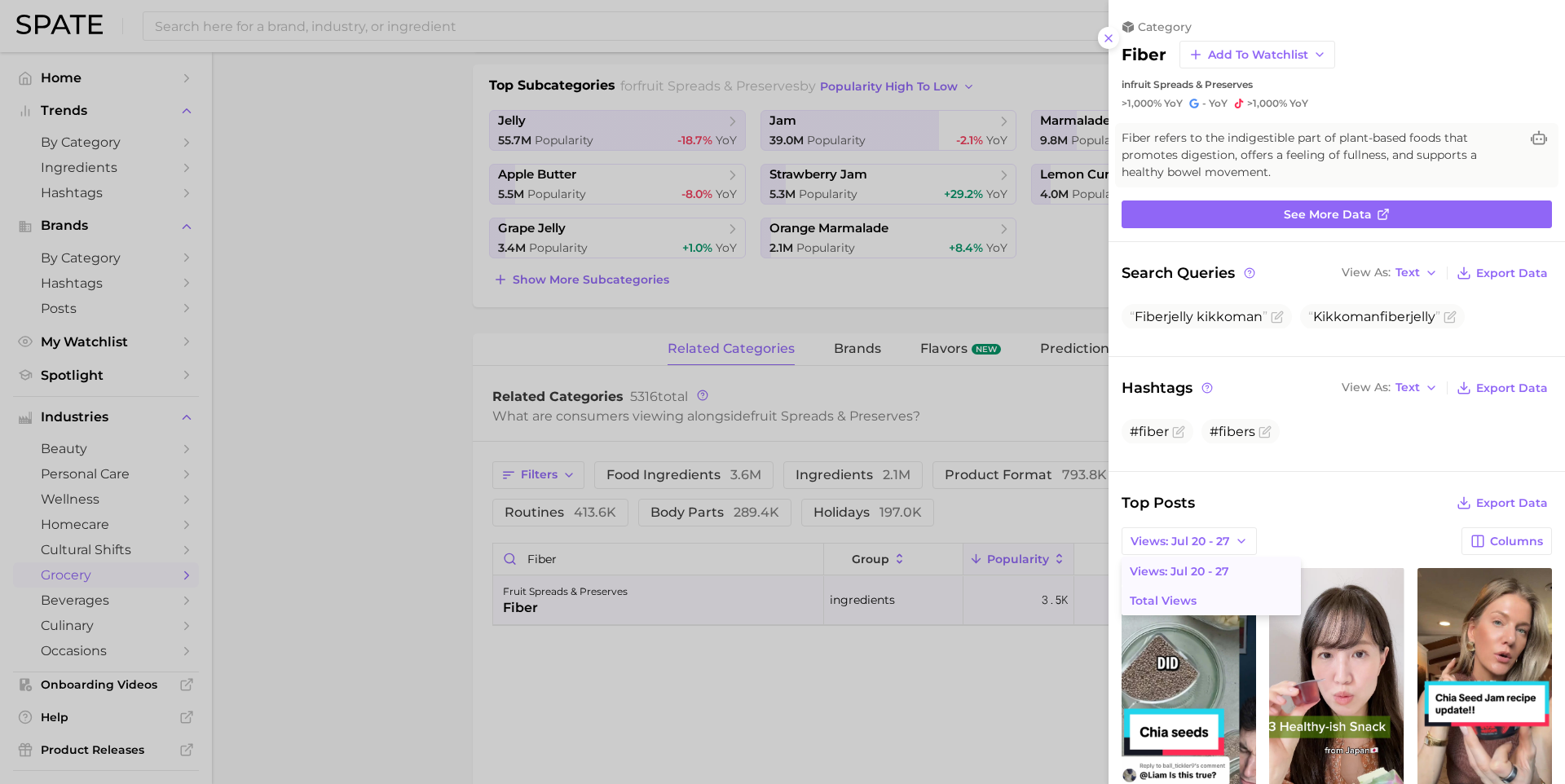 click on "Total Views" at bounding box center (1163, 601) 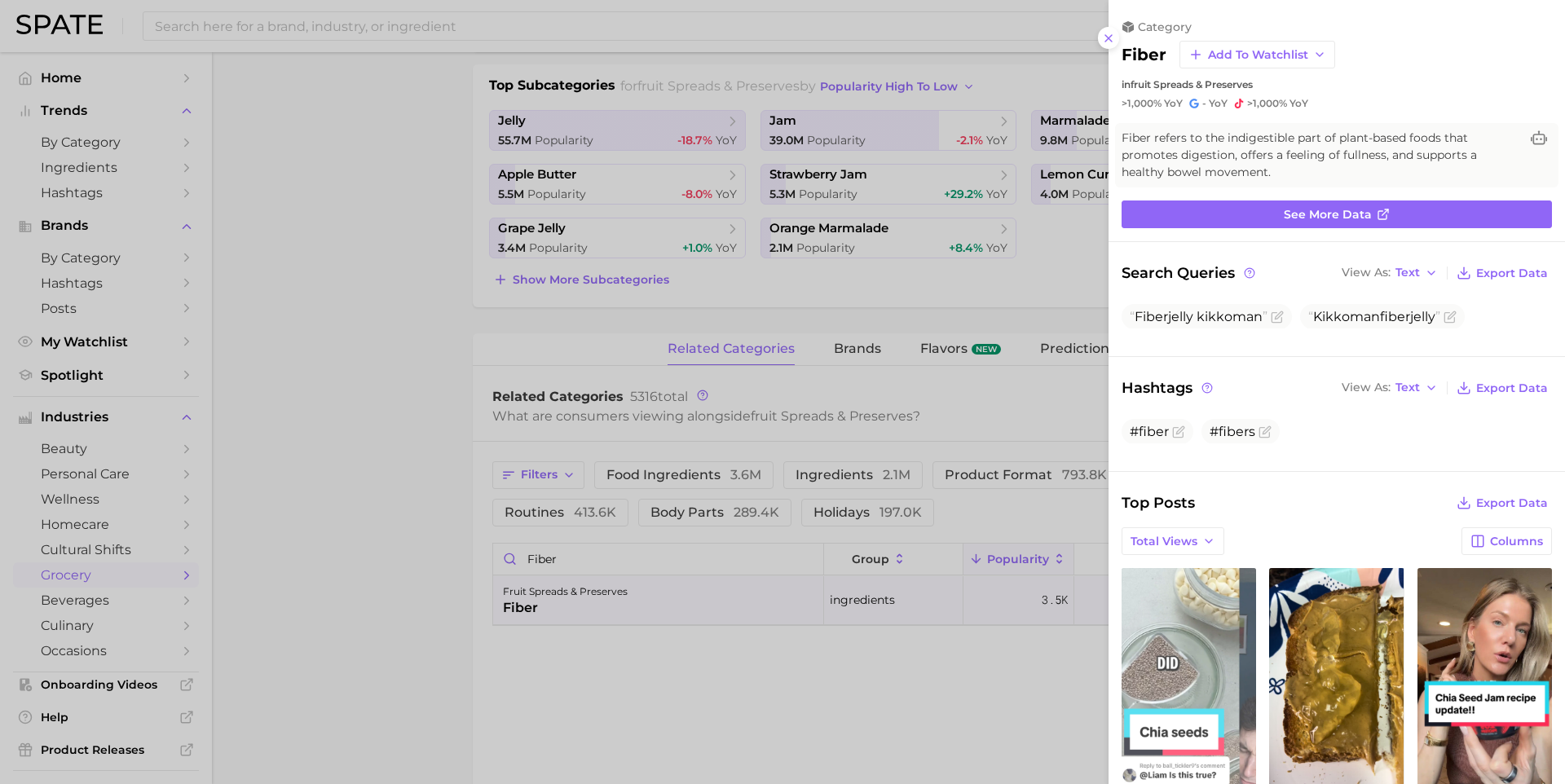 scroll, scrollTop: 0, scrollLeft: 0, axis: both 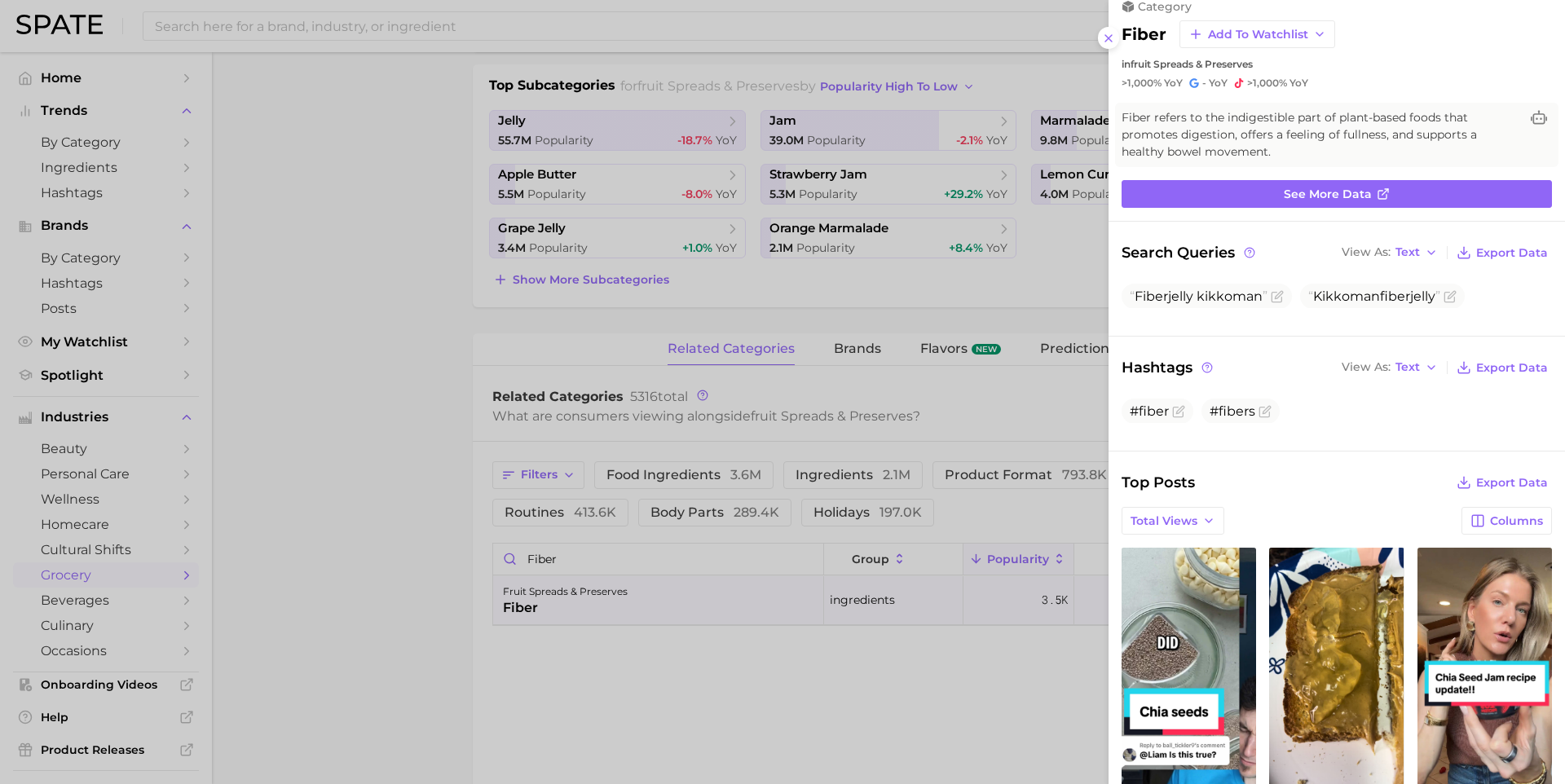 click 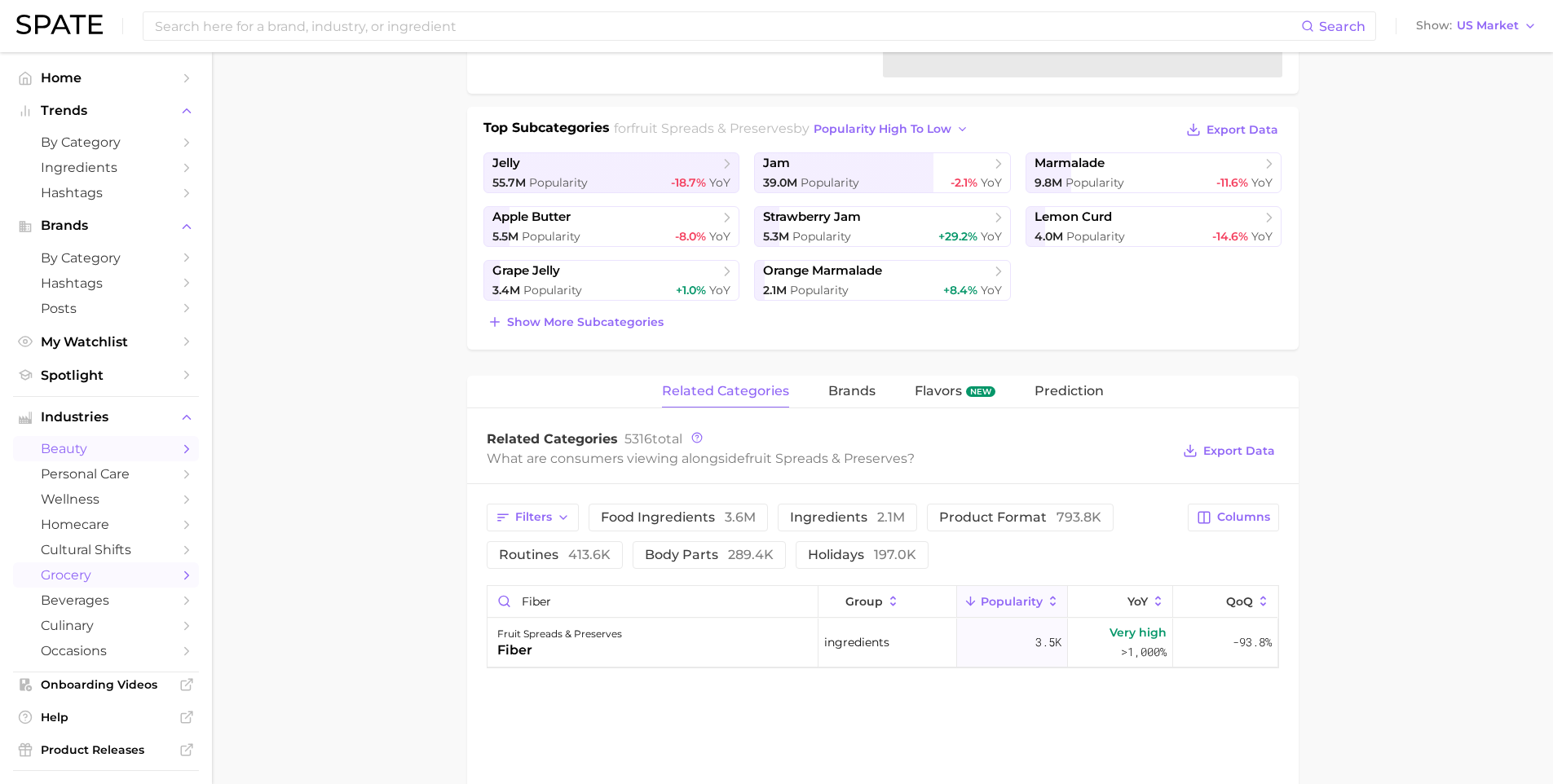 scroll, scrollTop: 0, scrollLeft: 0, axis: both 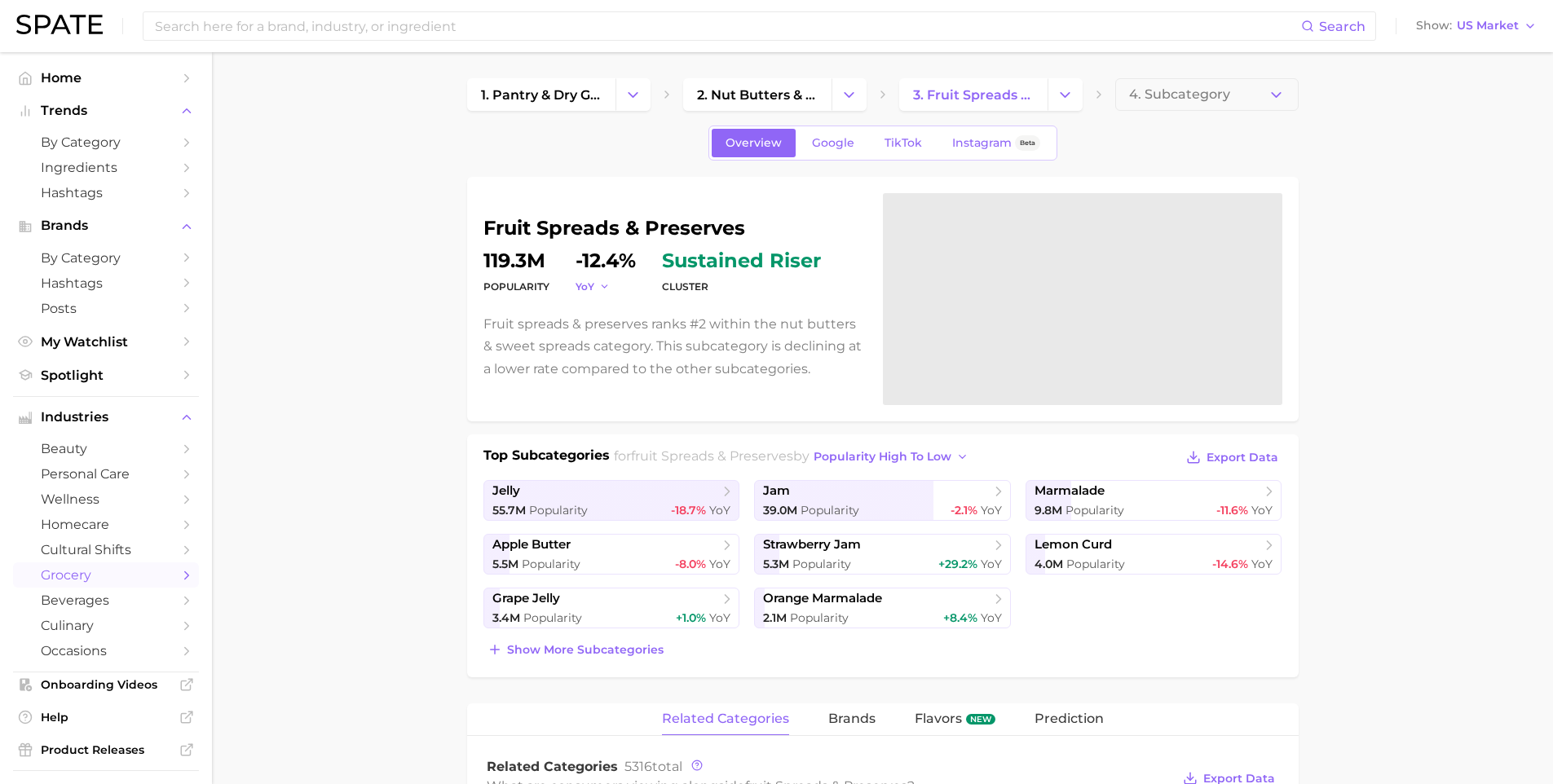 click on "YoY" at bounding box center [585, 286] 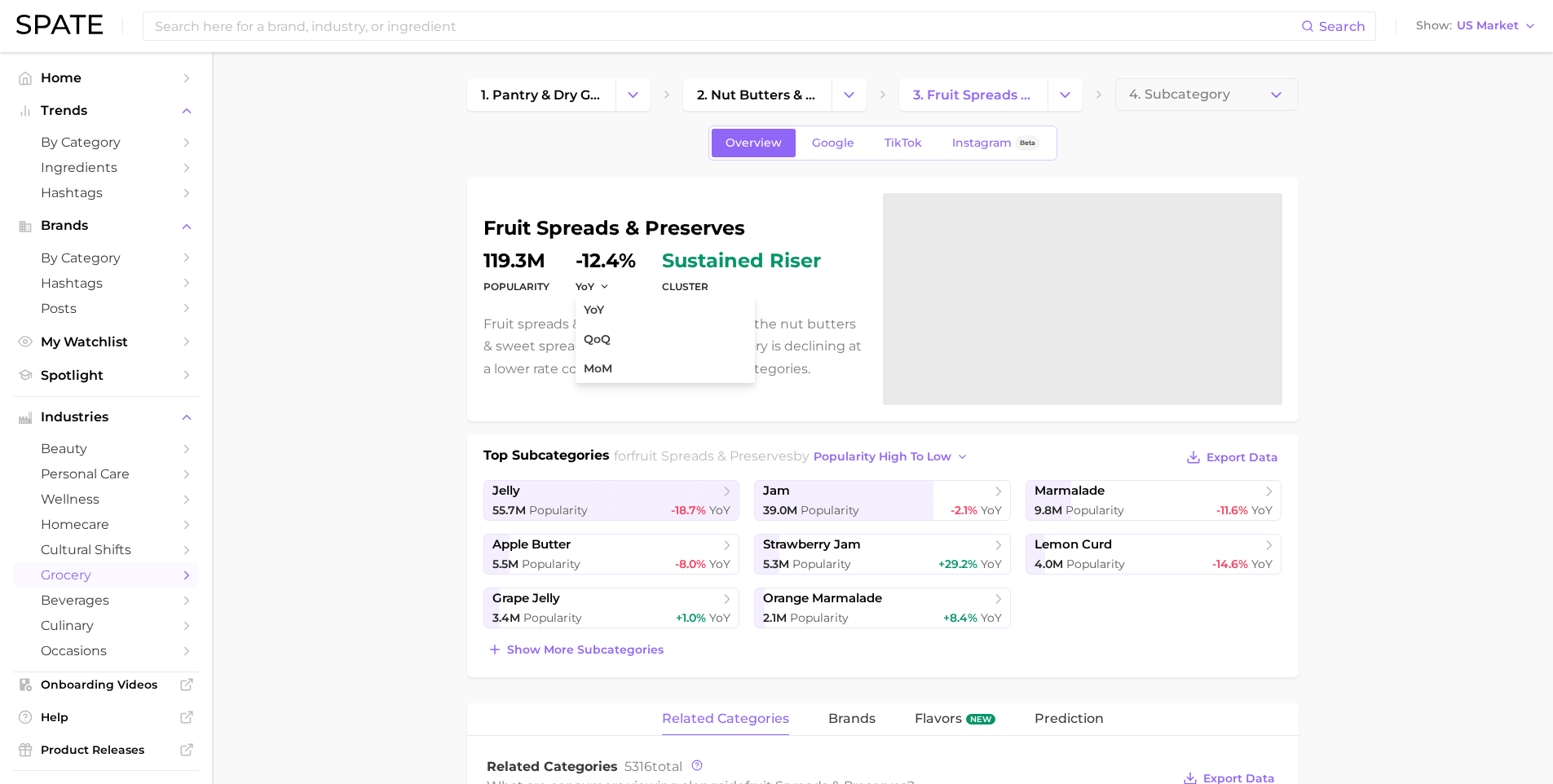 click on "1. pantry & dry goods 2. nut butters & sweet spreads 3. fruit spreads & preserves 4. Subcategory Overview Google TikTok Instagram Beta fruit spreads & preserves Popularity 119.3m YoY YoY QoQ MoM -12.4% cluster sustained riser Fruit spreads & preserves ranks #2 within the nut butters & sweet spreads category. This subcategory is declining at a lower rate compared to the other subcategories.  Top Subcategories for  fruit spreads & preserves  by  popularity high to low Export Data jelly 55.7m   Popularity -18.7%   YoY jam 39.0m   Popularity -2.1%   YoY marmalade 9.8m   Popularity -11.6%   YoY apple butter 5.5m   Popularity -8.0%   YoY strawberry jam 5.3m   Popularity +29.2%   YoY lemon curd 4.0m   Popularity -14.6%   YoY grape jelly 3.4m   Popularity +1.0%   YoY orange marmalade 2.1m   Popularity +8.4%   YoY Show more subcategories related categories brands Flavors new Prediction Related Categories 5316  total What are consumers viewing alongside  fruit spreads & preserves ? Export Data Filters" at bounding box center (882, 758) 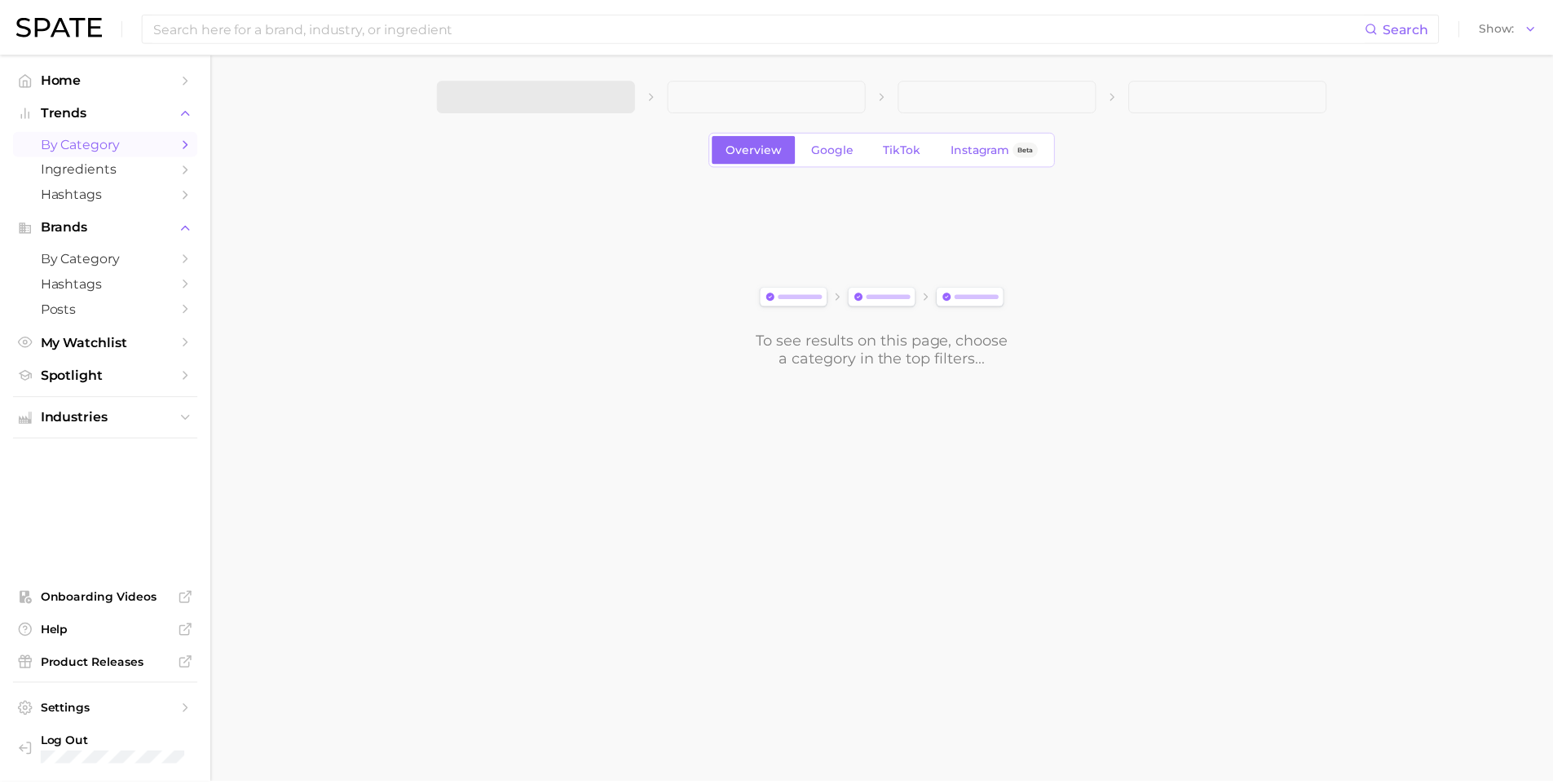 scroll, scrollTop: 0, scrollLeft: 0, axis: both 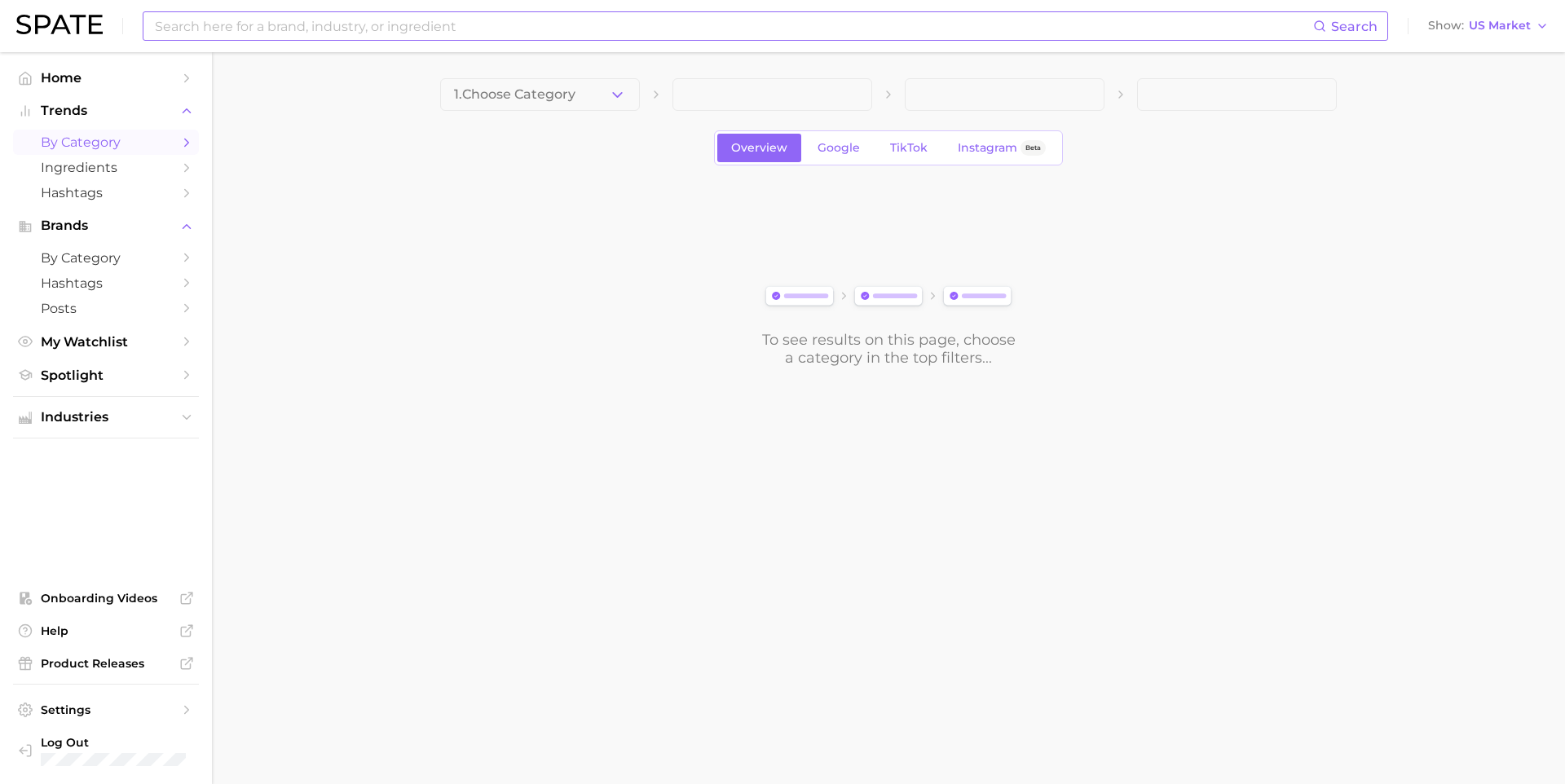 click at bounding box center [733, 26] 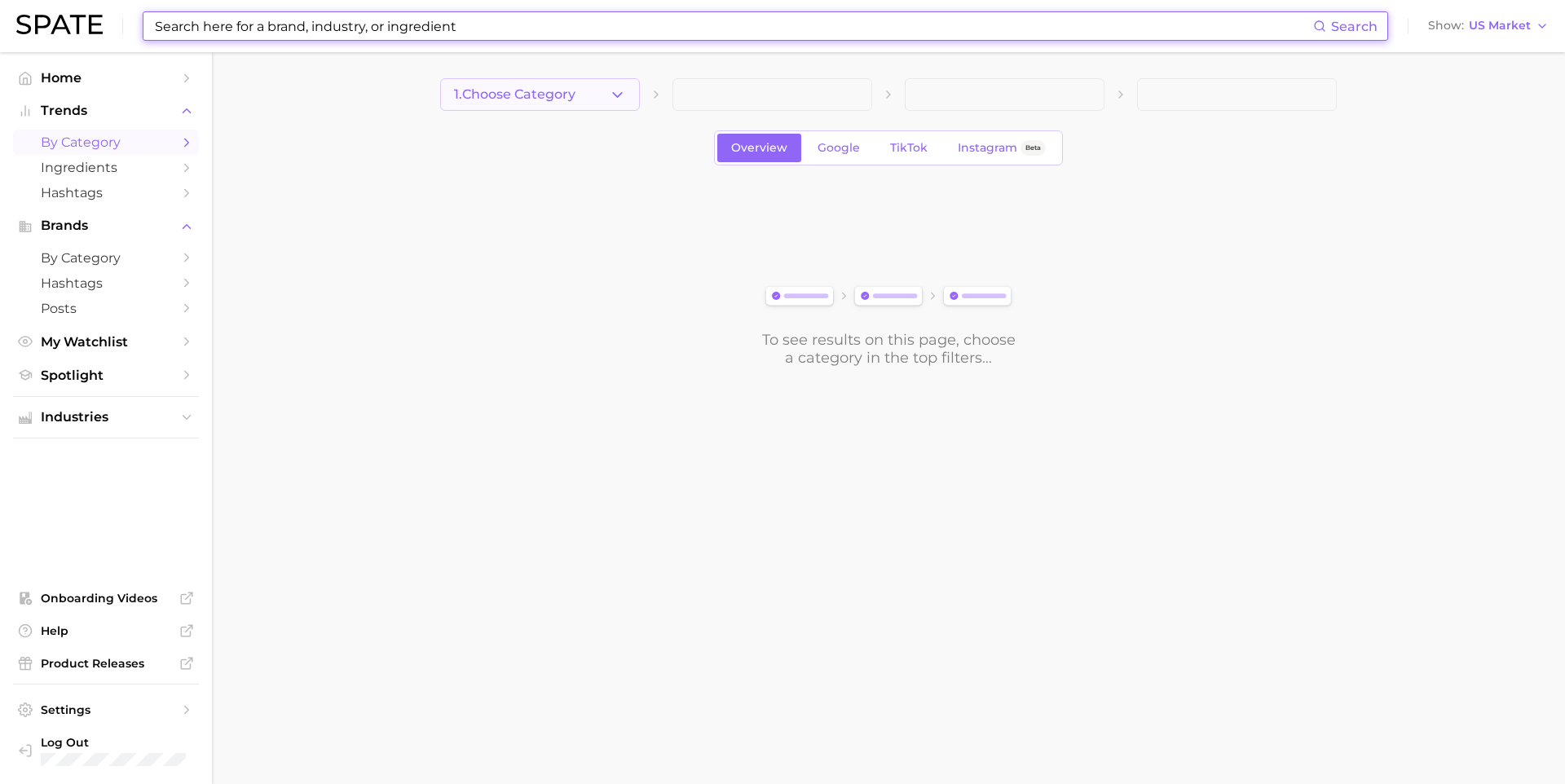 click on "1.  Choose Category" at bounding box center [540, 95] 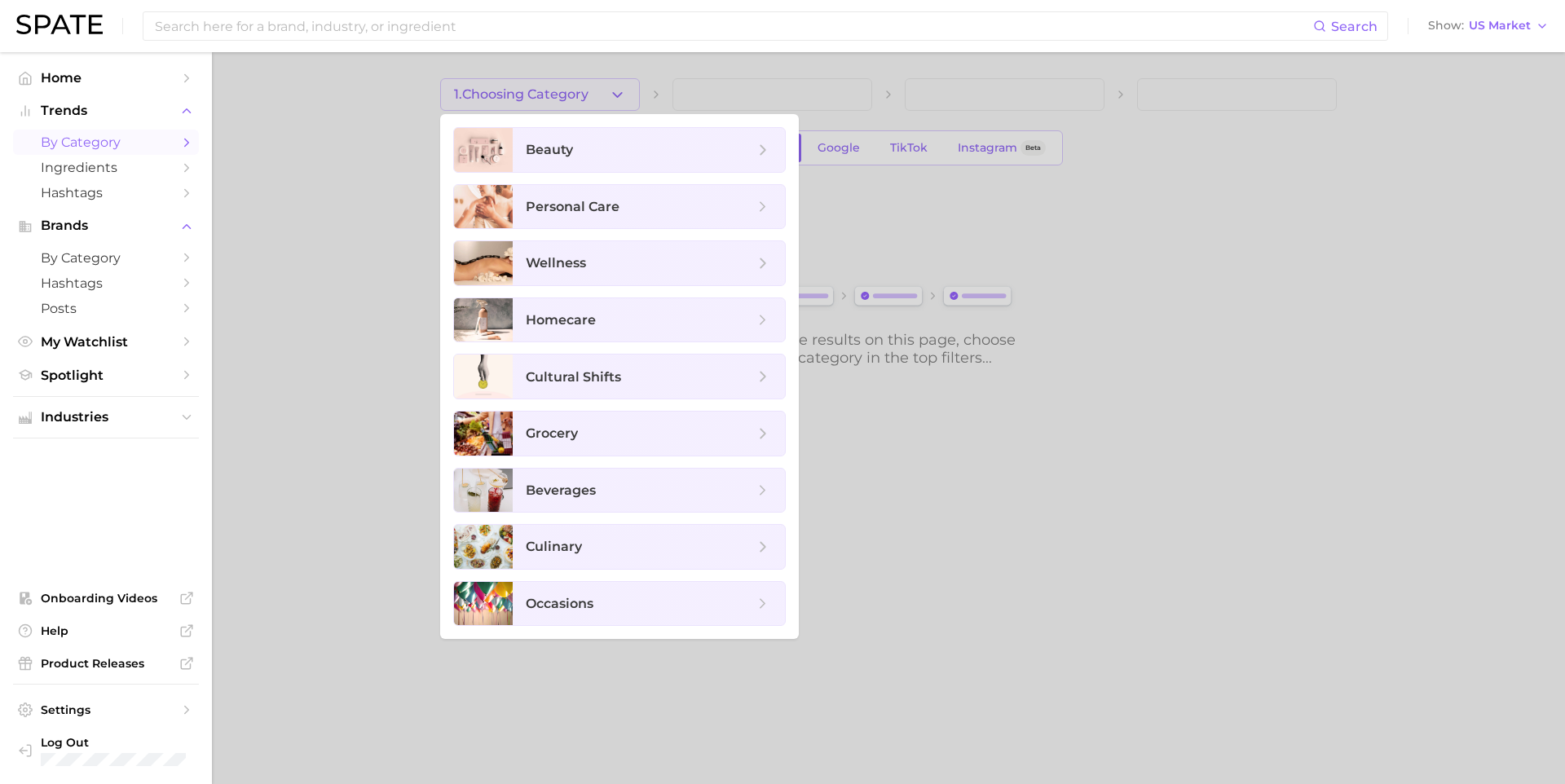 click at bounding box center [782, 392] 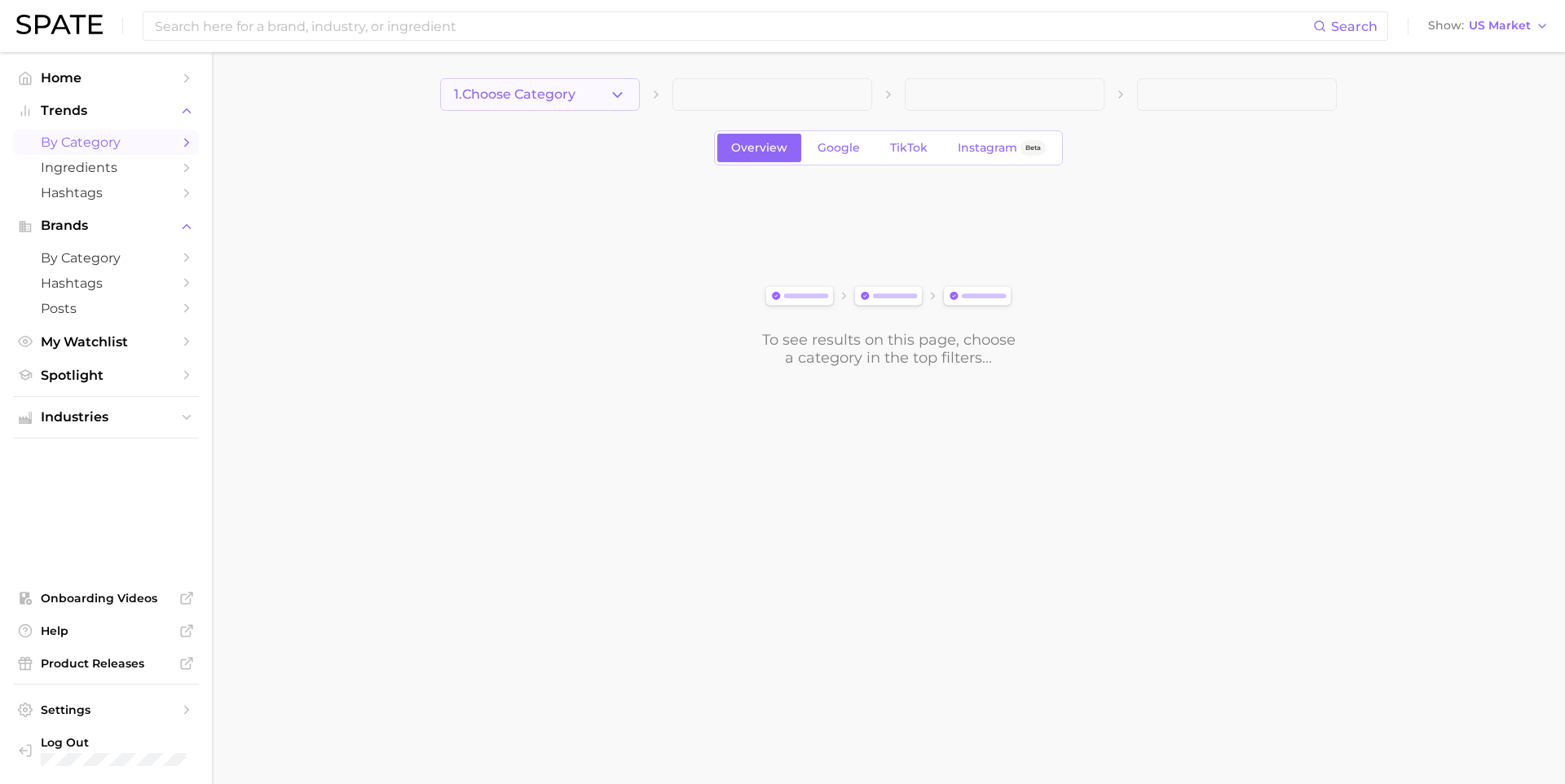 click on "1.  Choose Category" at bounding box center (540, 95) 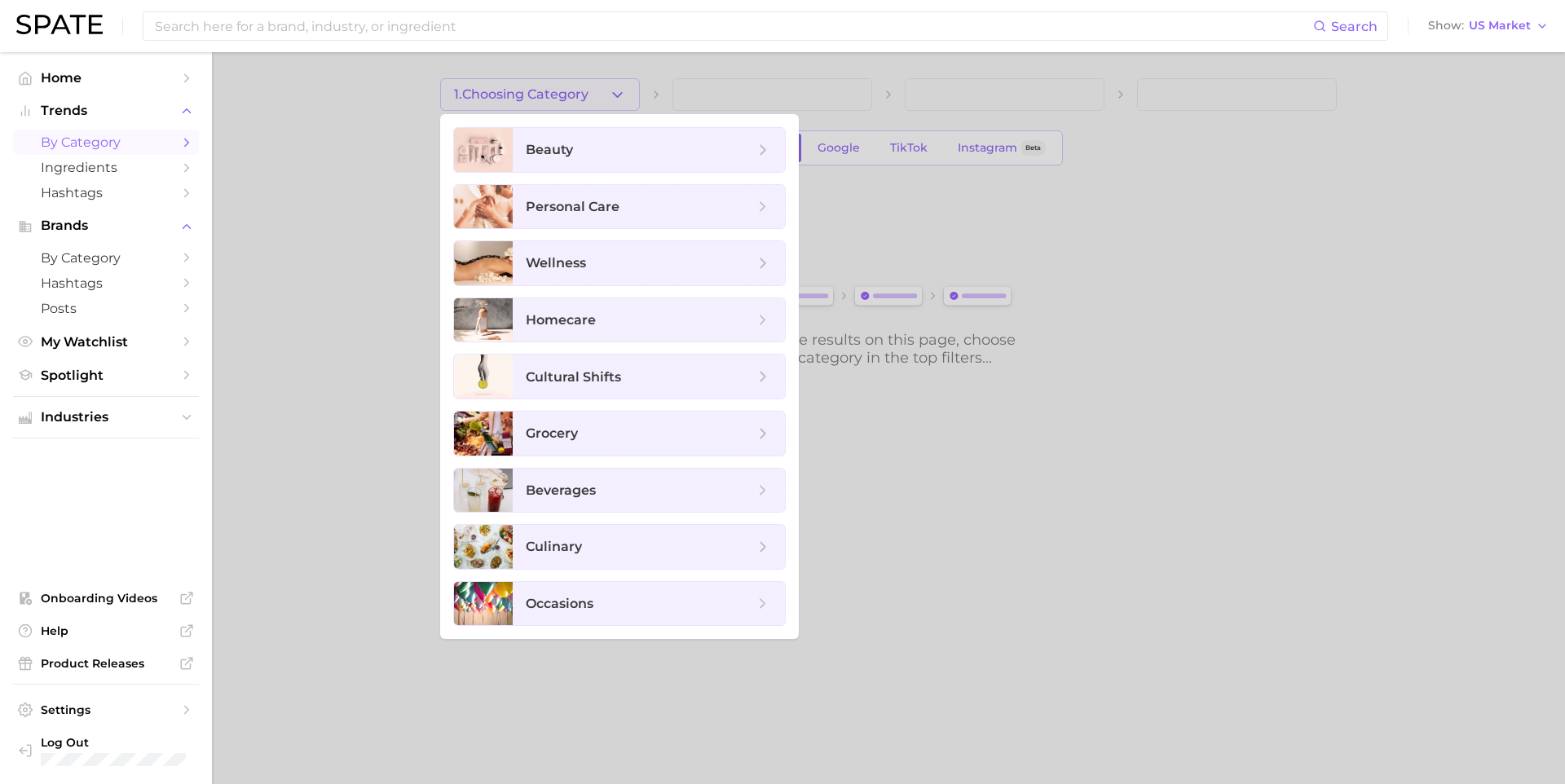 drag, startPoint x: 399, startPoint y: 280, endPoint x: 392, endPoint y: 248, distance: 33 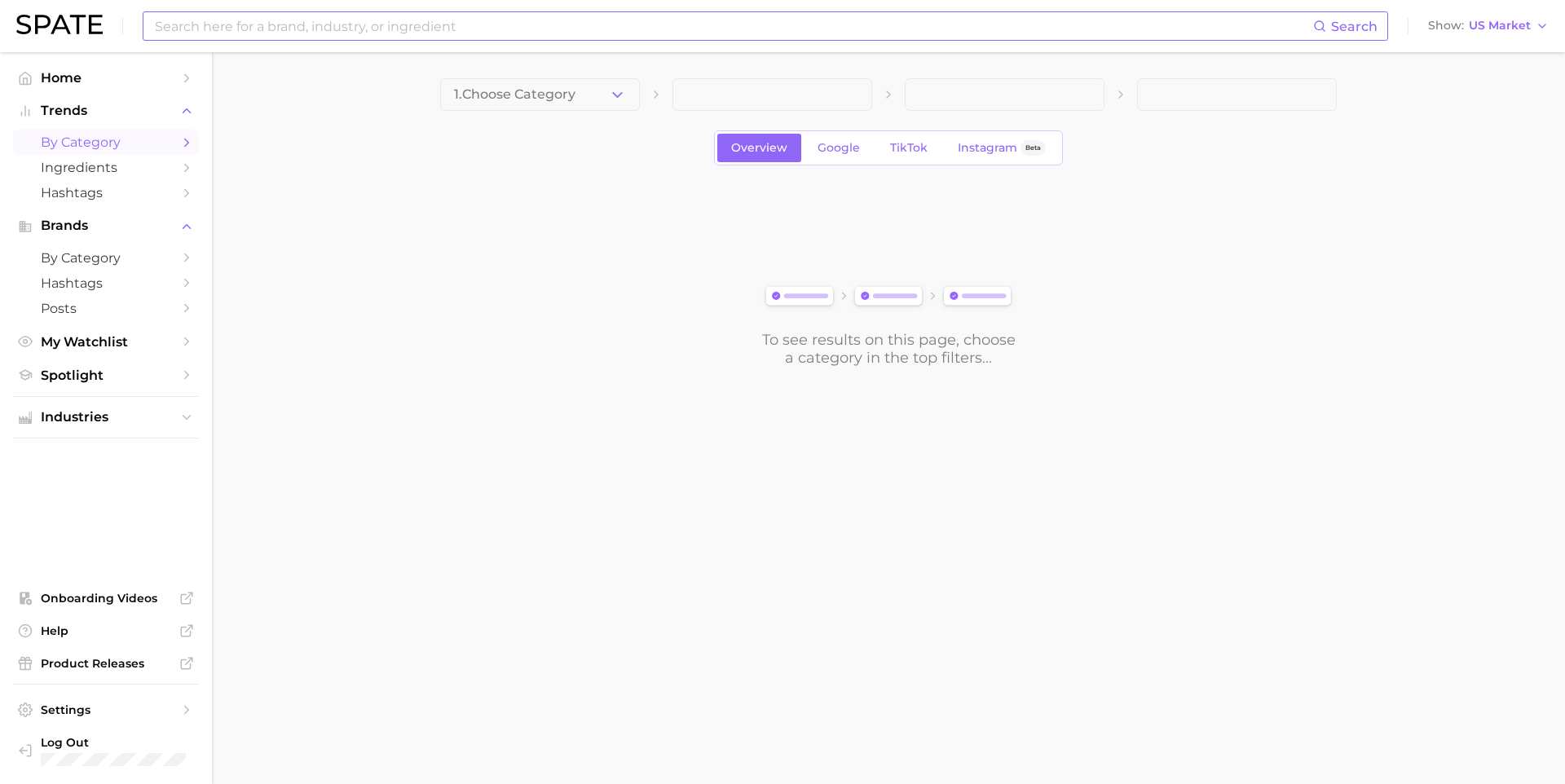click at bounding box center [733, 26] 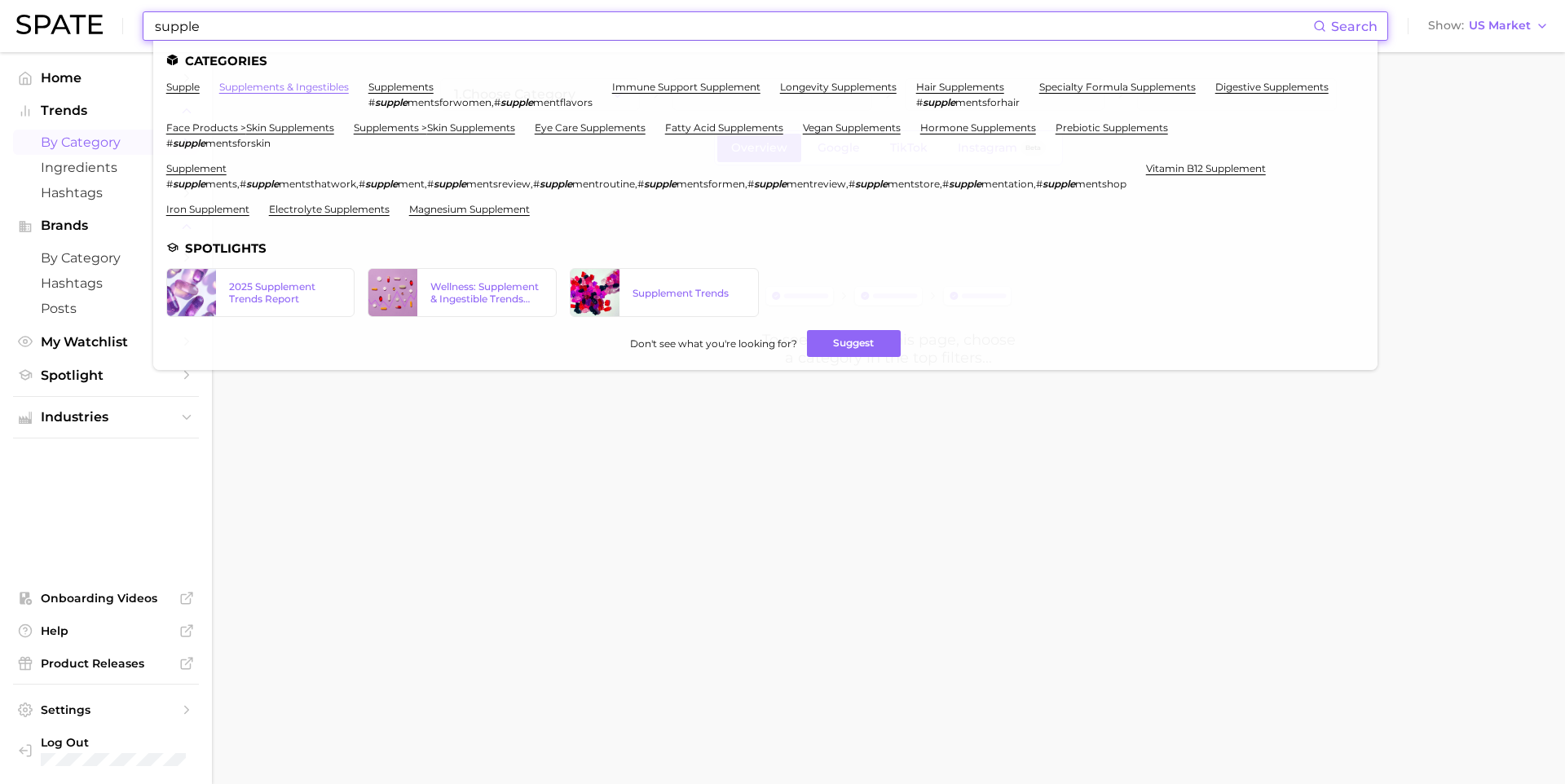 type on "supple" 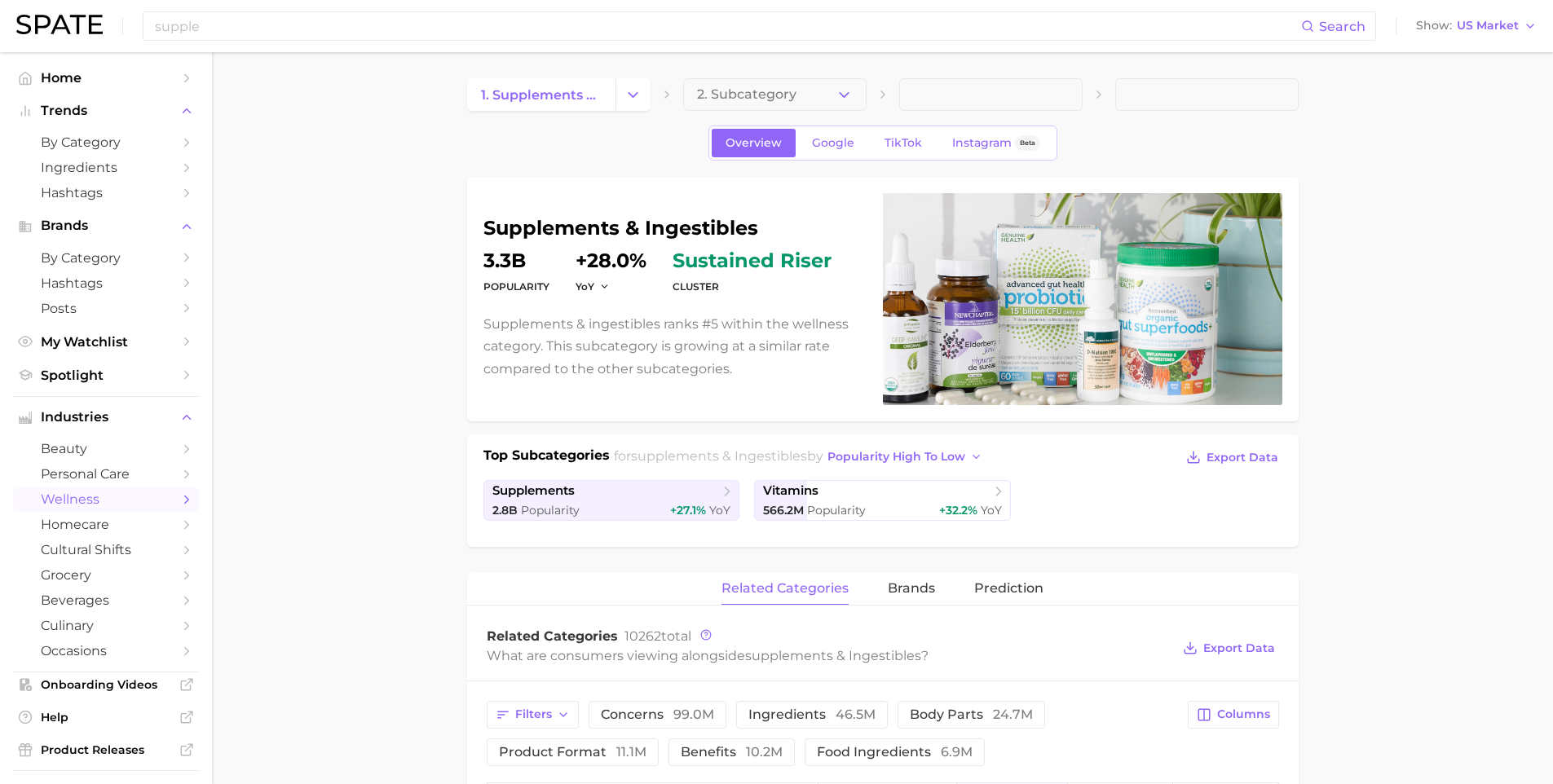 scroll, scrollTop: 487, scrollLeft: 0, axis: vertical 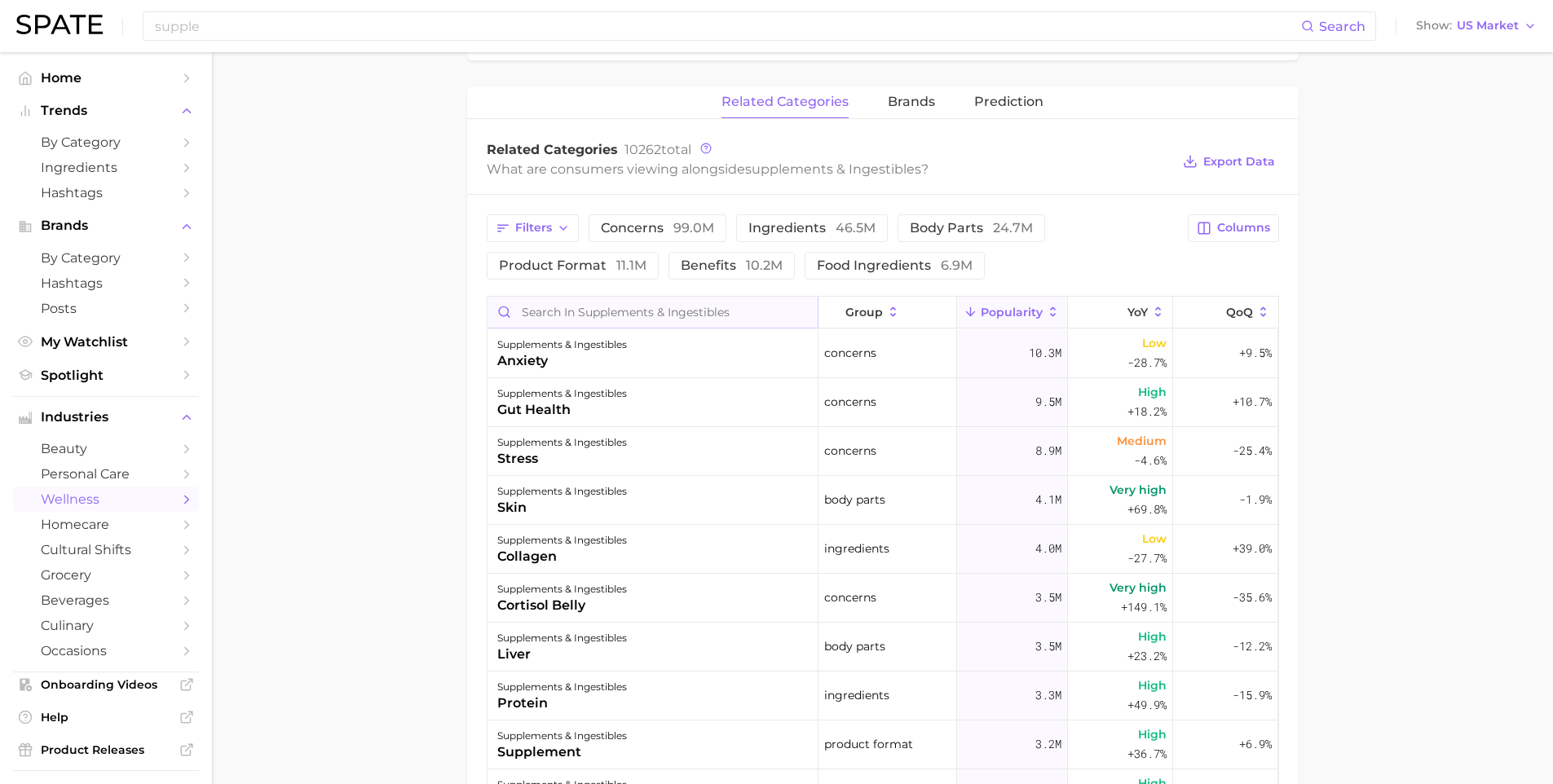 click at bounding box center (652, 312) 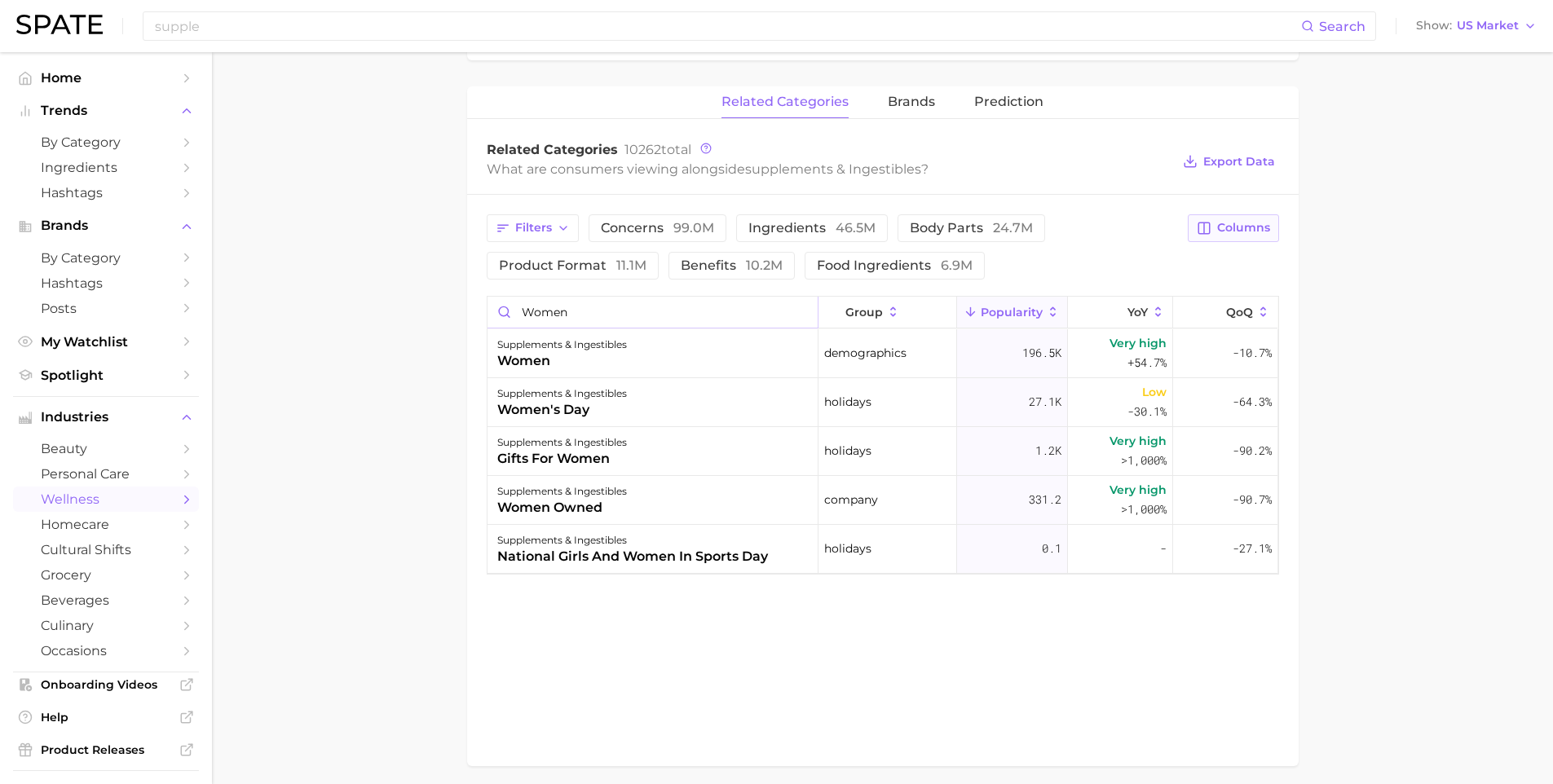 type on "women" 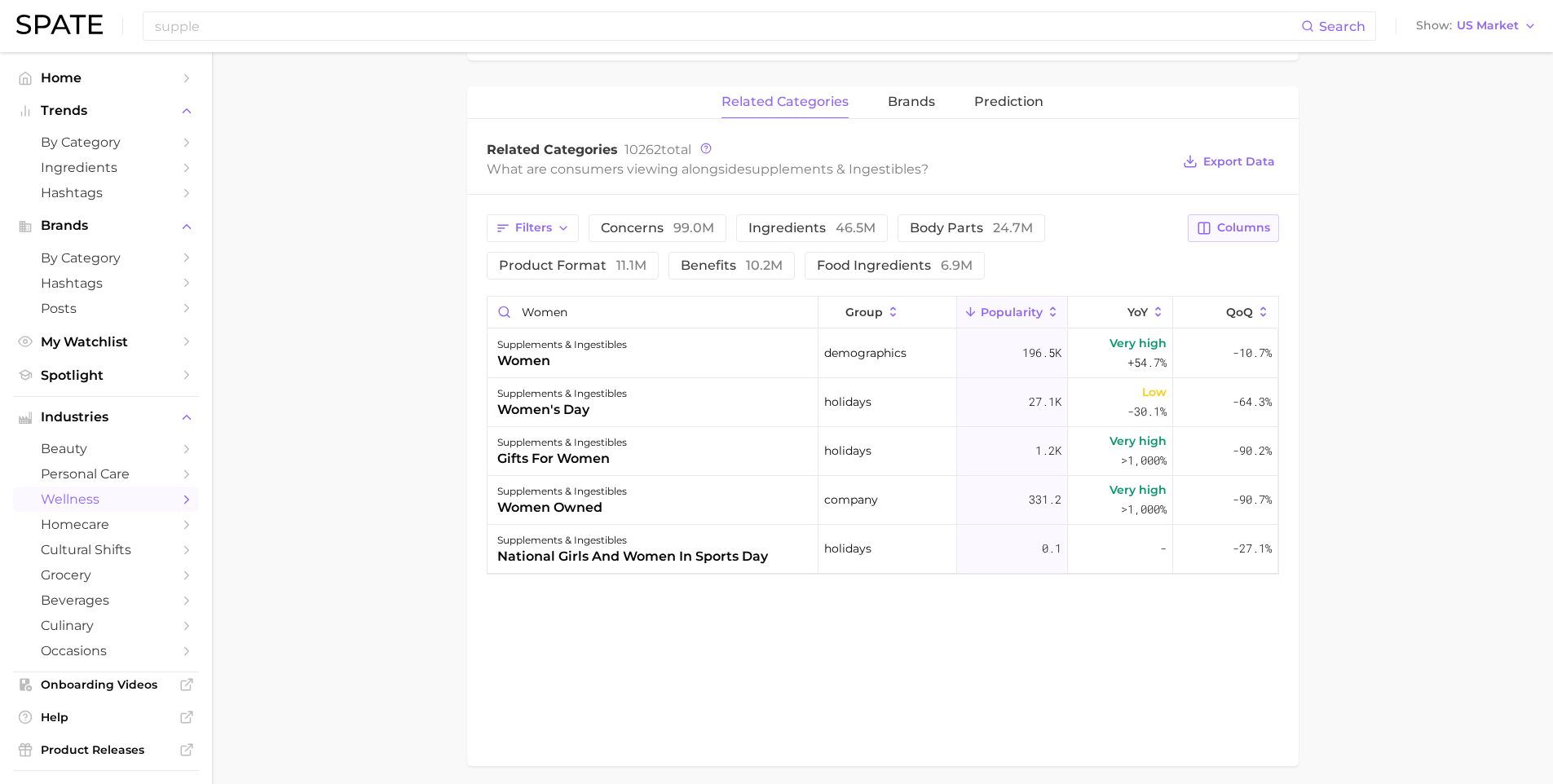 click on "Columns" at bounding box center (1233, 228) 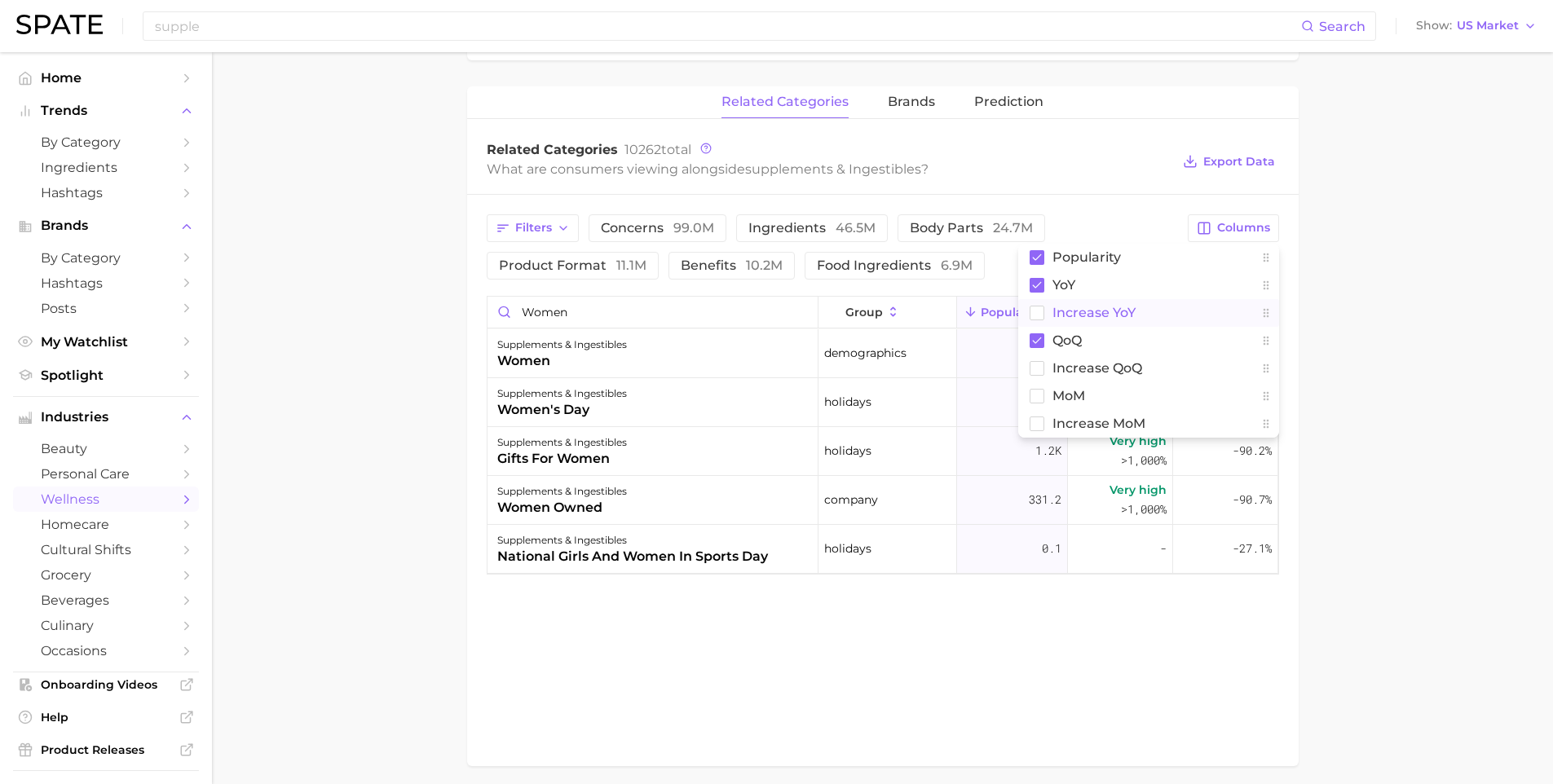 click on "Increase YoY" at bounding box center (1094, 312) 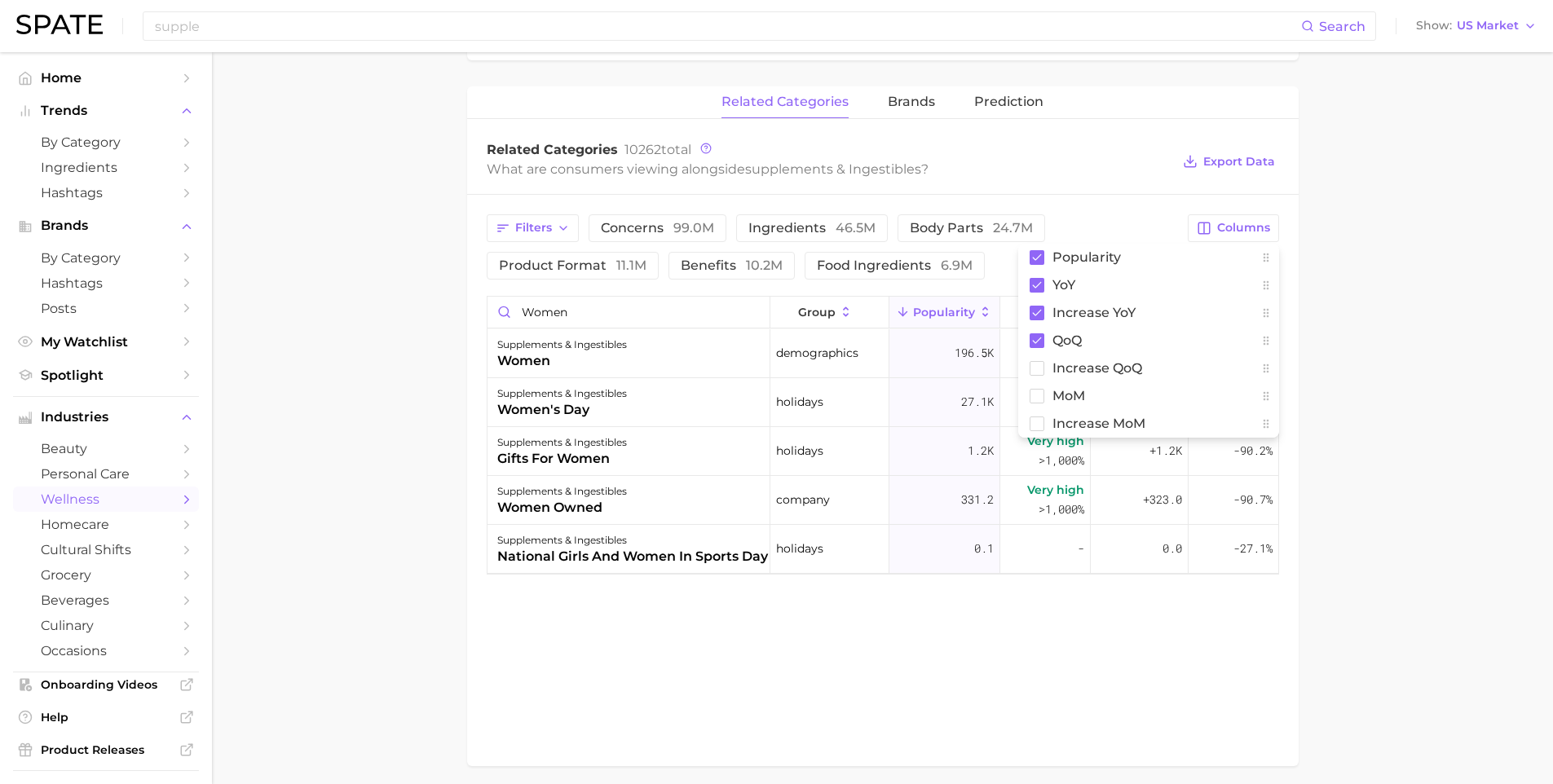 click on "1. supplements & ingestibles 2. Subcategory Overview Google TikTok Instagram Beta supplements & ingestibles Popularity 3.3b YoY +28.0% cluster sustained riser Supplements & ingestibles ranks #5 within the wellness category. This subcategory is growing at a similar rate compared to the other subcategories.  Top Subcategories for  supplements & ingestibles  by  popularity high to low Export Data supplements 2.8b   Popularity +27.1%   YoY vitamins 566.2m   Popularity +32.2%   YoY related categories brands Prediction Related Categories 10262  total What are consumers viewing alongside  supplements & ingestibles ? Export Data Filters concerns   99.0m ingredients   46.5m body parts   24.7m product format   11.1m benefits   10.2m food ingredients   6.9m Columns Popularity YoY Increase YoY QoQ Increase QoQ MoM Increase MoM women group Popularity YoY Increase YoY QoQ supplements & ingestibles women demographics 196.5k Very high +54.7% +69.5k -10.7% supplements & ingestibles women's day holidays 27.1k Low -30.1% -" at bounding box center [882, 206] 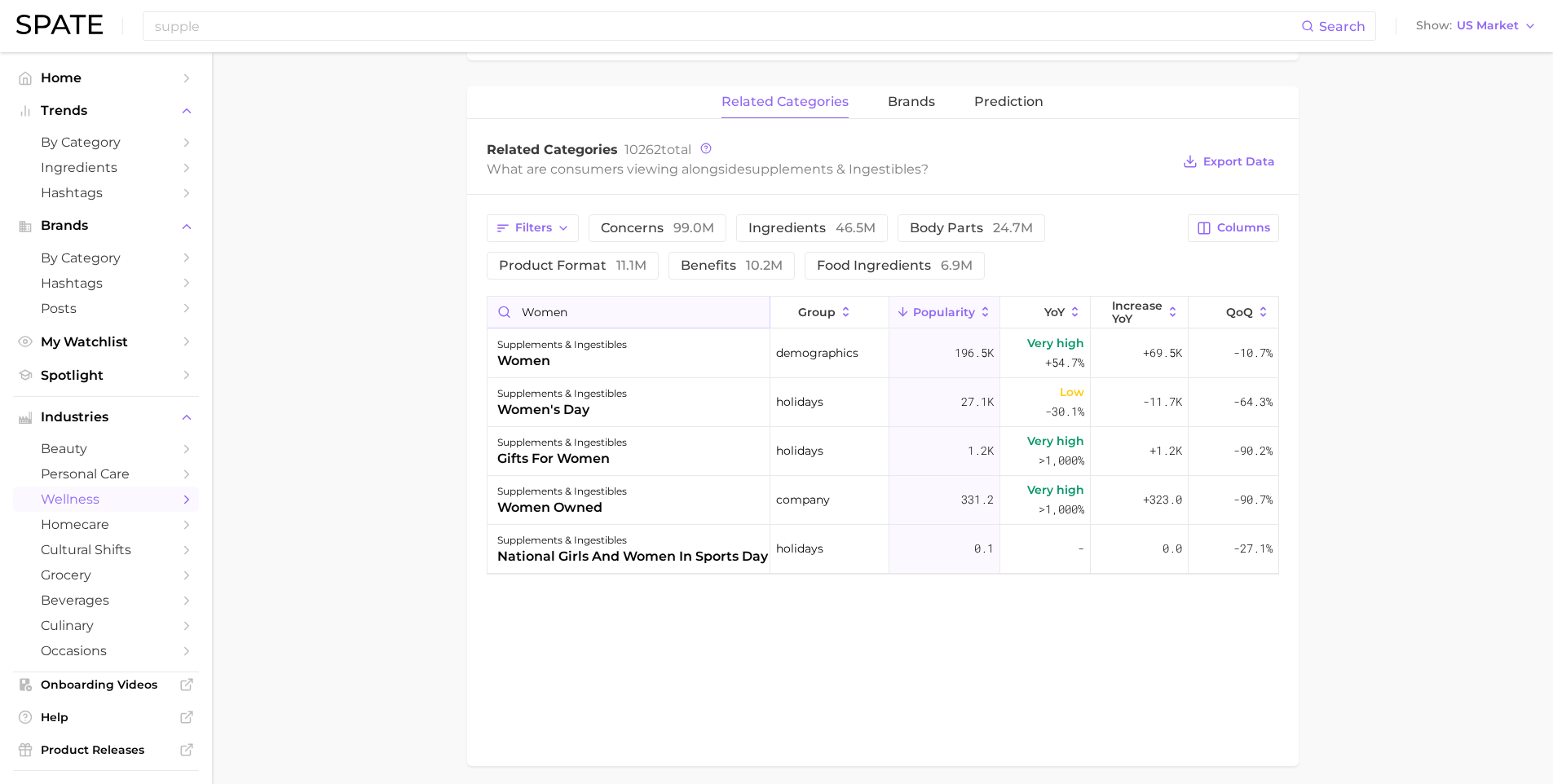 click on "women" at bounding box center [629, 312] 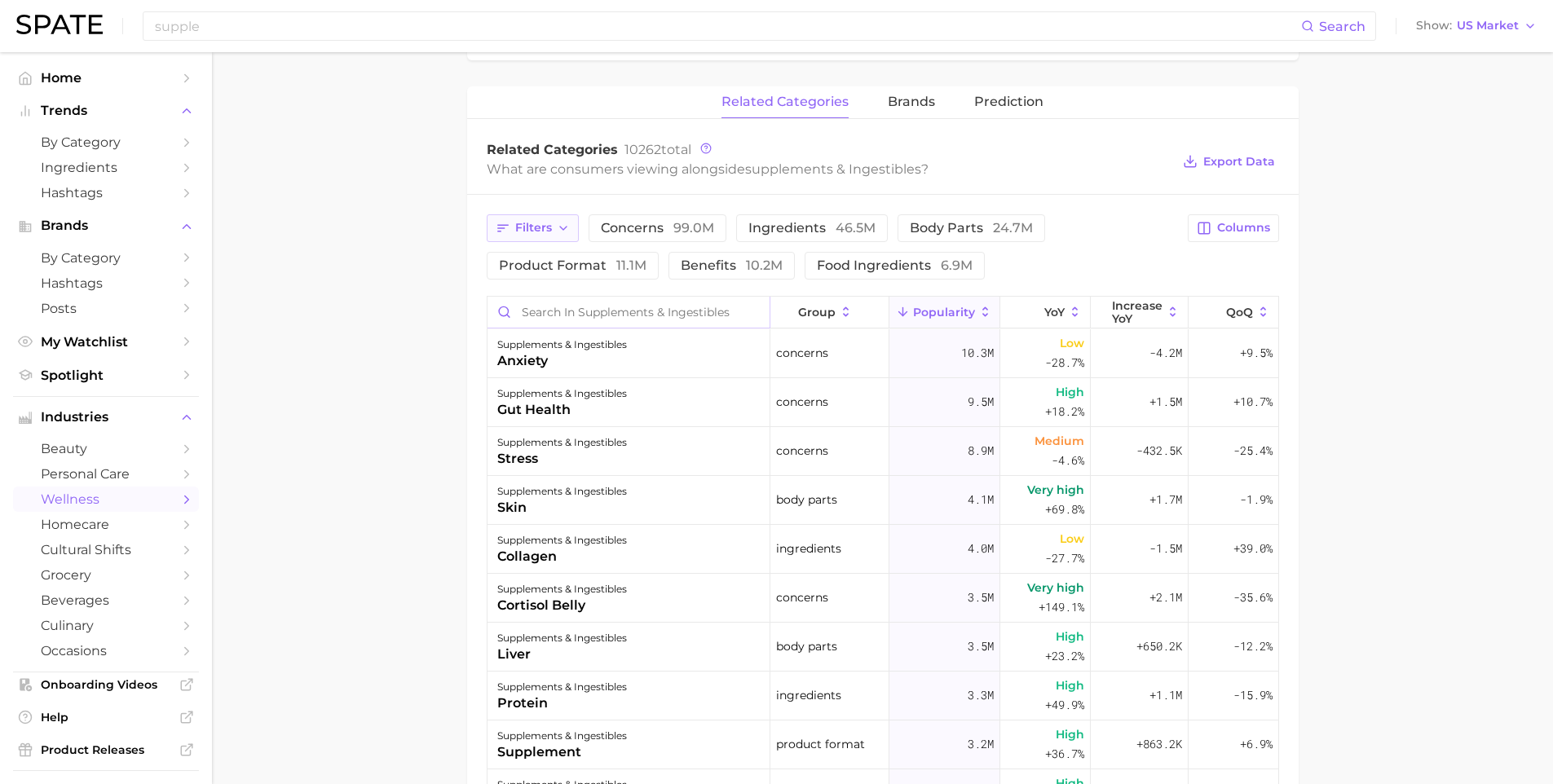 click on "Filters" at bounding box center (532, 228) 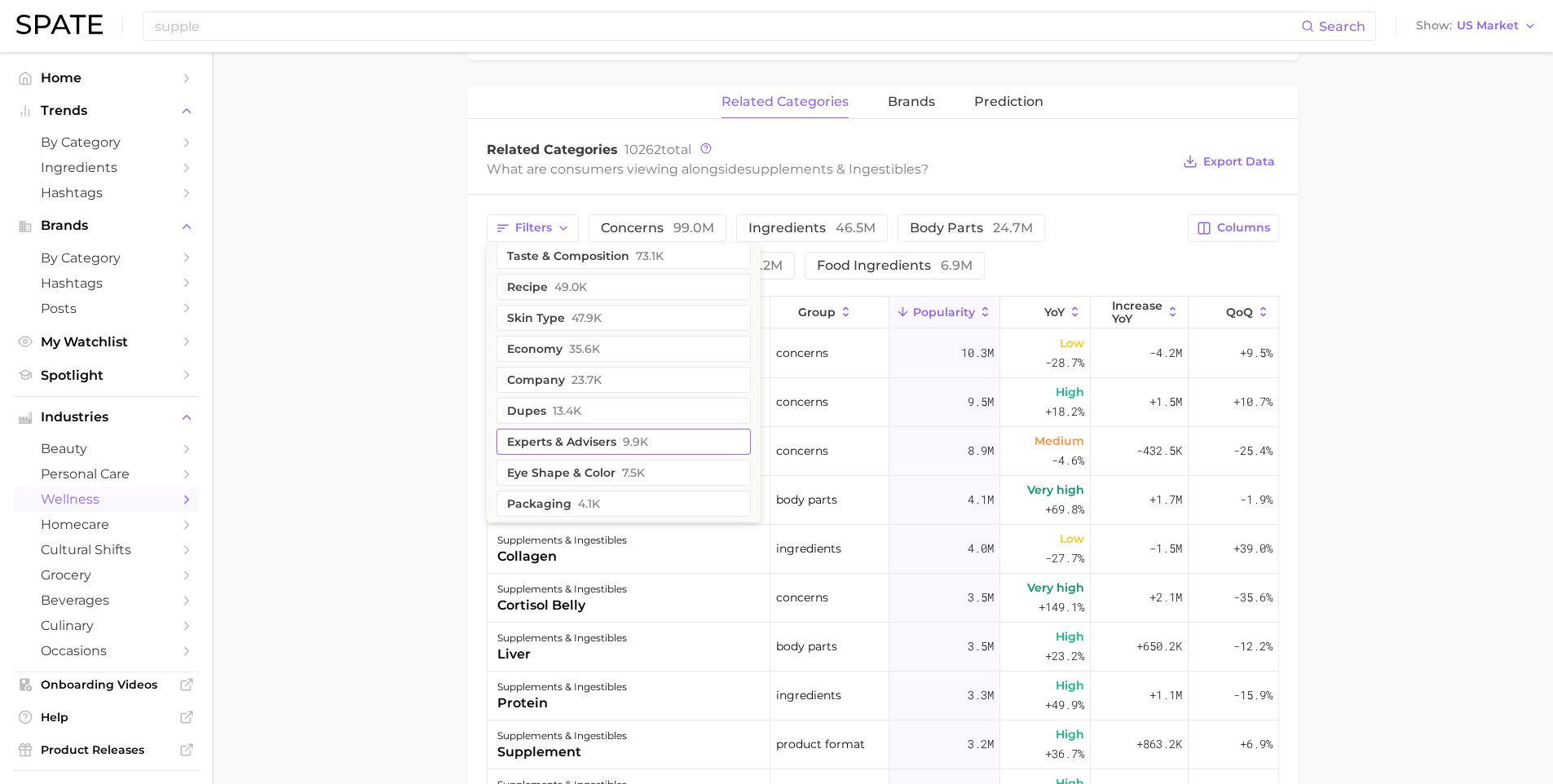 scroll, scrollTop: 727, scrollLeft: 0, axis: vertical 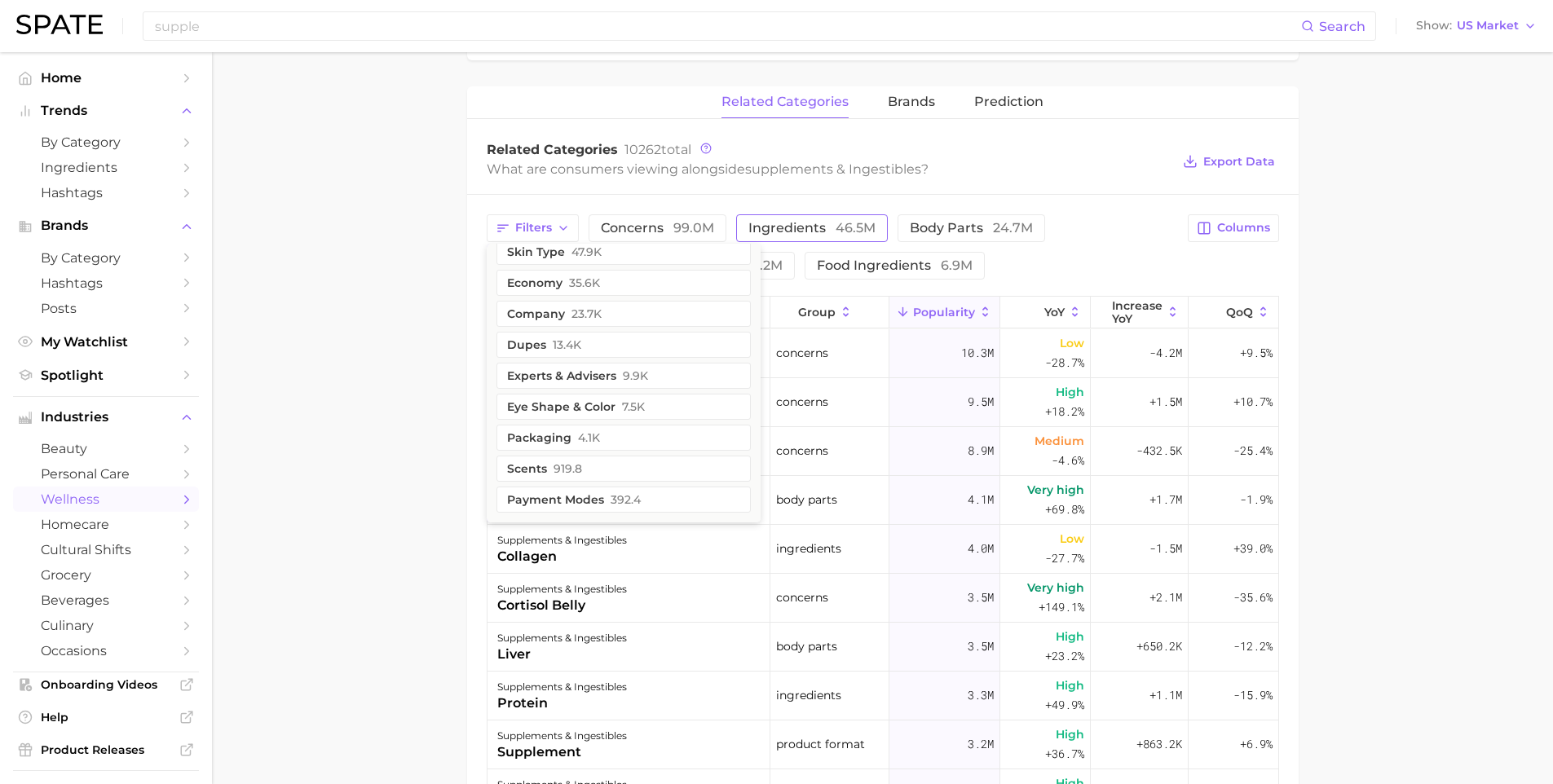 click on "46.5m" at bounding box center [855, 227] 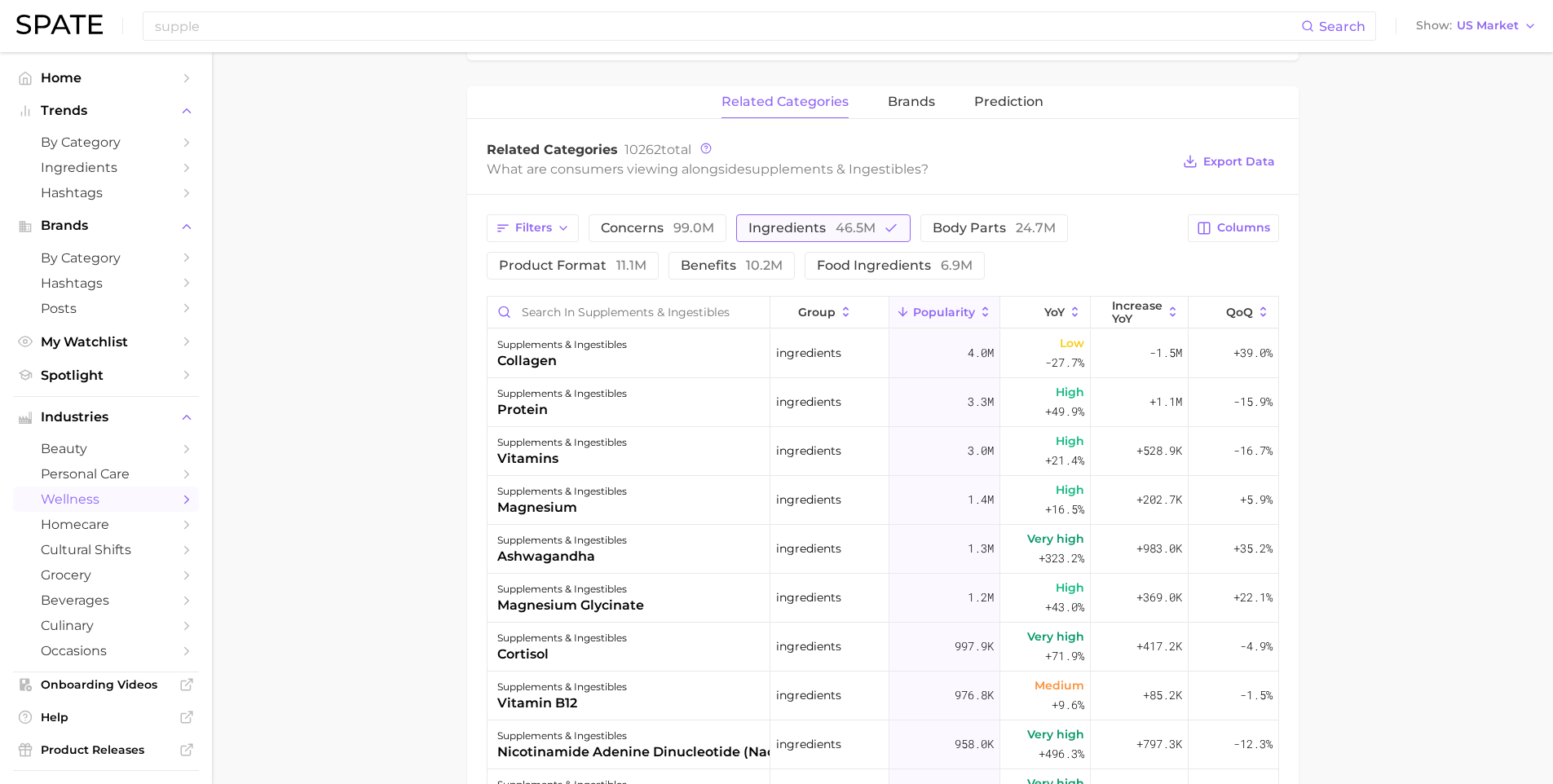 click on "46.5m" at bounding box center (855, 227) 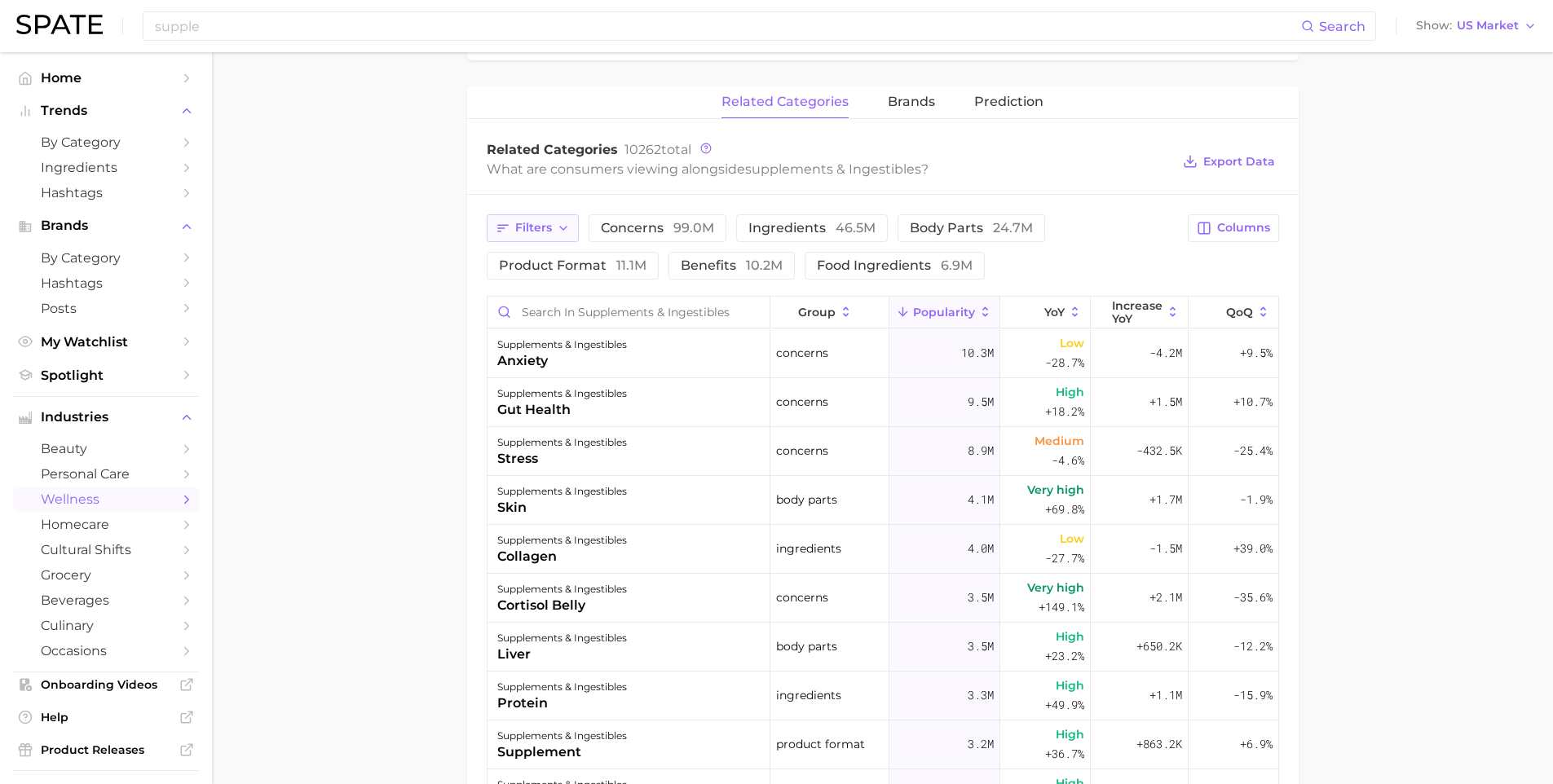 click on "Filters" at bounding box center [533, 227] 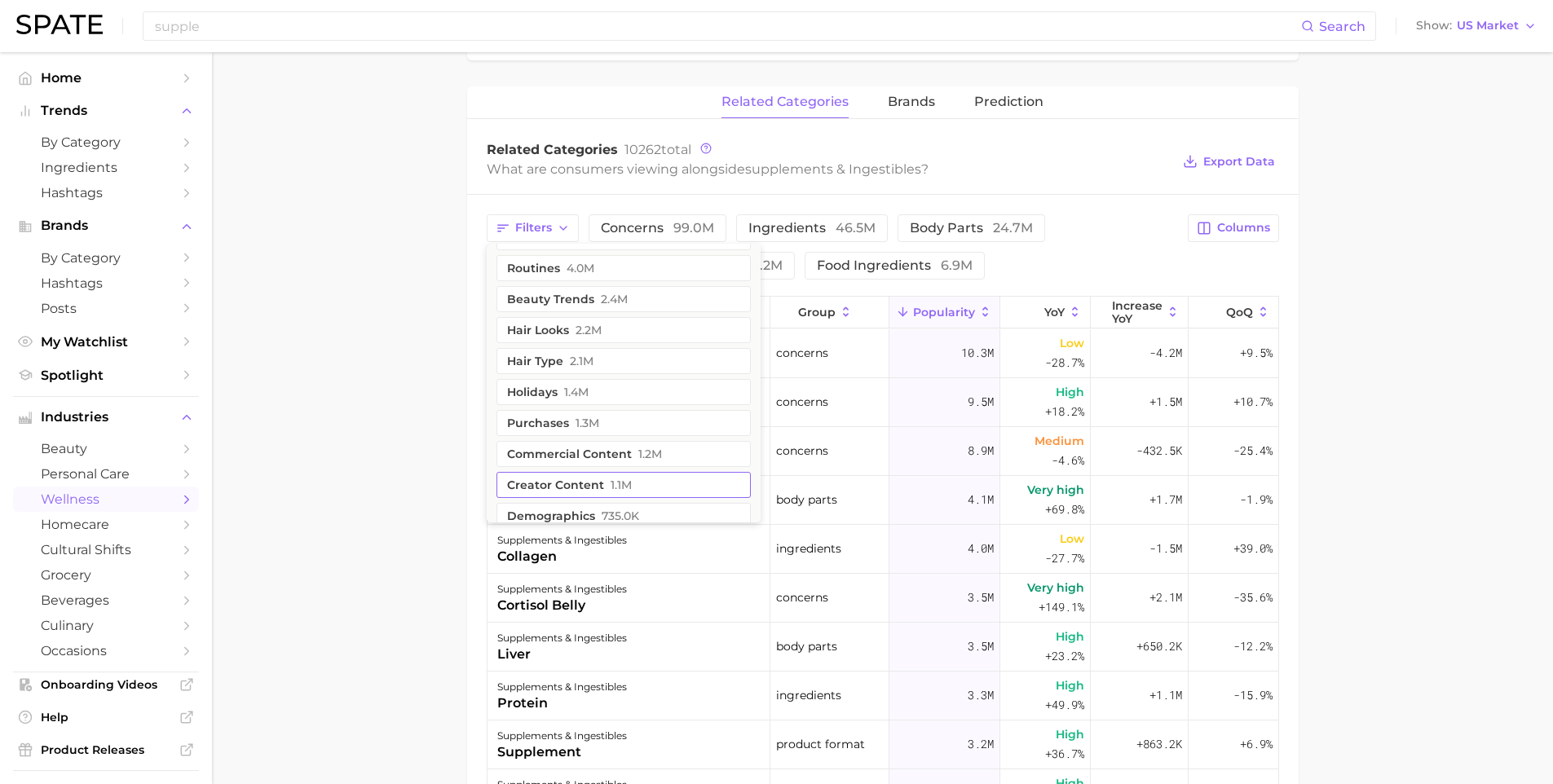 scroll, scrollTop: 143, scrollLeft: 0, axis: vertical 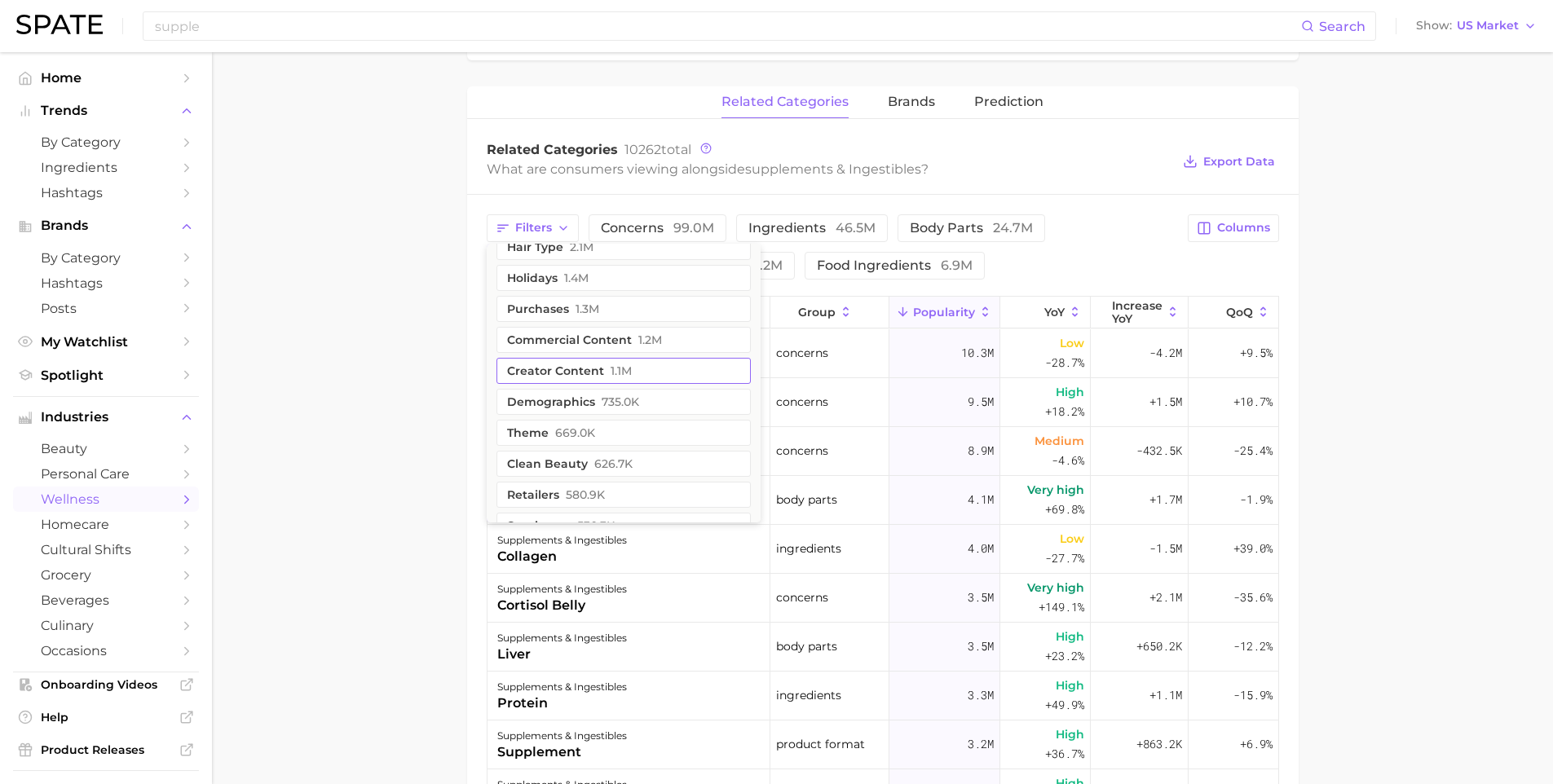click on "demographics   735.0k" at bounding box center [624, 402] 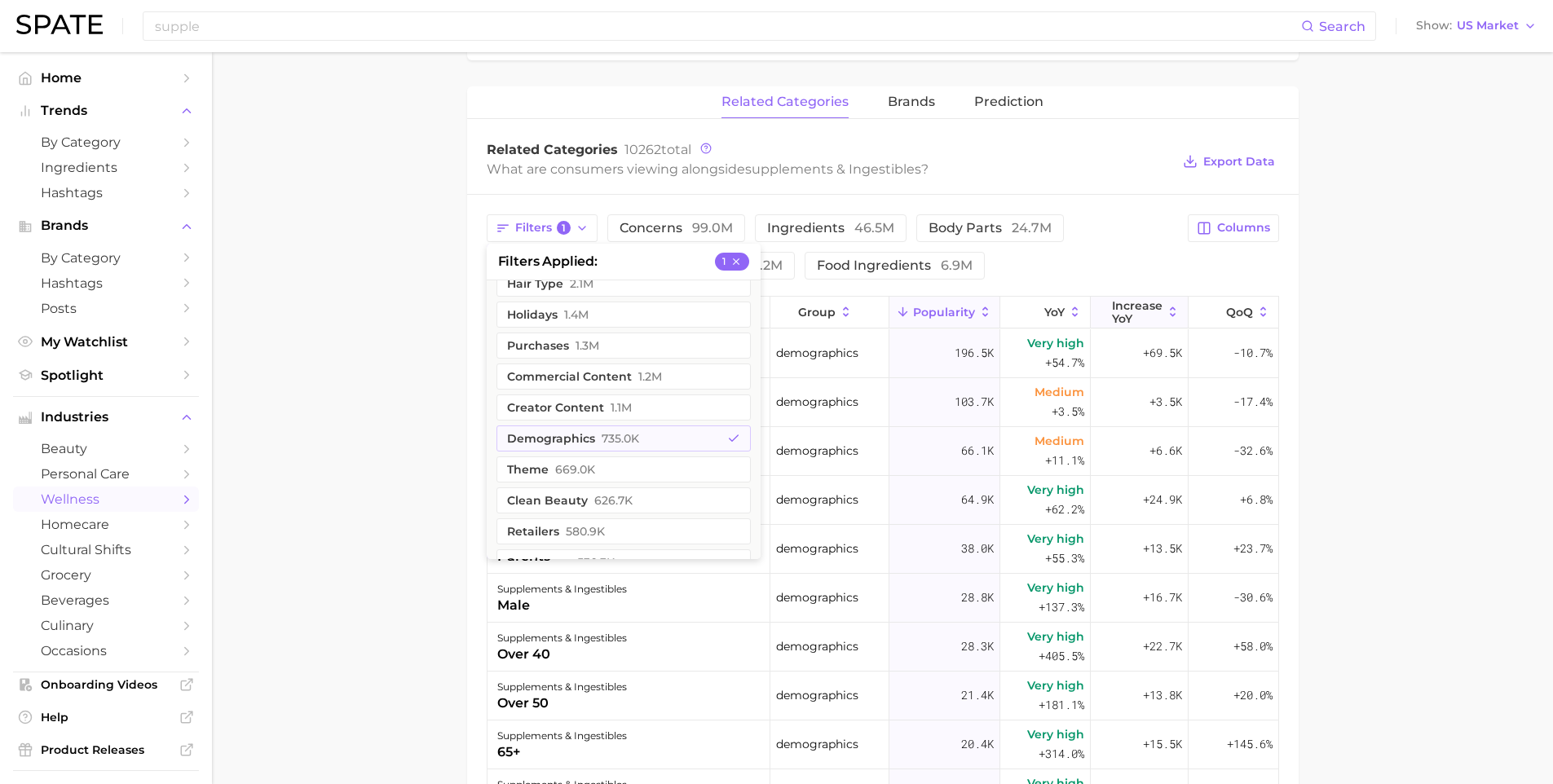 click on "Increase YoY" at bounding box center (1137, 312) 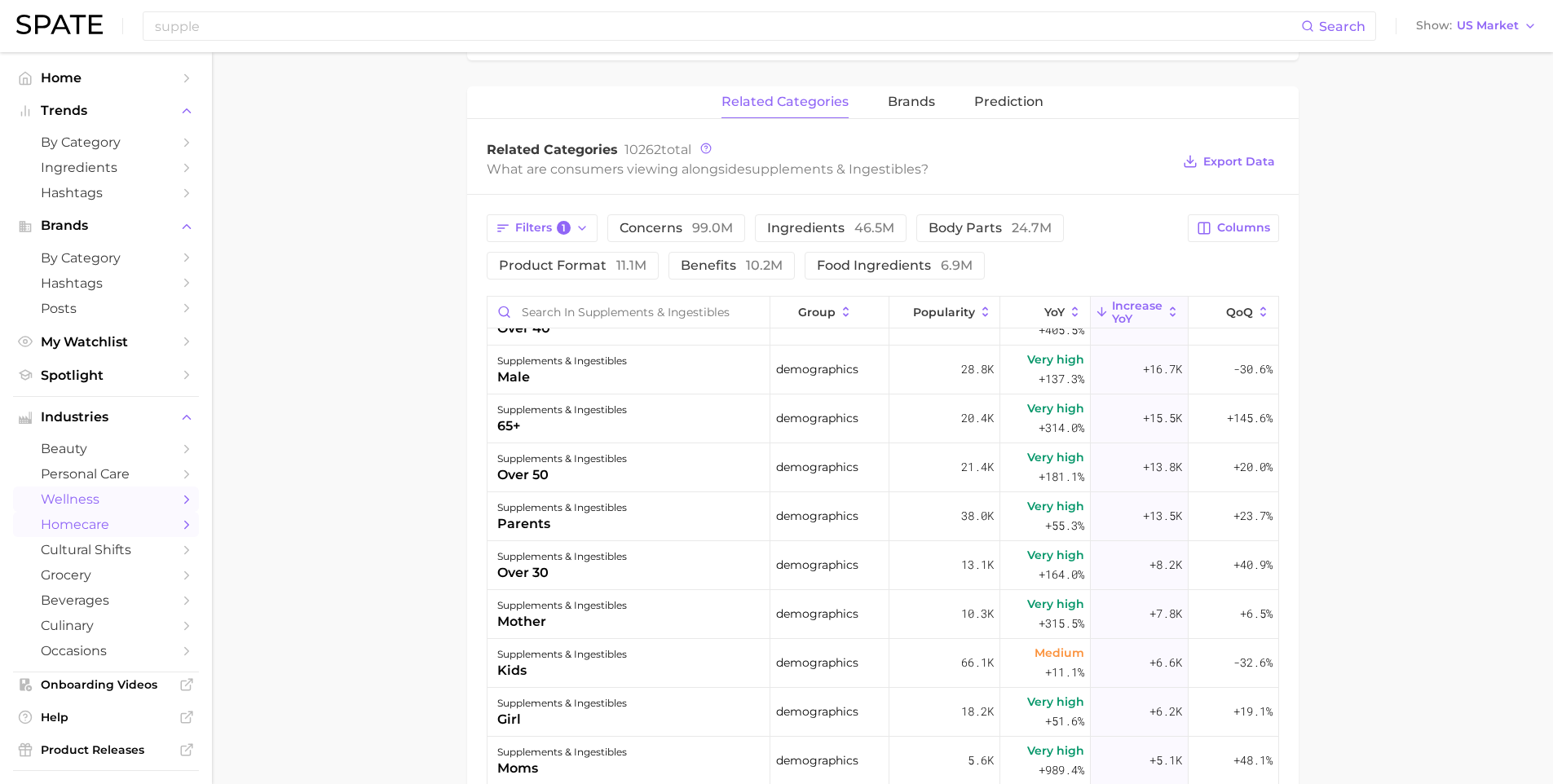 scroll, scrollTop: 0, scrollLeft: 0, axis: both 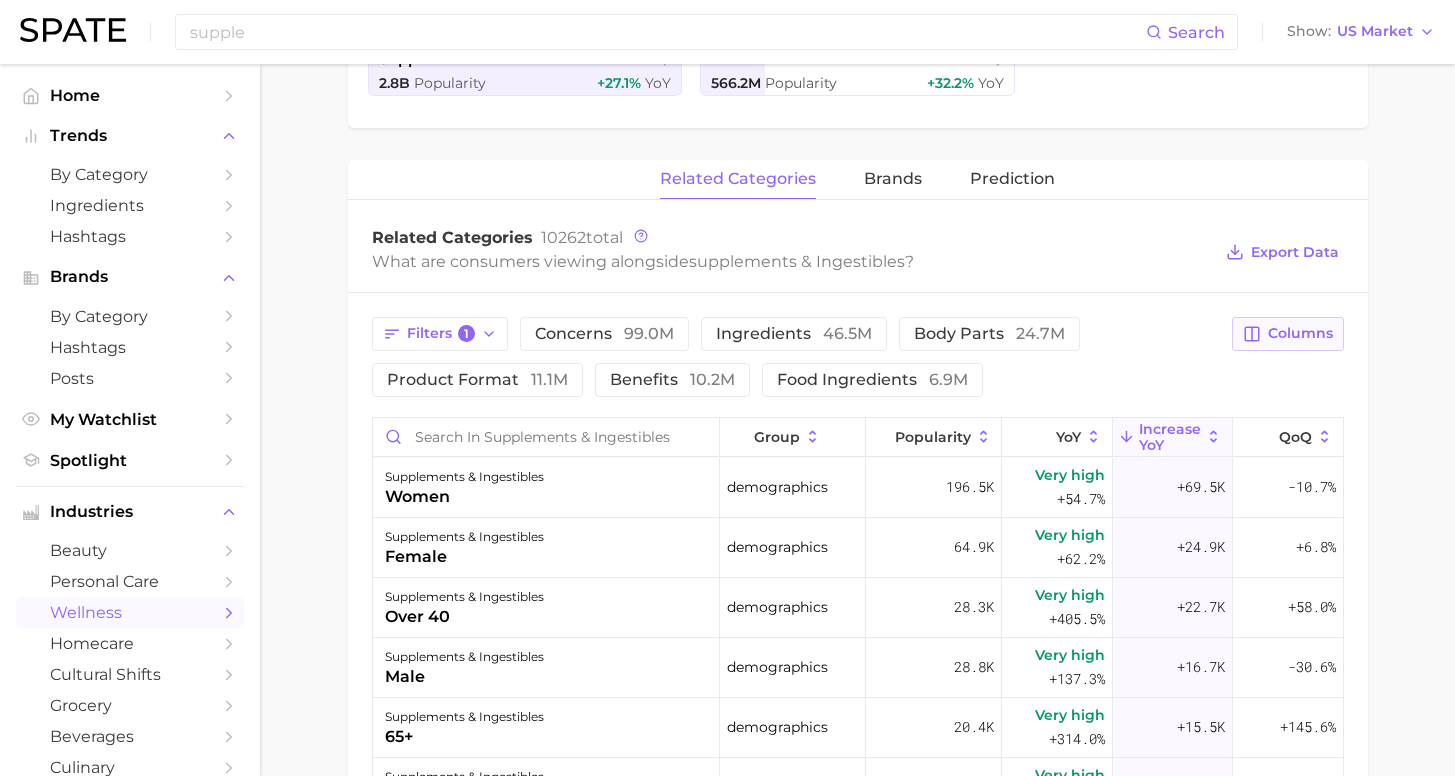 click on "Columns" at bounding box center [1300, 333] 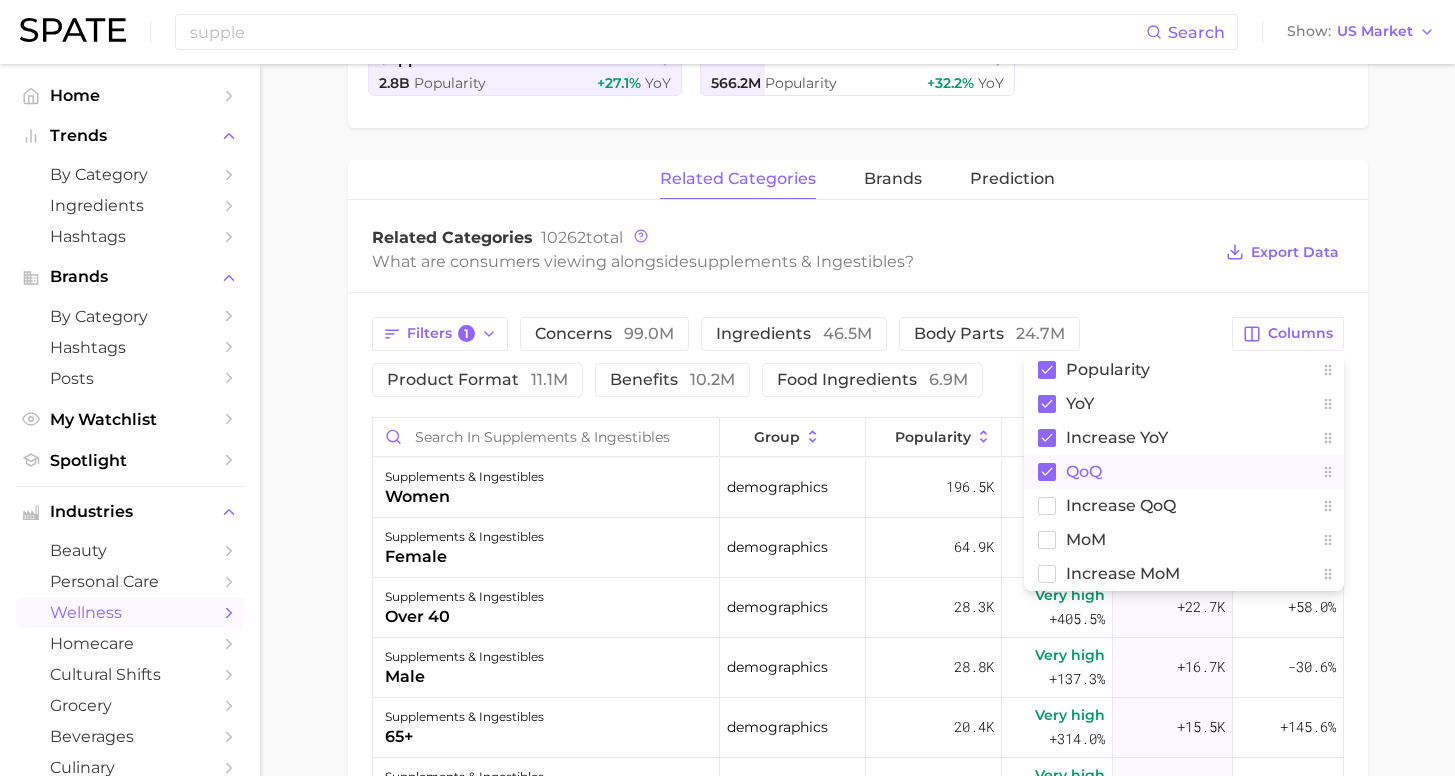 click on "QoQ" at bounding box center [1184, 472] 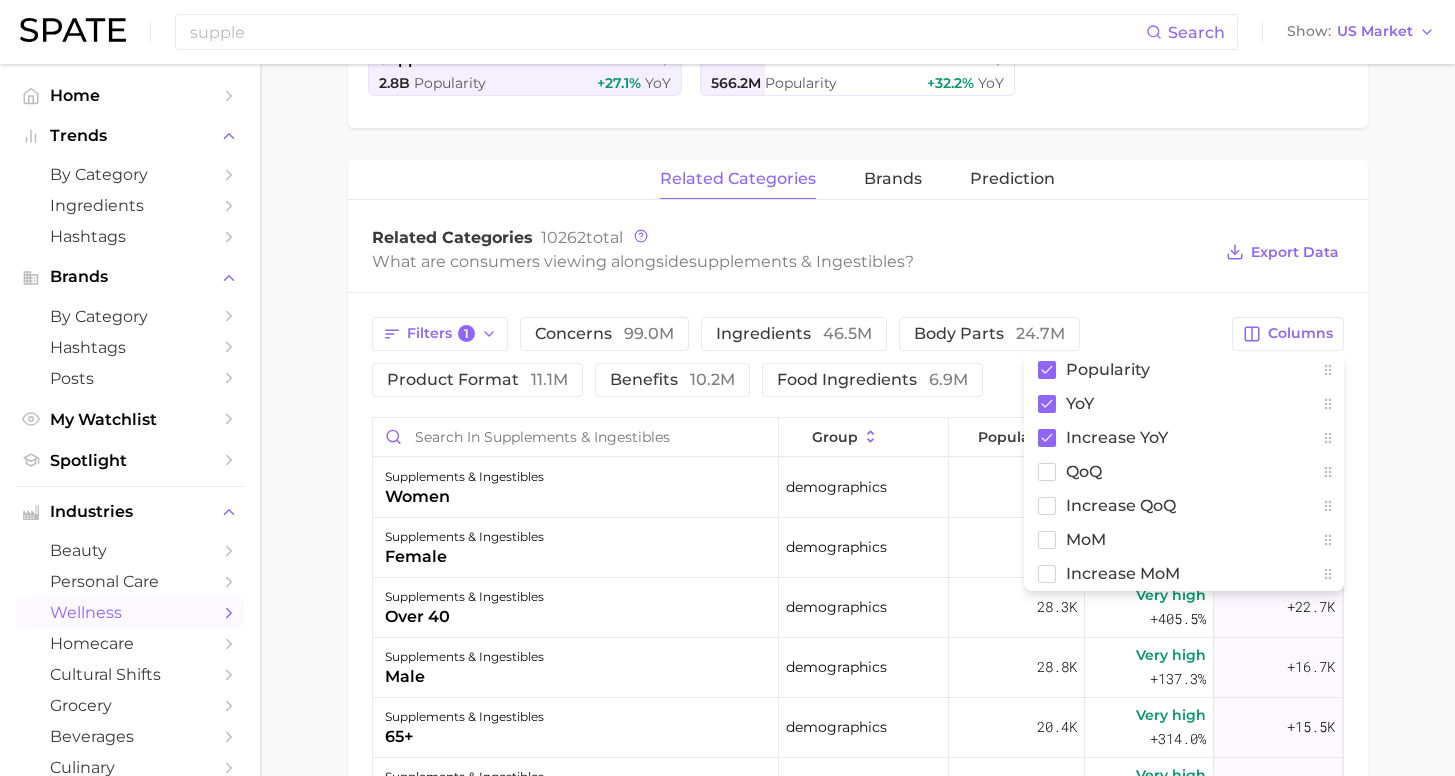 click on "1. supplements & ingestibles 2. Subcategory Overview Google TikTok Instagram Beta supplements & ingestibles Popularity 3.3b YoY +28.0% cluster sustained riser Supplements & ingestibles ranks #5 within the wellness category. This subcategory is growing at a similar rate compared to the other subcategories.  Top Subcategories for  supplements & ingestibles  by  popularity high to low Export Data supplements 2.8b   Popularity +27.1%   YoY vitamins 566.2m   Popularity +32.2%   YoY related categories brands Prediction Related Categories 10262  total What are consumers viewing alongside  supplements & ingestibles ? Export Data Filters 1 concerns   99.0m ingredients   46.5m body parts   24.7m product format   11.1m benefits   10.2m food ingredients   6.9m Columns Popularity YoY Increase YoY QoQ Increase QoQ MoM Increase MoM group Popularity YoY Increase YoY supplements & ingestibles women demographics 196.5k Very high +54.7% +69.5k supplements & ingestibles female demographics 64.9k Very high +62.2% +24.9k male" at bounding box center [857, 419] 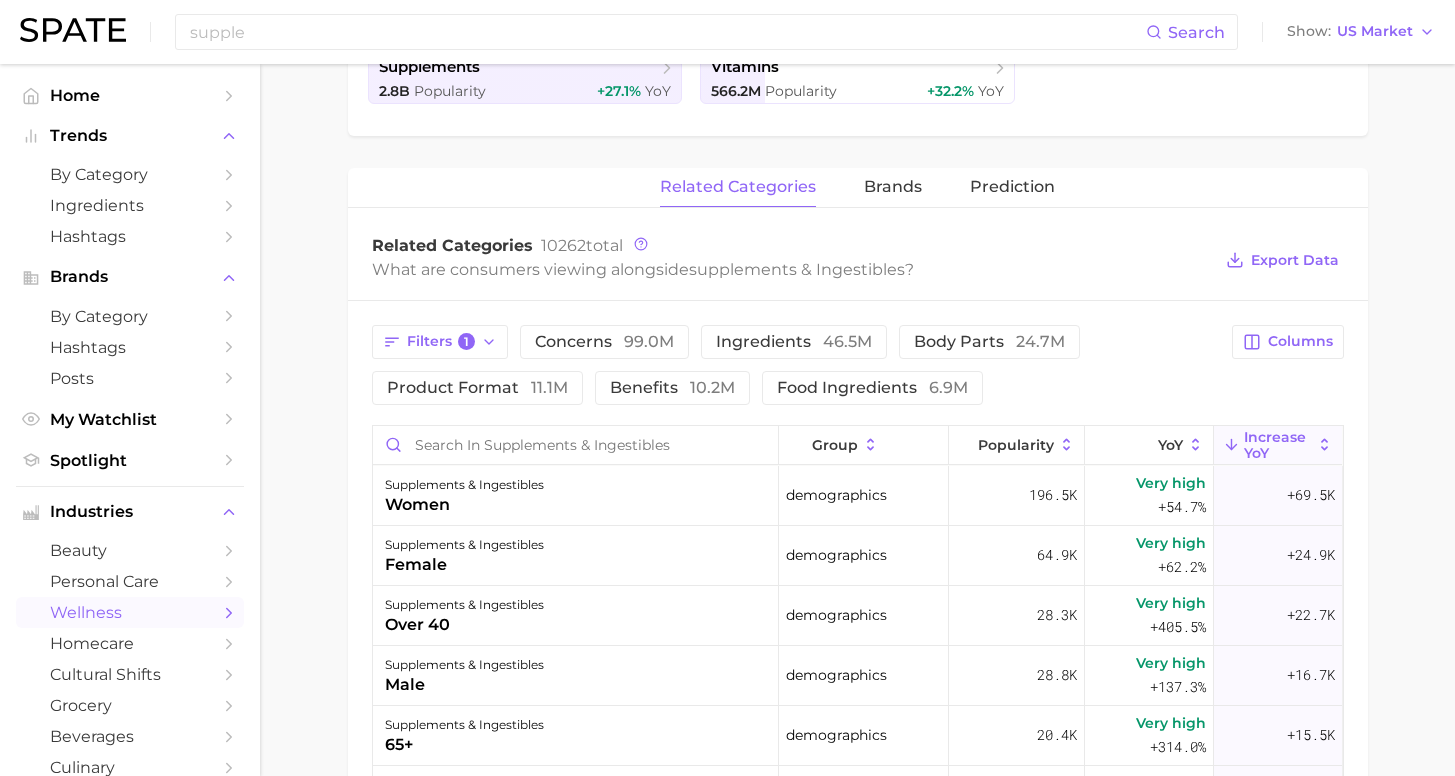 scroll, scrollTop: 528, scrollLeft: 0, axis: vertical 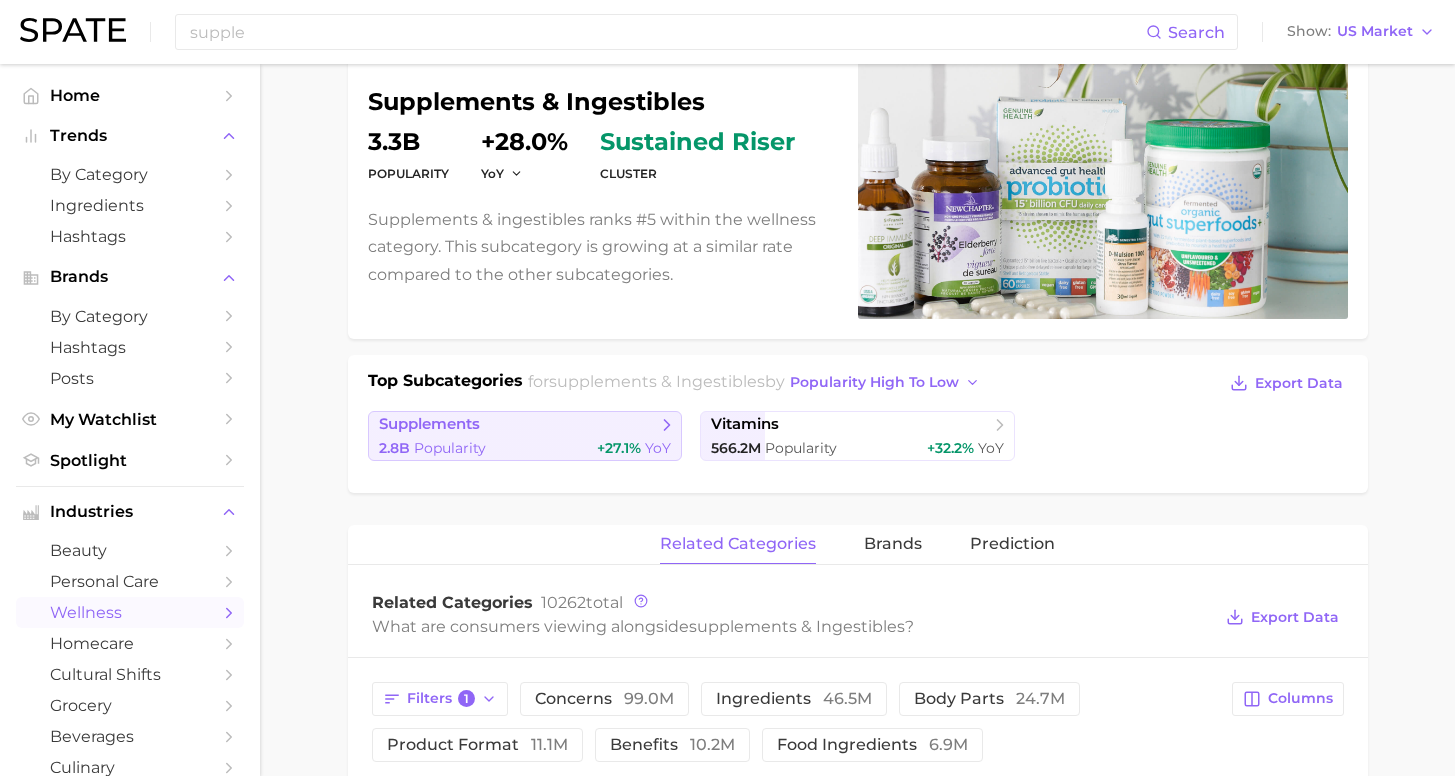 click on "supplements" at bounding box center [429, 424] 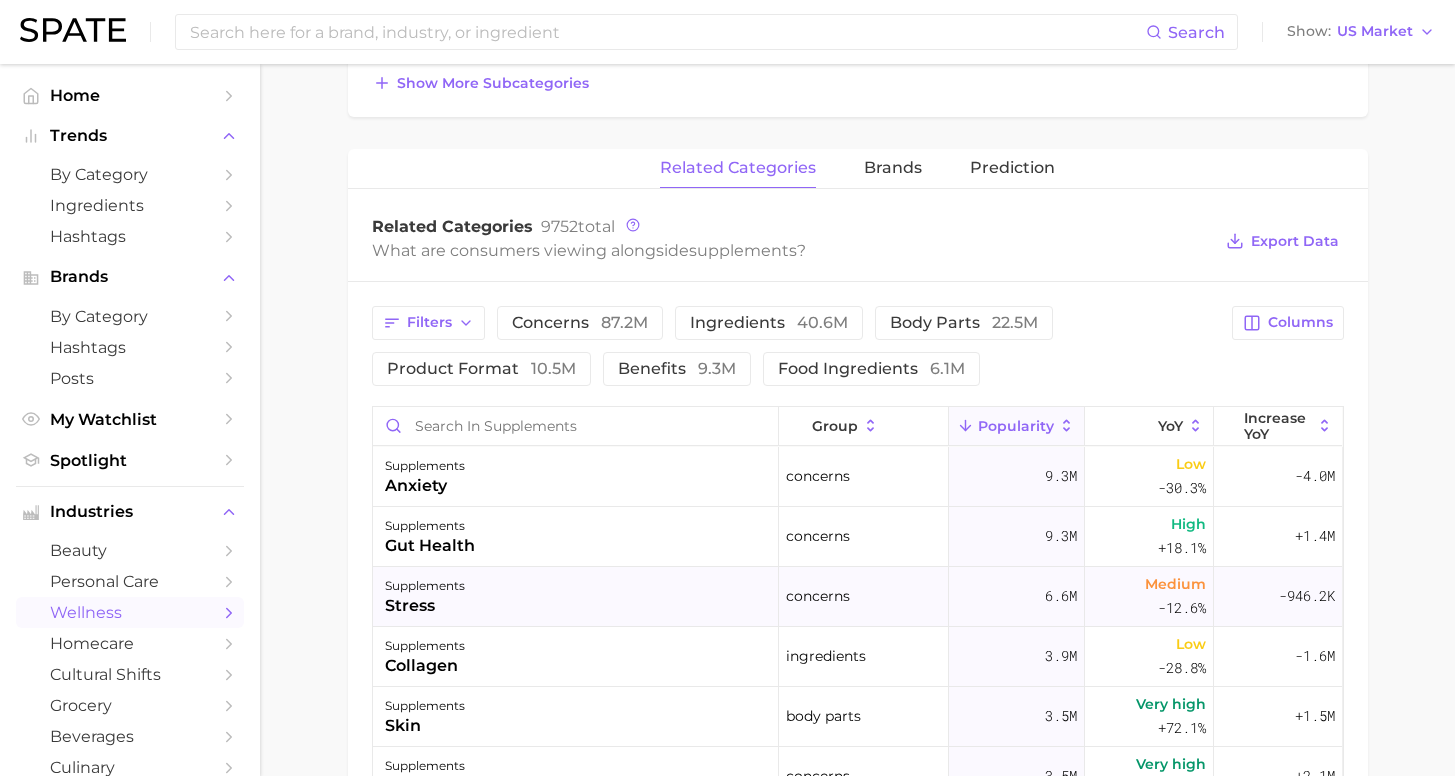 scroll, scrollTop: 73, scrollLeft: 0, axis: vertical 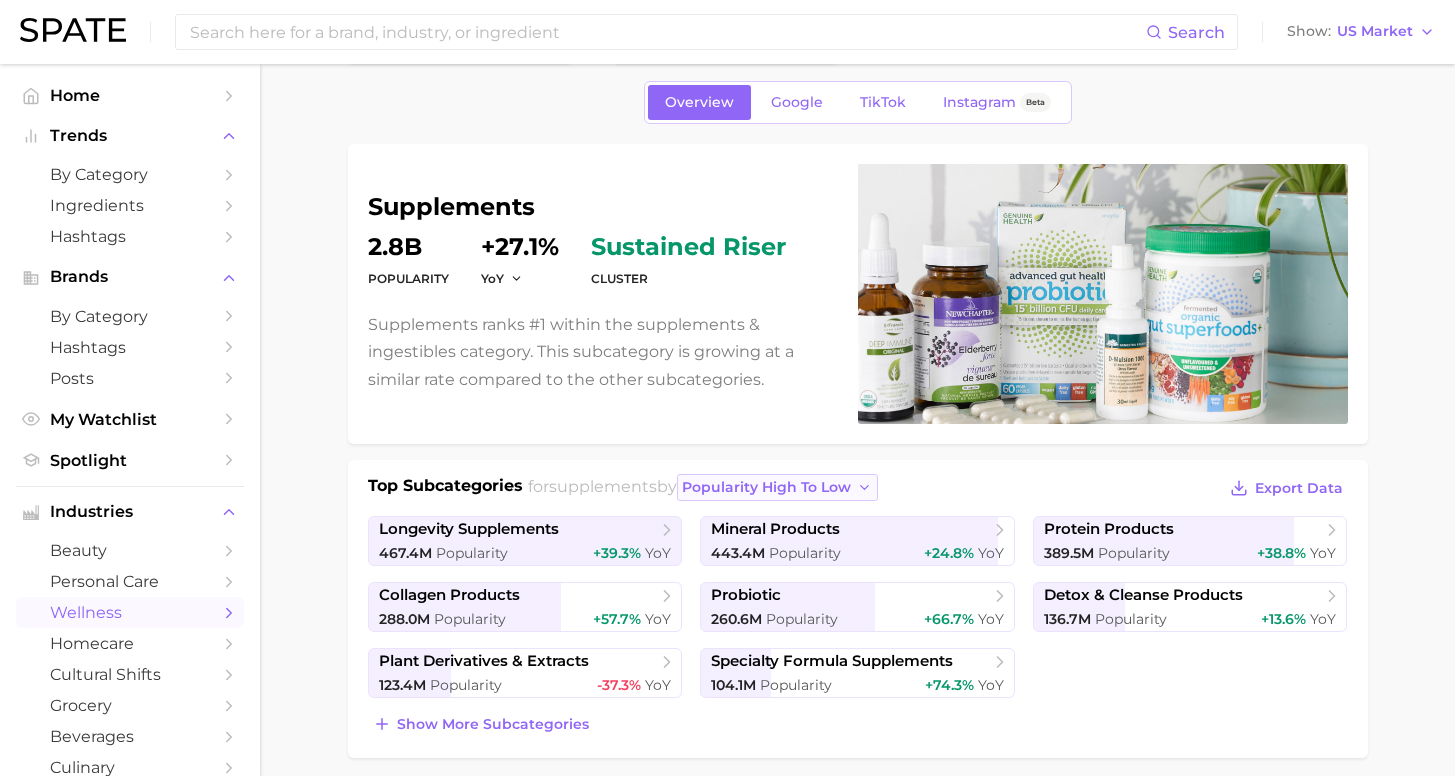 click on "popularity high to low" at bounding box center (766, 487) 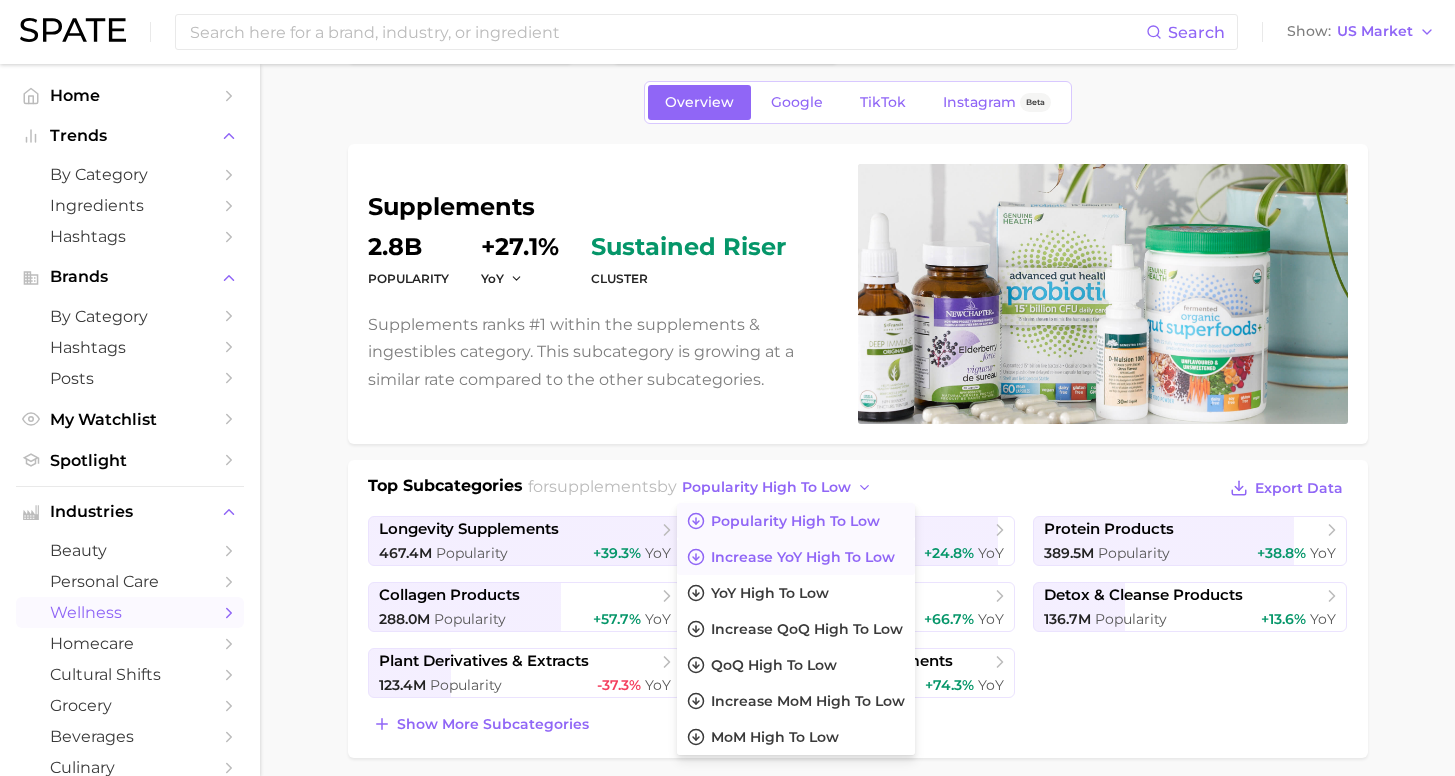 click on "Increase YoY   high to low" at bounding box center (803, 557) 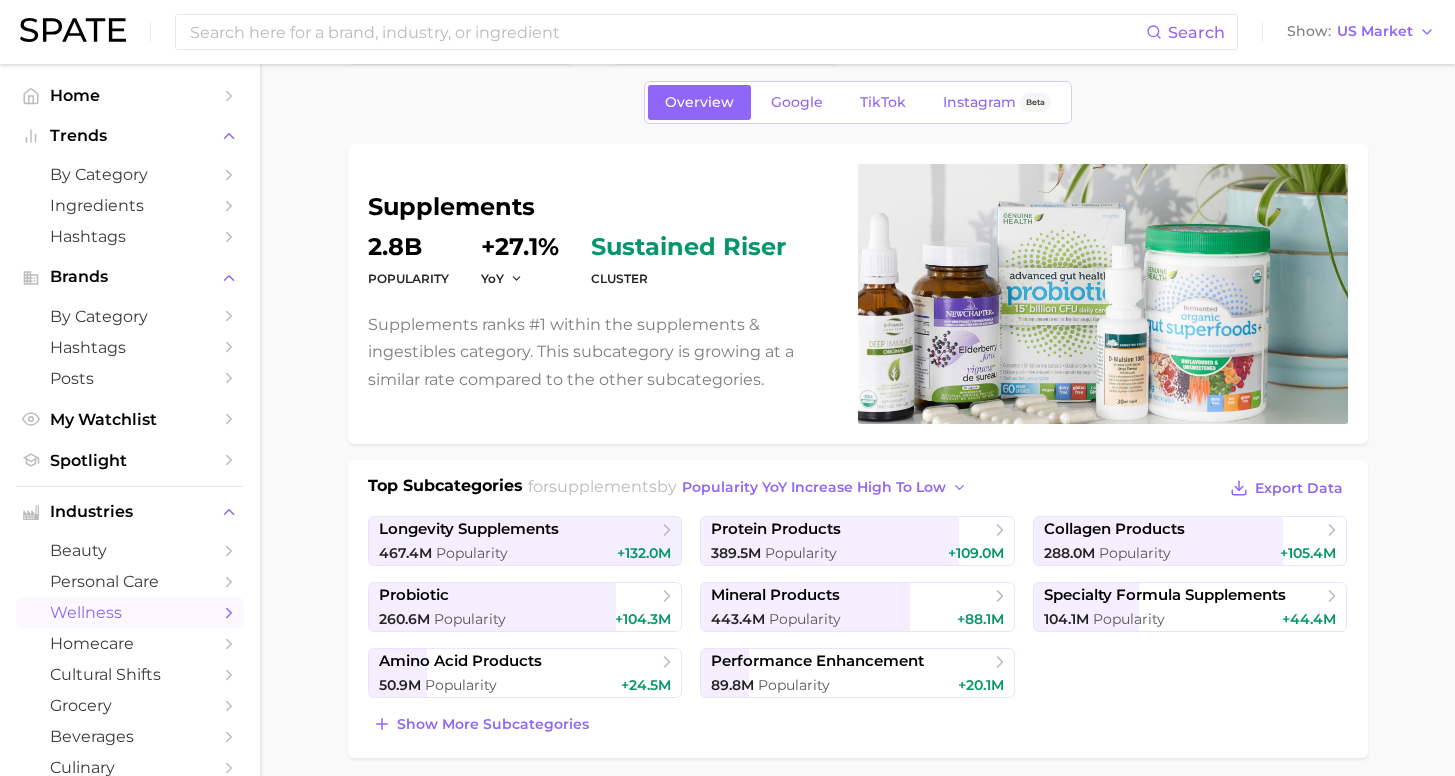 scroll, scrollTop: 0, scrollLeft: 0, axis: both 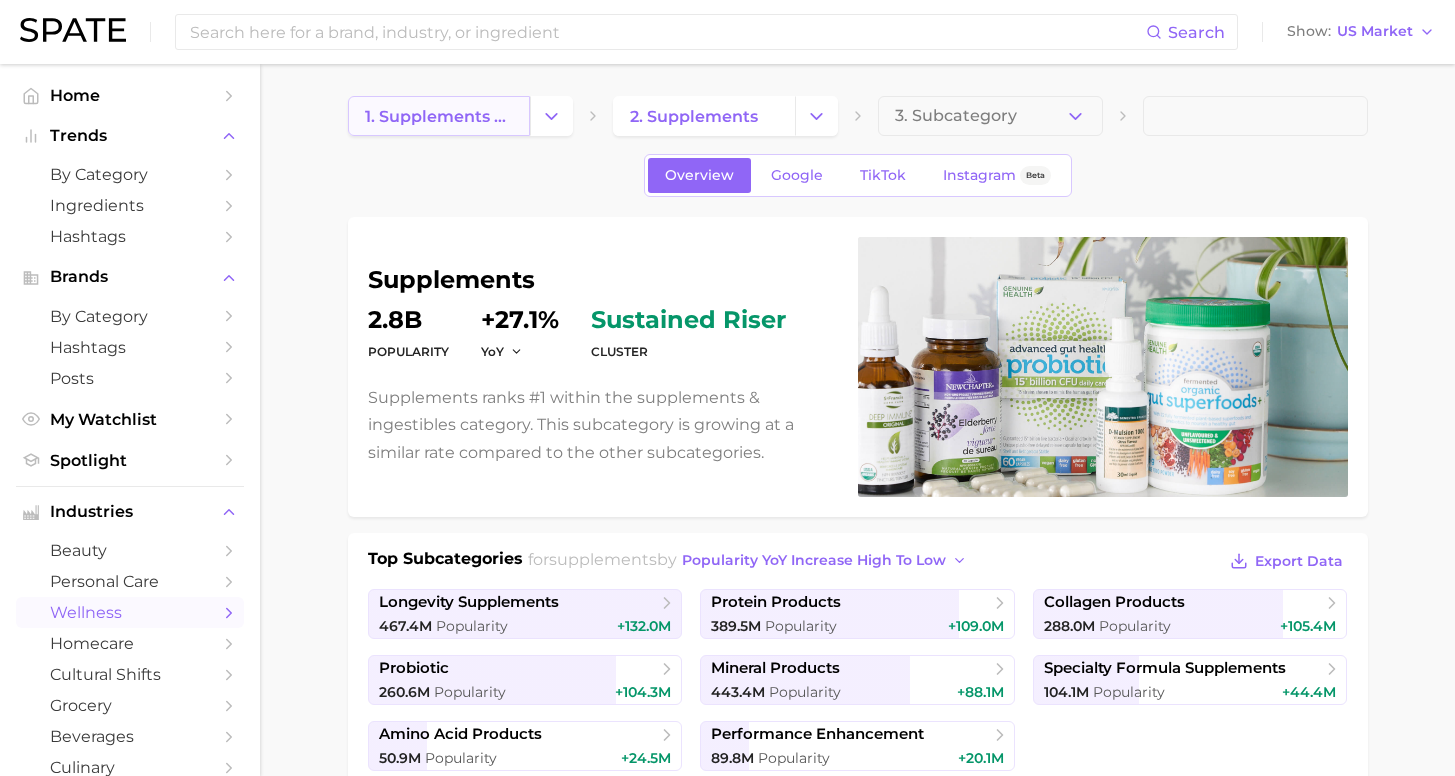 click on "1. supplements & ingestibles" at bounding box center [439, 116] 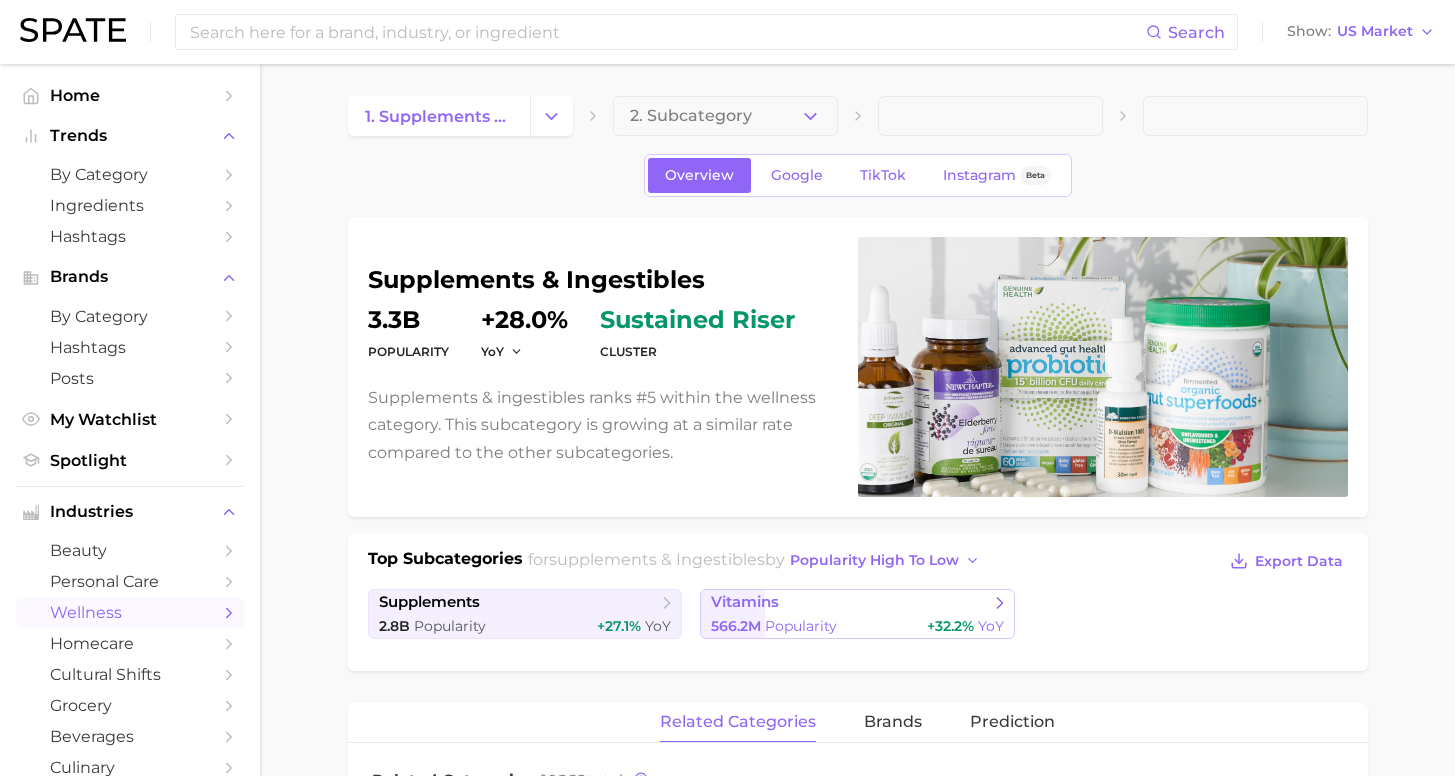 click on "566.2m" at bounding box center [736, 626] 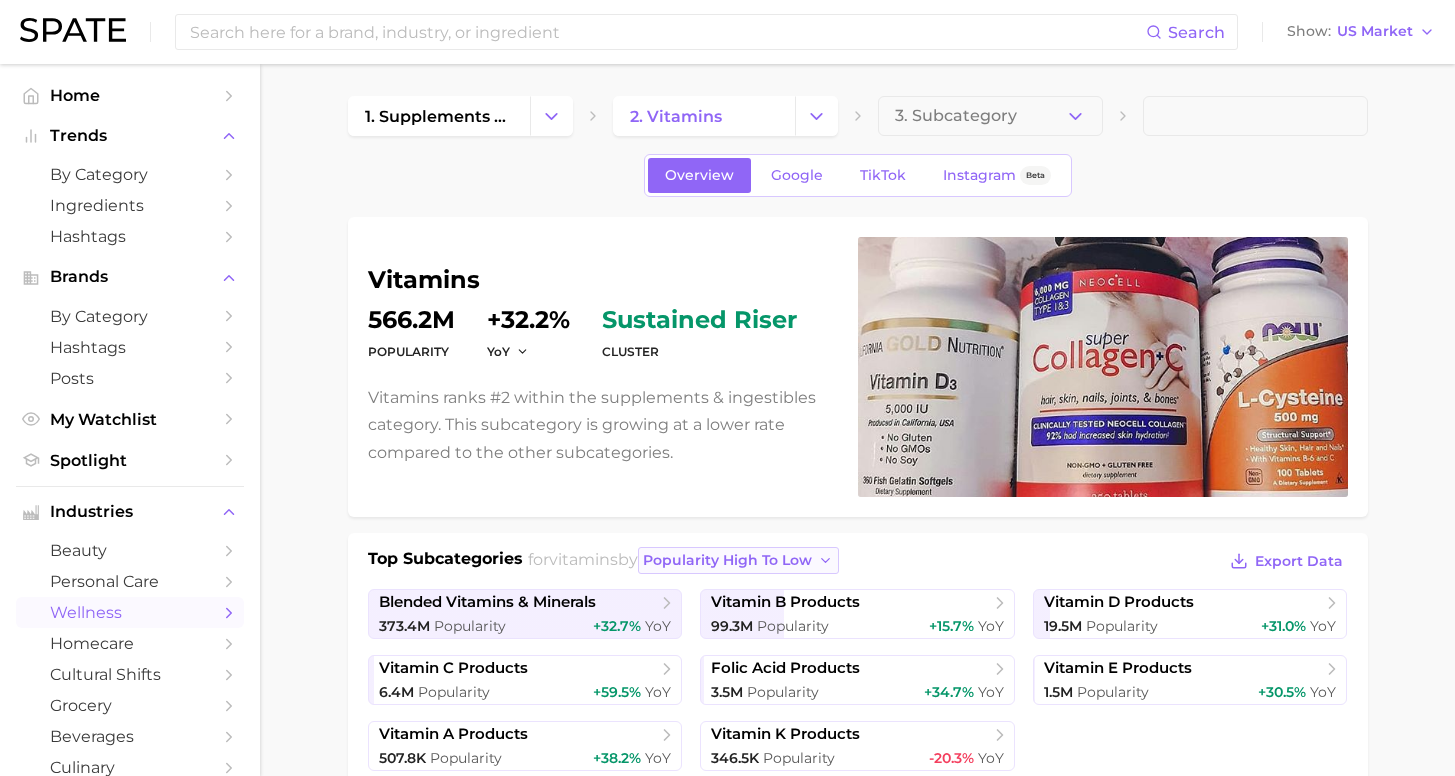 click on "popularity high to low" at bounding box center (727, 560) 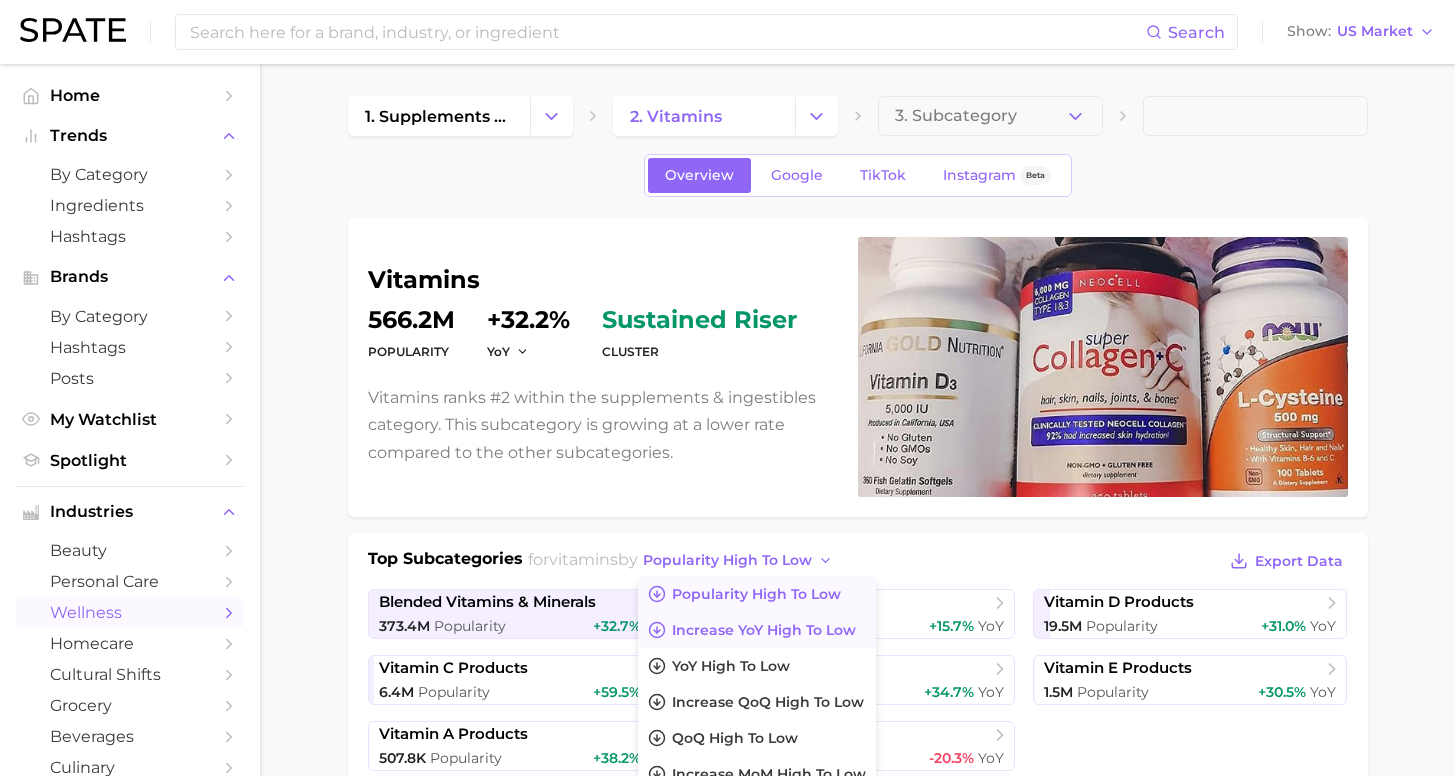 click on "Increase YoY   high to low" at bounding box center [764, 630] 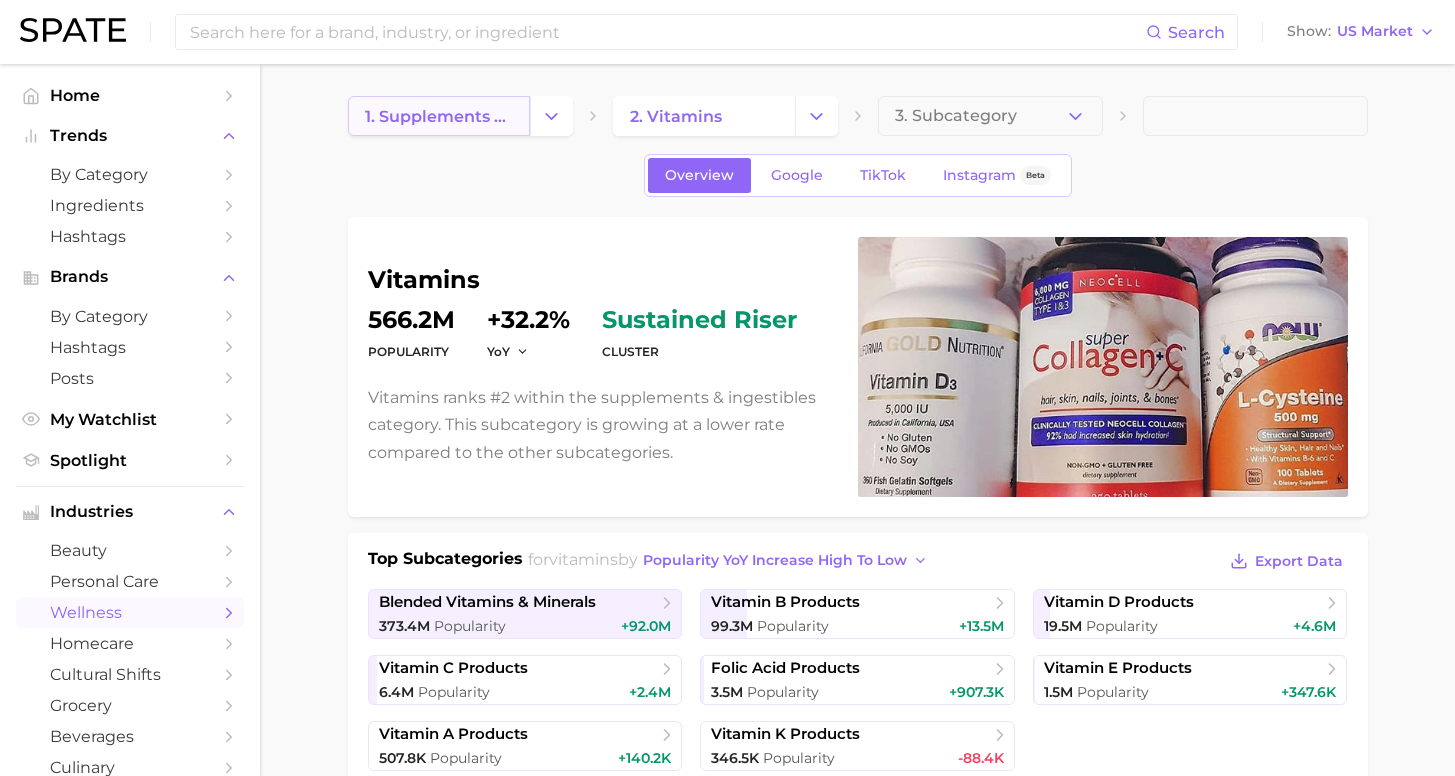 click on "1. supplements & ingestibles" at bounding box center [439, 116] 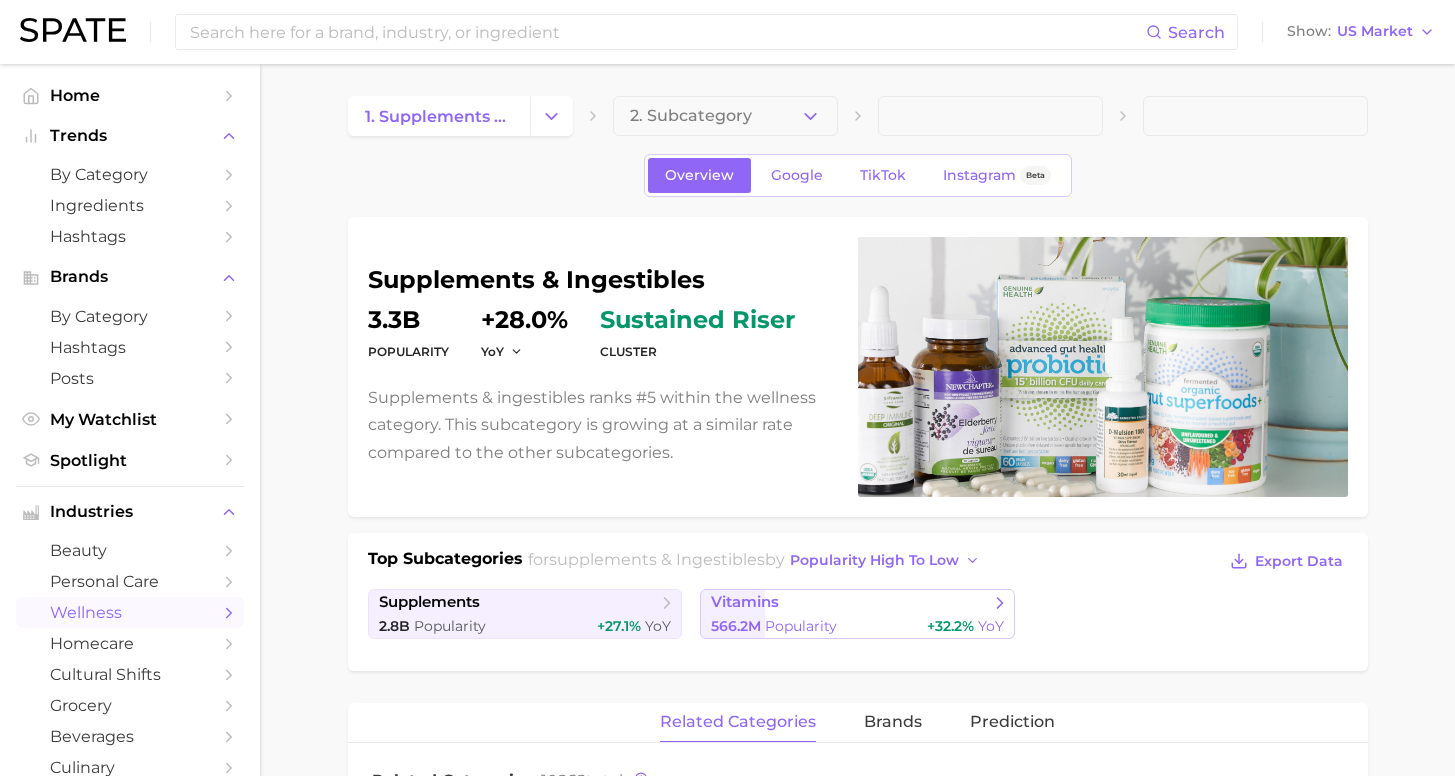 scroll, scrollTop: 363, scrollLeft: 0, axis: vertical 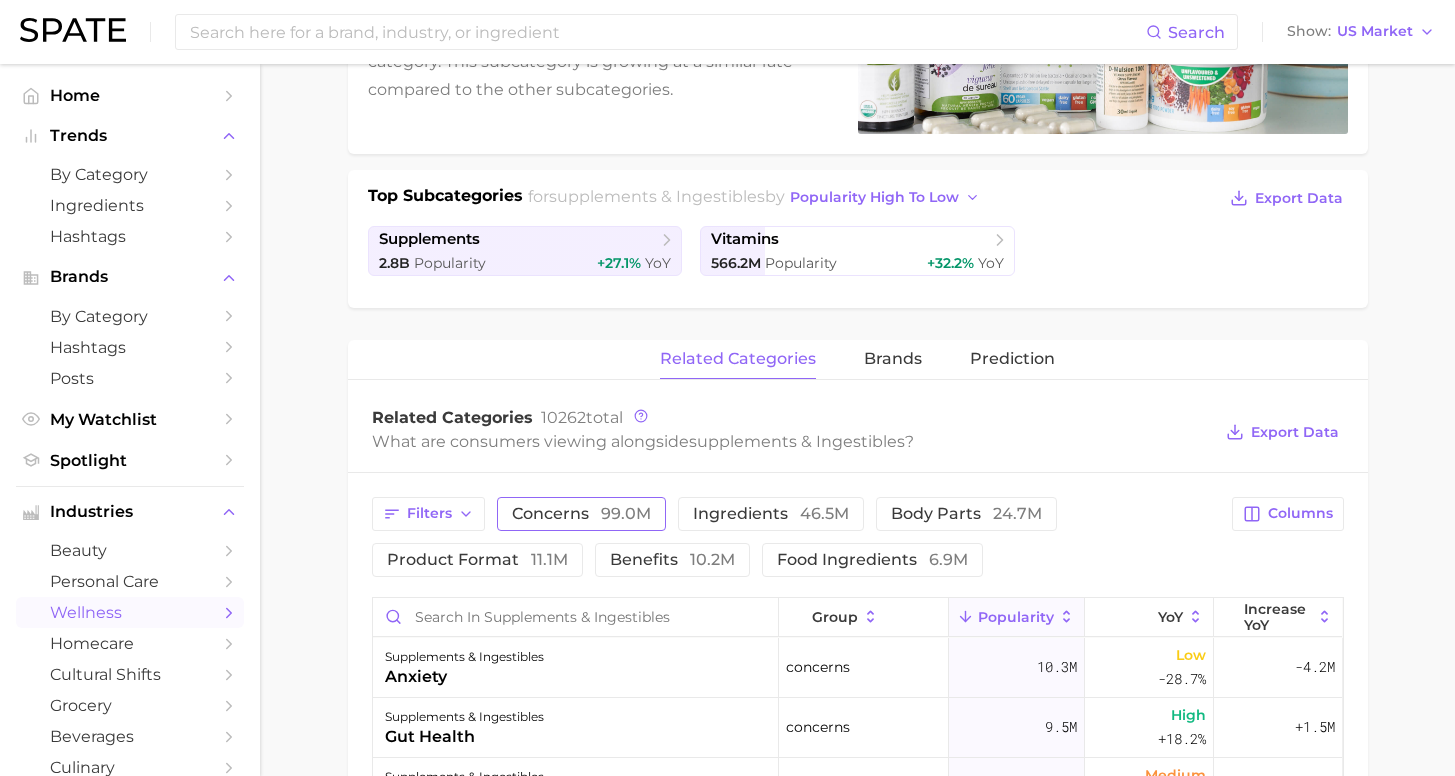 click on "concerns   99.0m" at bounding box center (581, 514) 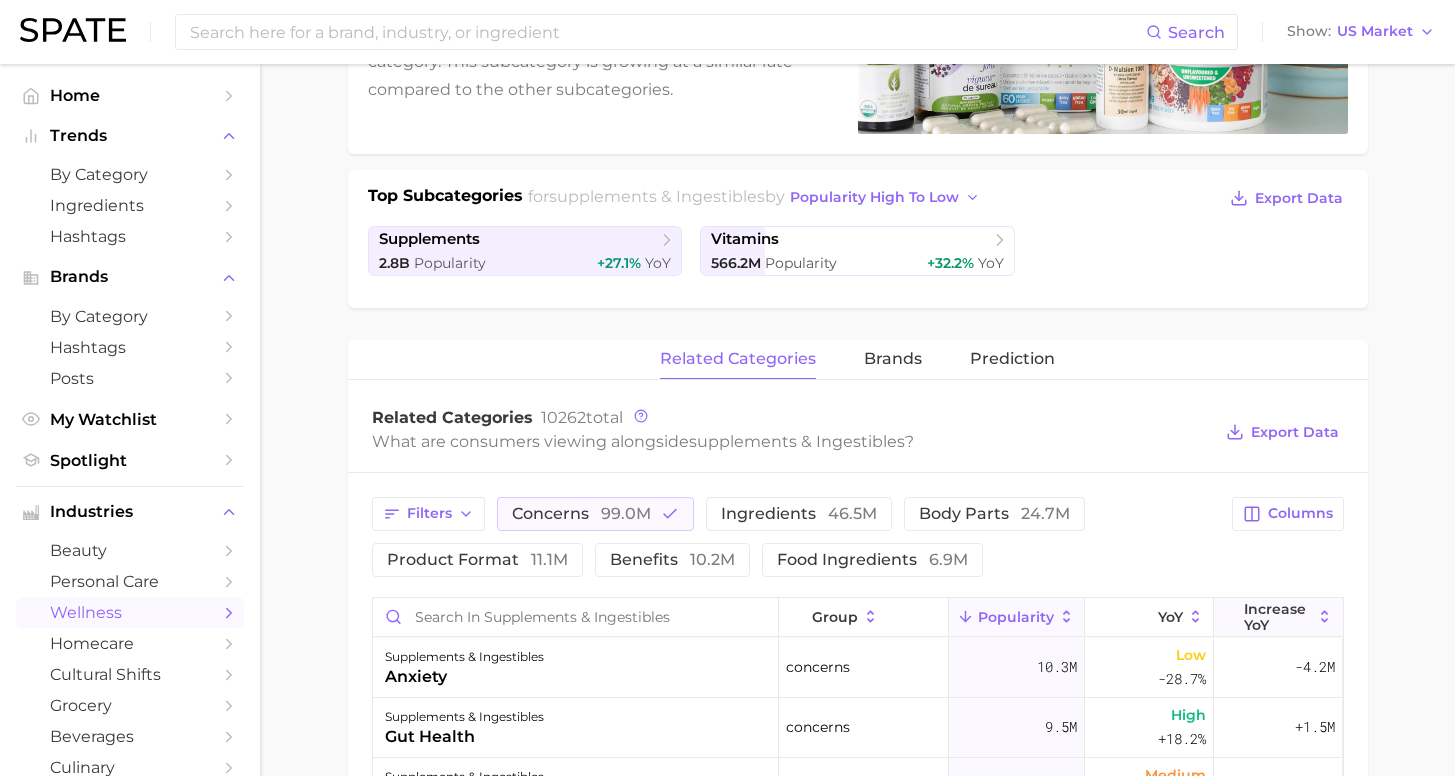click on "Increase YoY" at bounding box center (1278, 617) 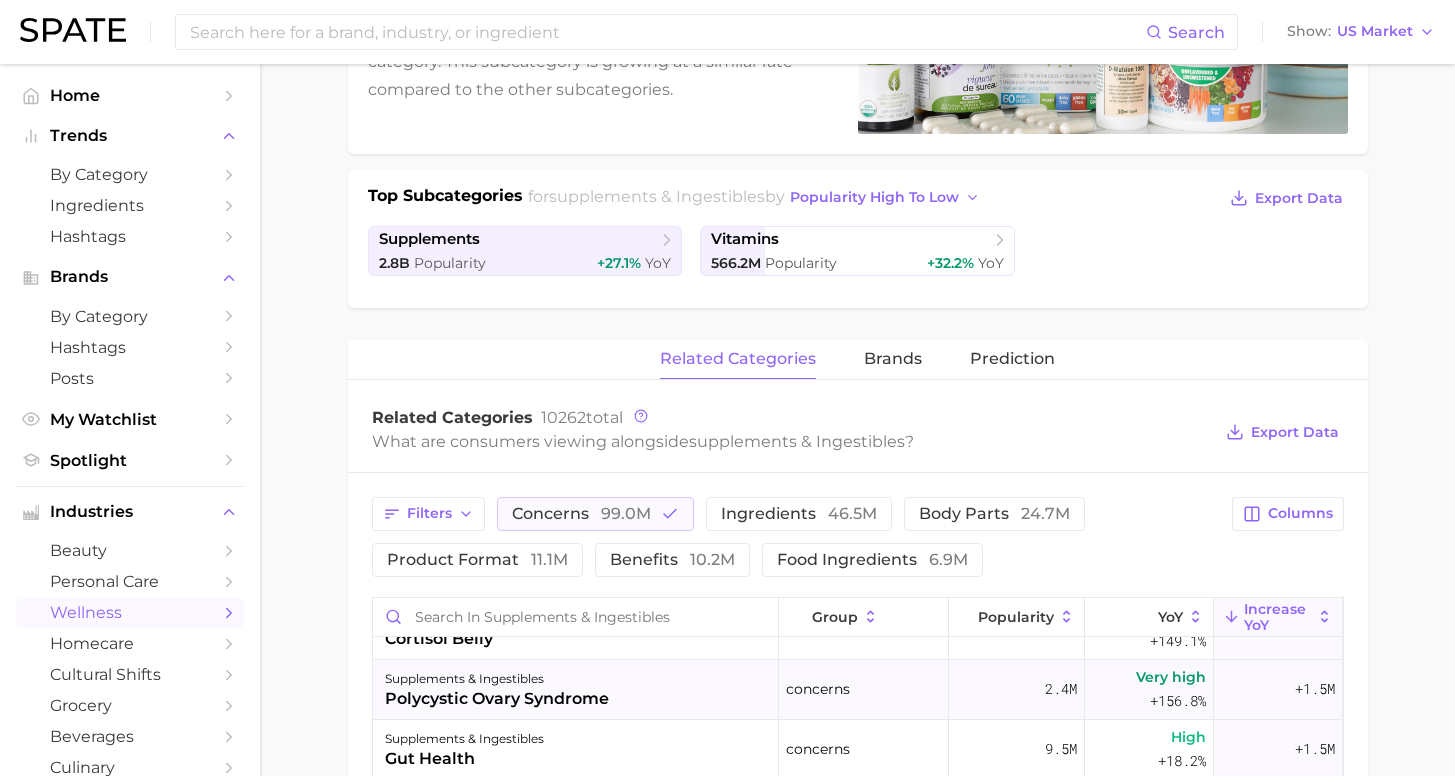 scroll, scrollTop: 42, scrollLeft: 0, axis: vertical 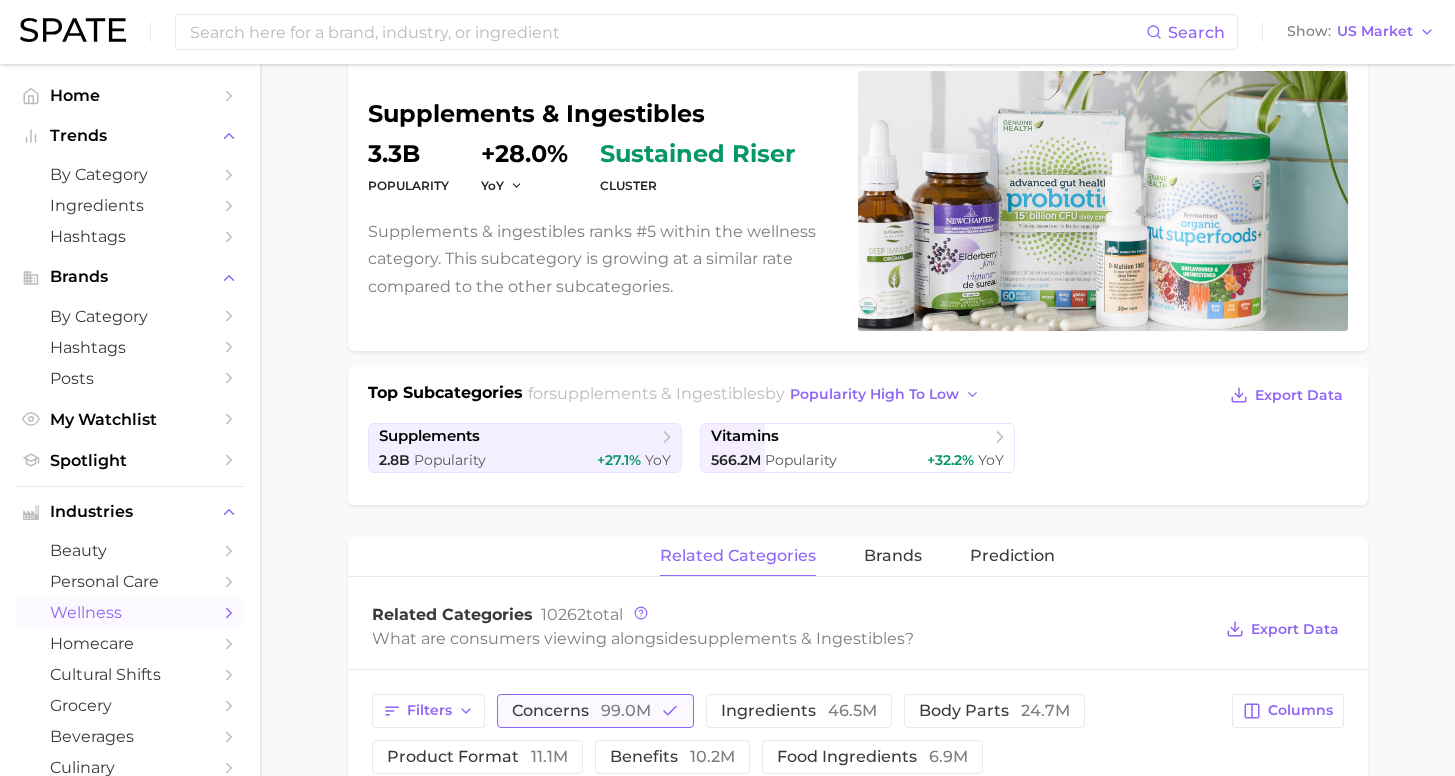click on "99.0m" at bounding box center (626, 710) 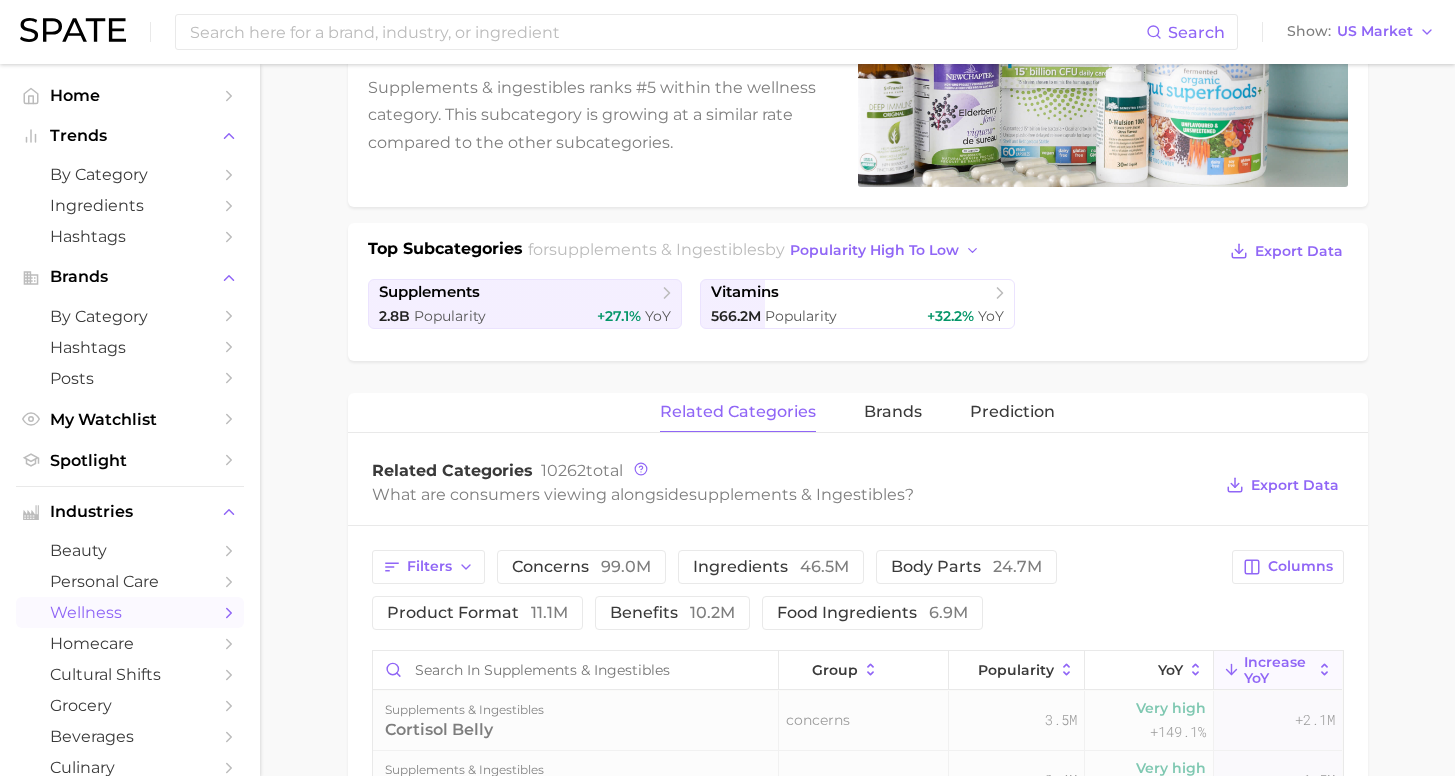 scroll, scrollTop: 467, scrollLeft: 0, axis: vertical 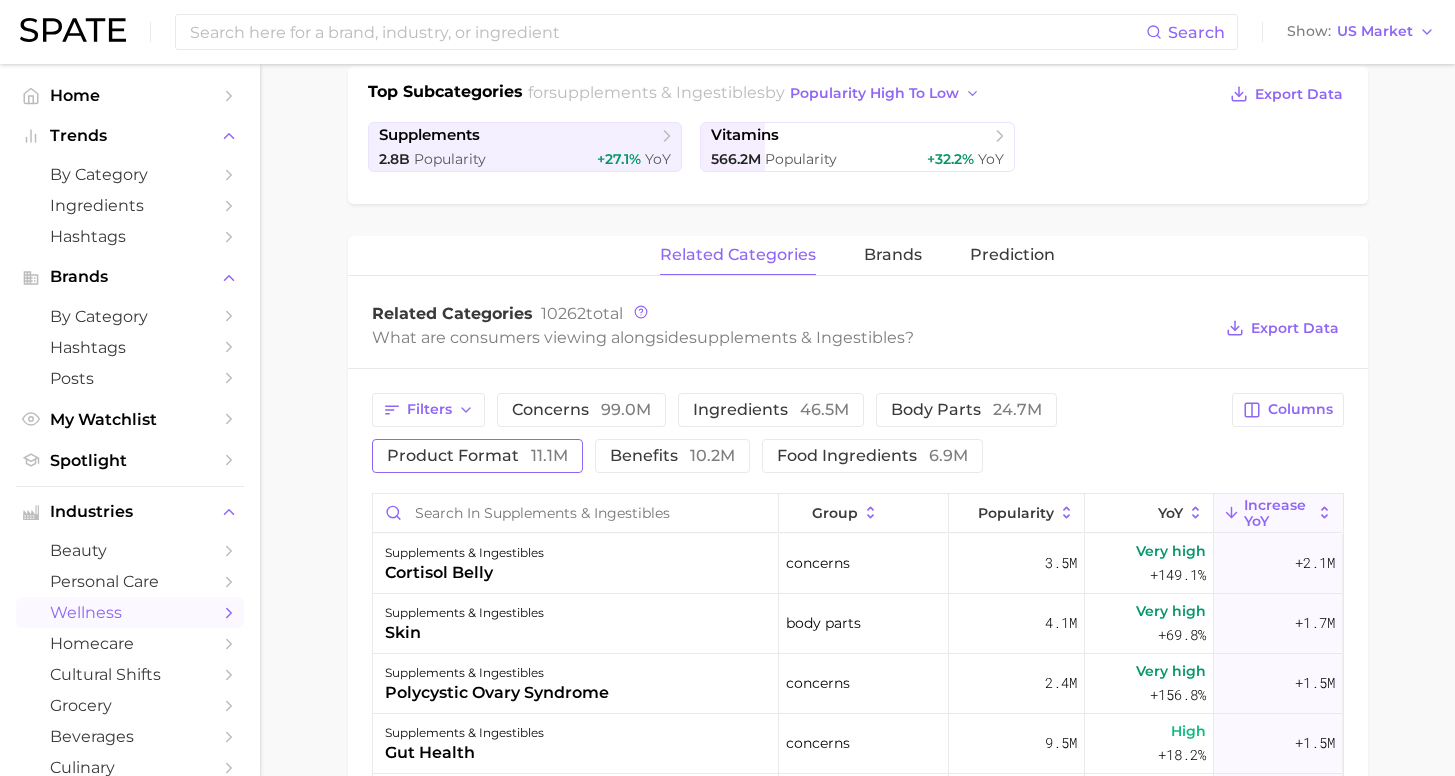 click on "product format   11.1m" at bounding box center (477, 456) 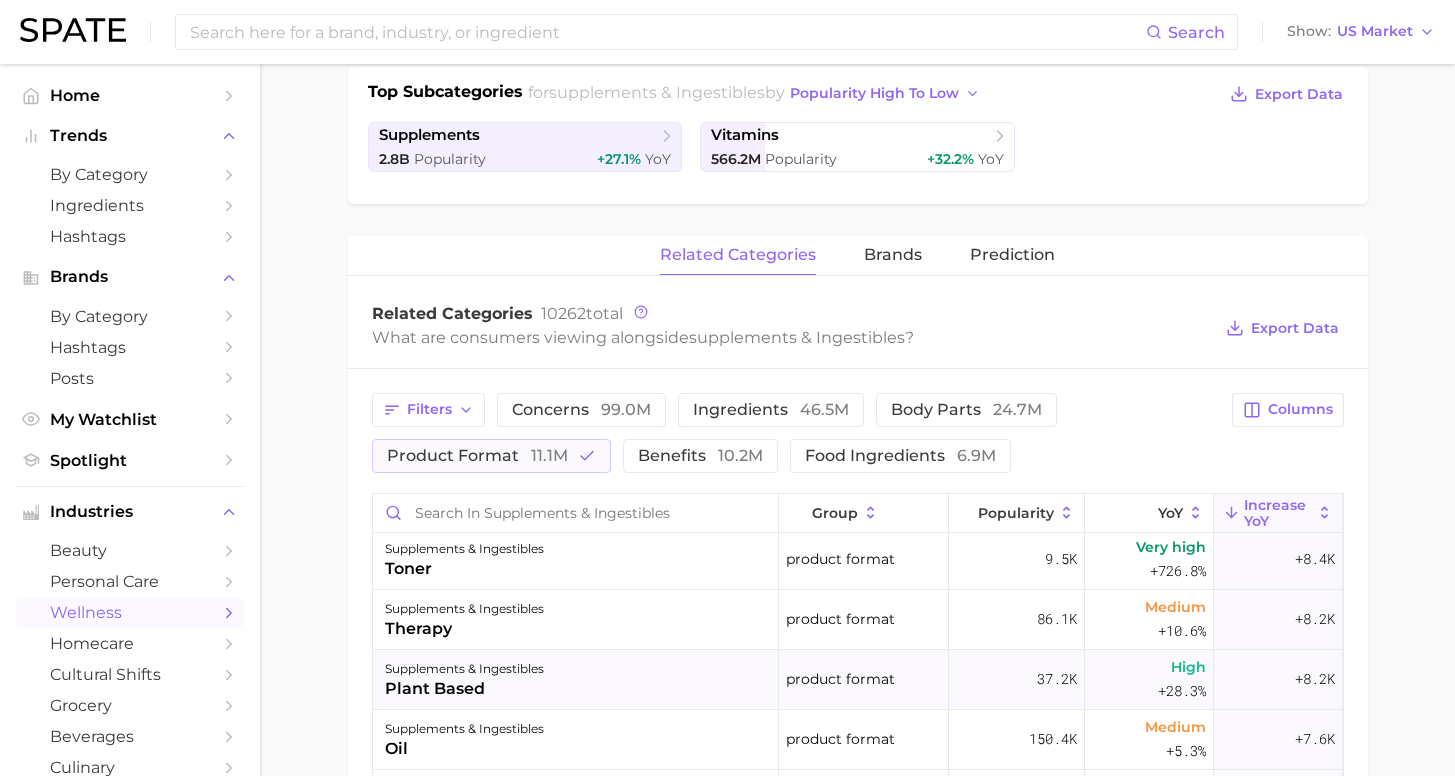 scroll, scrollTop: 1442, scrollLeft: 0, axis: vertical 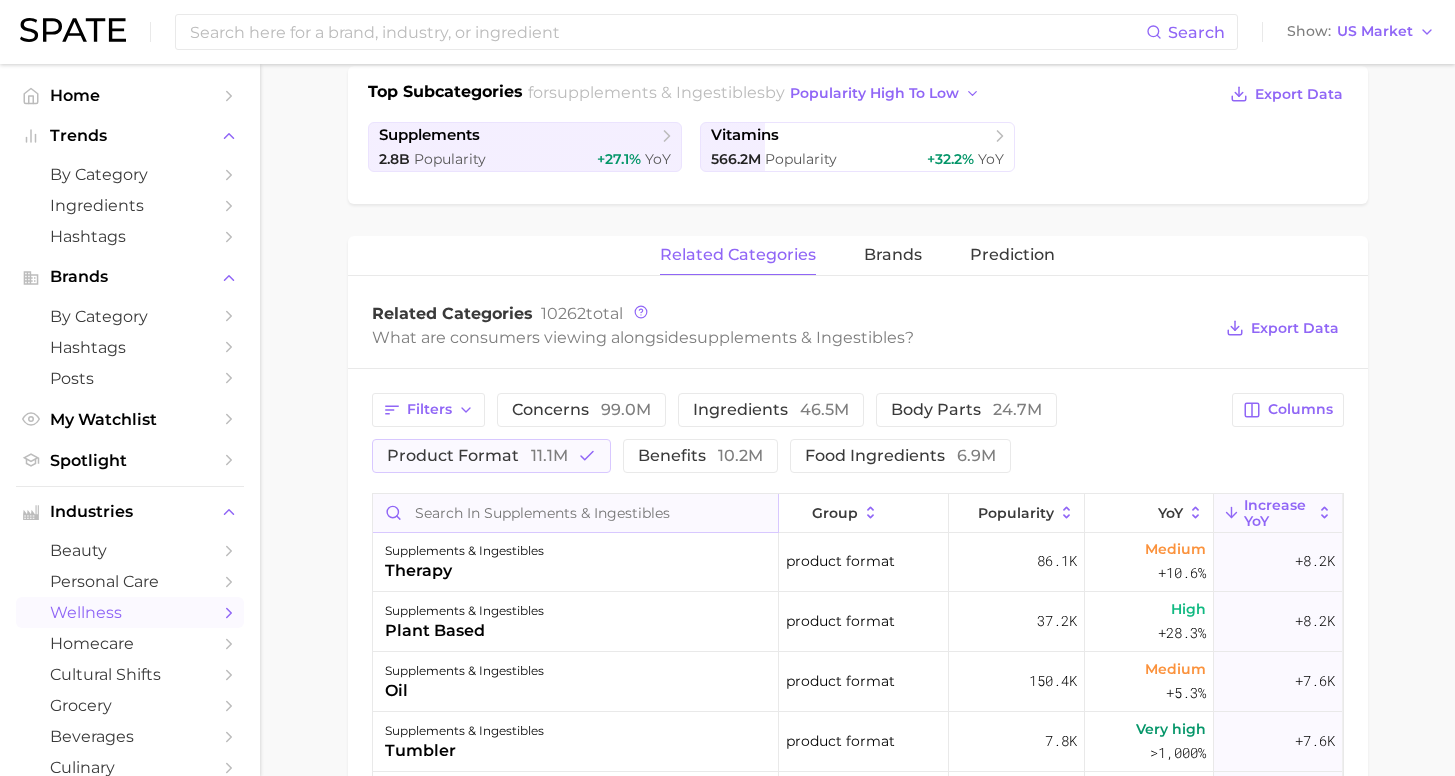 click at bounding box center [575, 513] 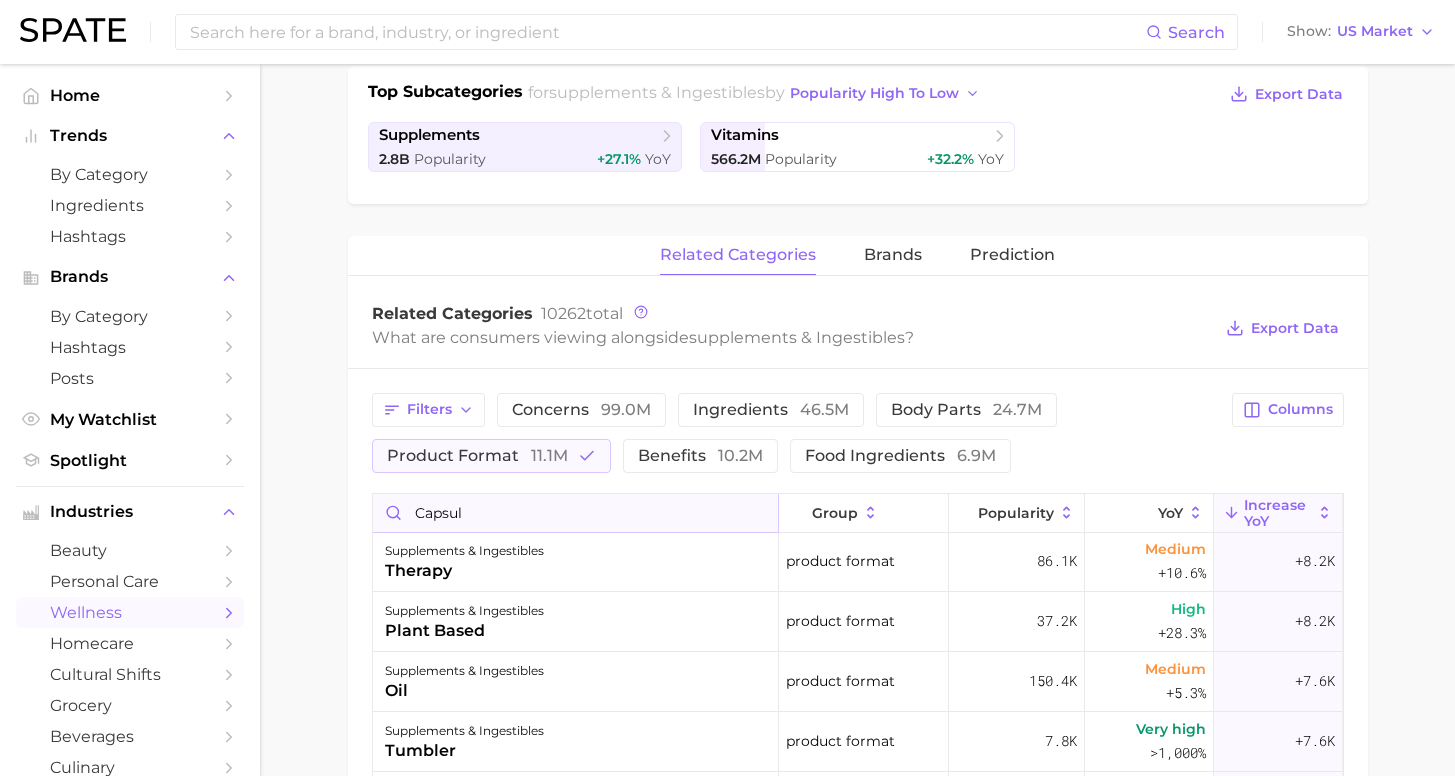 type on "capsule" 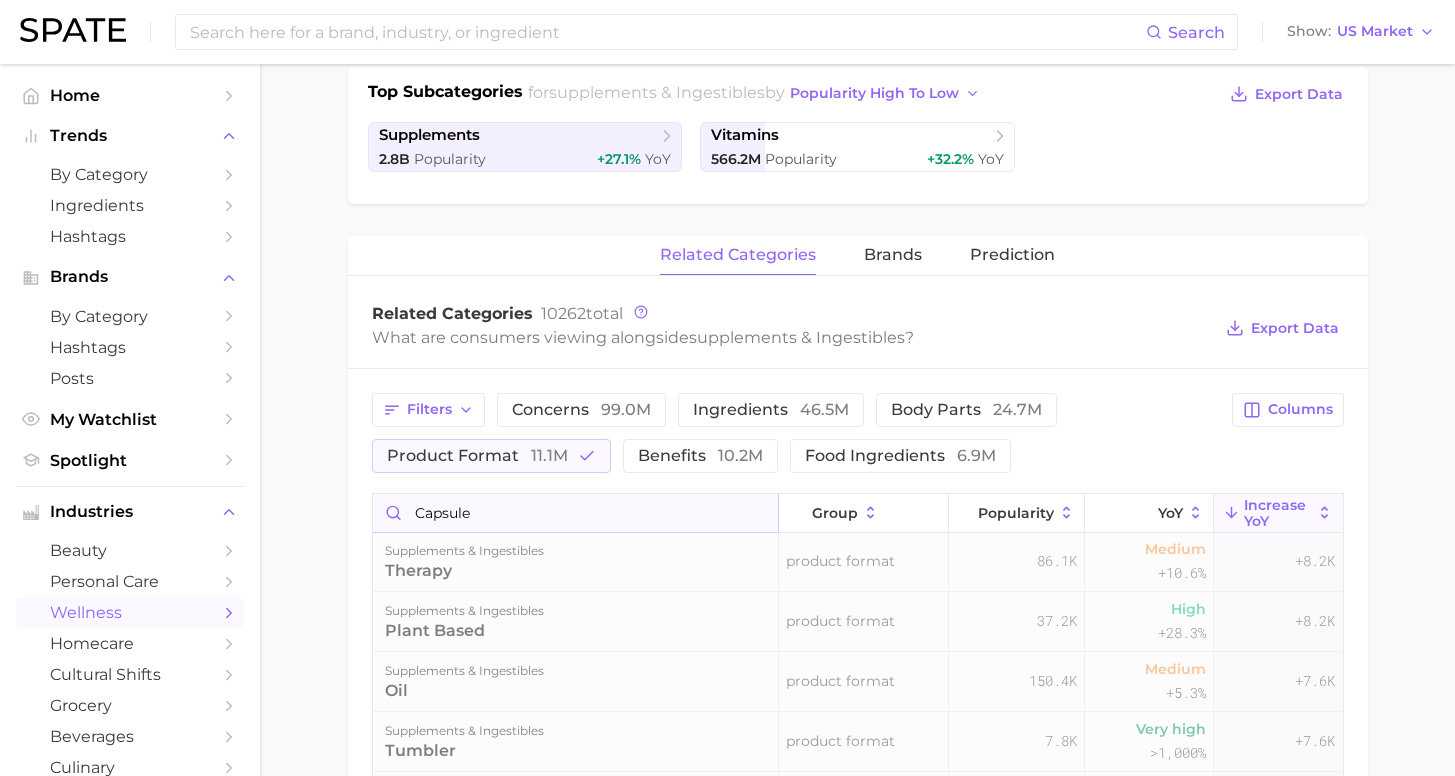 scroll, scrollTop: 0, scrollLeft: 0, axis: both 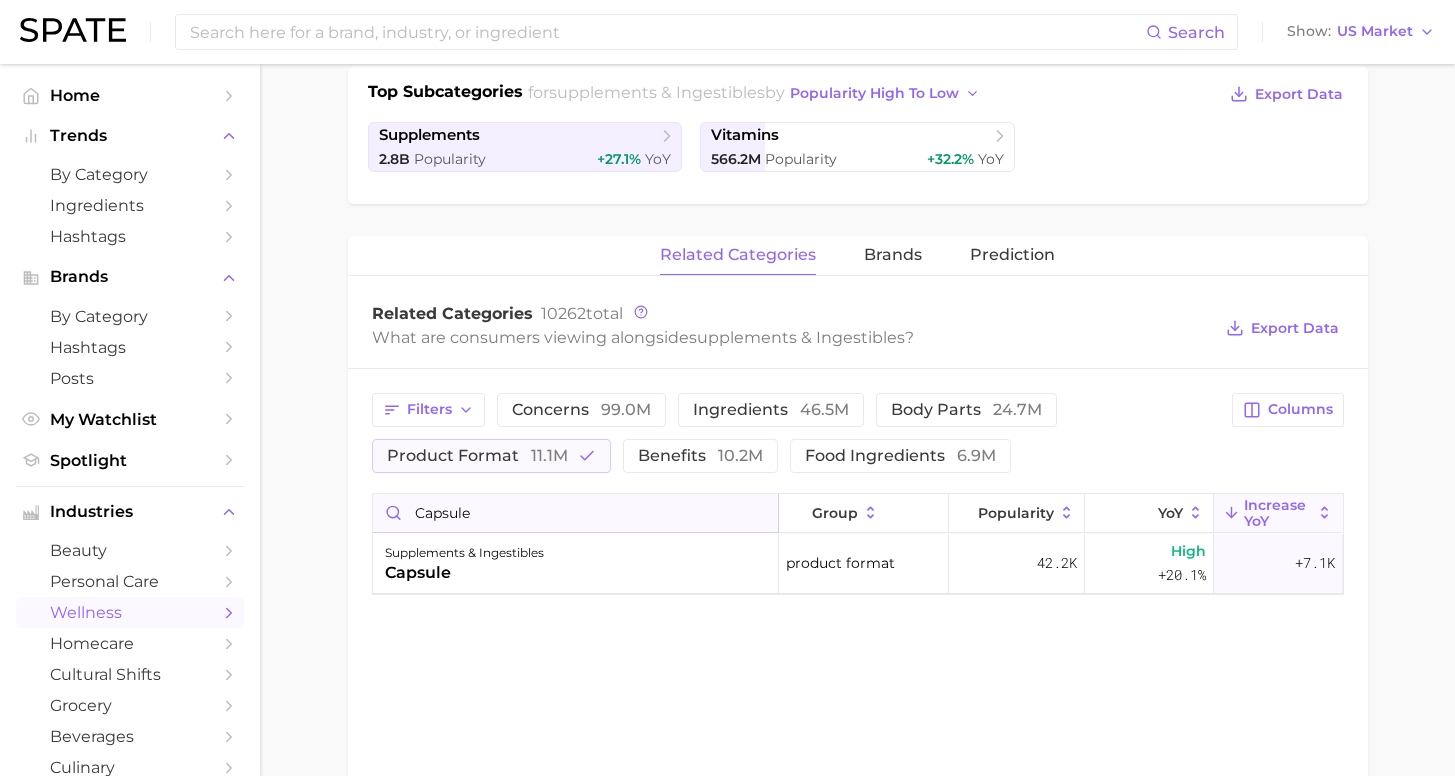 click on "capsule" at bounding box center [575, 513] 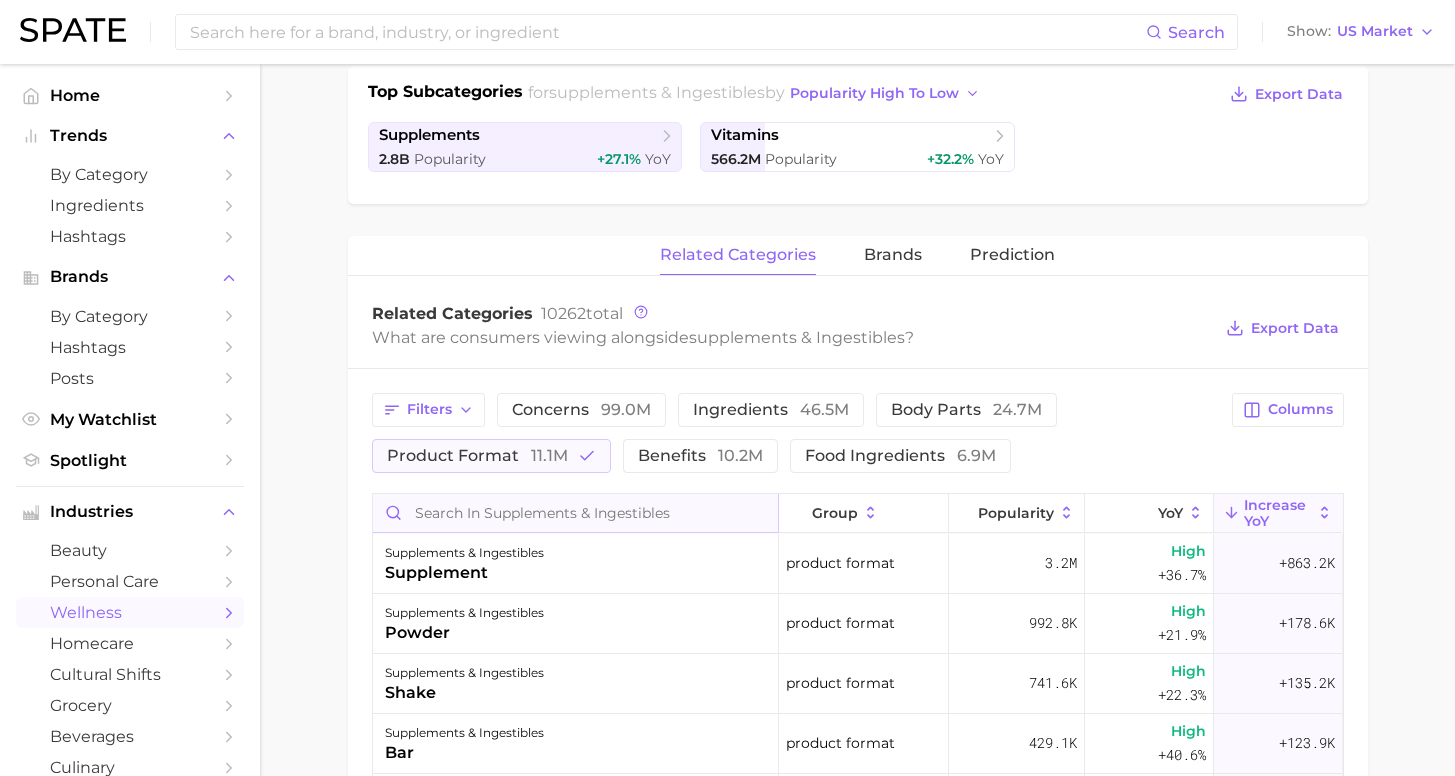 click at bounding box center (575, 513) 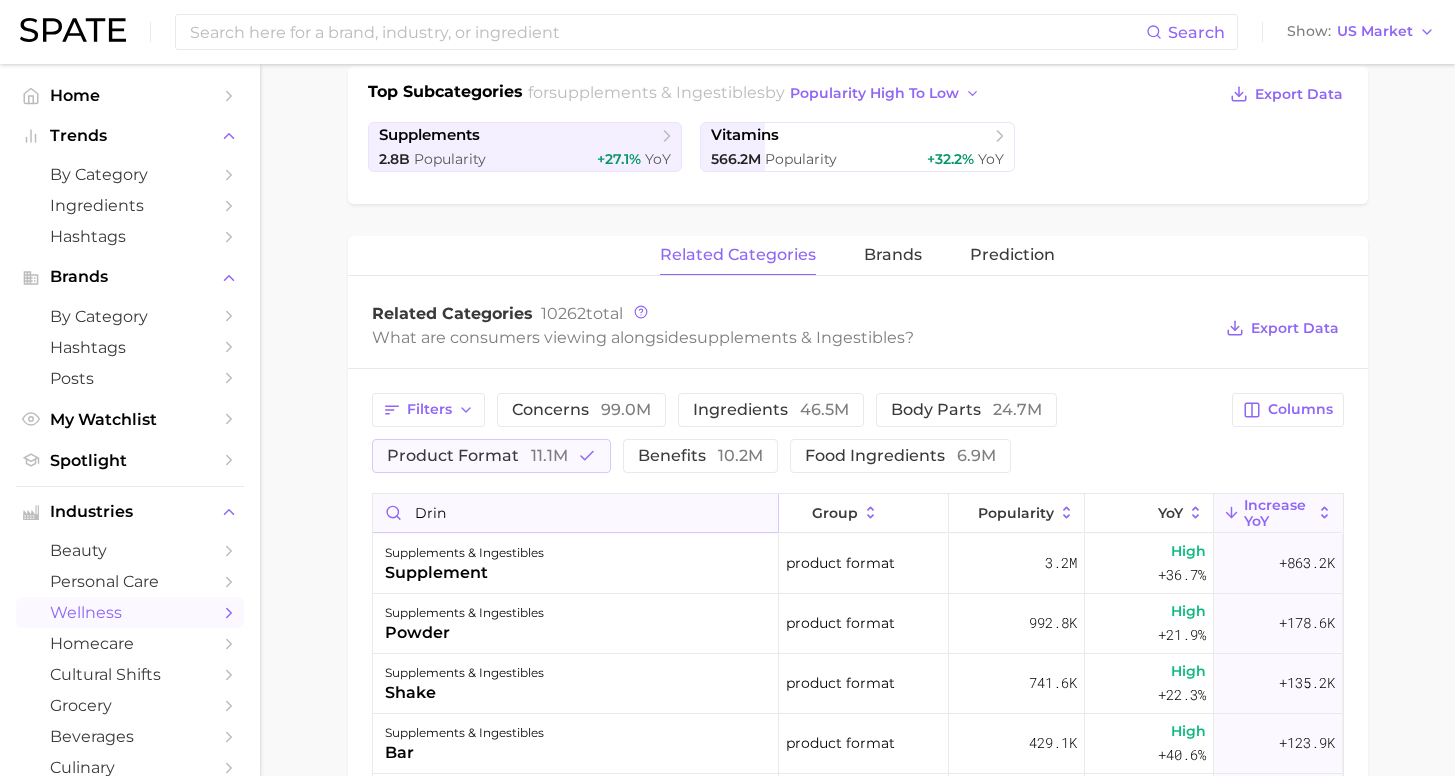 type on "drink" 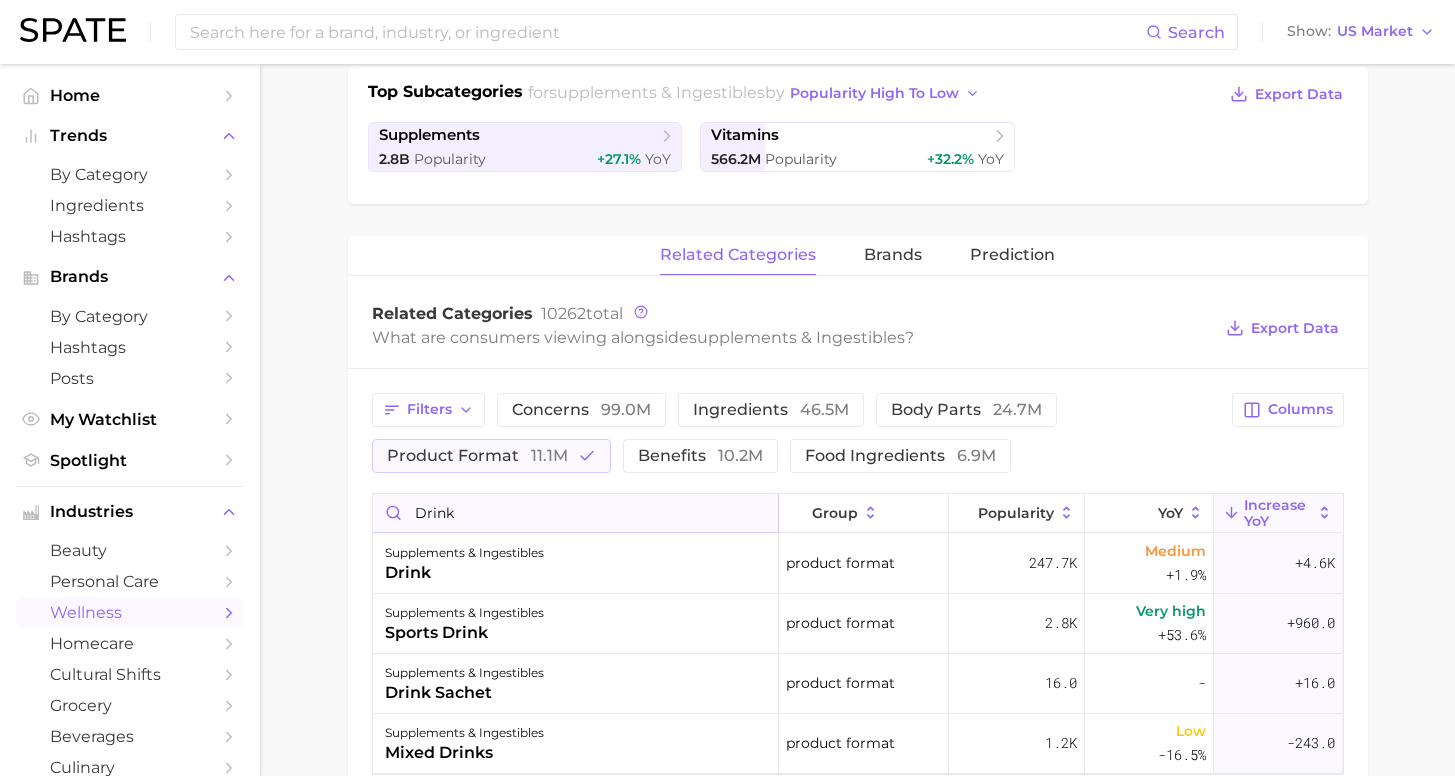 click on "drink" at bounding box center (575, 513) 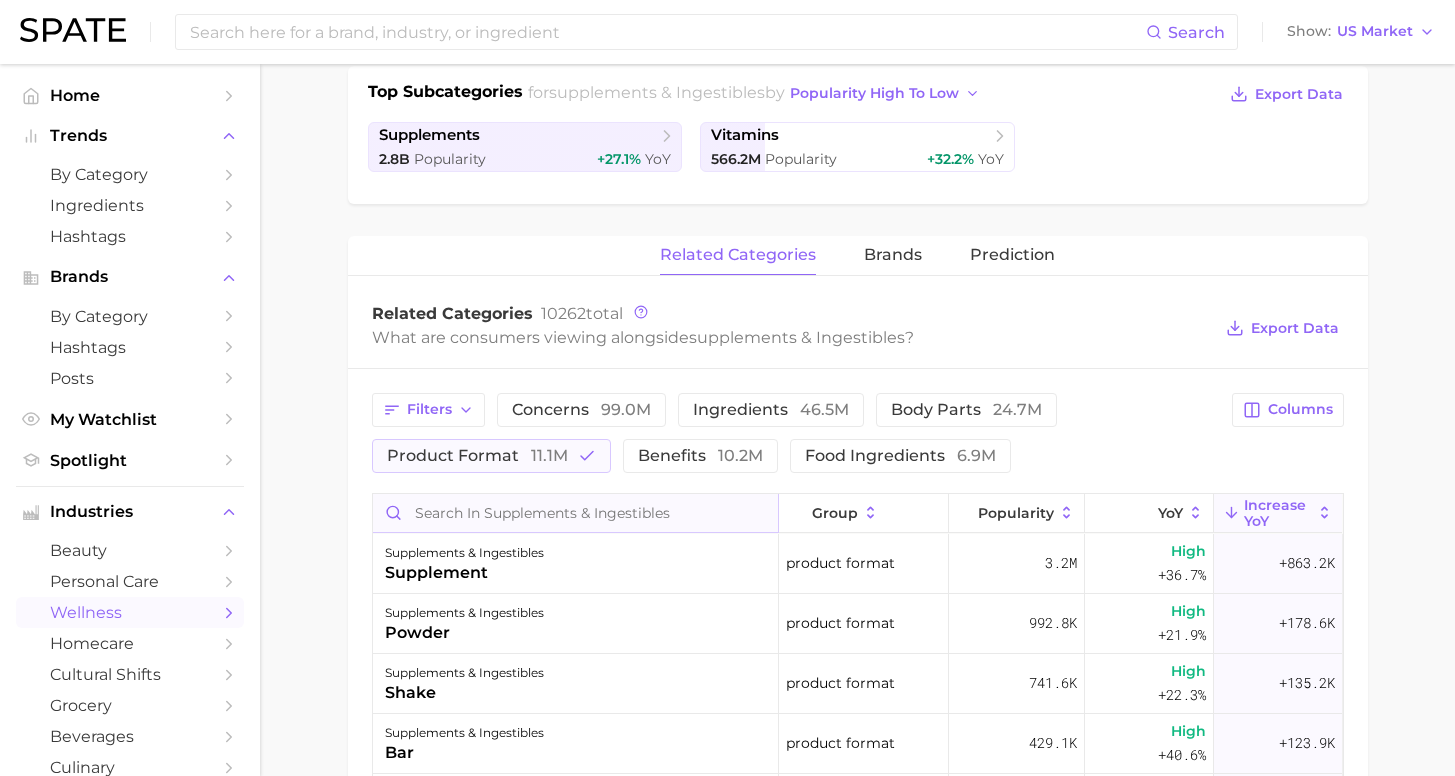 click at bounding box center (575, 513) 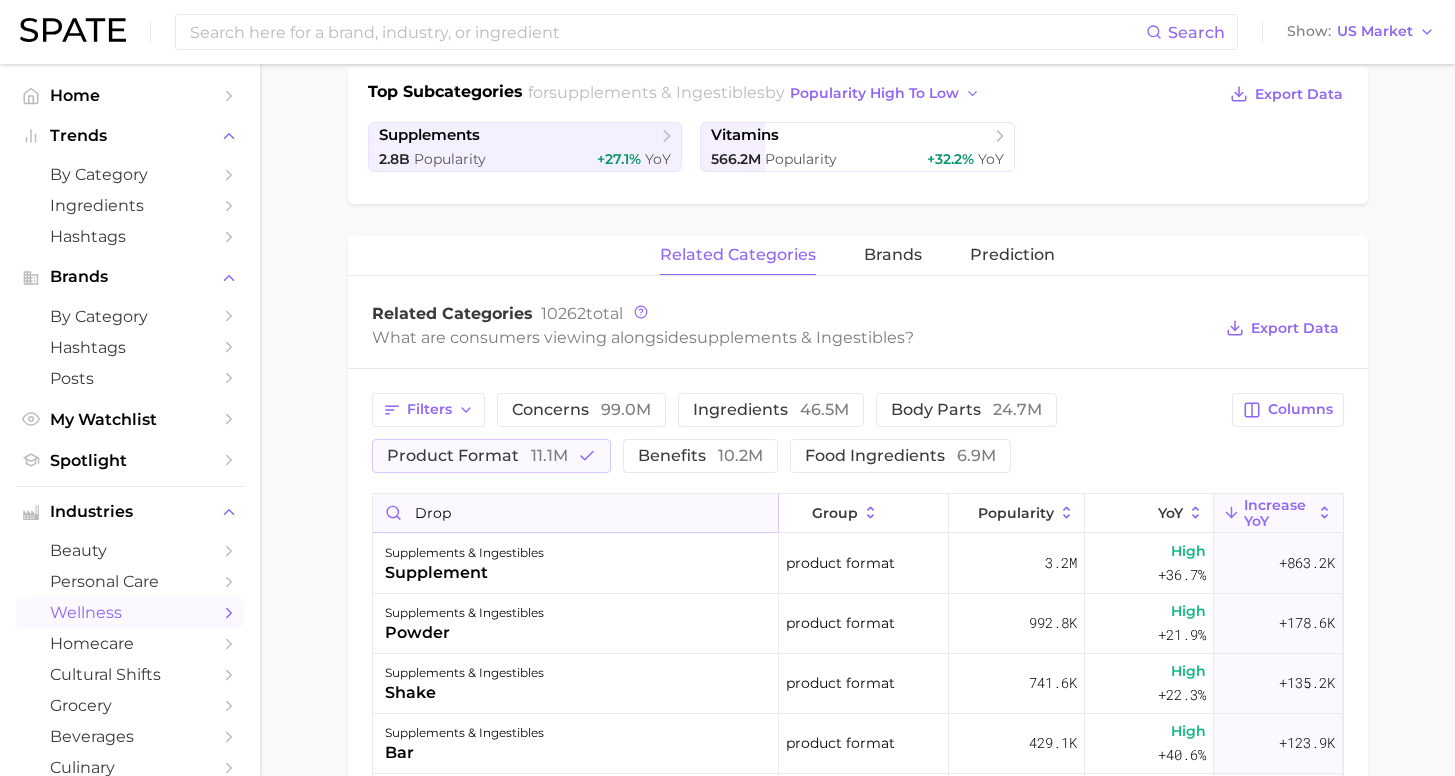 type on "drops" 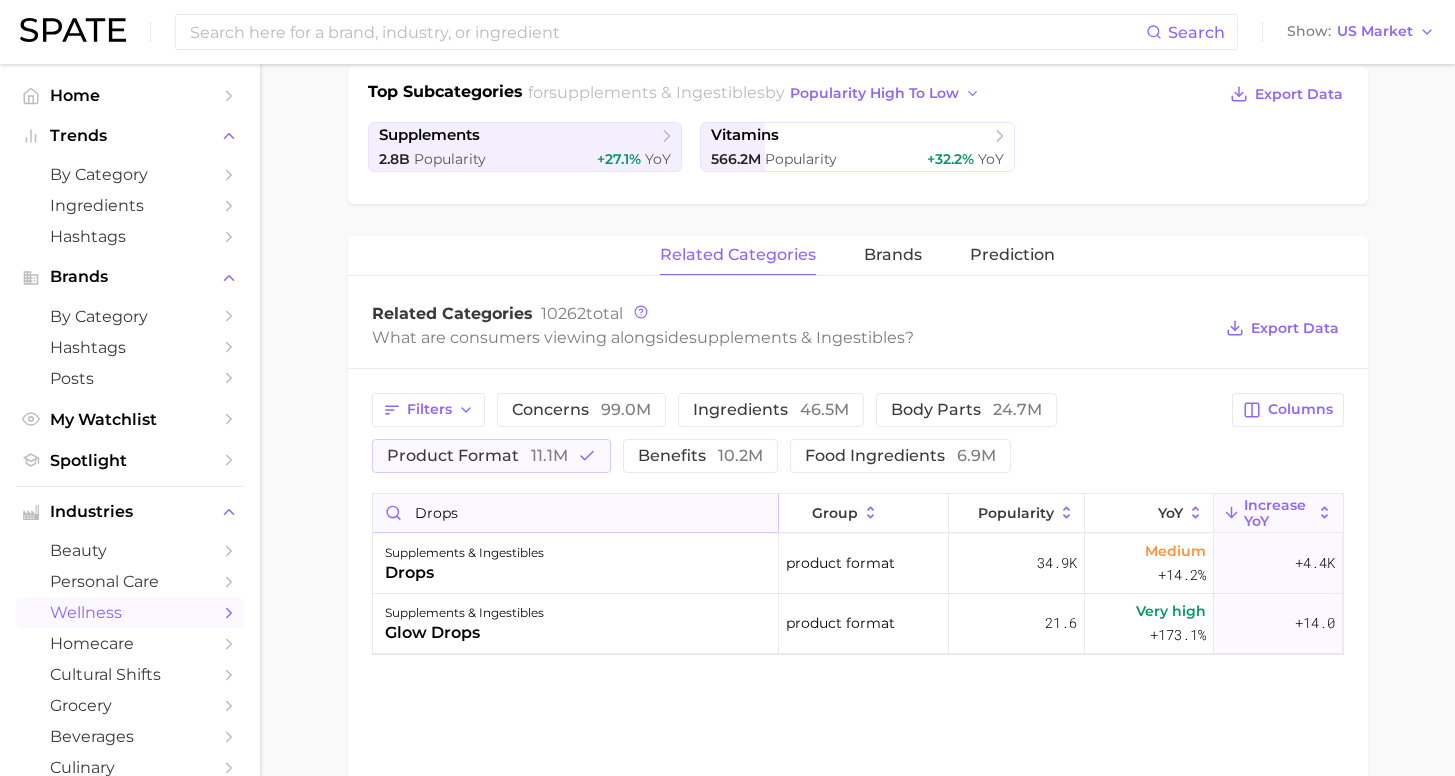 click on "drops" at bounding box center (575, 513) 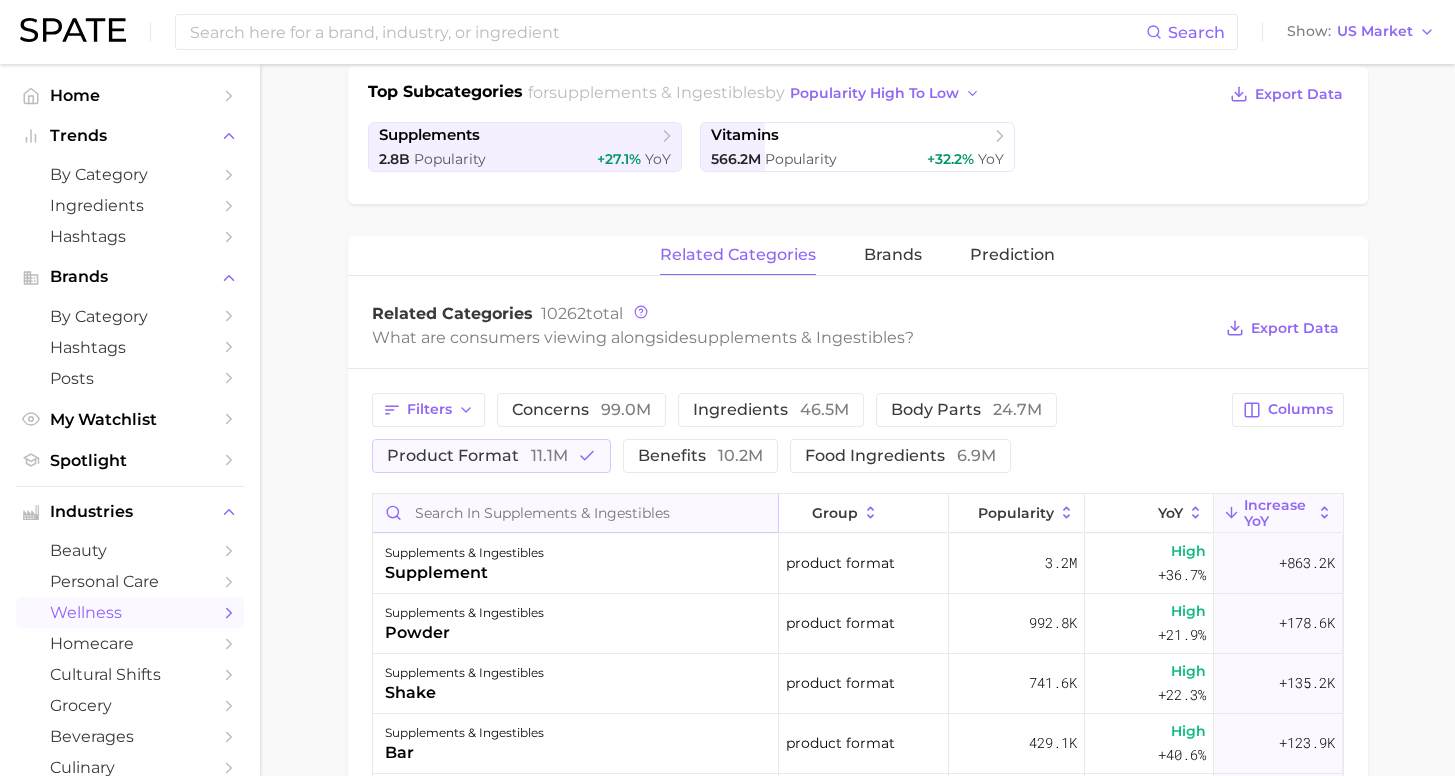 click at bounding box center (575, 513) 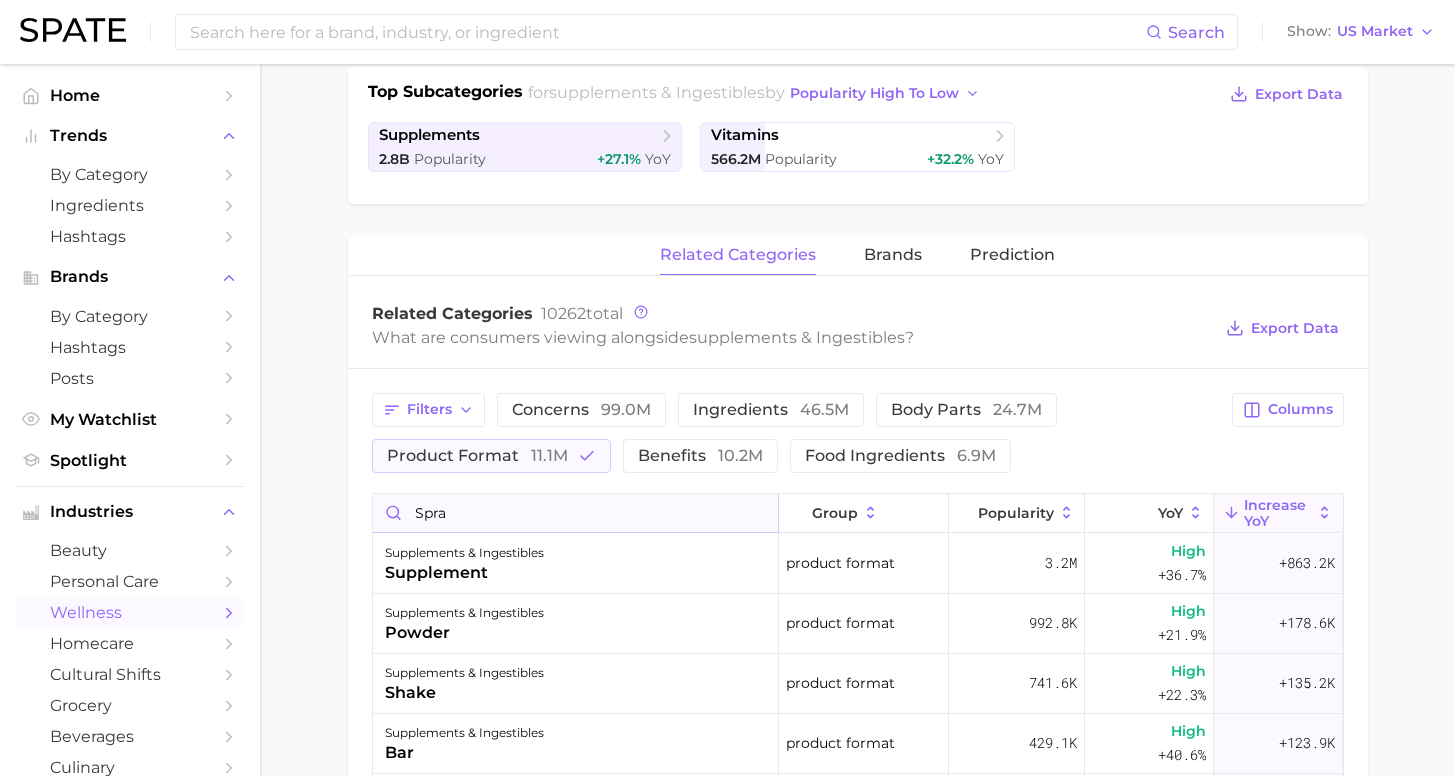 type on "spray" 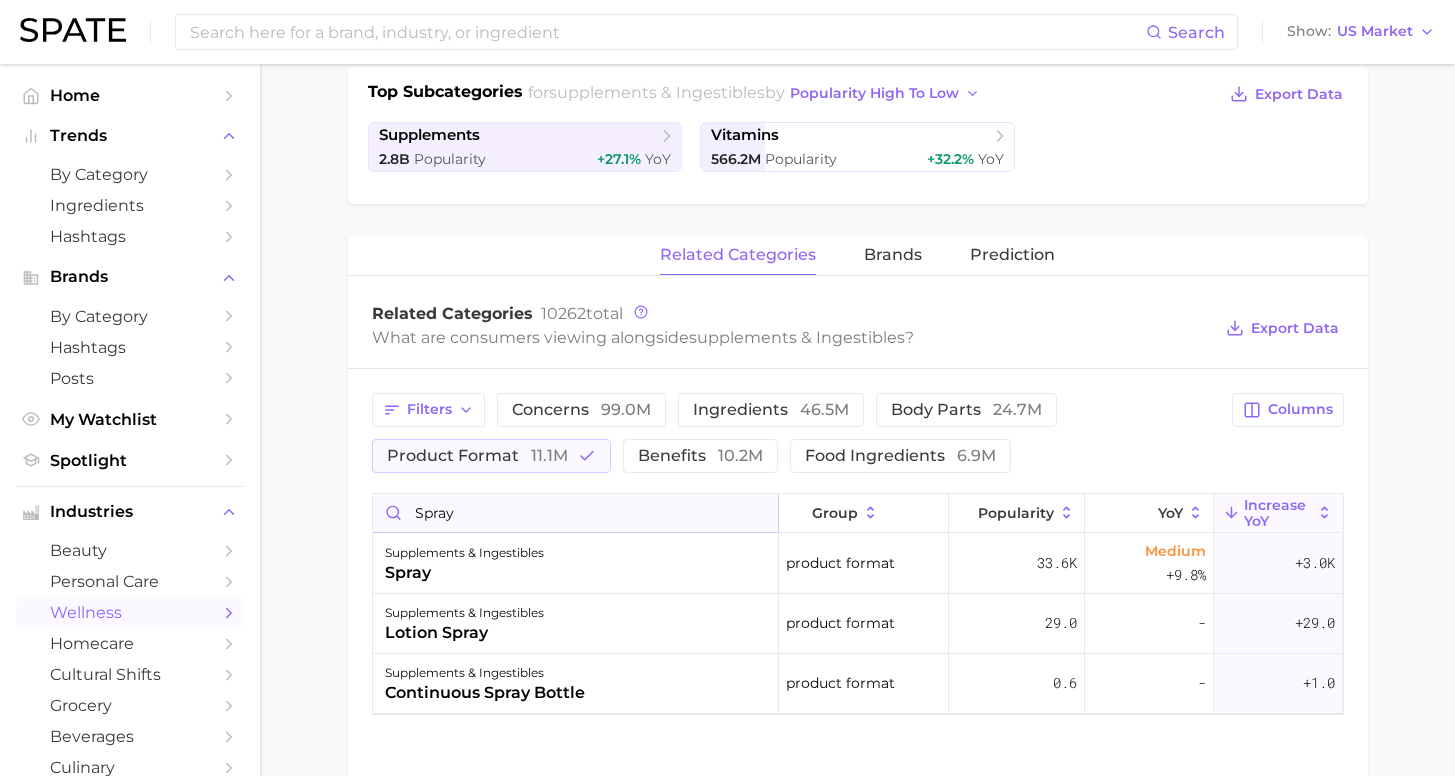 click on "spray" at bounding box center [575, 513] 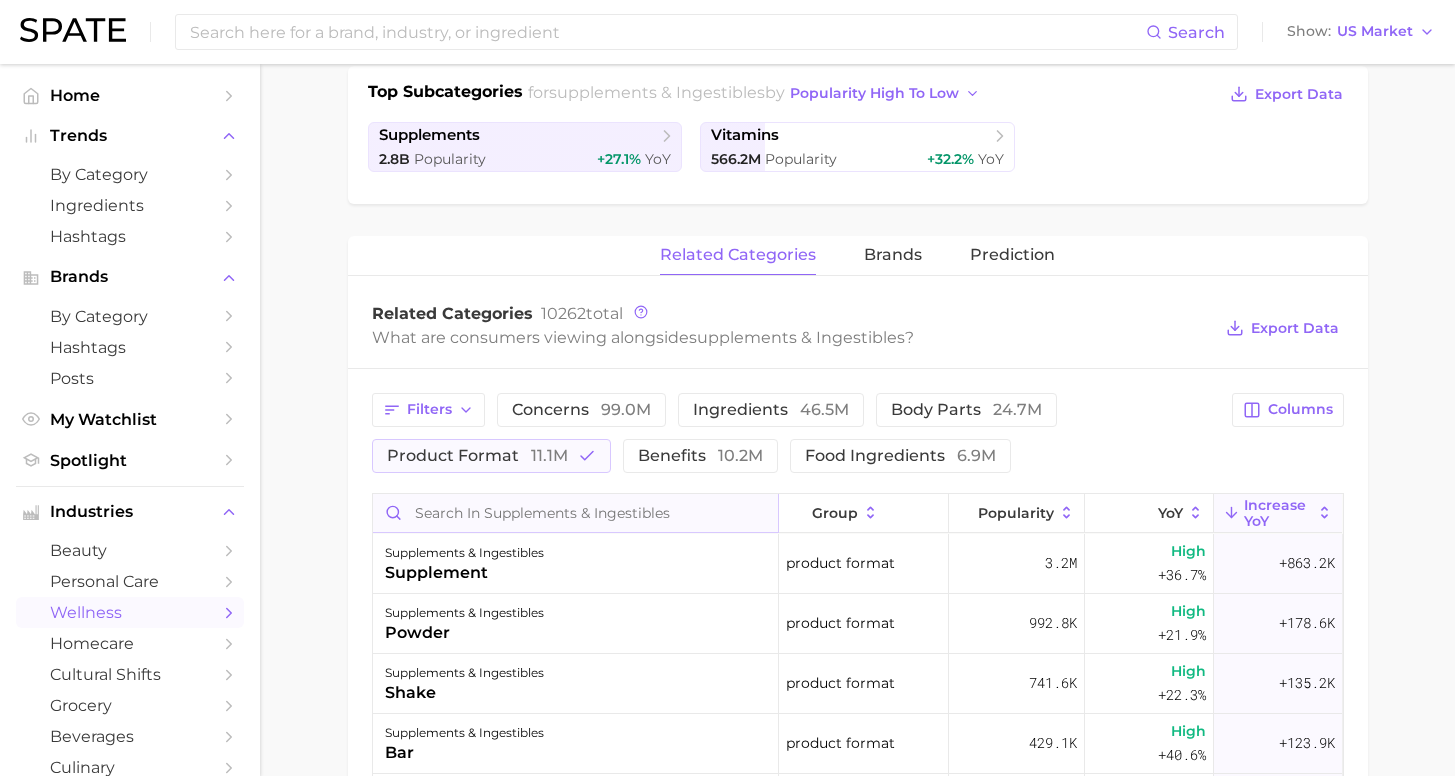 click at bounding box center (575, 513) 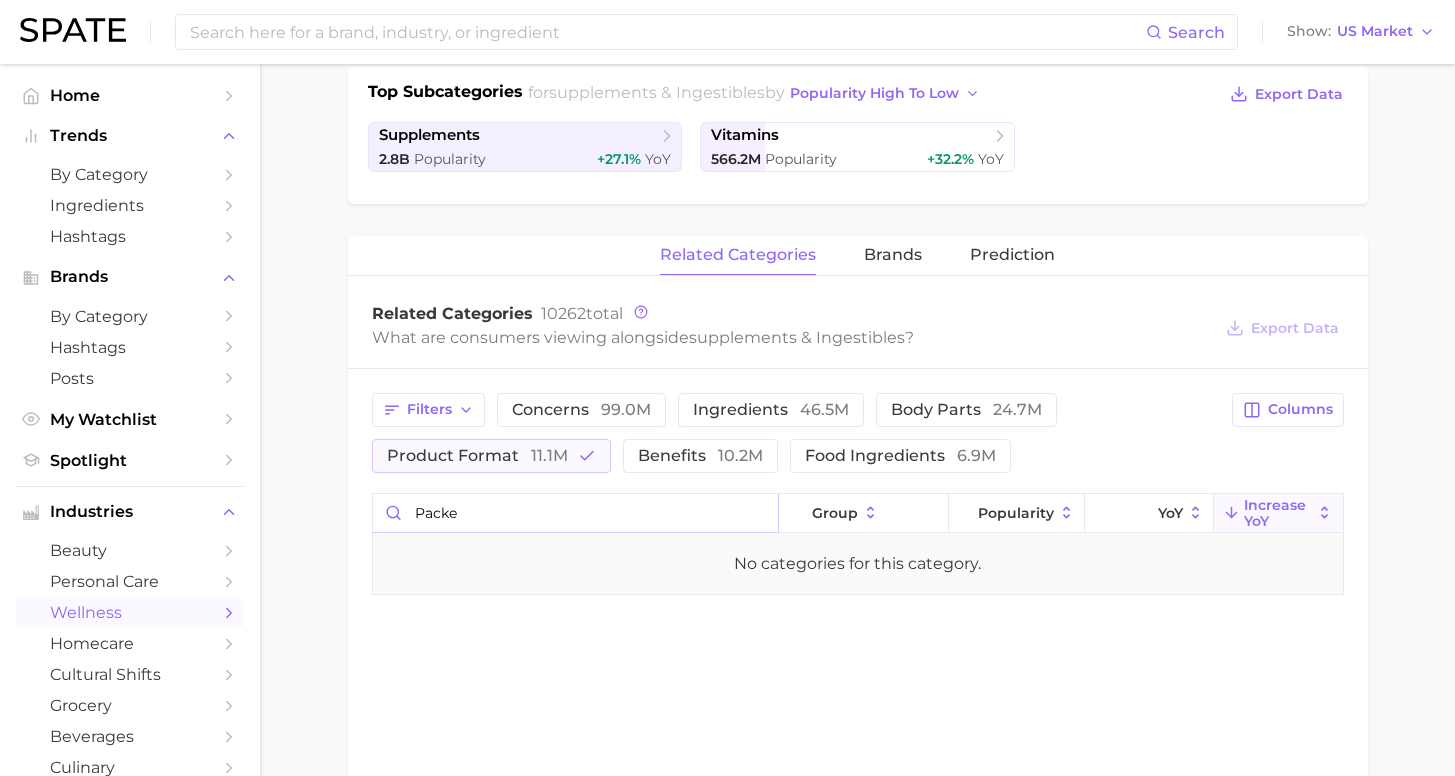 type on "packet" 